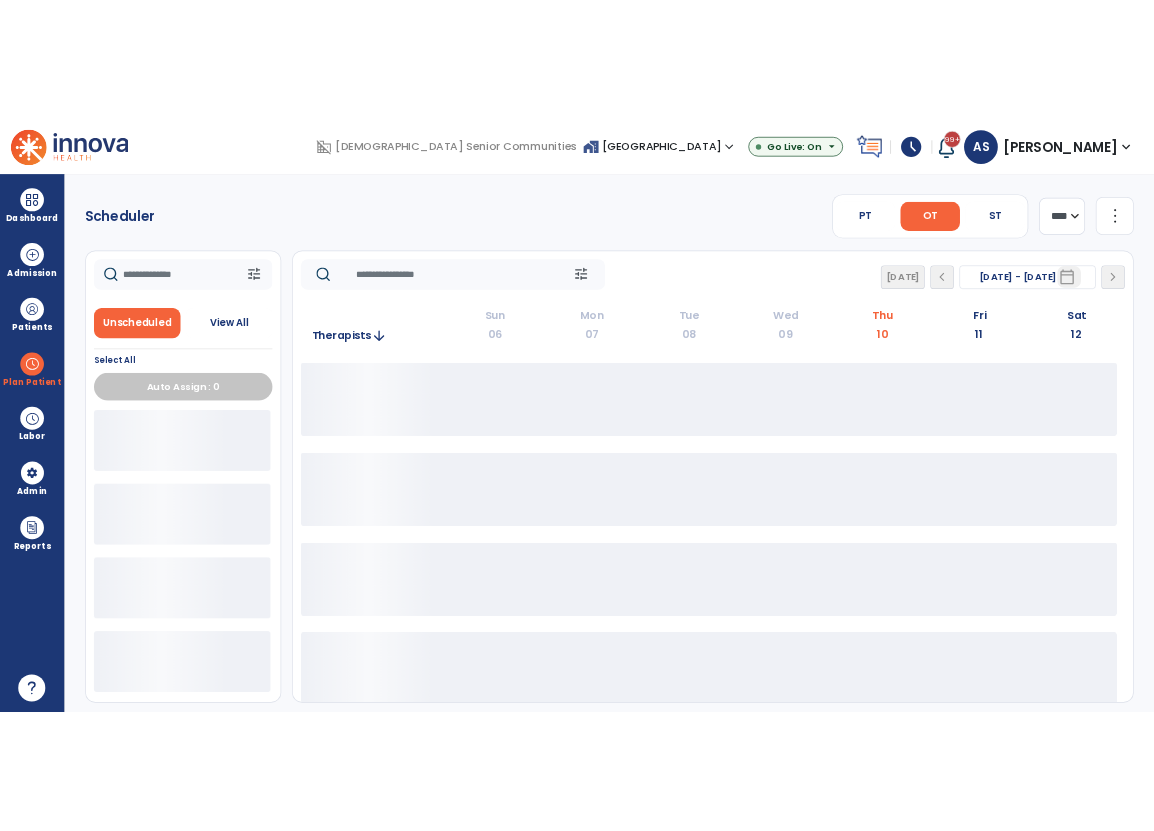scroll, scrollTop: 0, scrollLeft: 0, axis: both 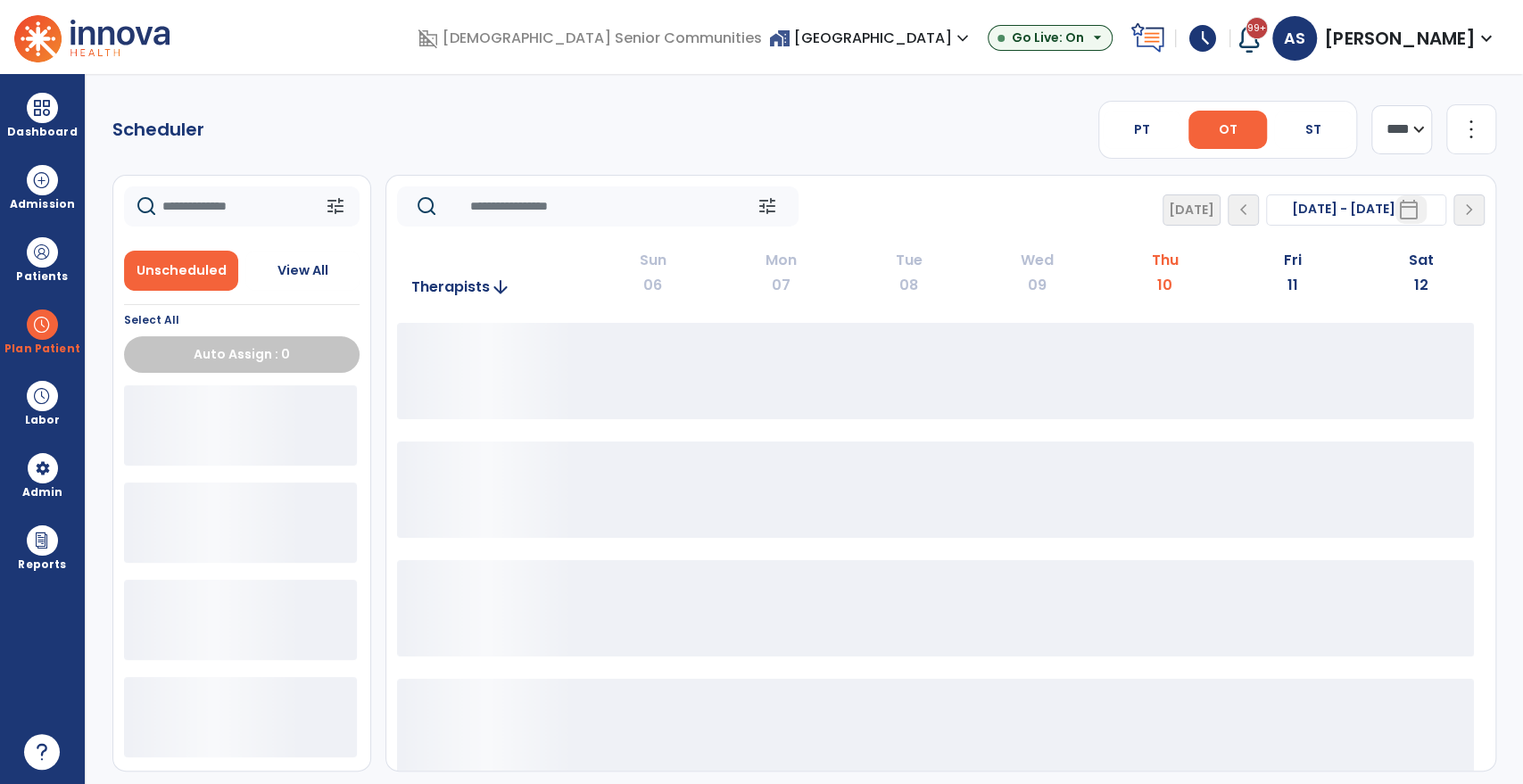 click on "[PERSON_NAME]" at bounding box center (1400, 38) 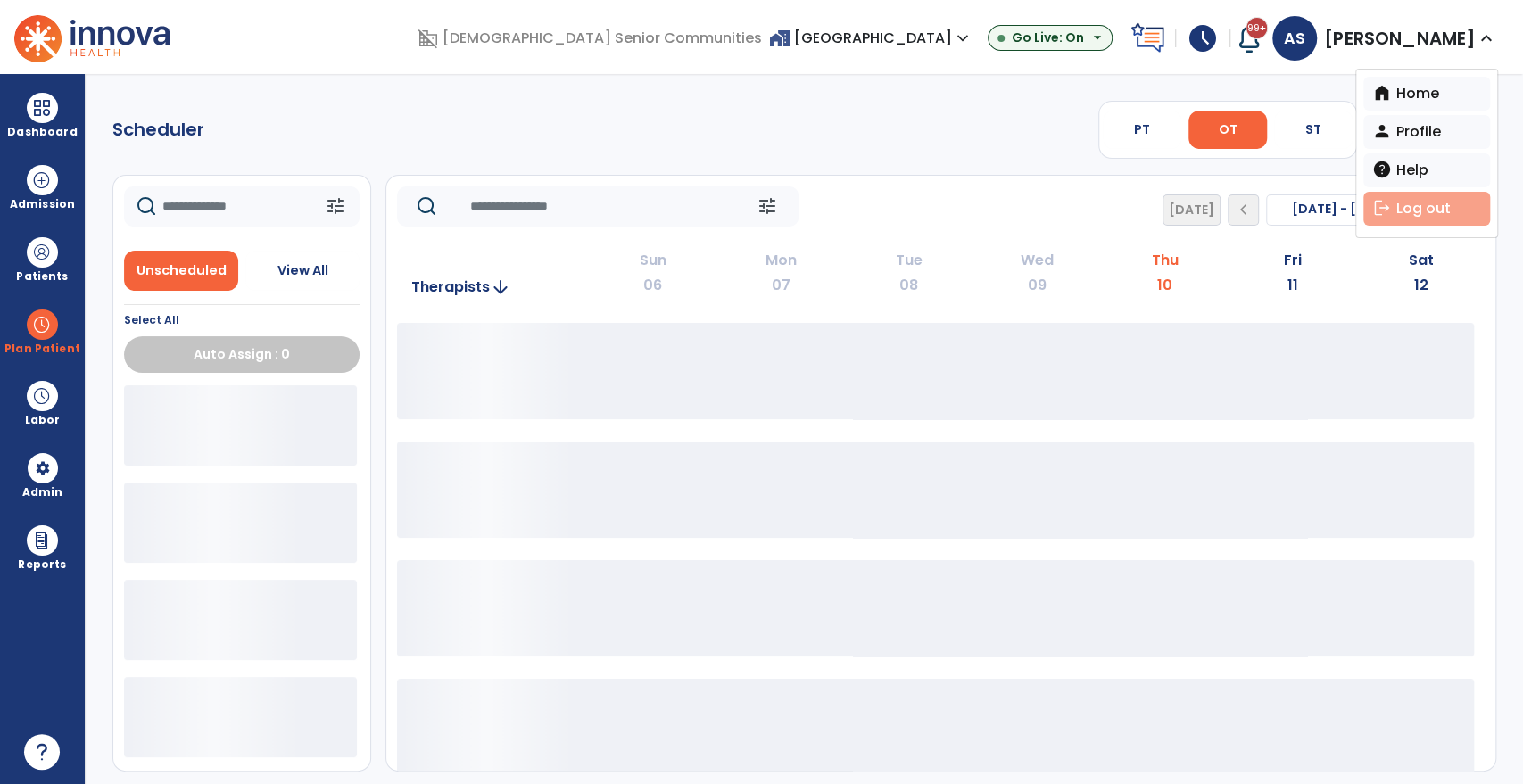 click on "logout   Log out" at bounding box center [1427, 209] 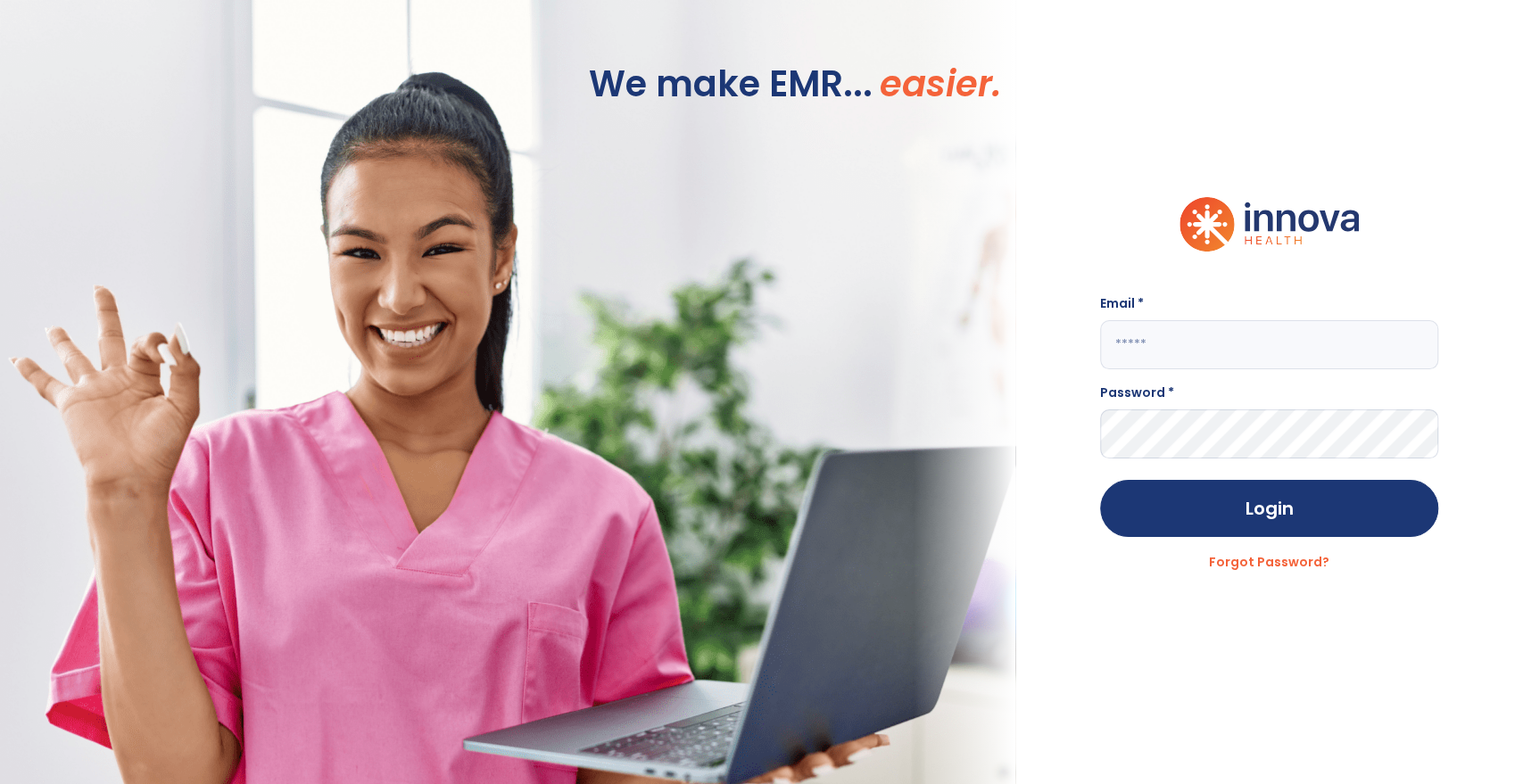 type on "**********" 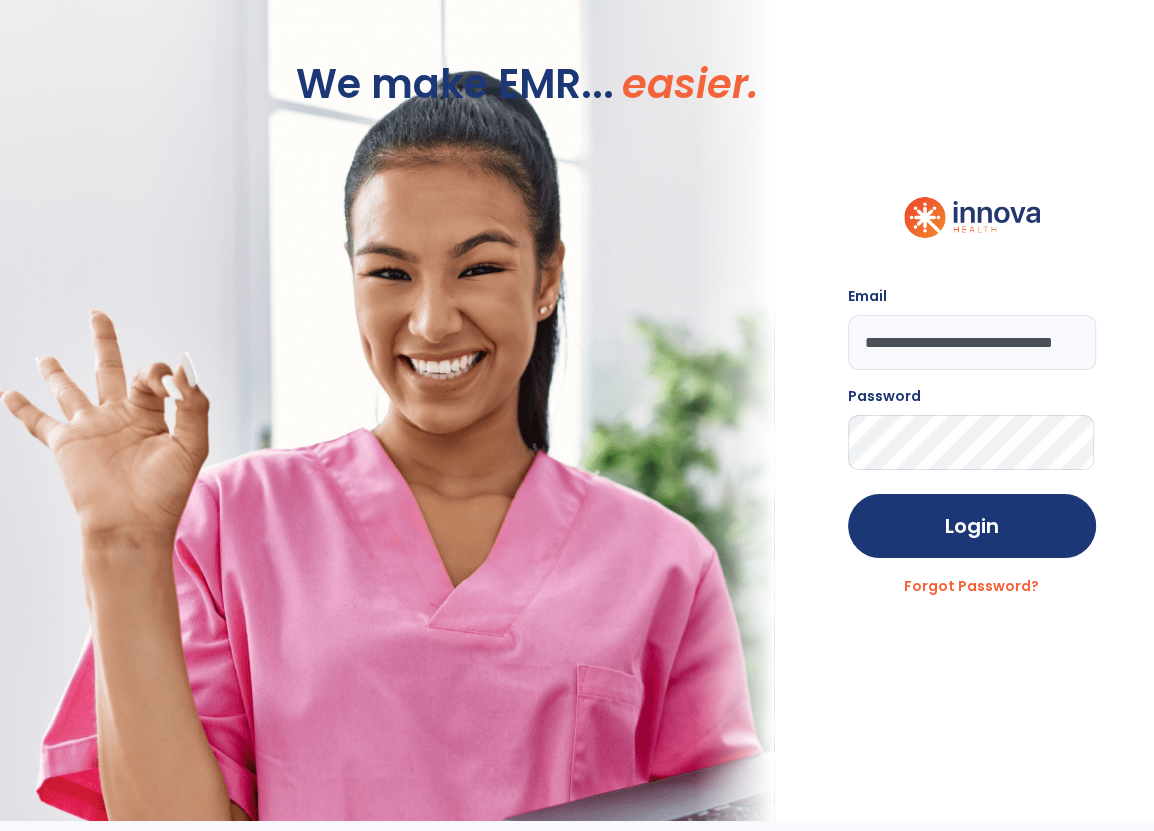 click 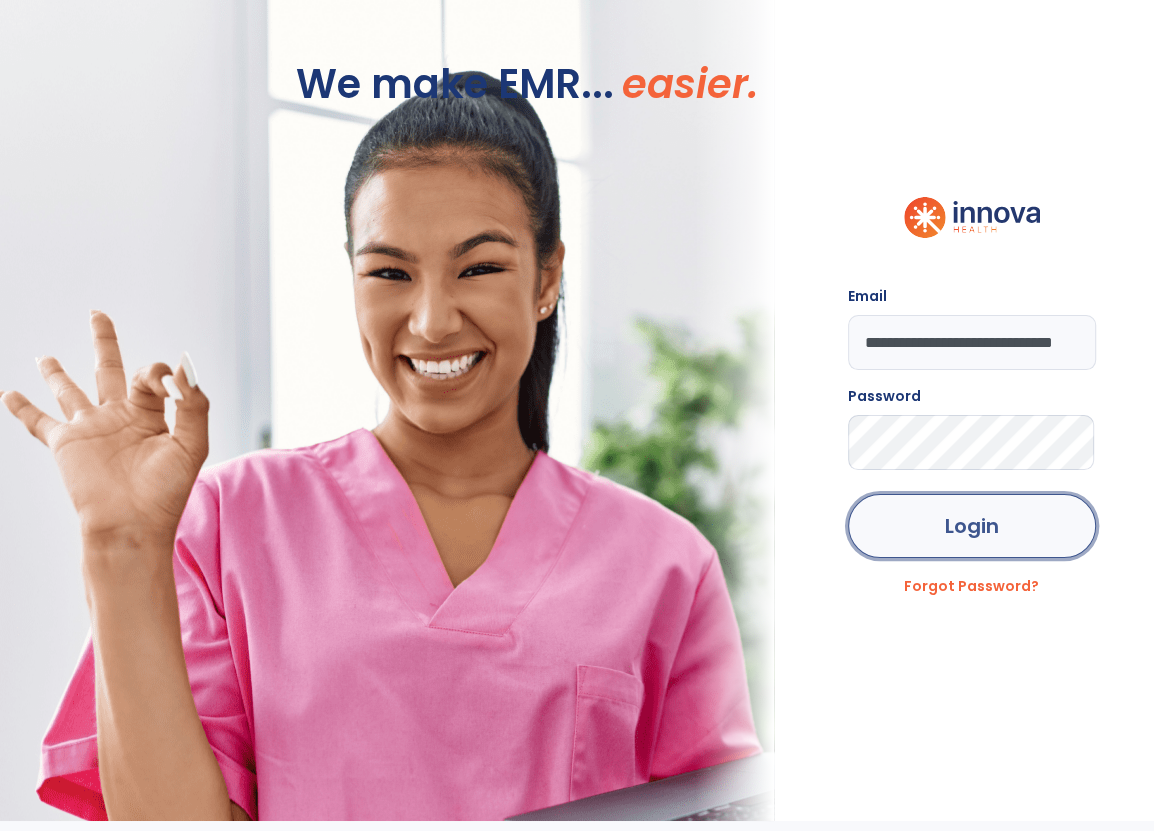 click on "Login" 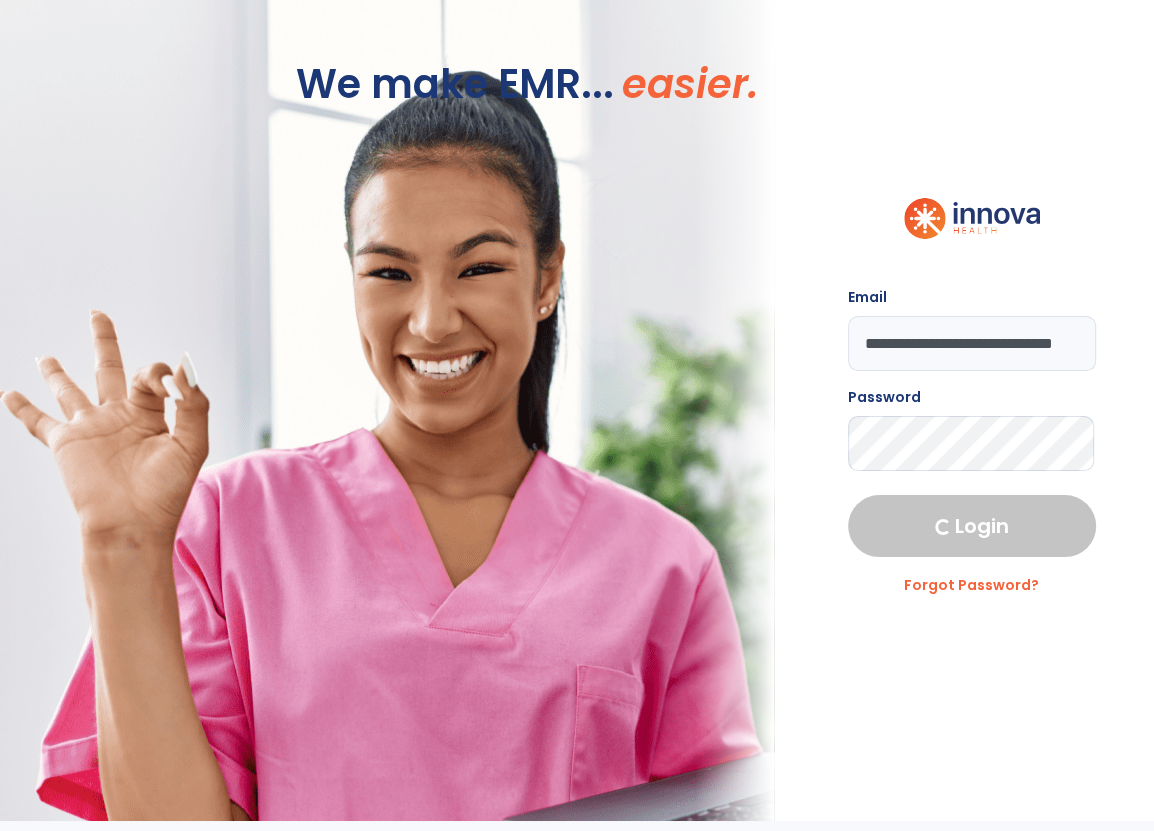 select on "***" 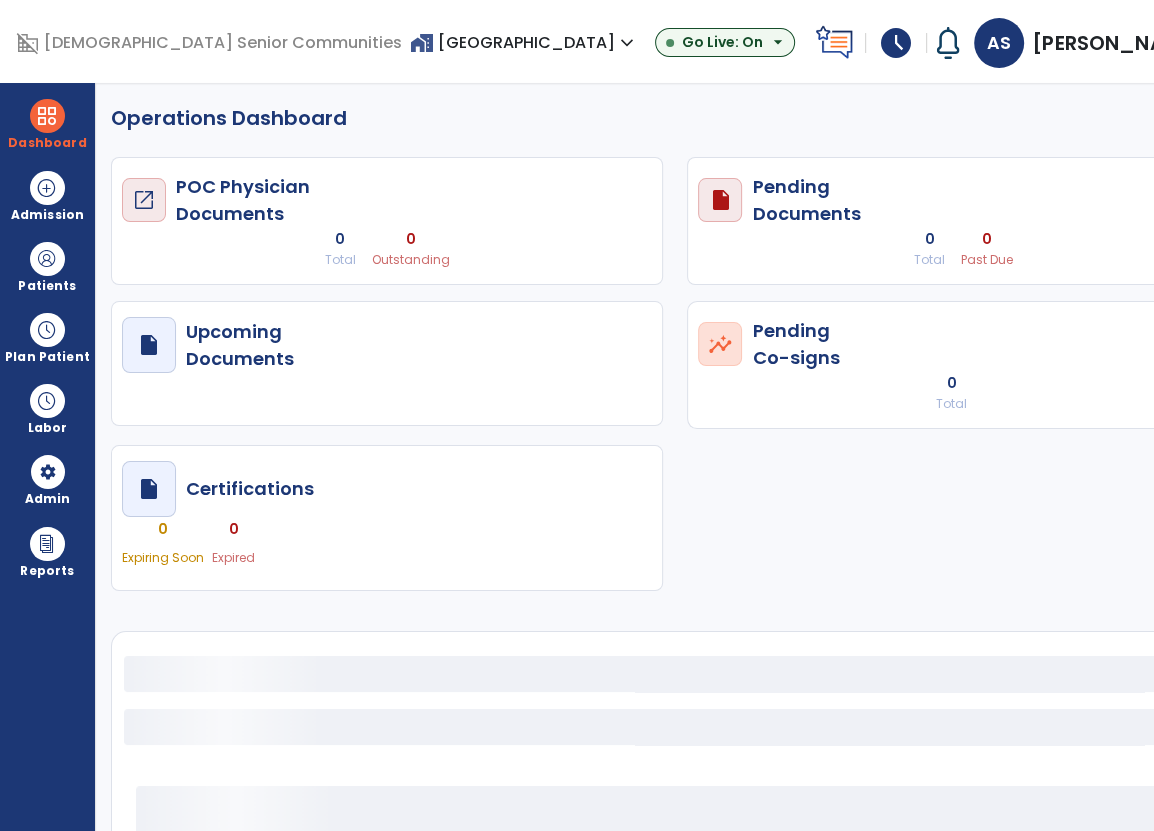 select on "***" 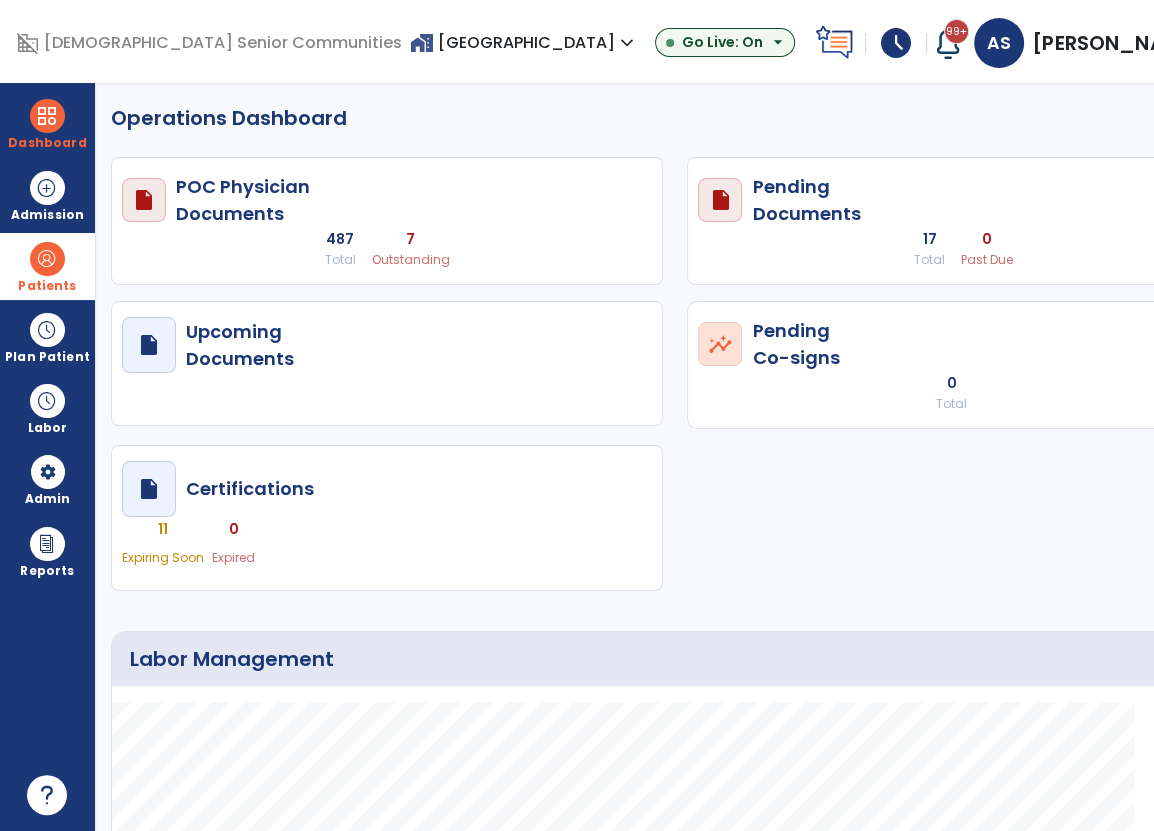 click on "Patients" at bounding box center (47, 266) 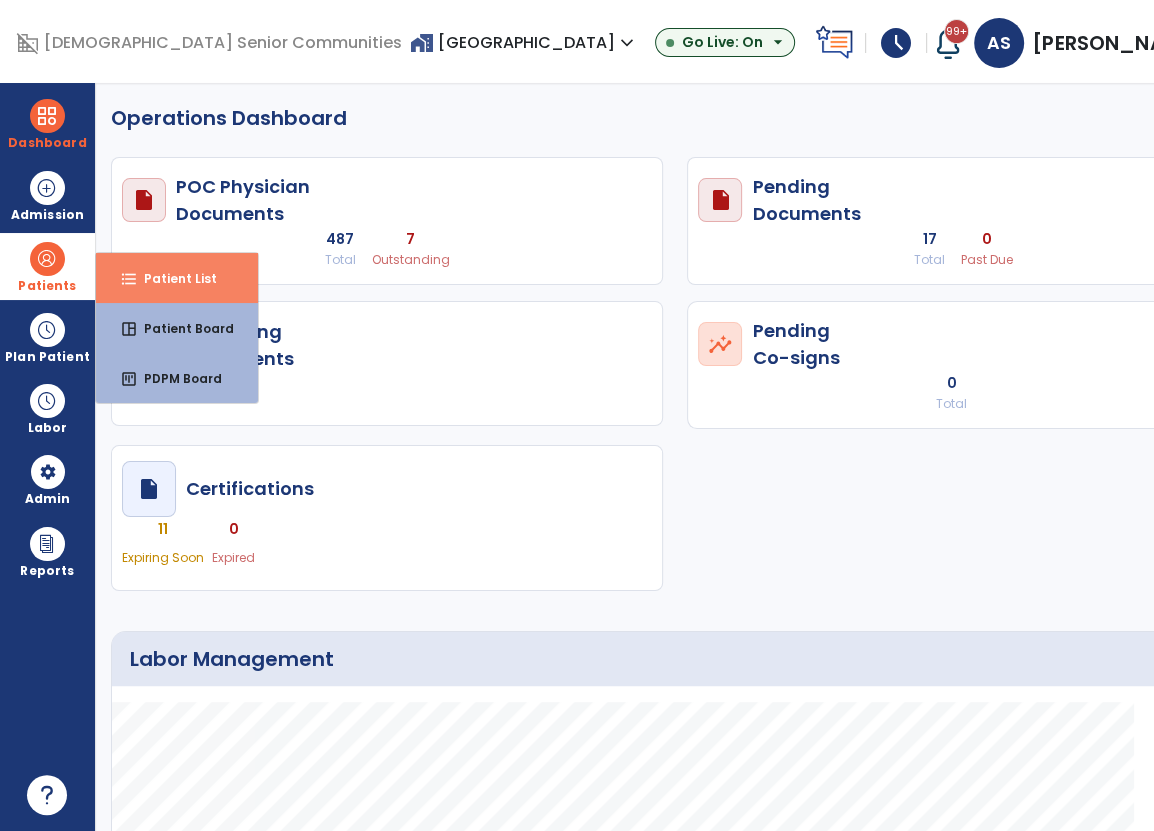 click on "format_list_bulleted" at bounding box center (129, 279) 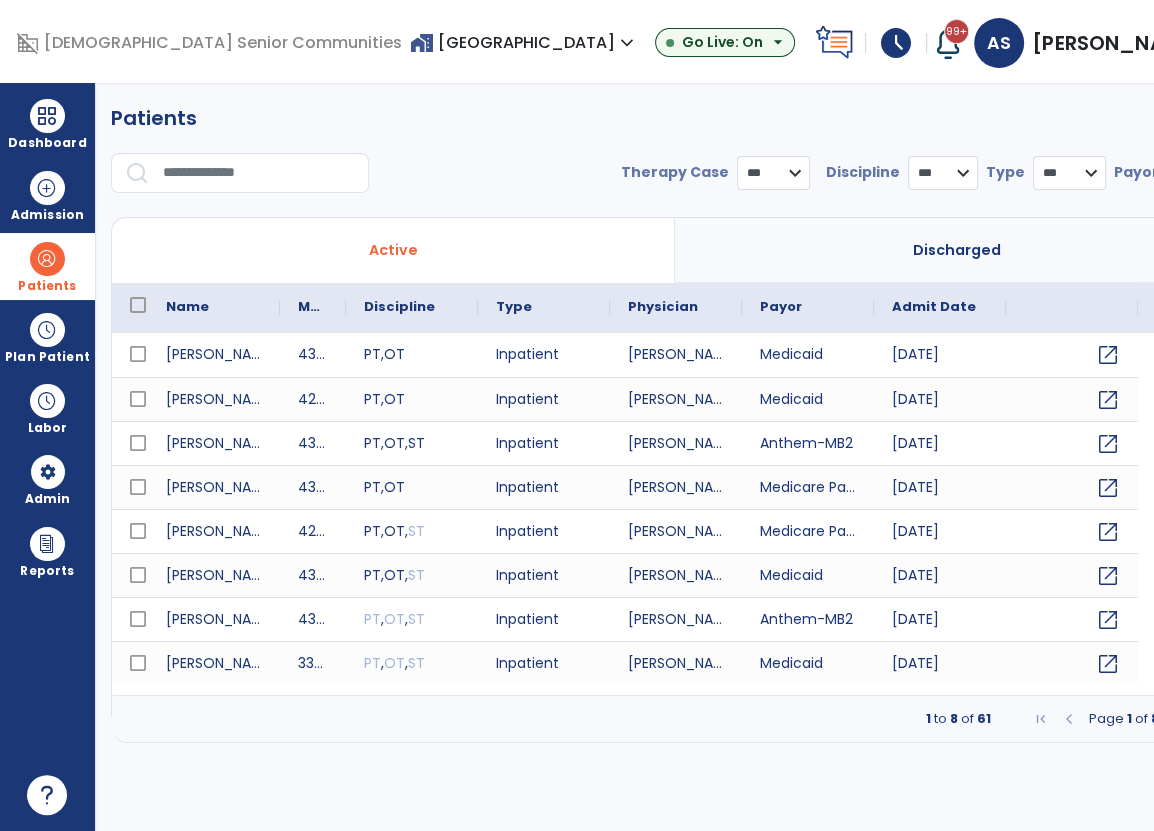 select on "***" 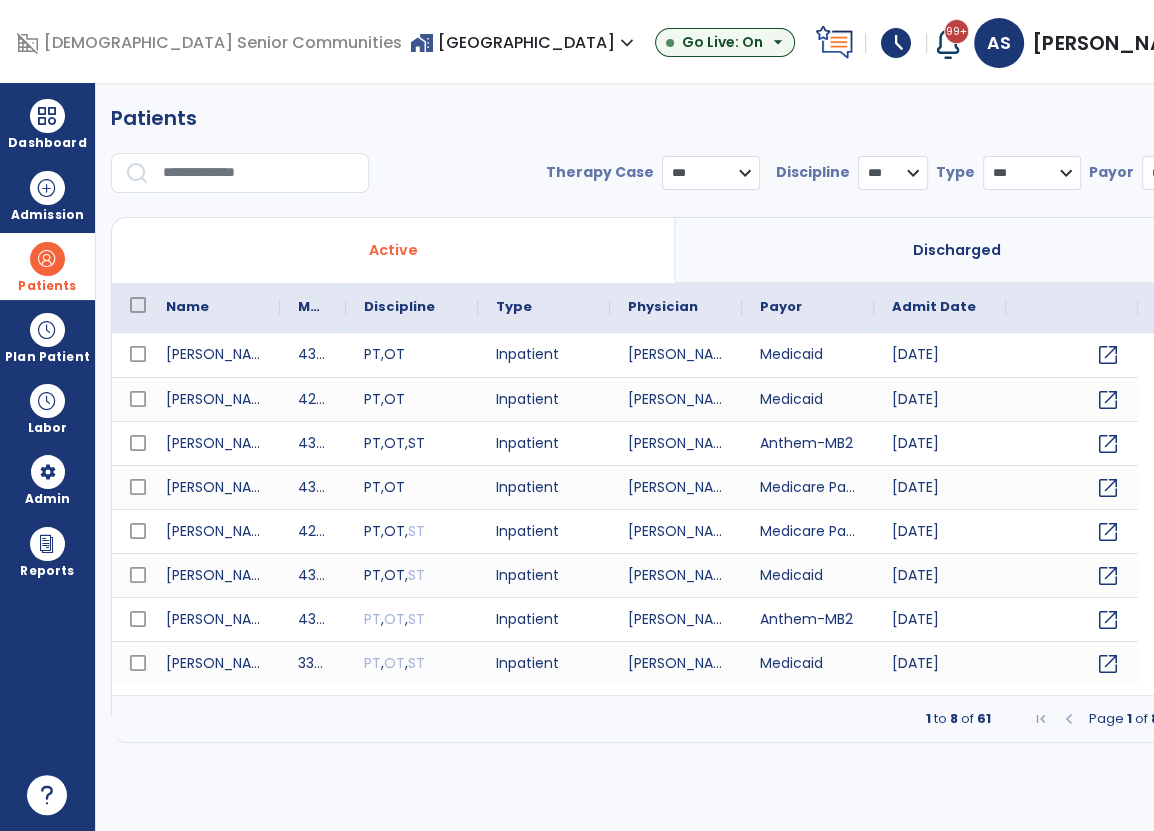 click at bounding box center [259, 173] 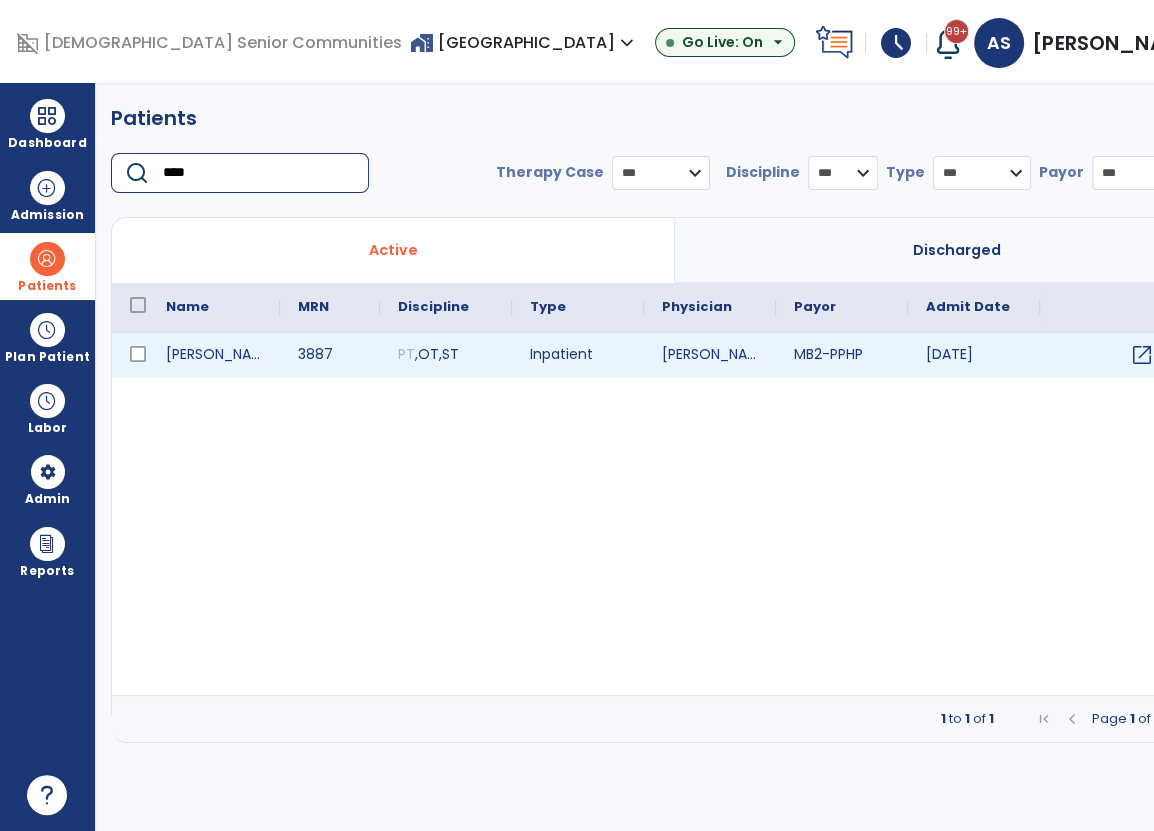 type on "****" 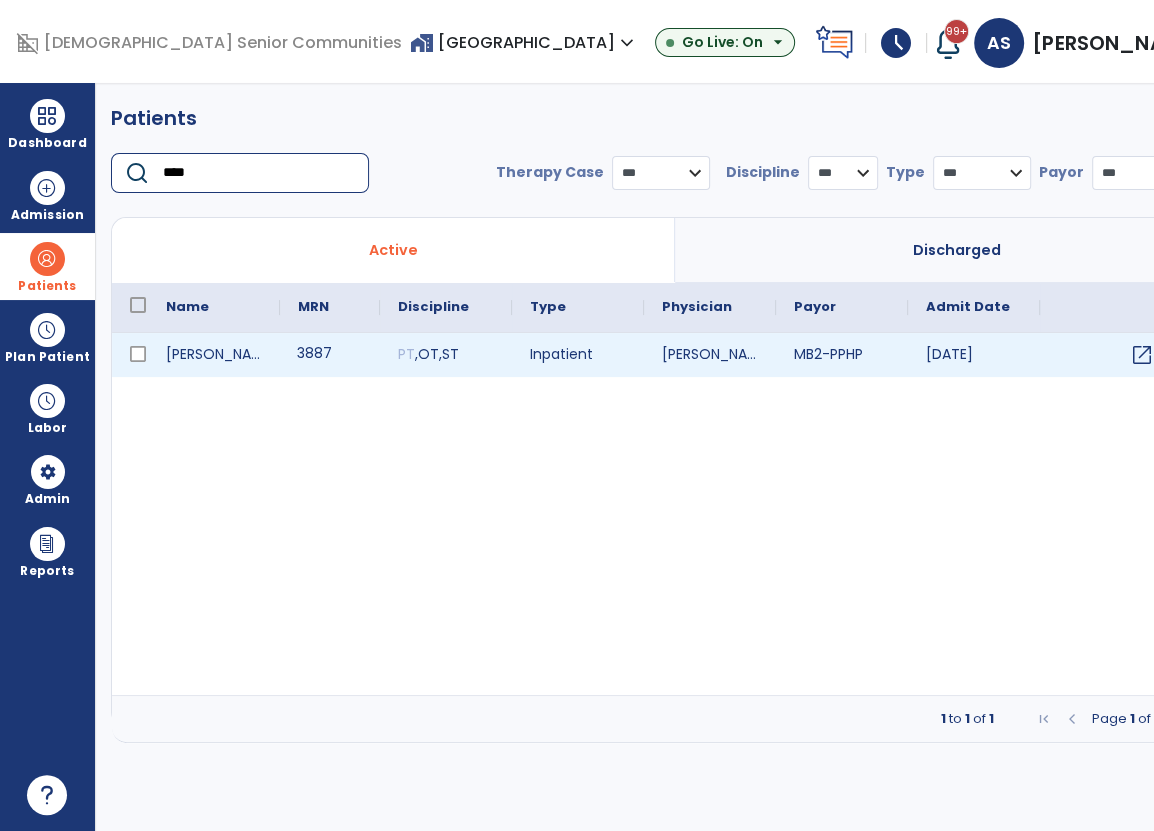 click on "3887" at bounding box center [330, 355] 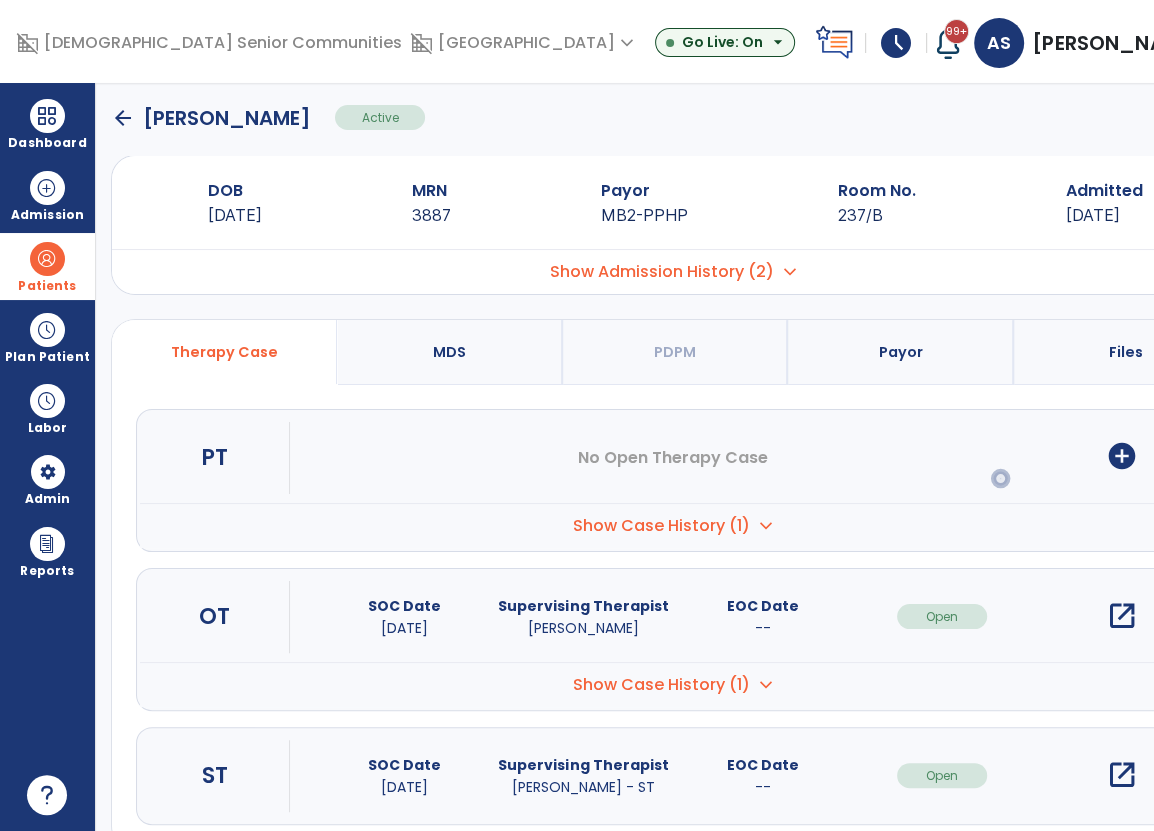scroll, scrollTop: 0, scrollLeft: 0, axis: both 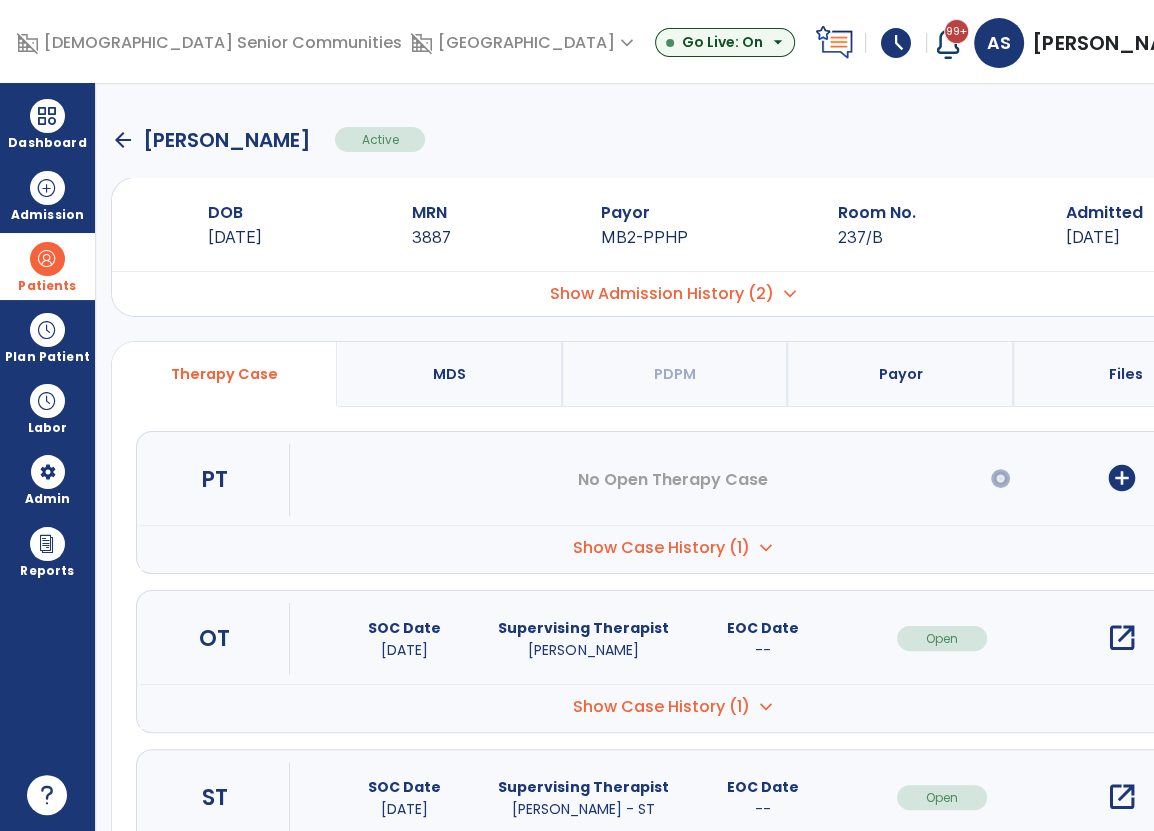 click on "menu" at bounding box center [1219, 140] 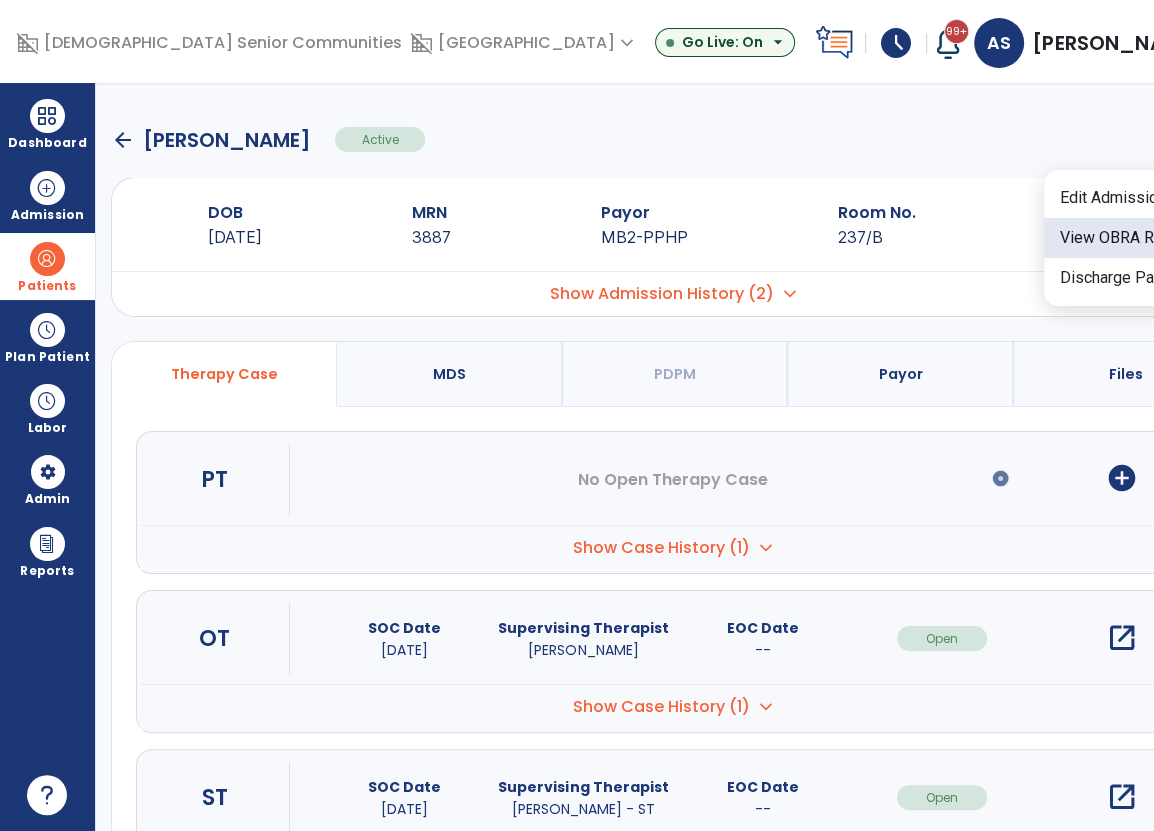 click on "View OBRA Report" 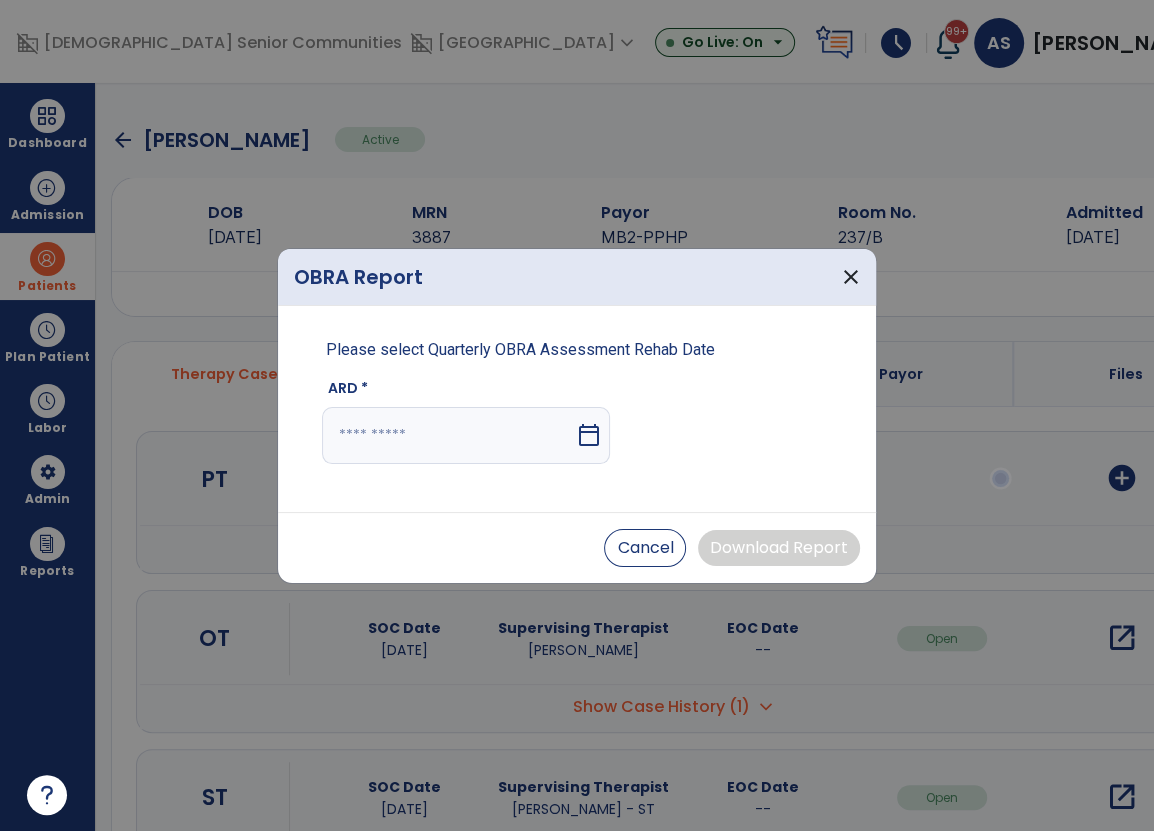 click on "calendar_today" at bounding box center [589, 435] 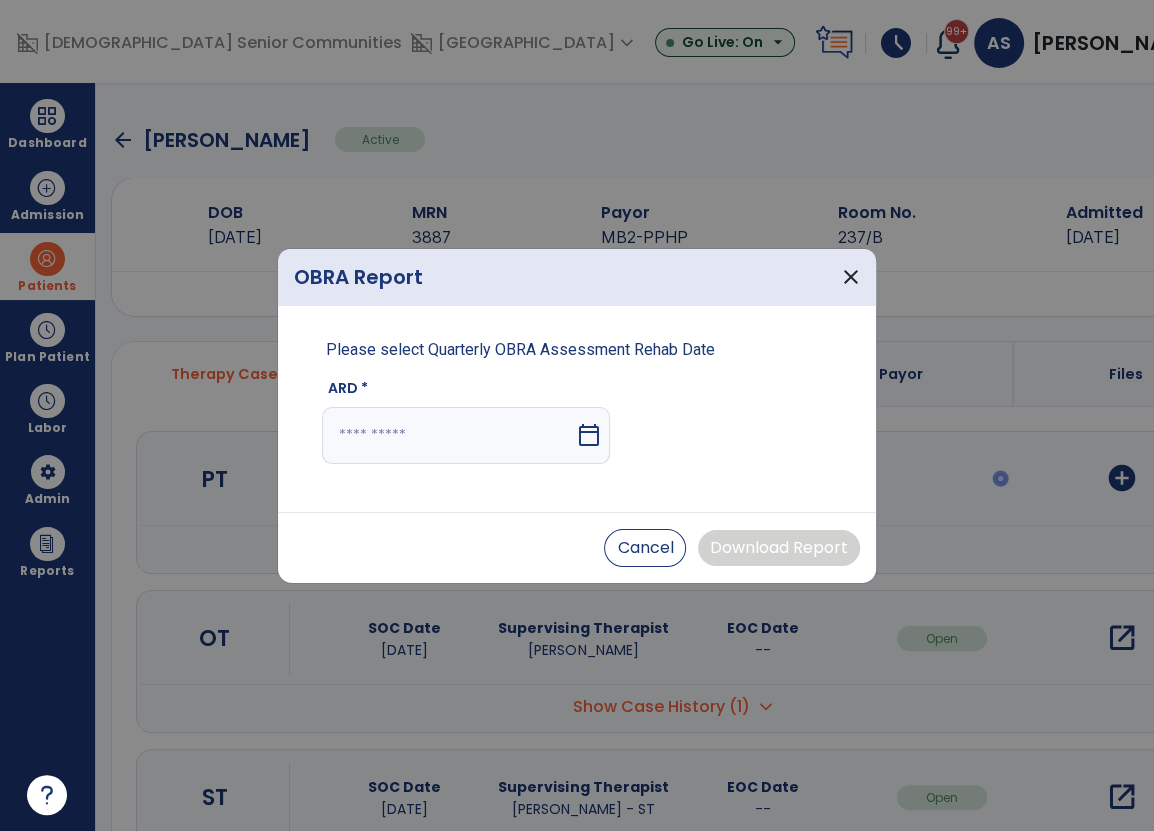 select on "*" 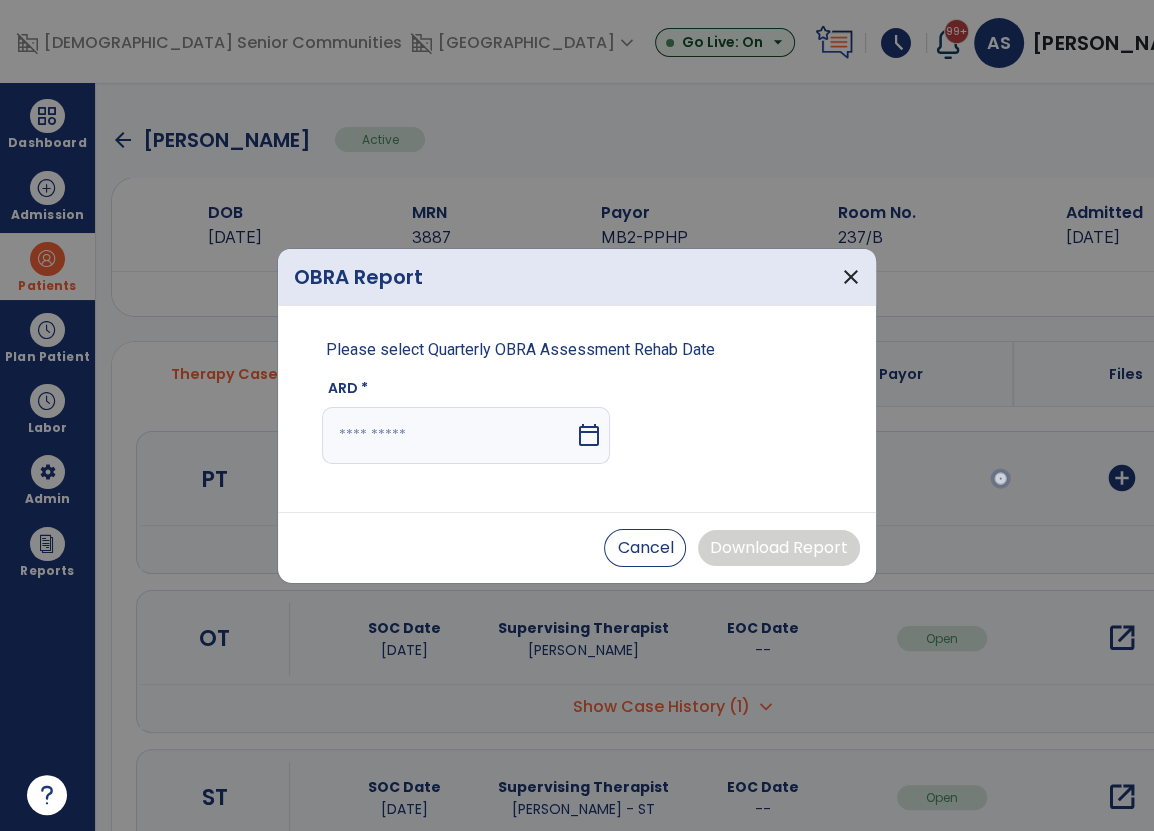 select on "****" 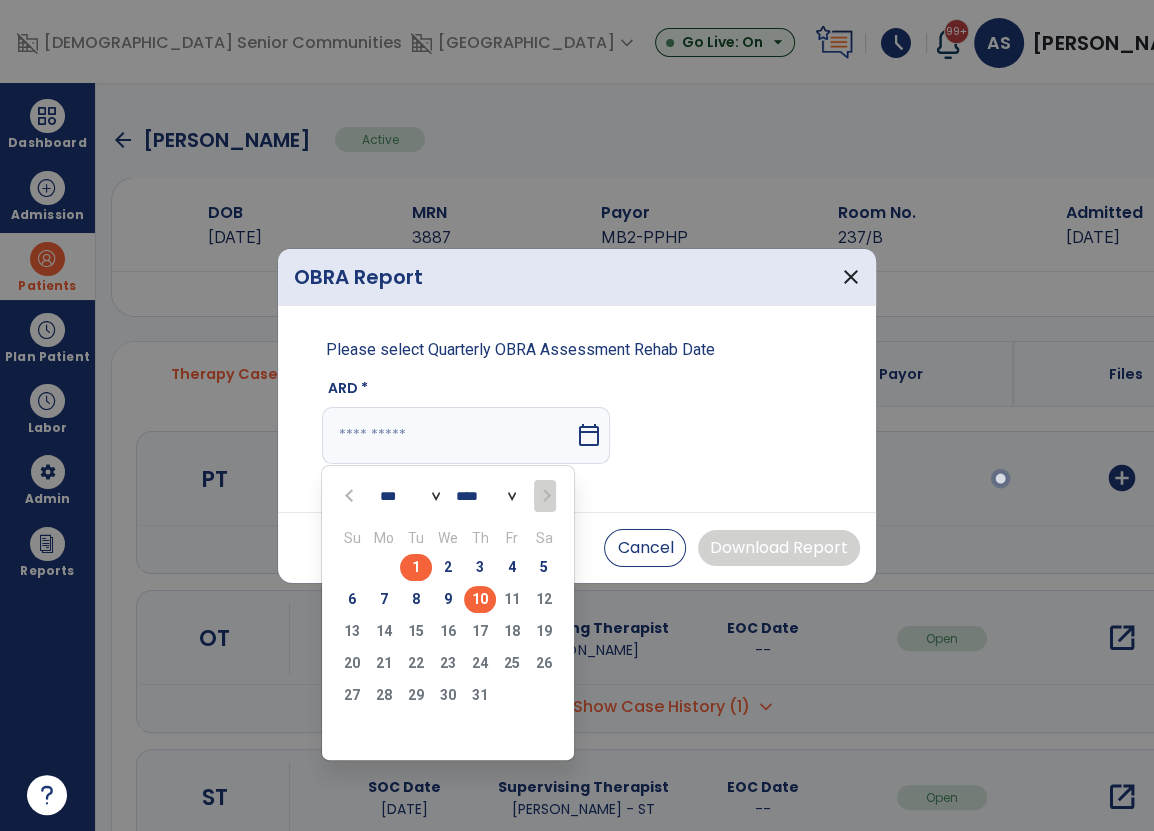 click on "1" at bounding box center (416, 567) 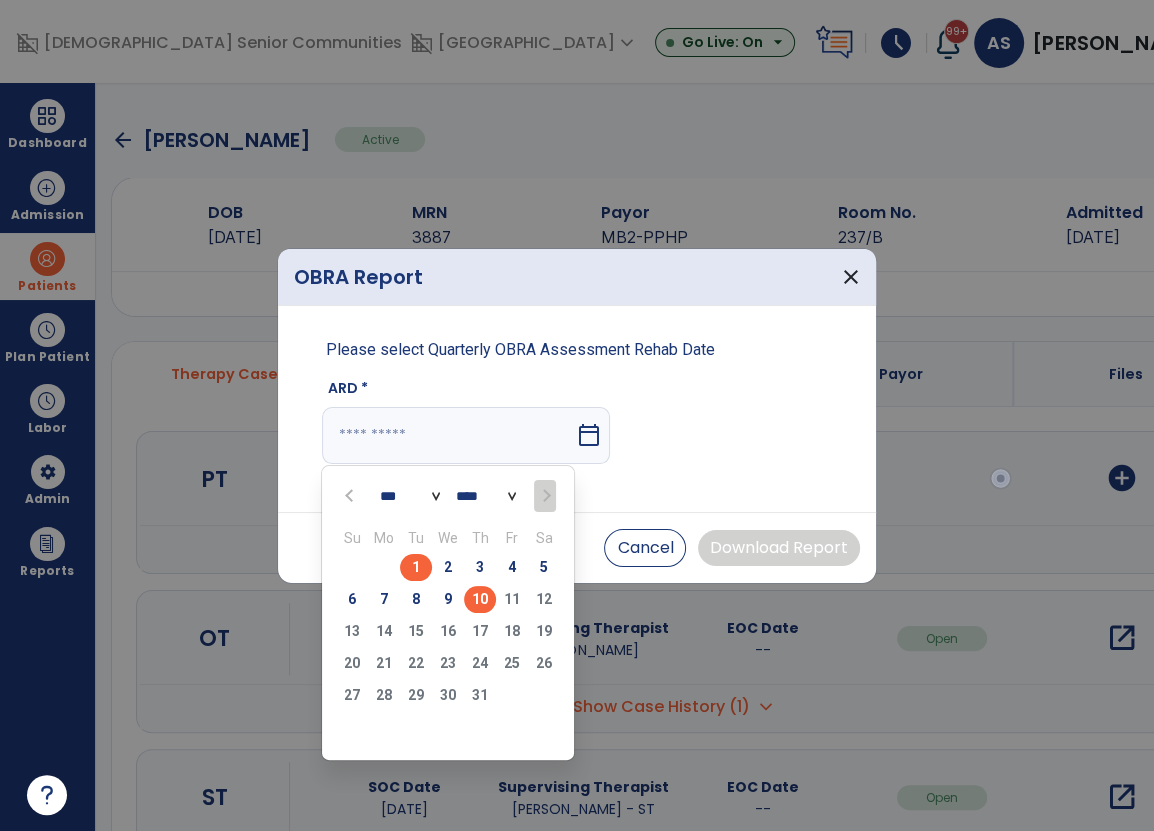 type on "********" 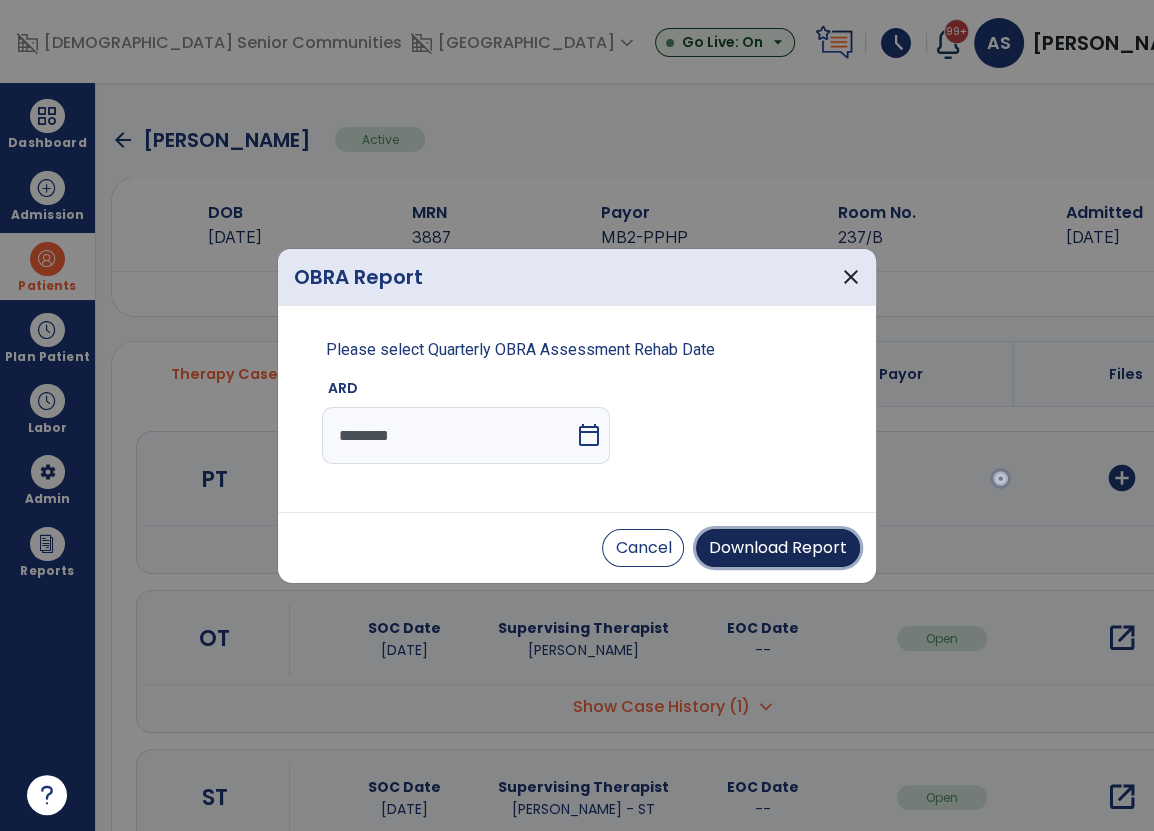 click on "Download Report" at bounding box center [778, 548] 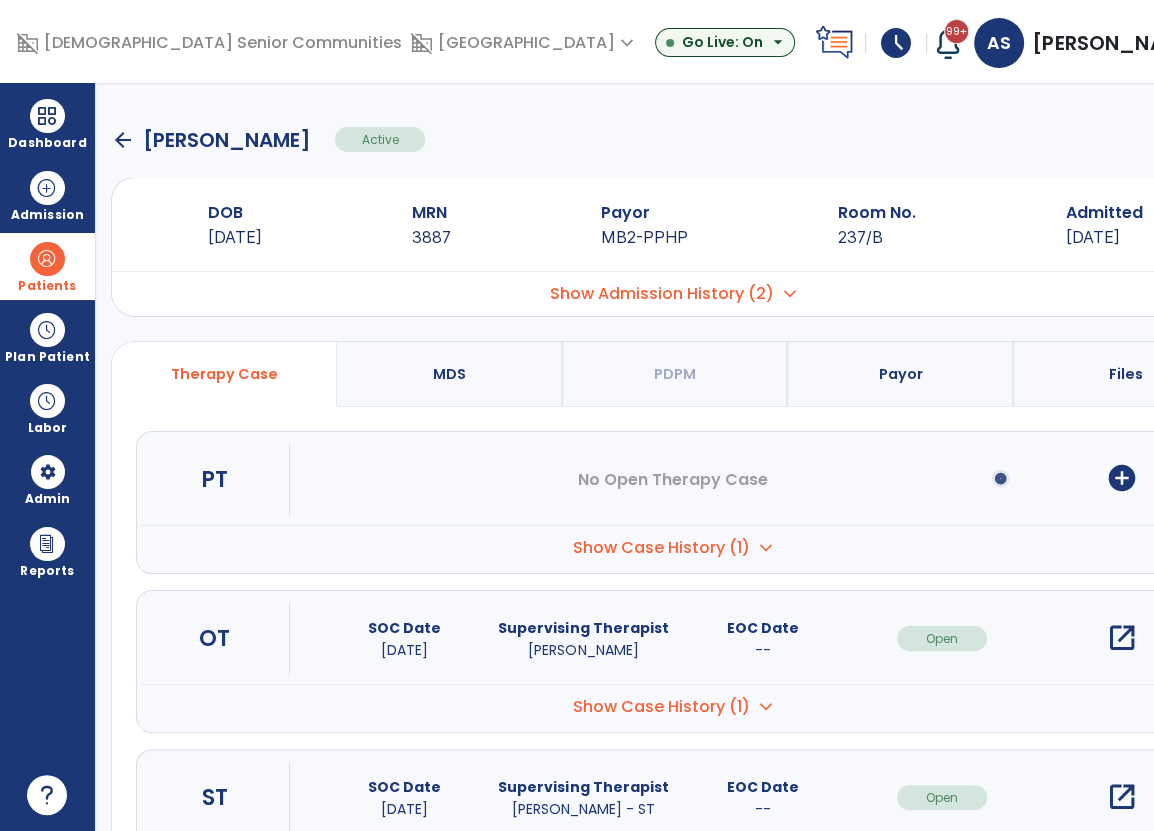 click on "Show Case History (1)" at bounding box center [661, 548] 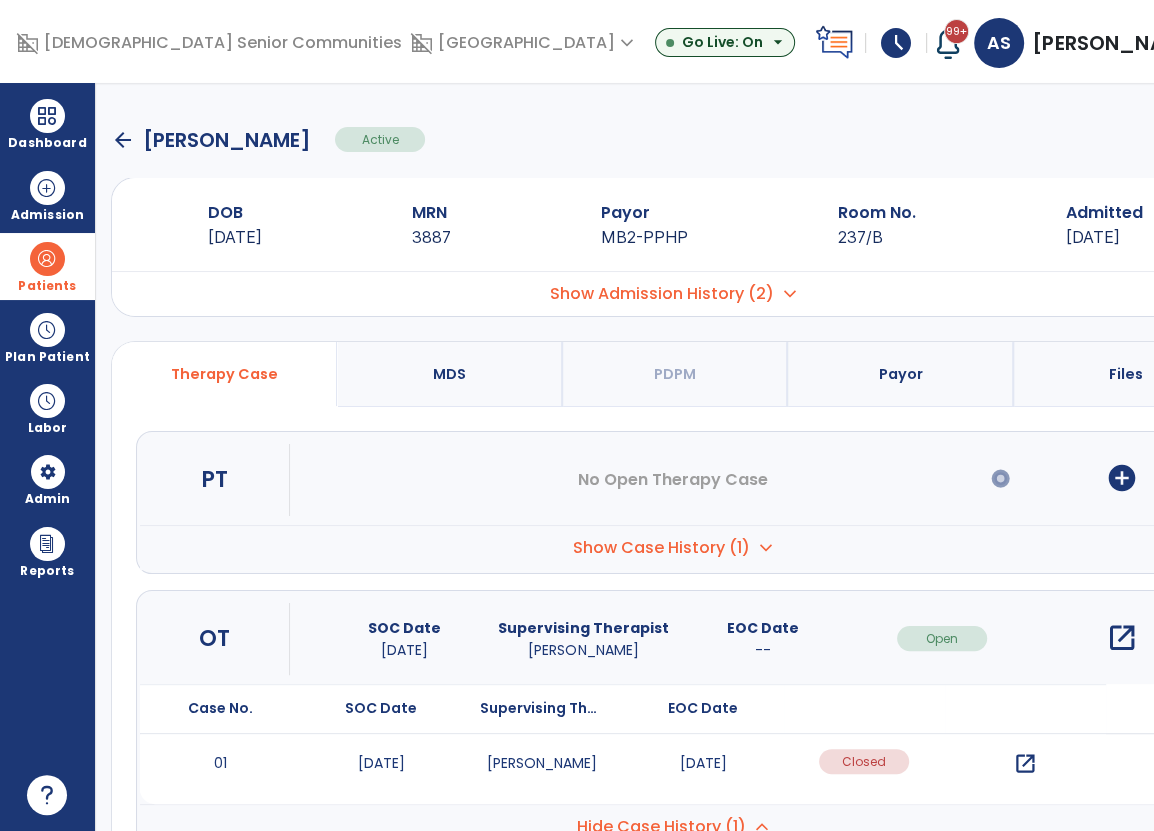 scroll, scrollTop: 111, scrollLeft: 0, axis: vertical 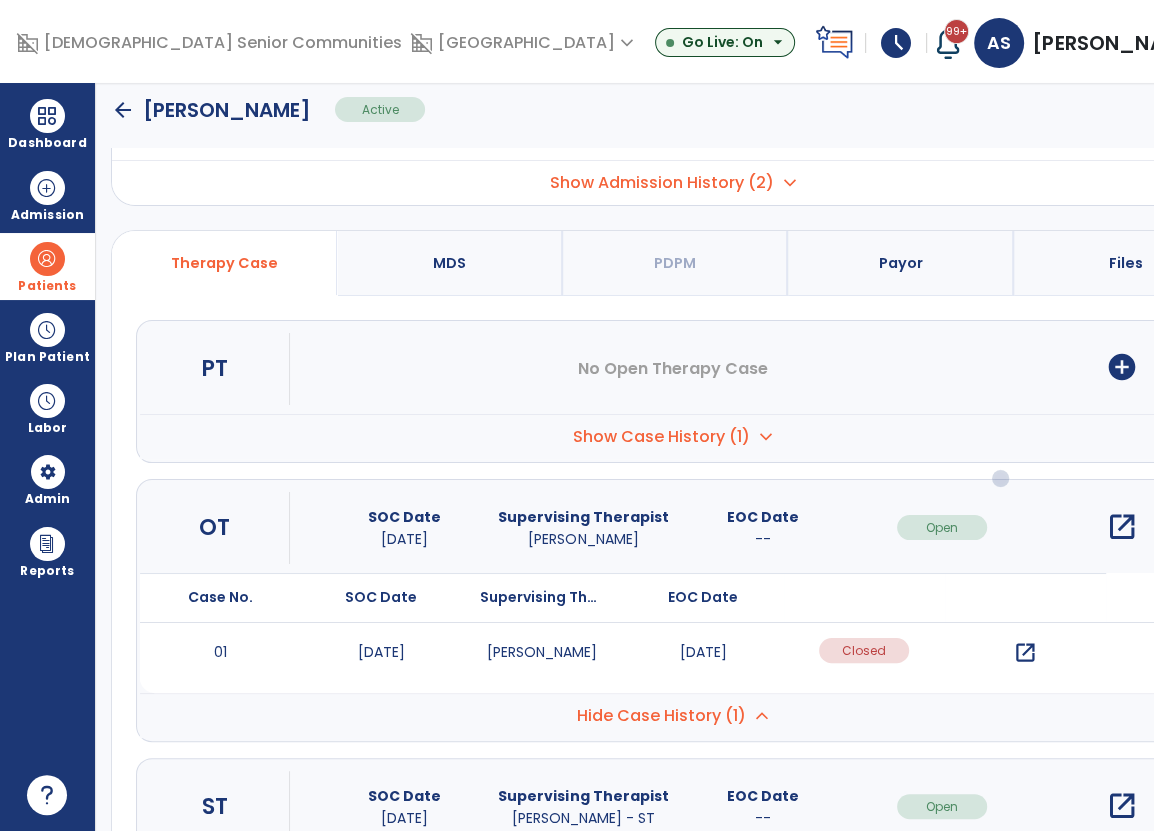 click on "Patients" at bounding box center (47, 266) 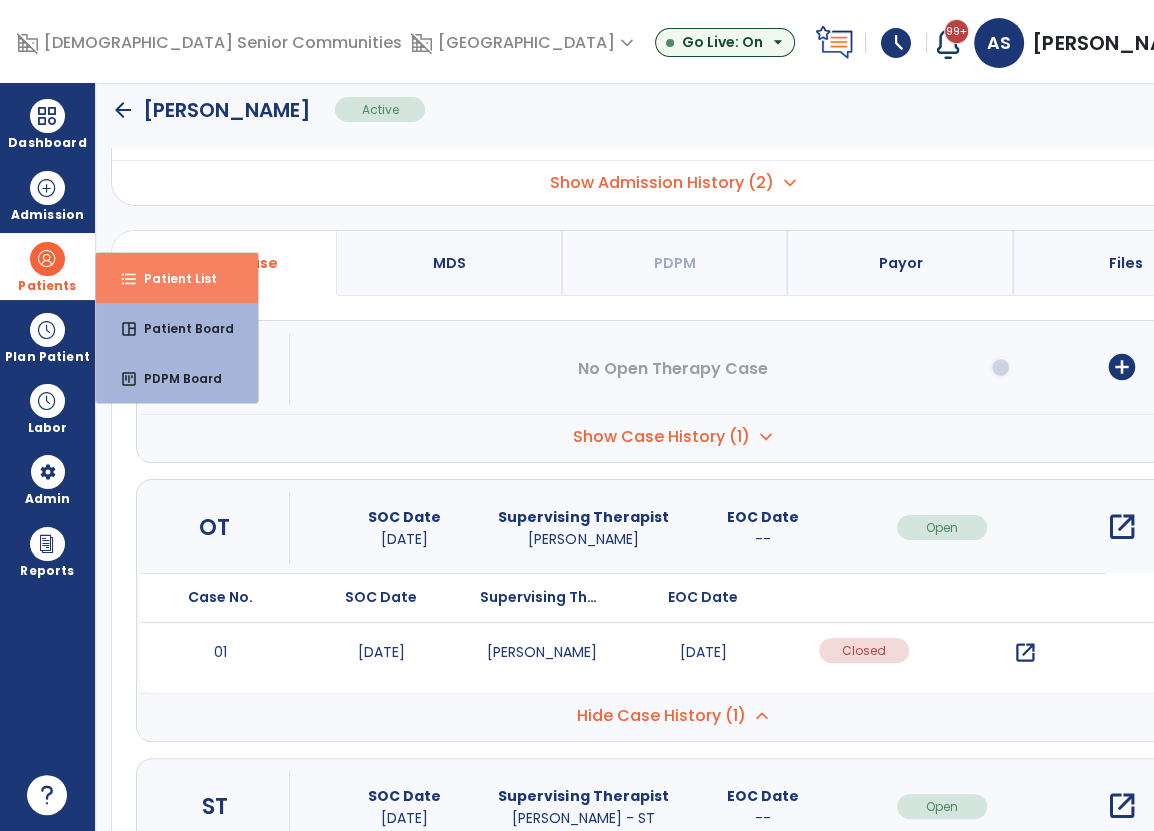 click on "Patient List" at bounding box center (172, 278) 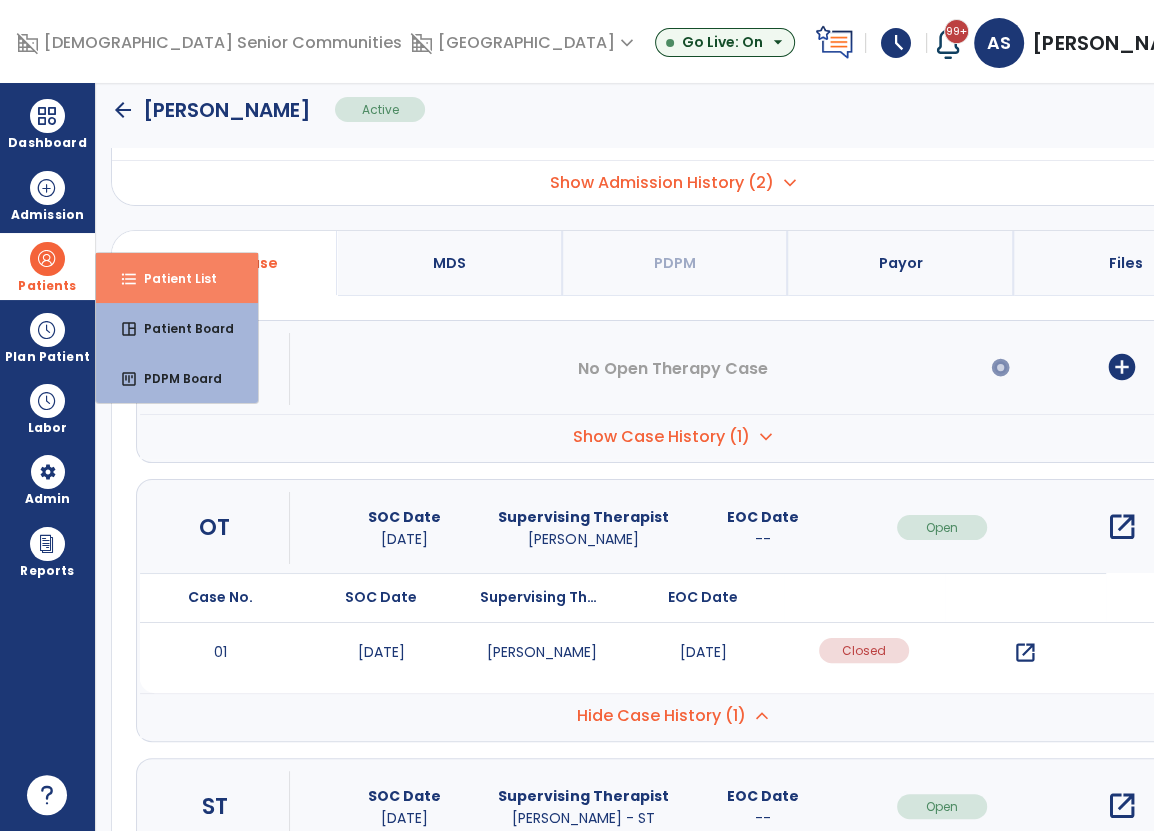 scroll, scrollTop: 0, scrollLeft: 0, axis: both 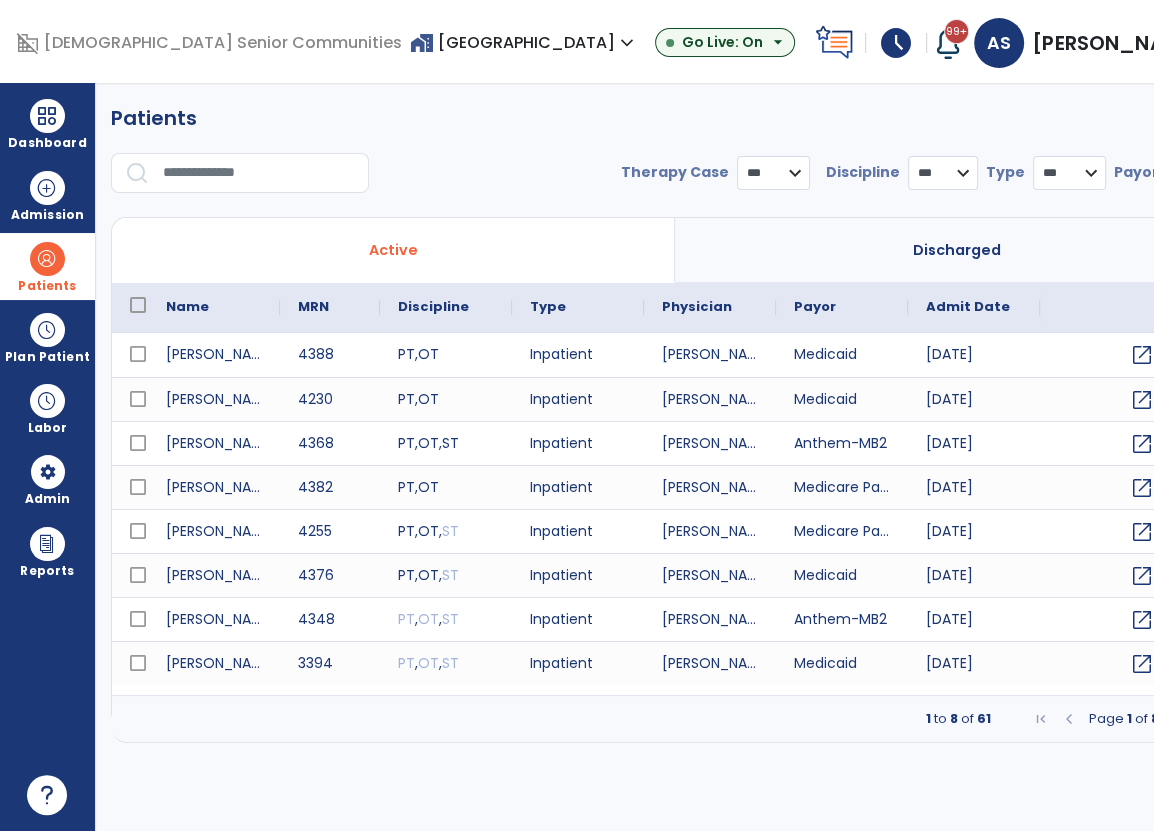select on "***" 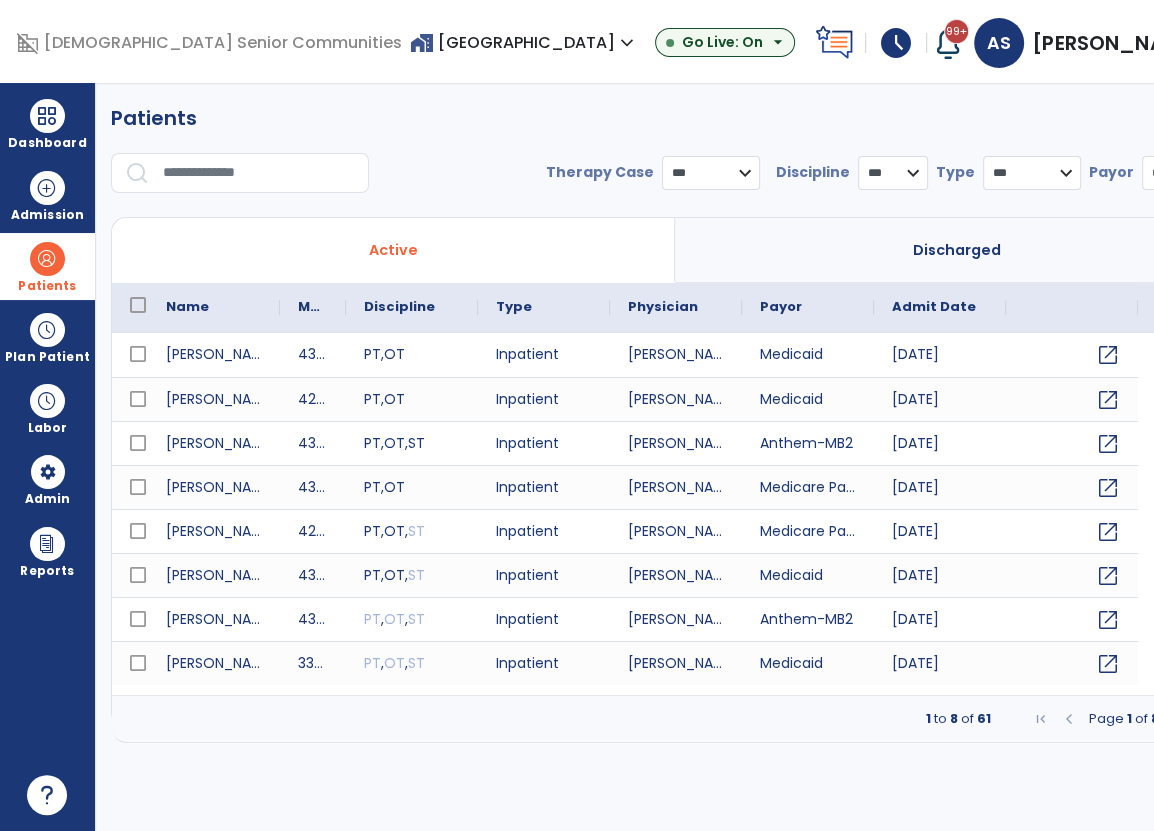 click at bounding box center (259, 173) 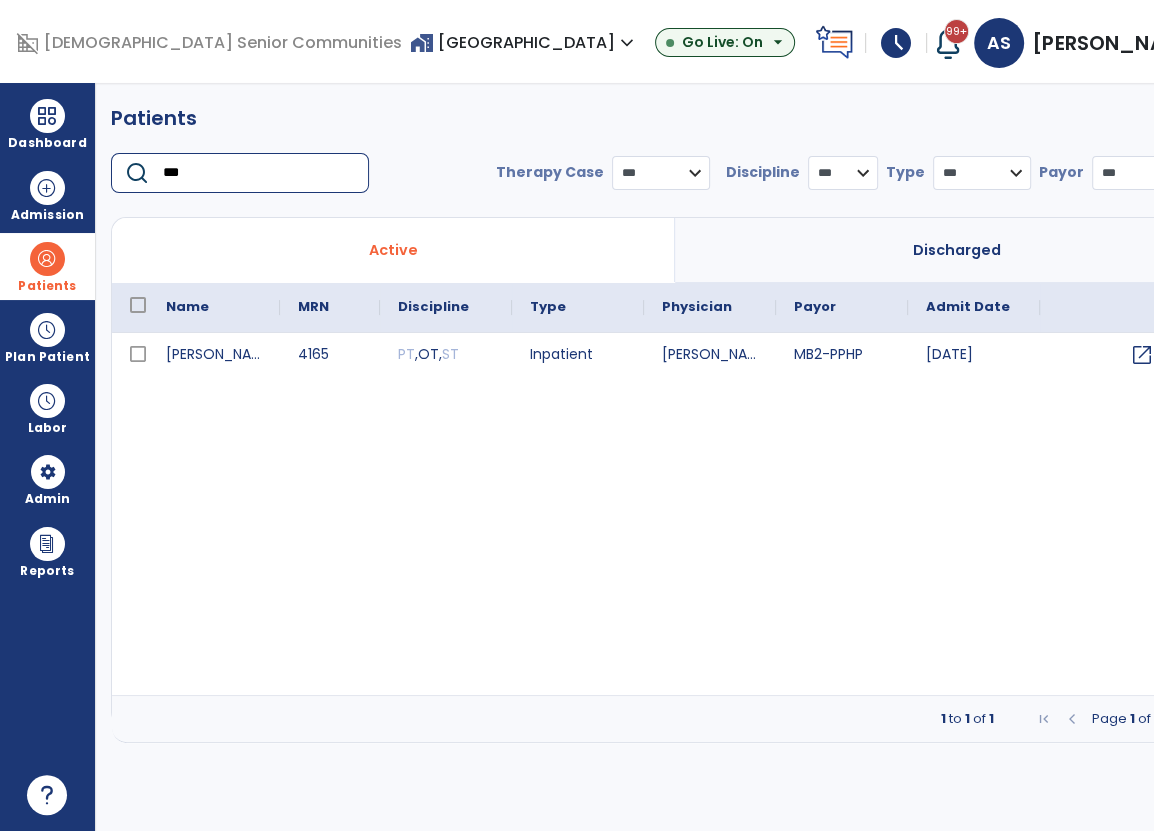 type on "***" 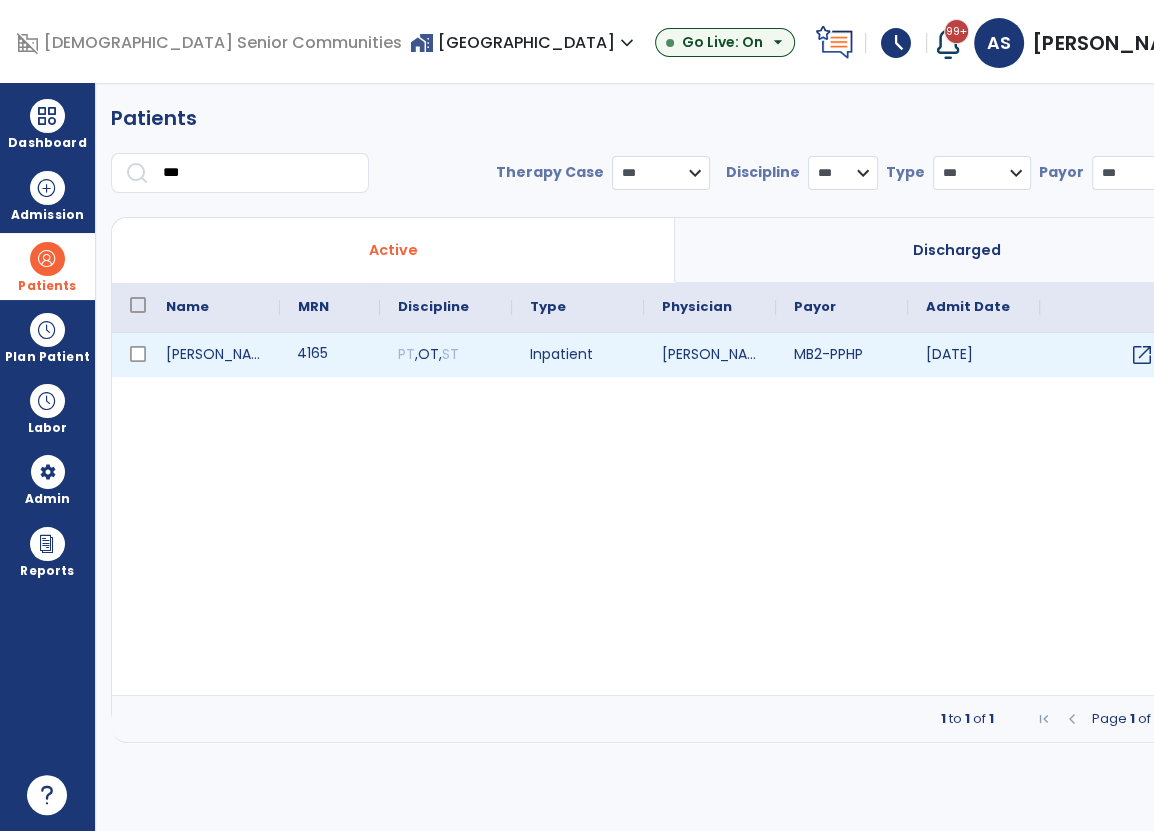 click on "4165" at bounding box center [330, 355] 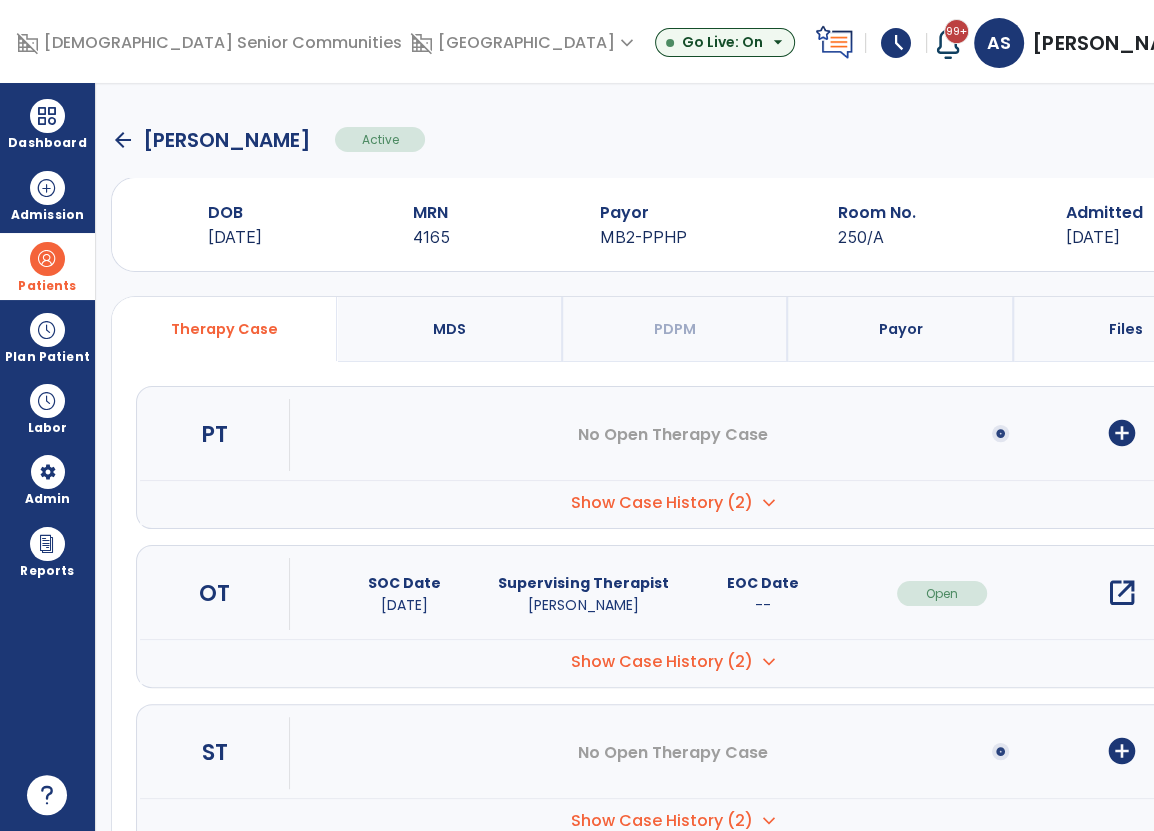 click on "menu" at bounding box center [1219, 140] 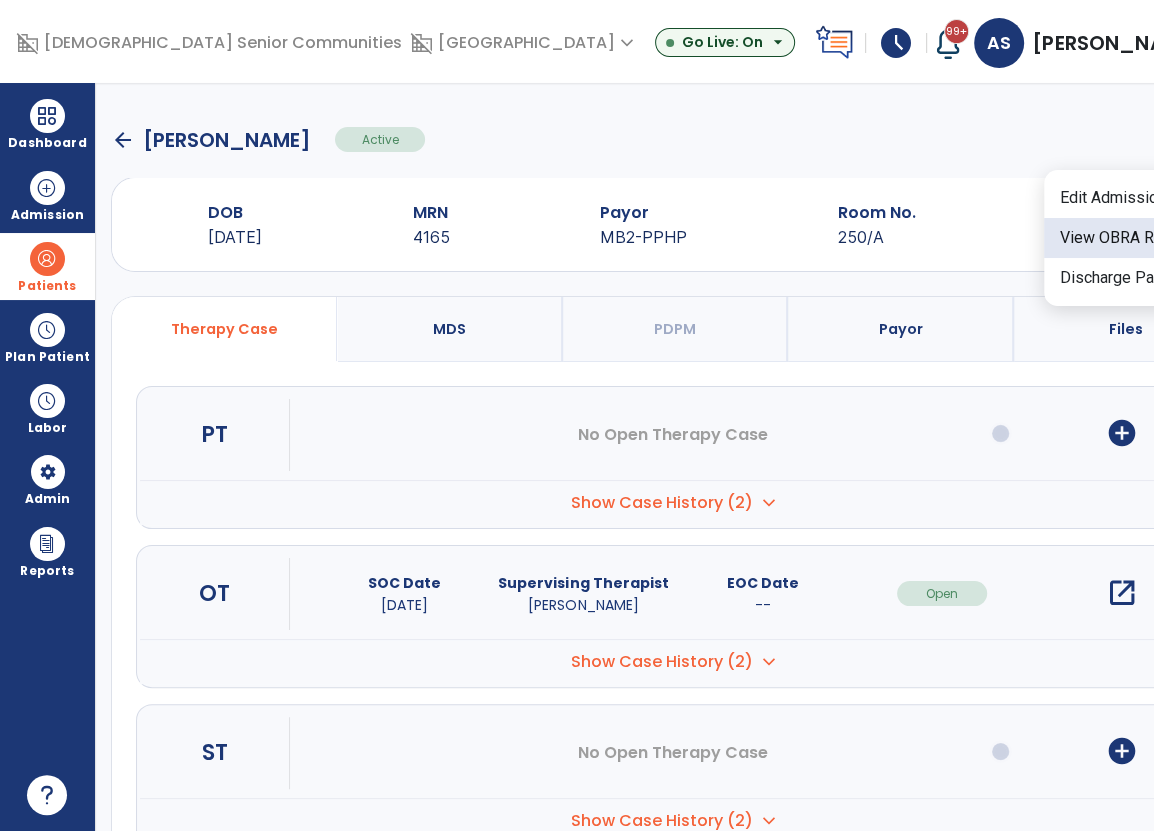 click on "View OBRA Report" 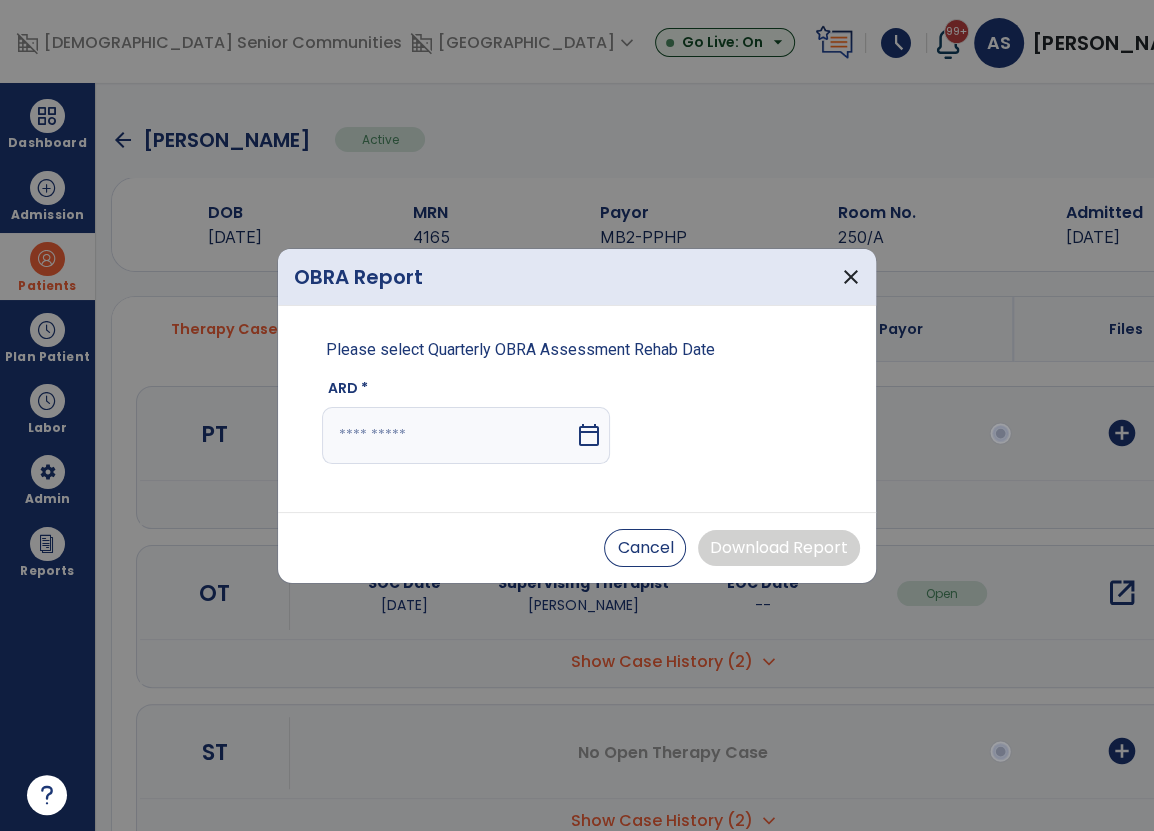 click at bounding box center (448, 435) 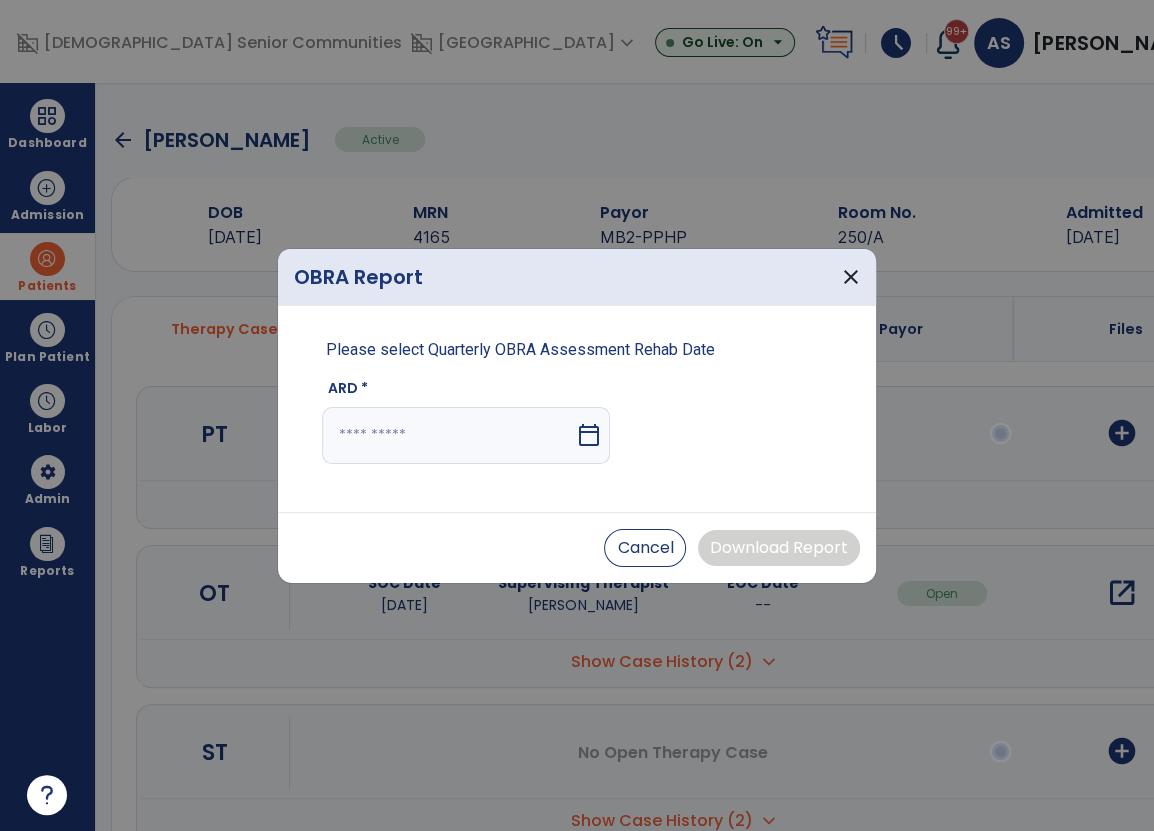 select on "*" 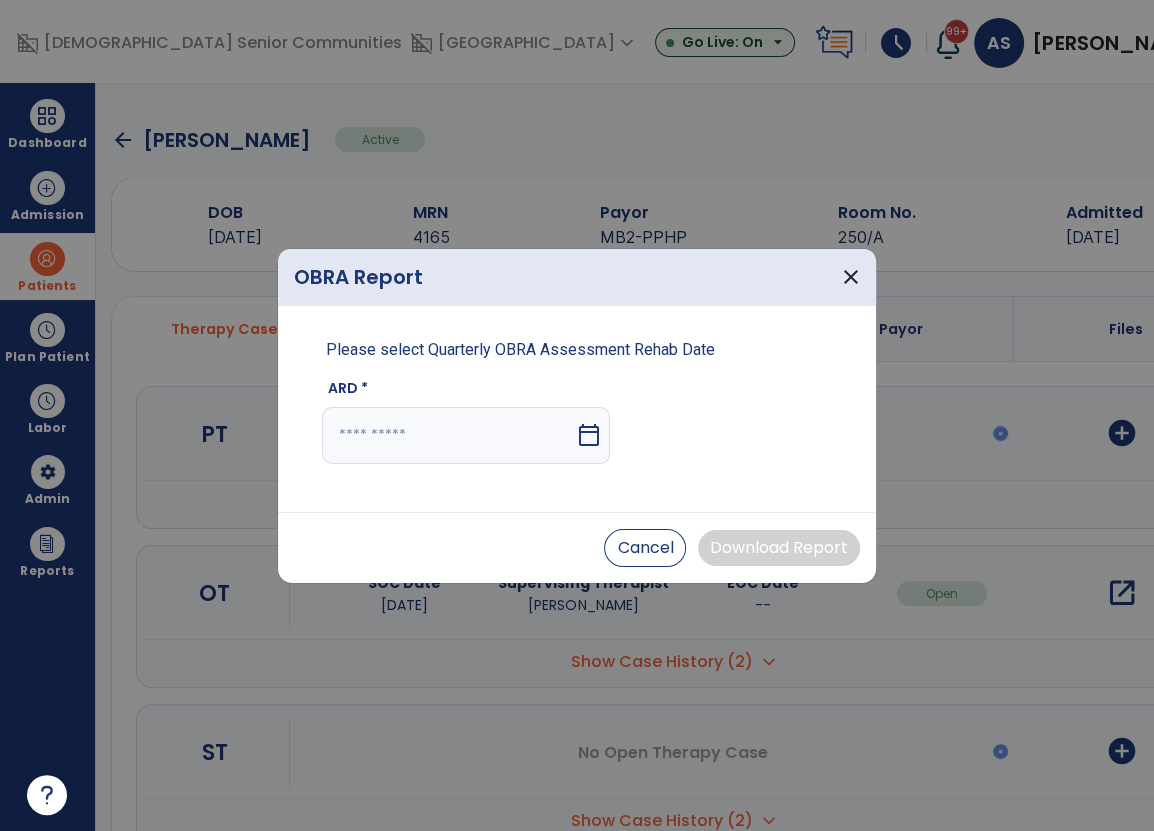 select on "****" 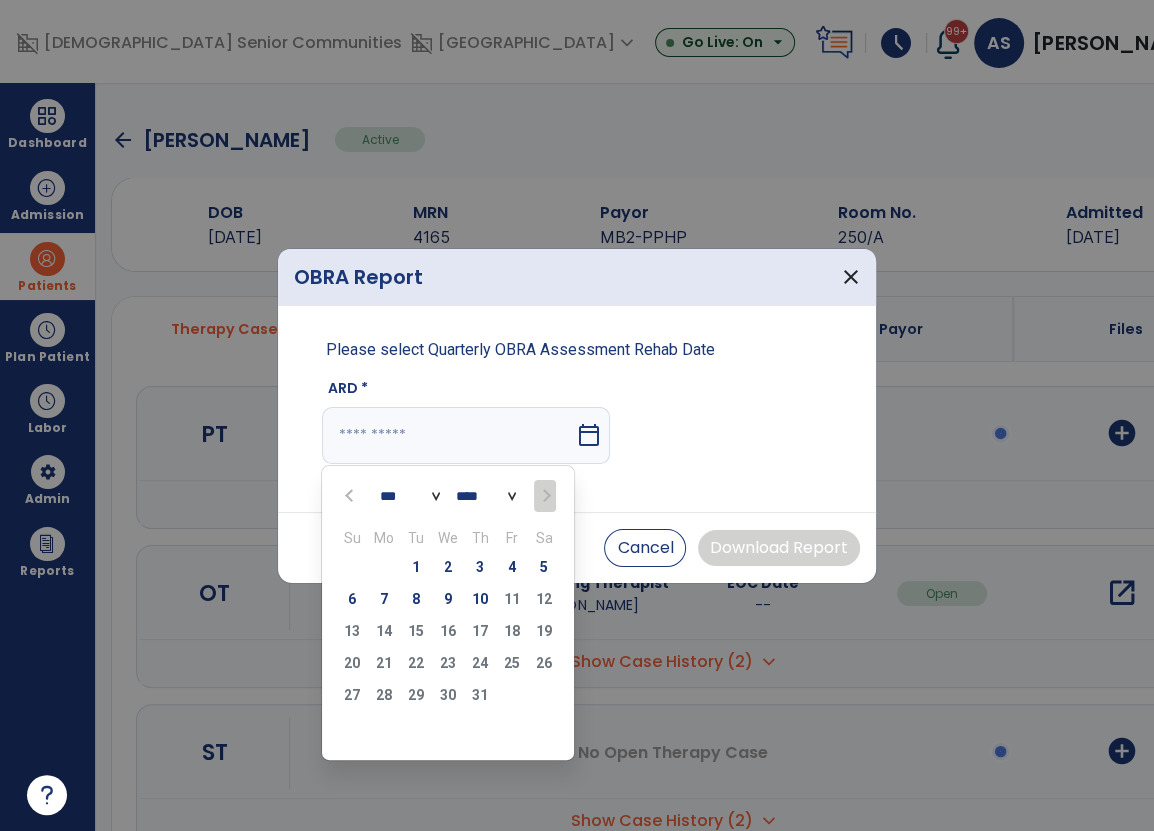 click at bounding box center (351, 495) 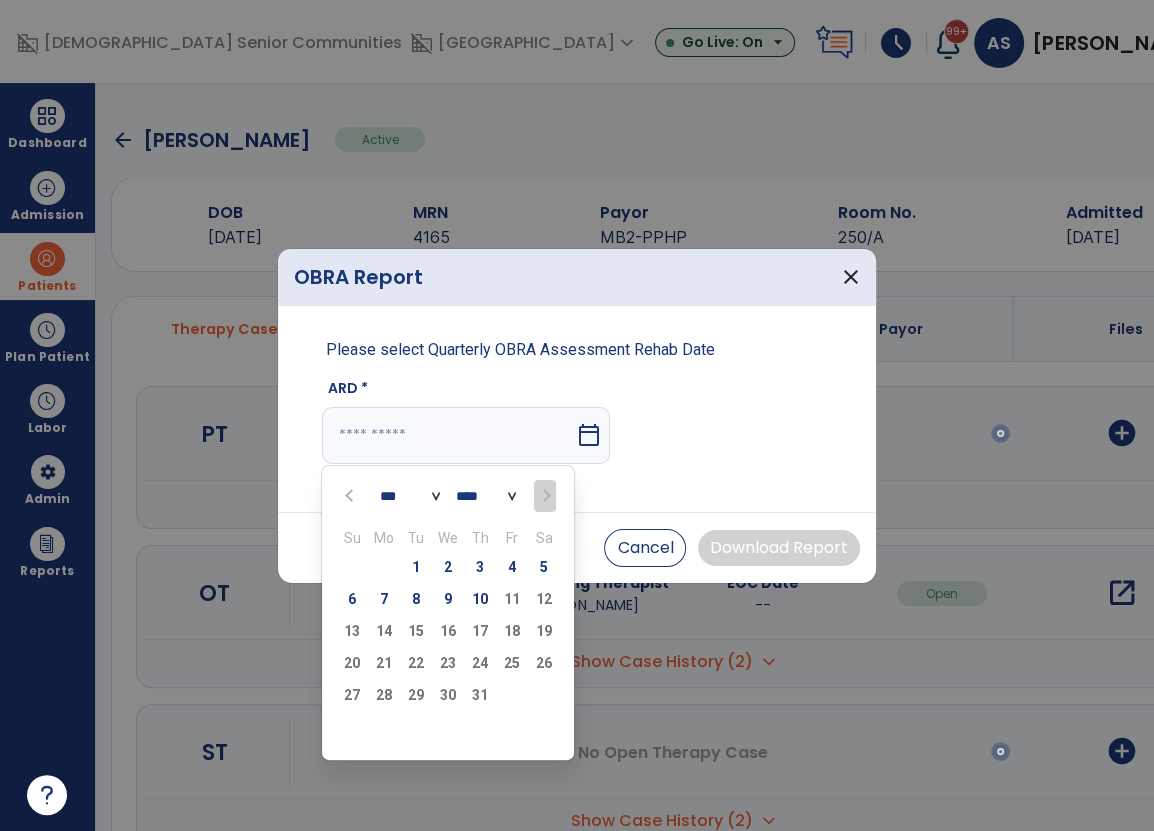 select on "*" 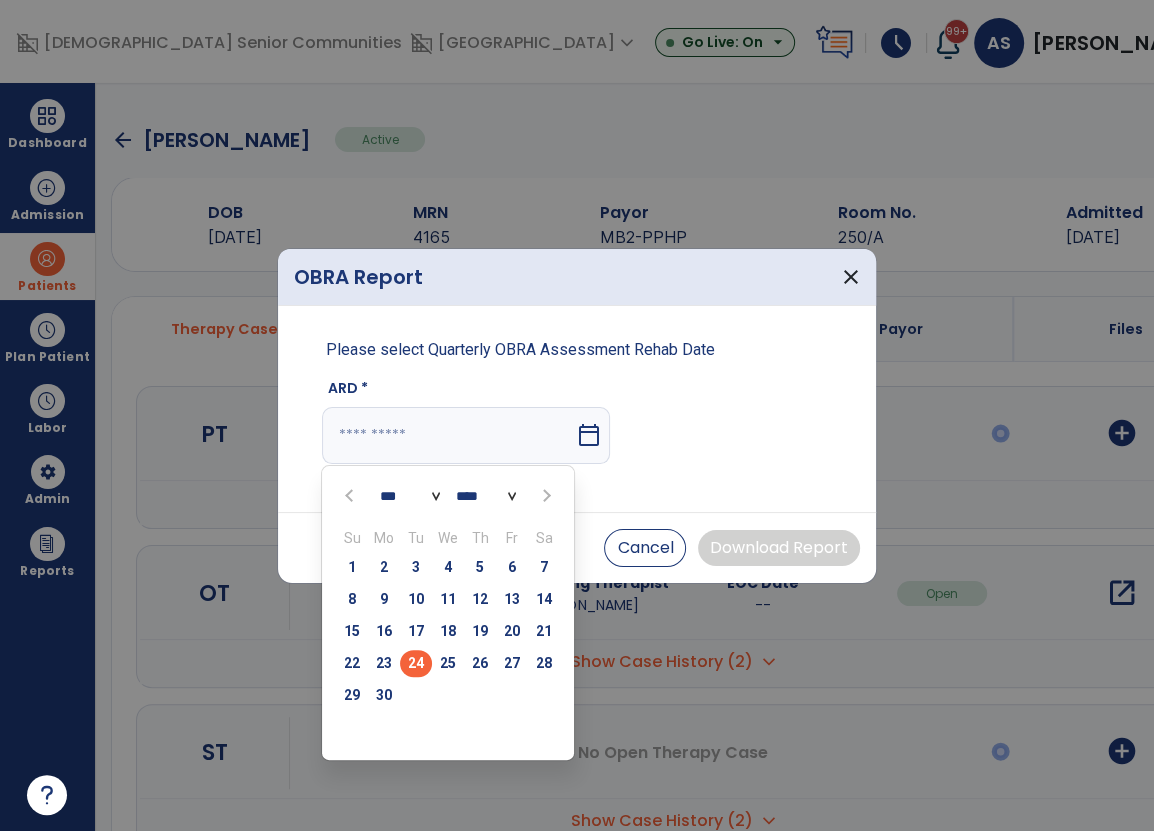 click on "24" at bounding box center (416, 663) 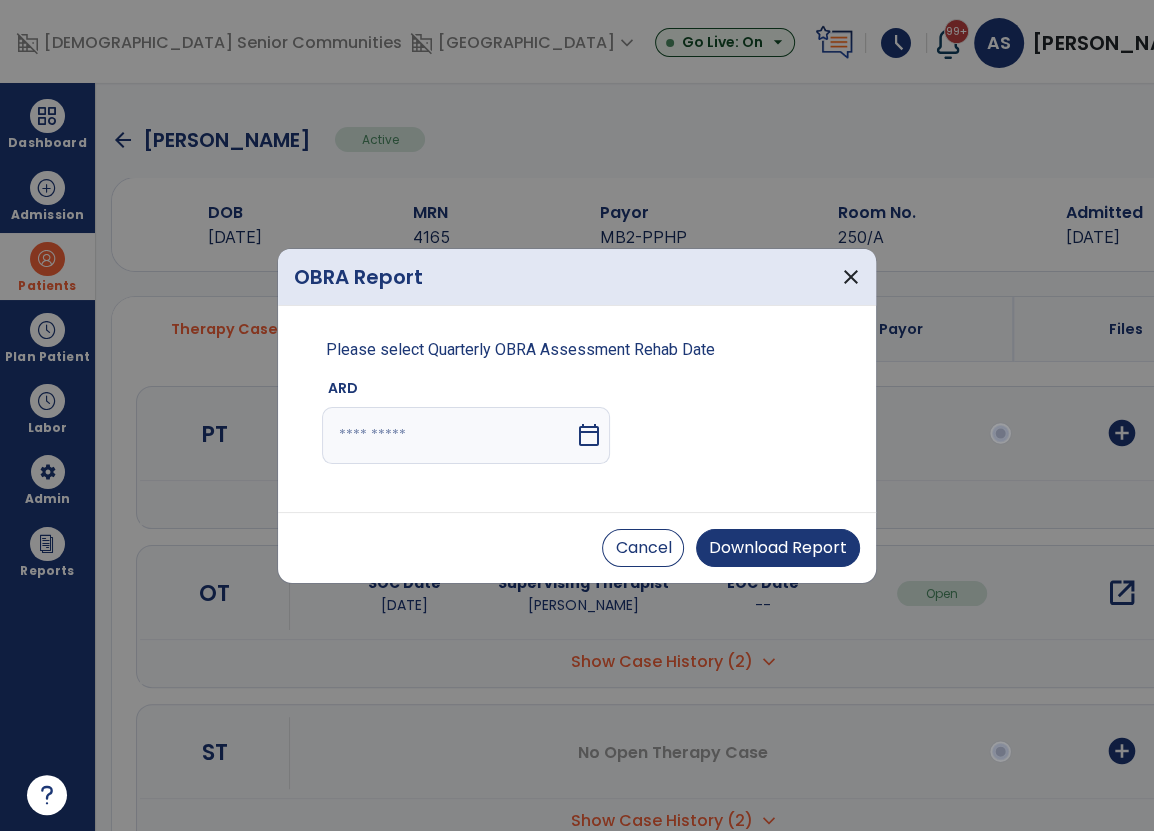 type on "*********" 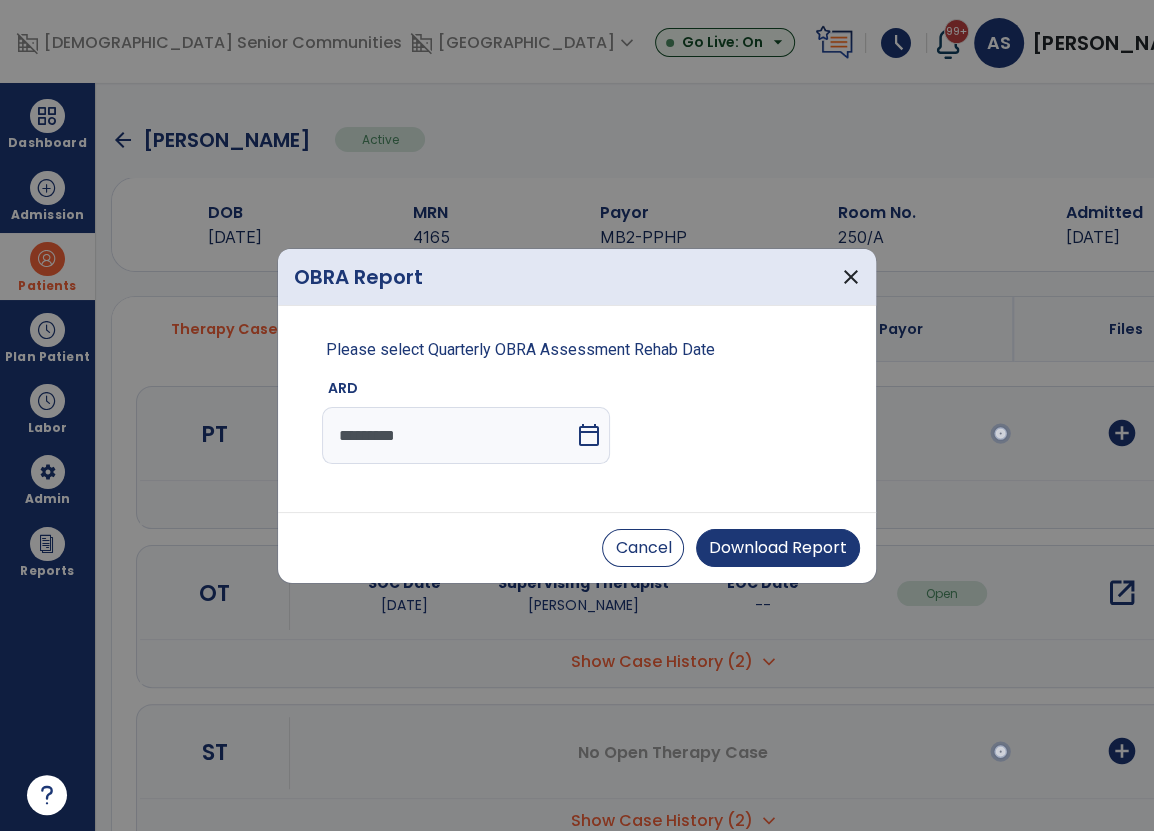 click on "Cancel   Download Report" at bounding box center [577, 547] 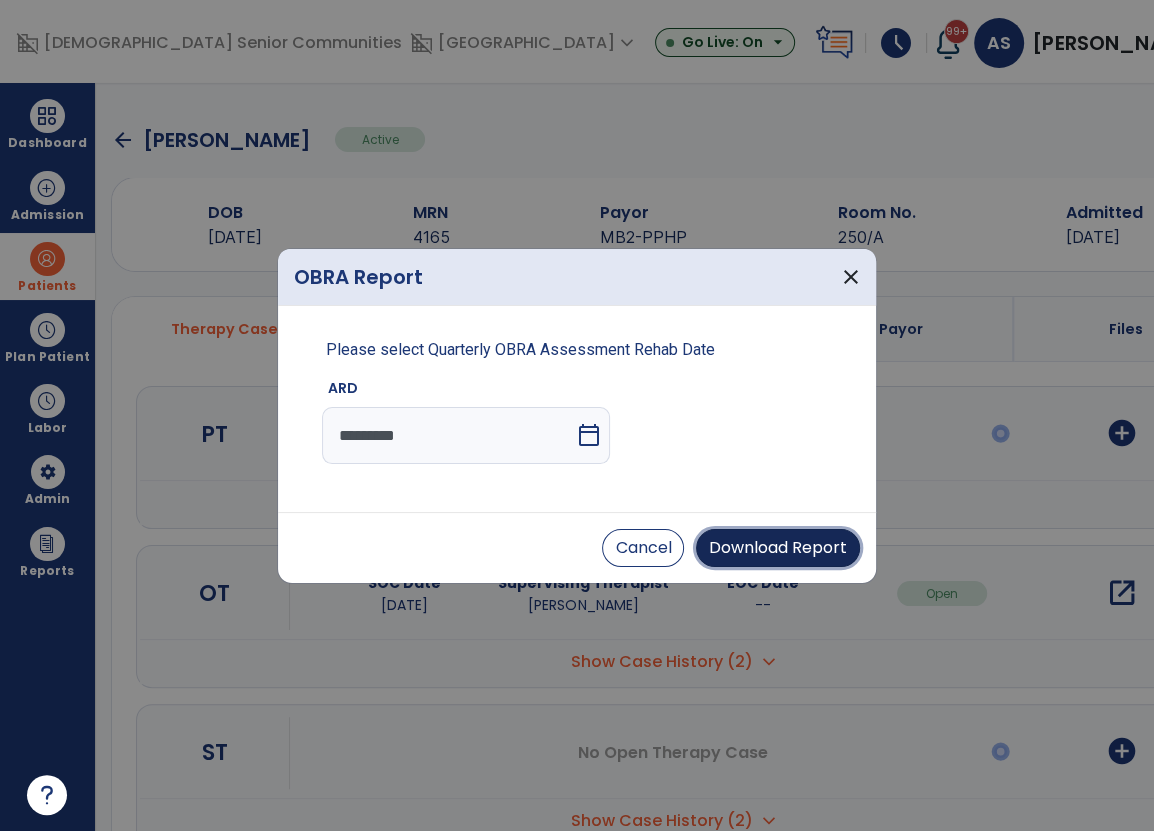 click on "Download Report" at bounding box center (778, 548) 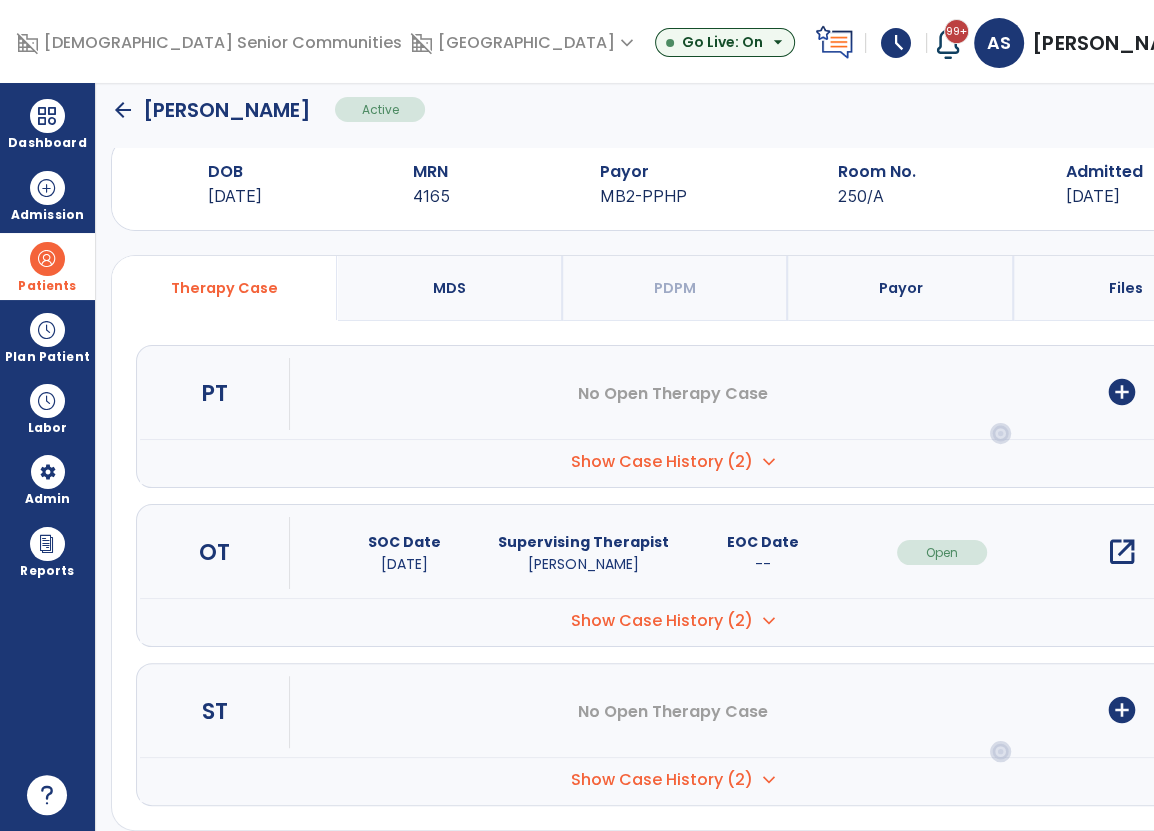 scroll, scrollTop: 63, scrollLeft: 0, axis: vertical 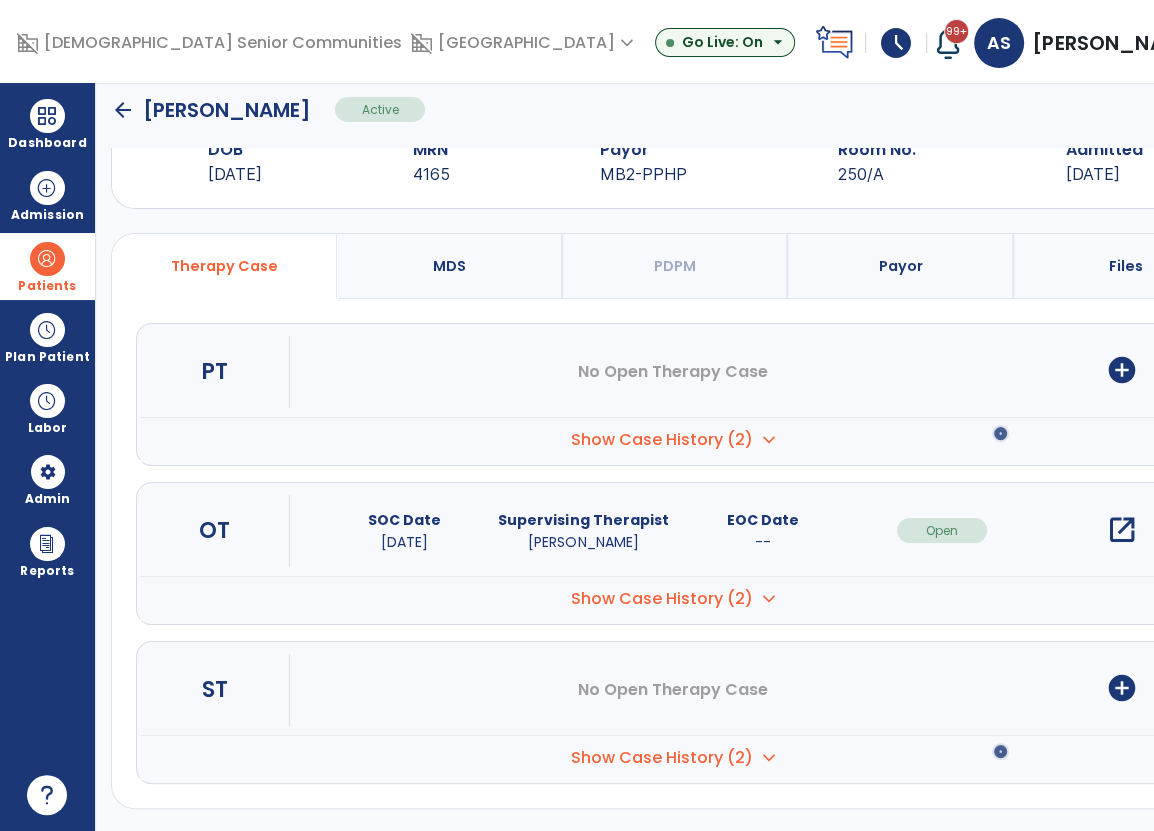 click on "Show Case History (2)     expand_more" at bounding box center [675, 439] 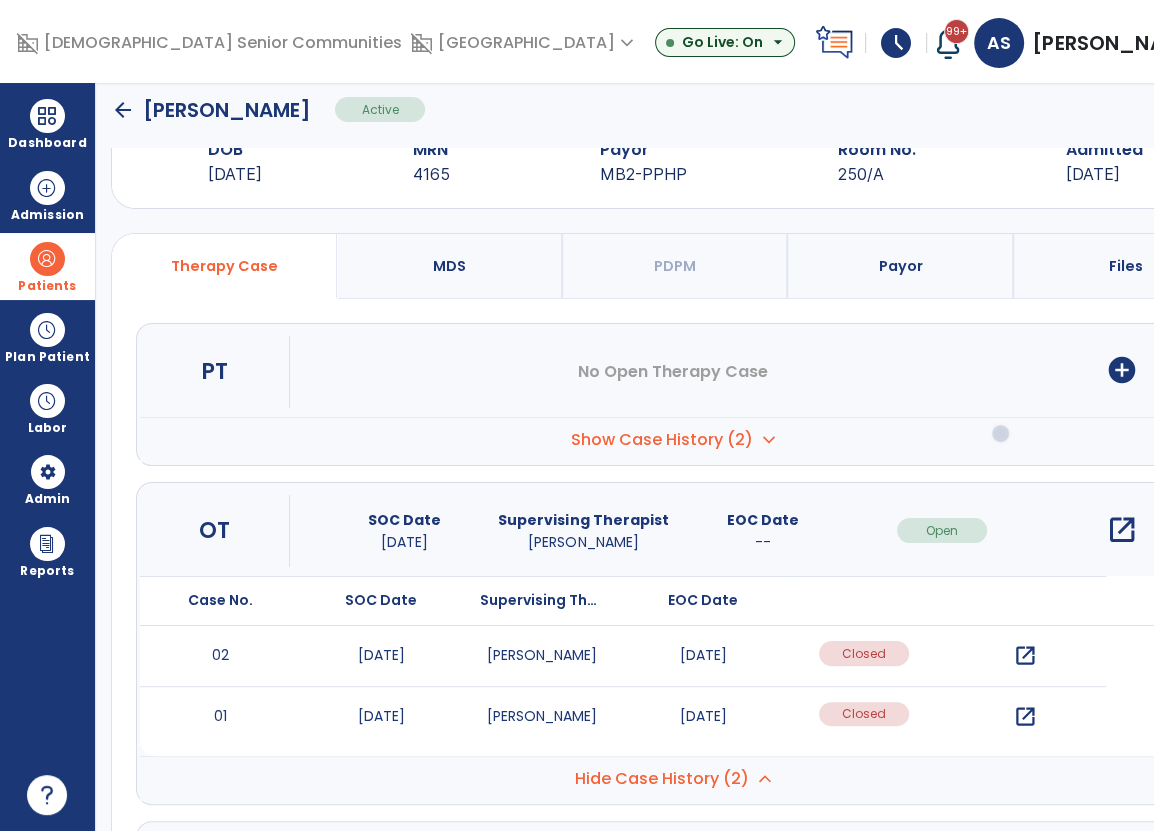 click on "Patients" at bounding box center (47, 266) 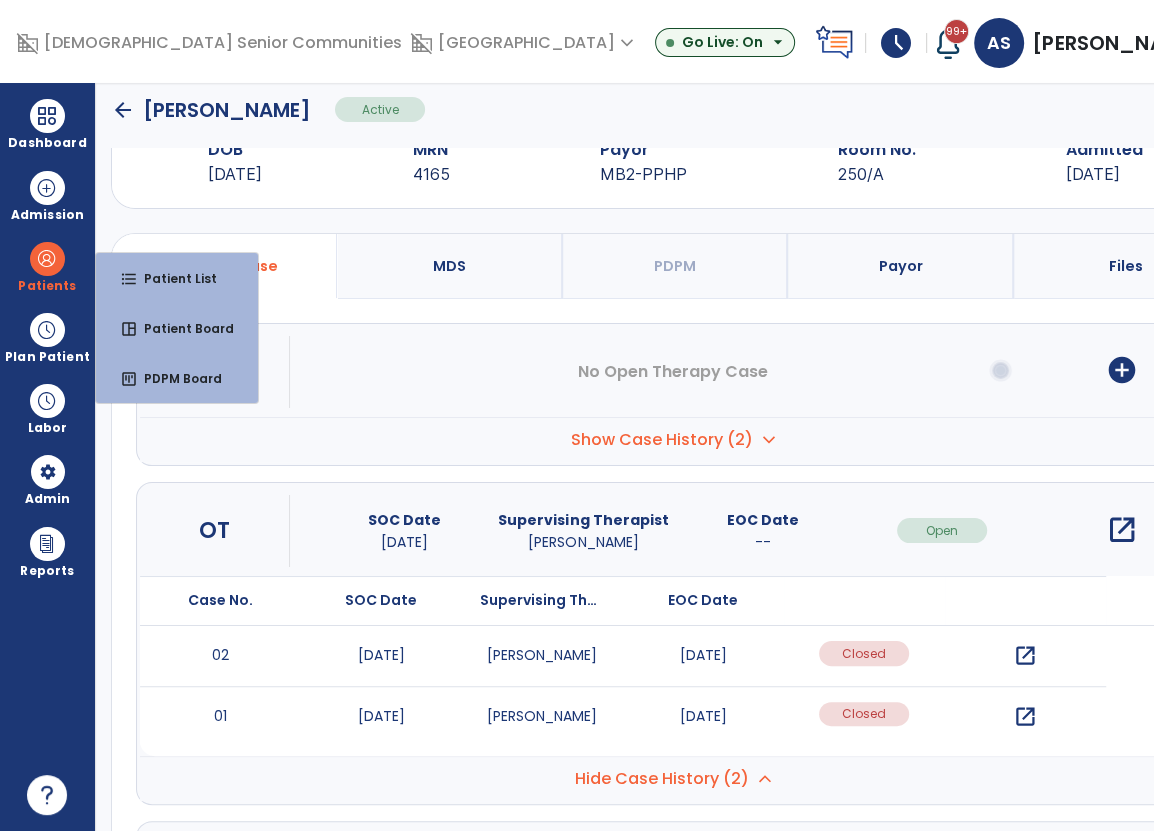 click on "Therapy Case" at bounding box center [224, 266] 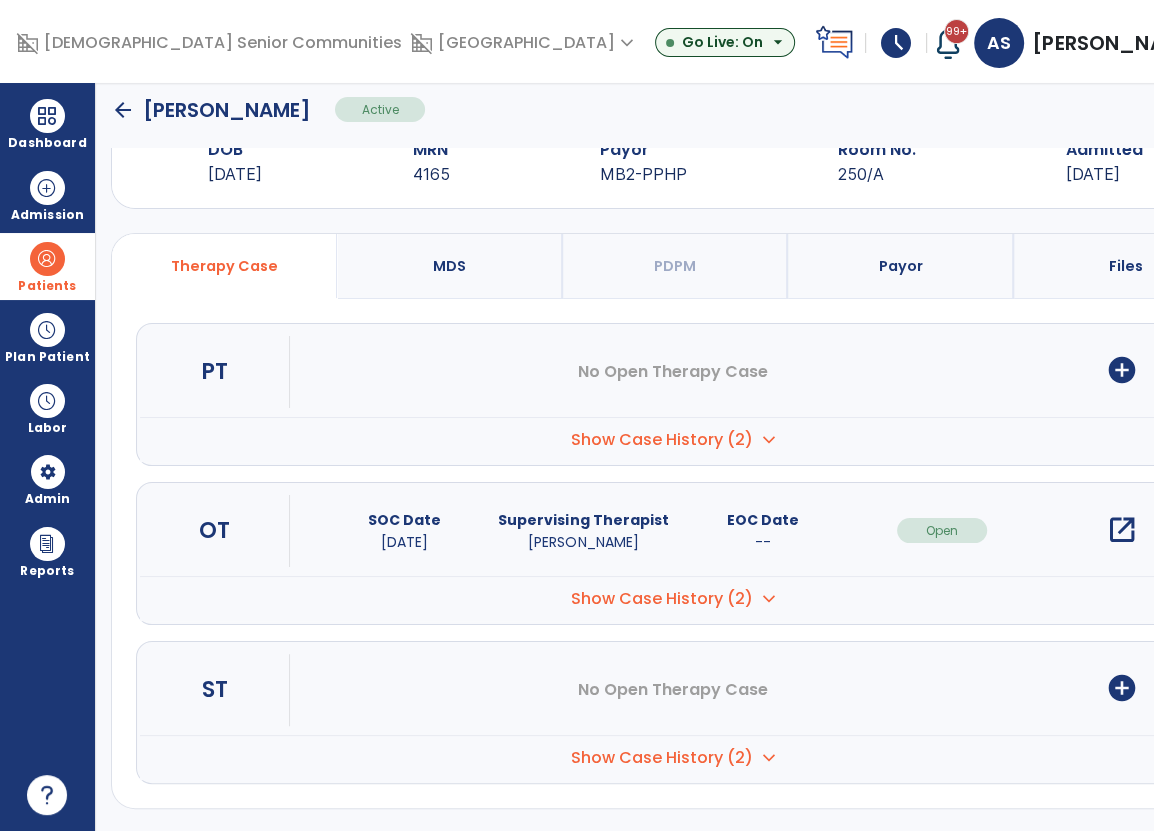 click on "Patients" at bounding box center (47, 266) 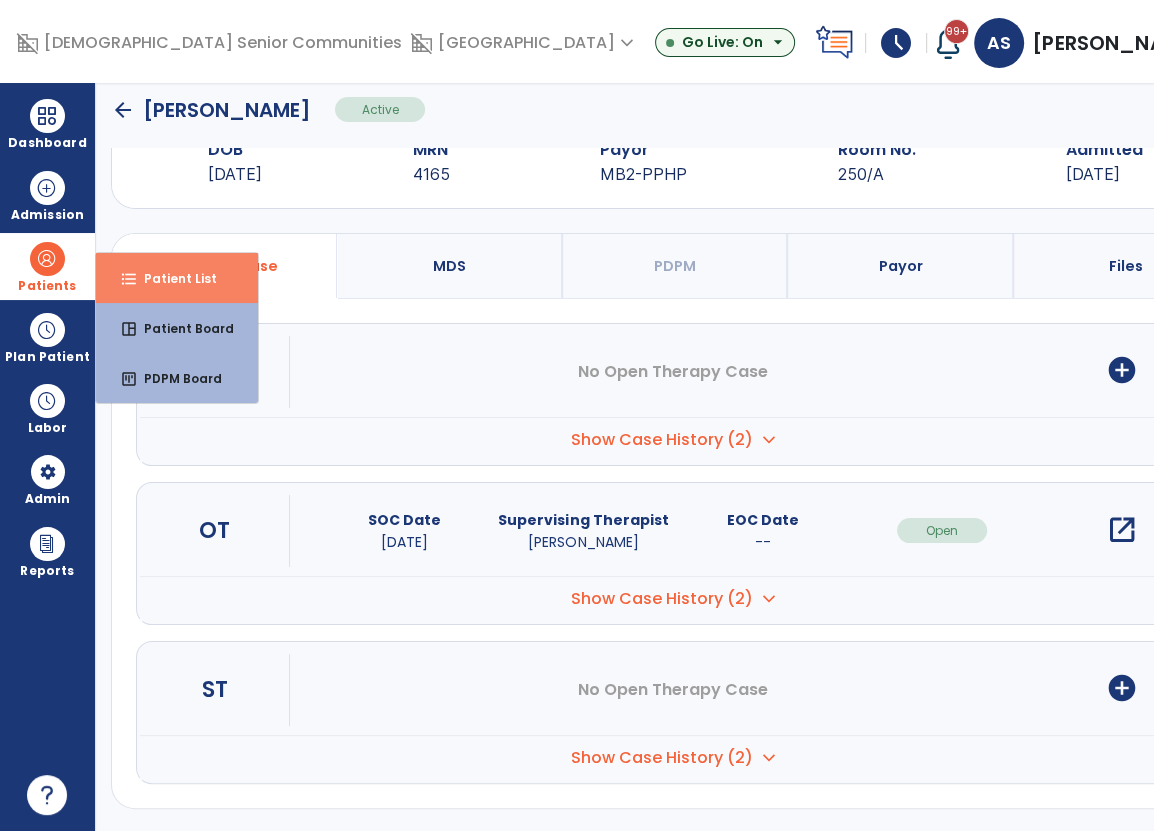 click on "format_list_bulleted" at bounding box center (129, 279) 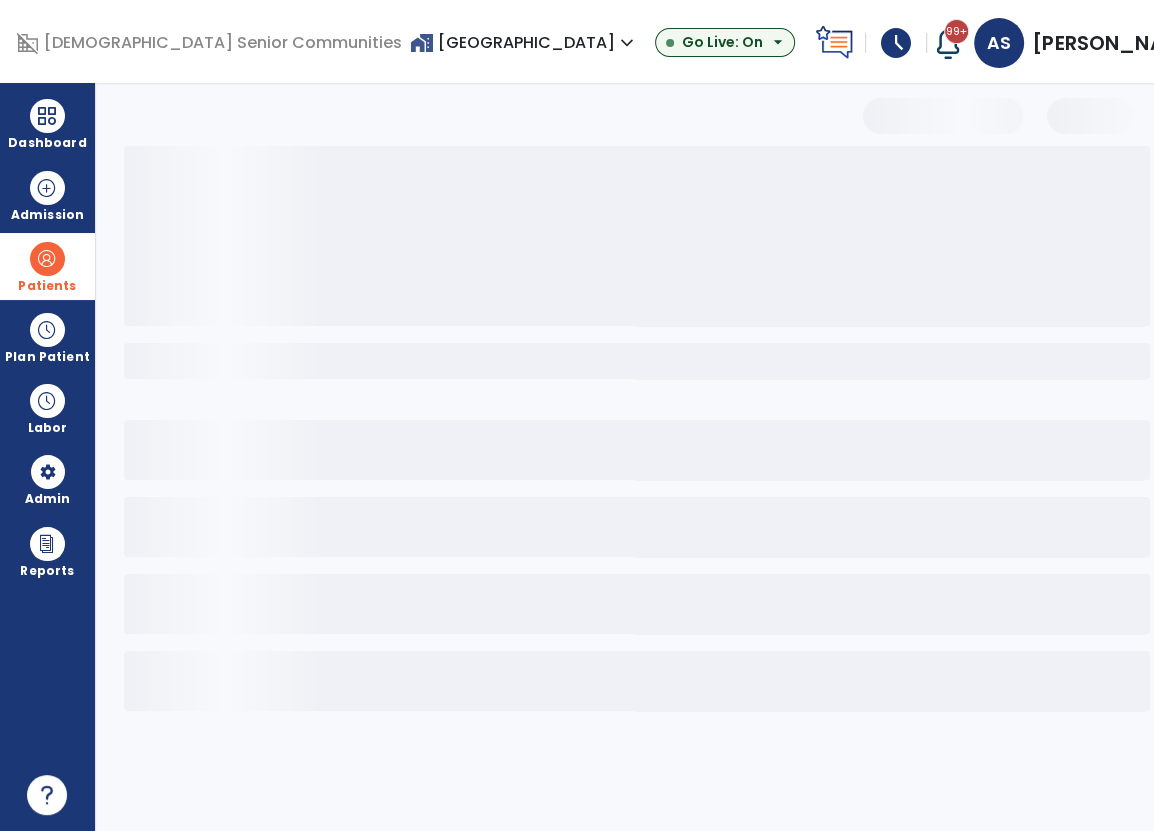 scroll, scrollTop: 0, scrollLeft: 0, axis: both 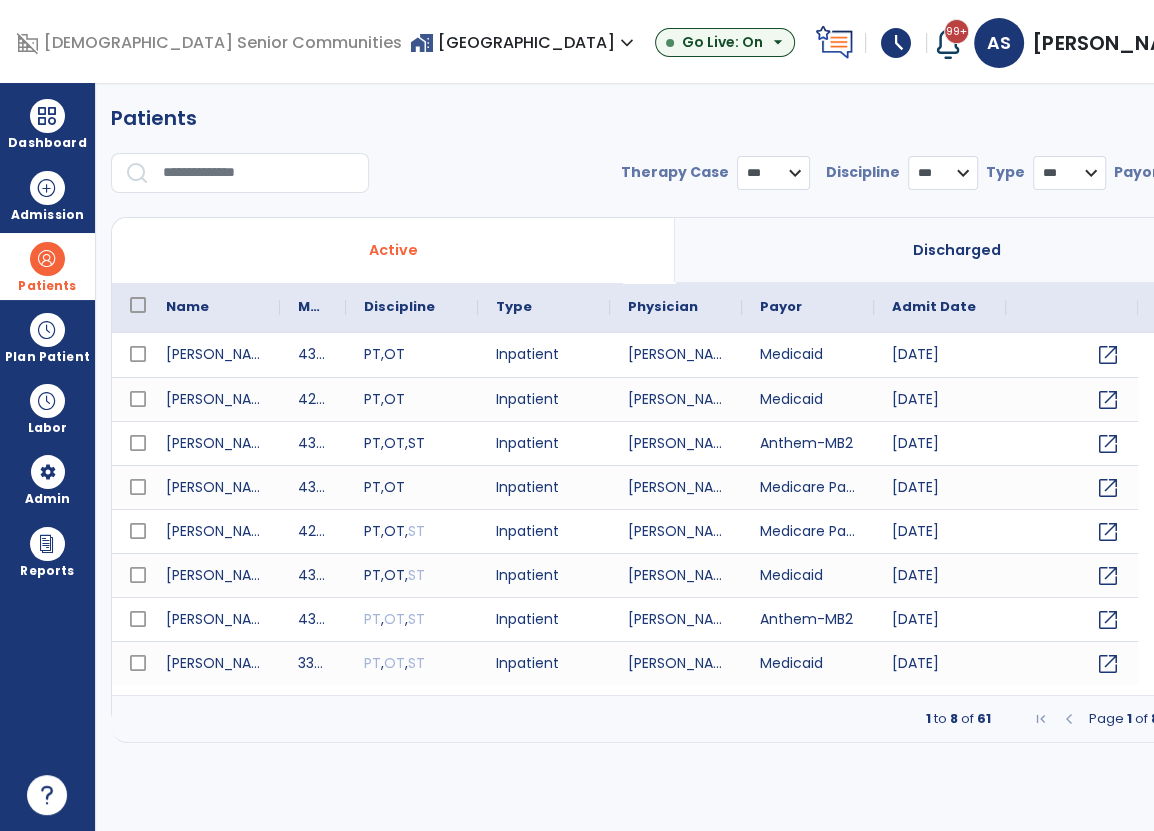 select on "***" 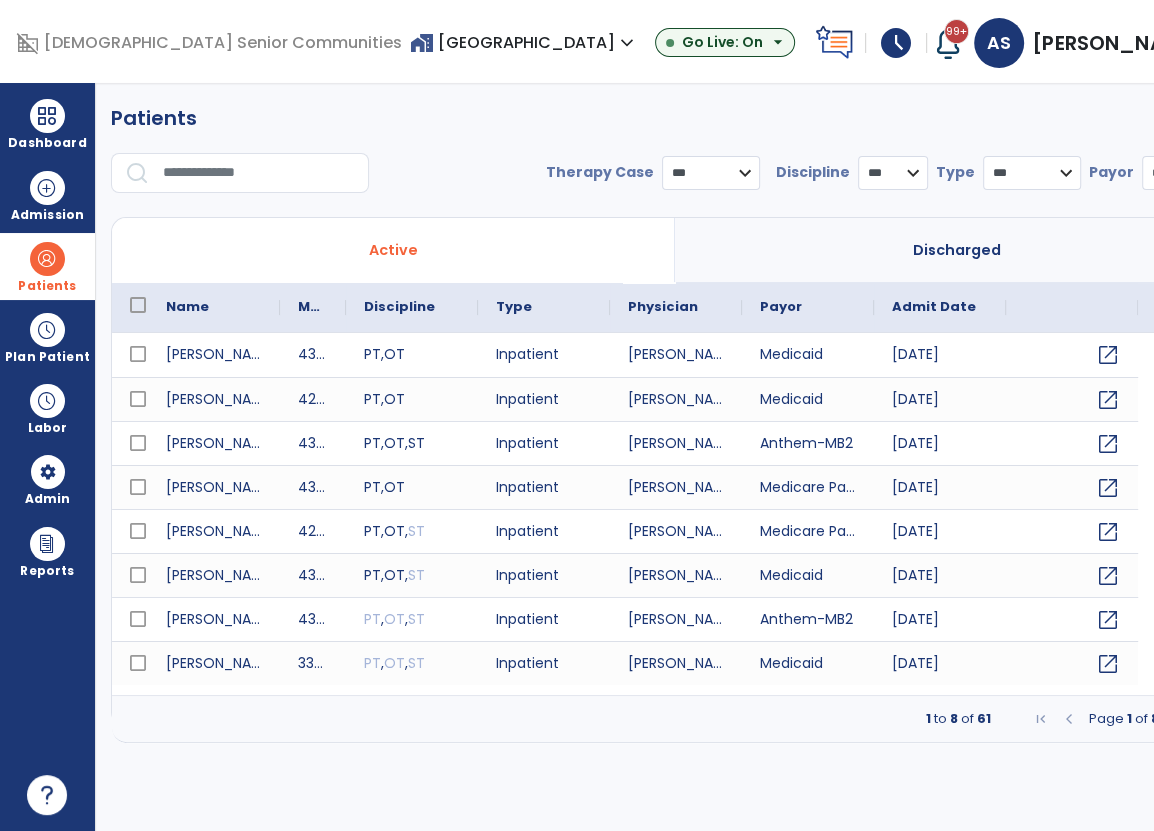 click at bounding box center (259, 173) 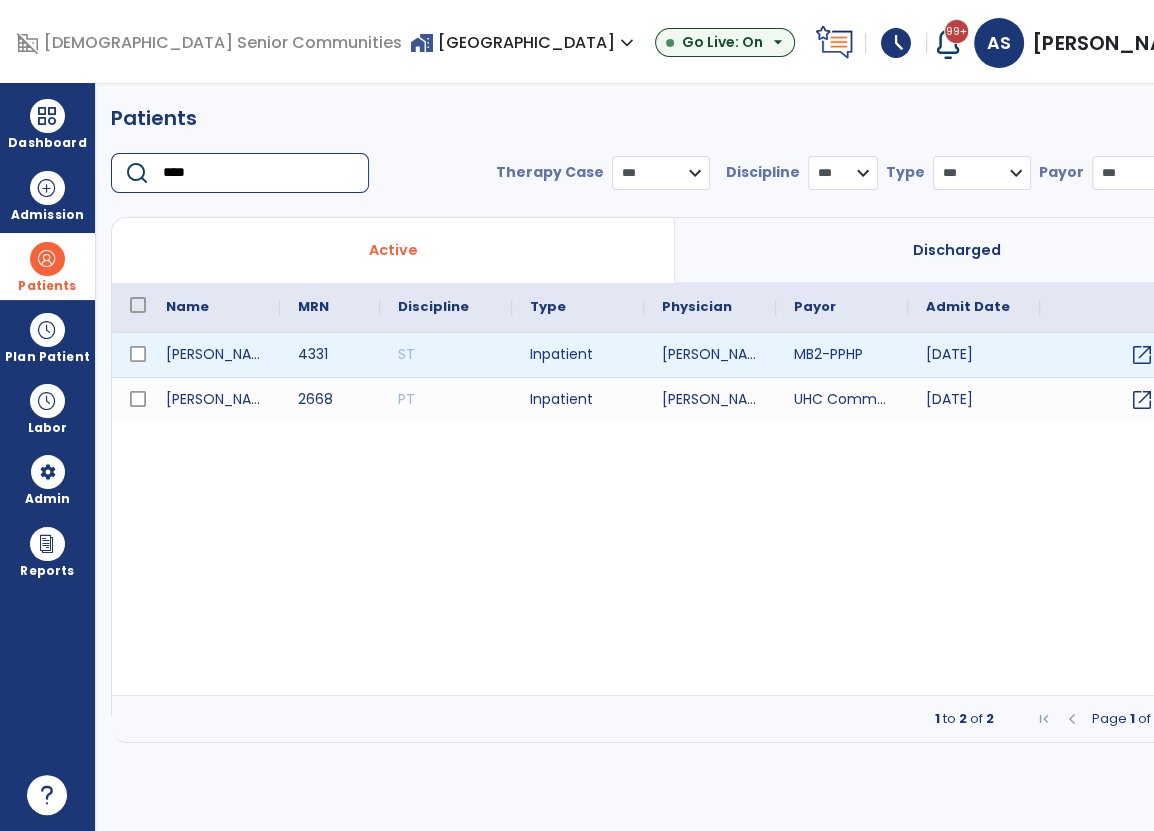 type on "****" 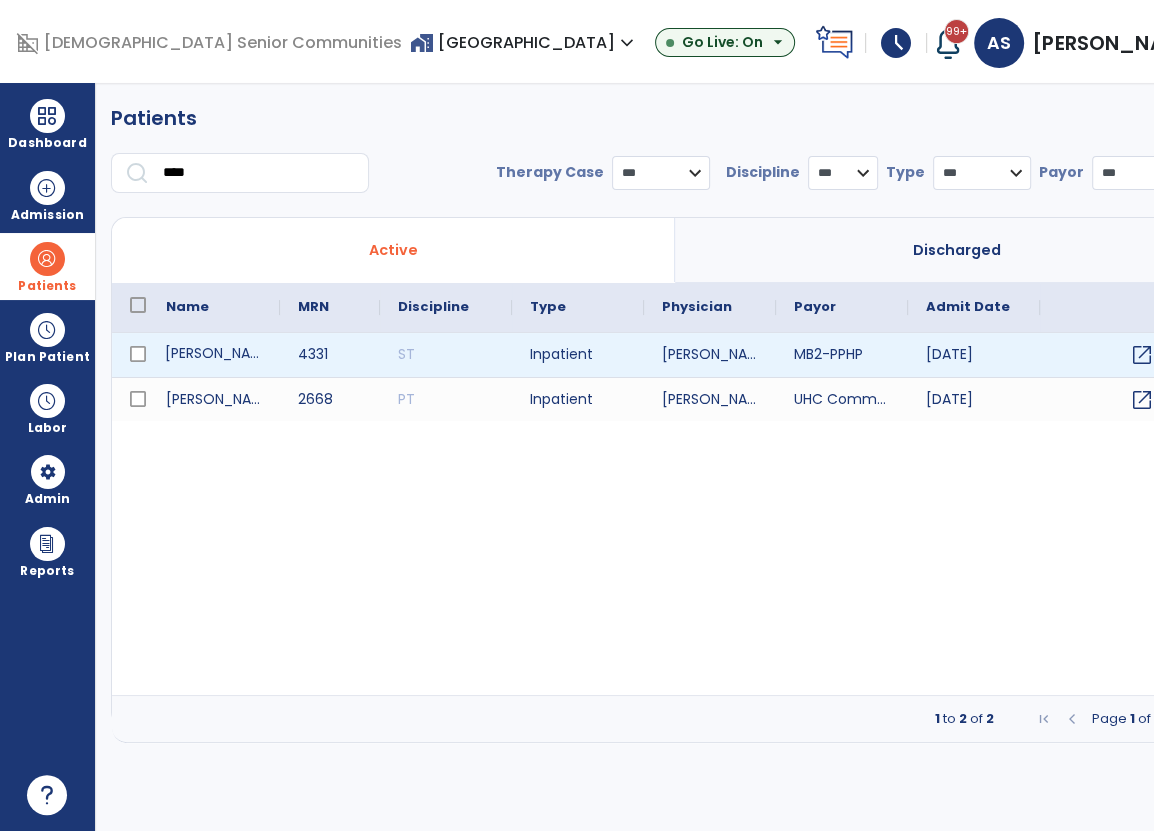 click on "Lowe, Rosella" at bounding box center [214, 355] 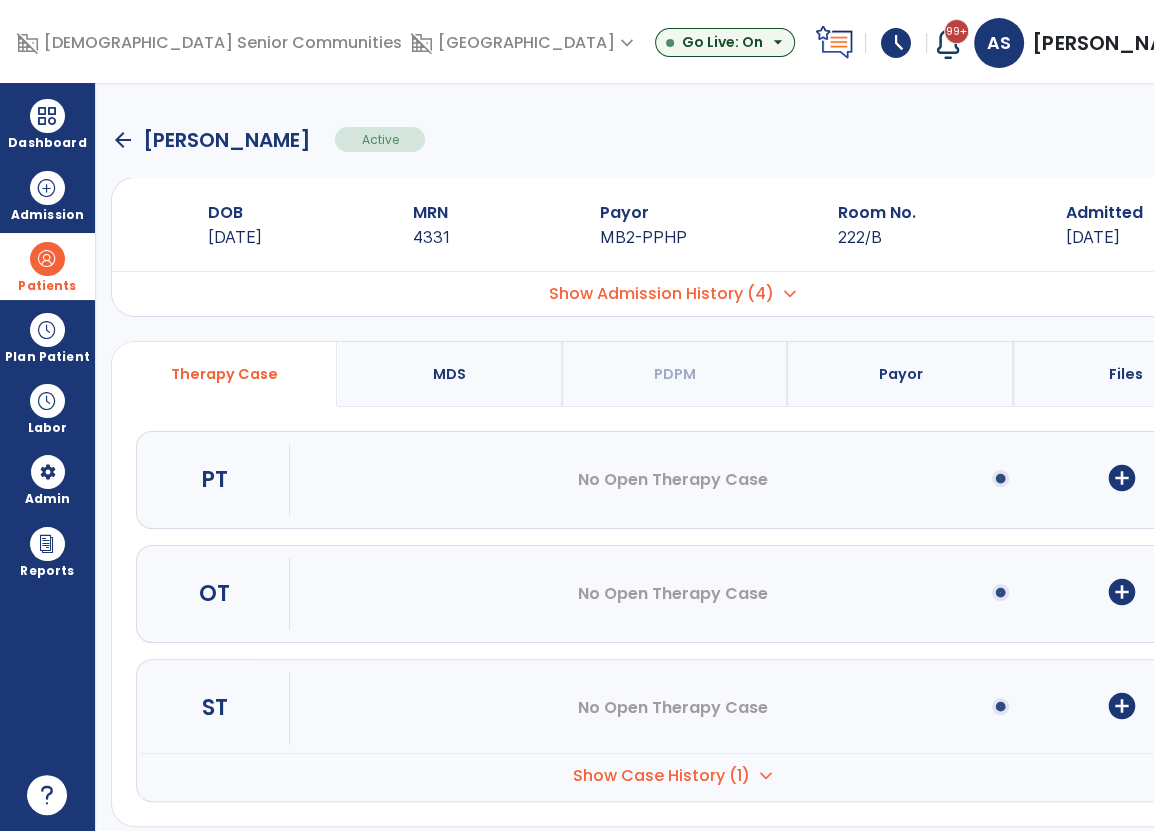 click on "menu" at bounding box center (1219, 140) 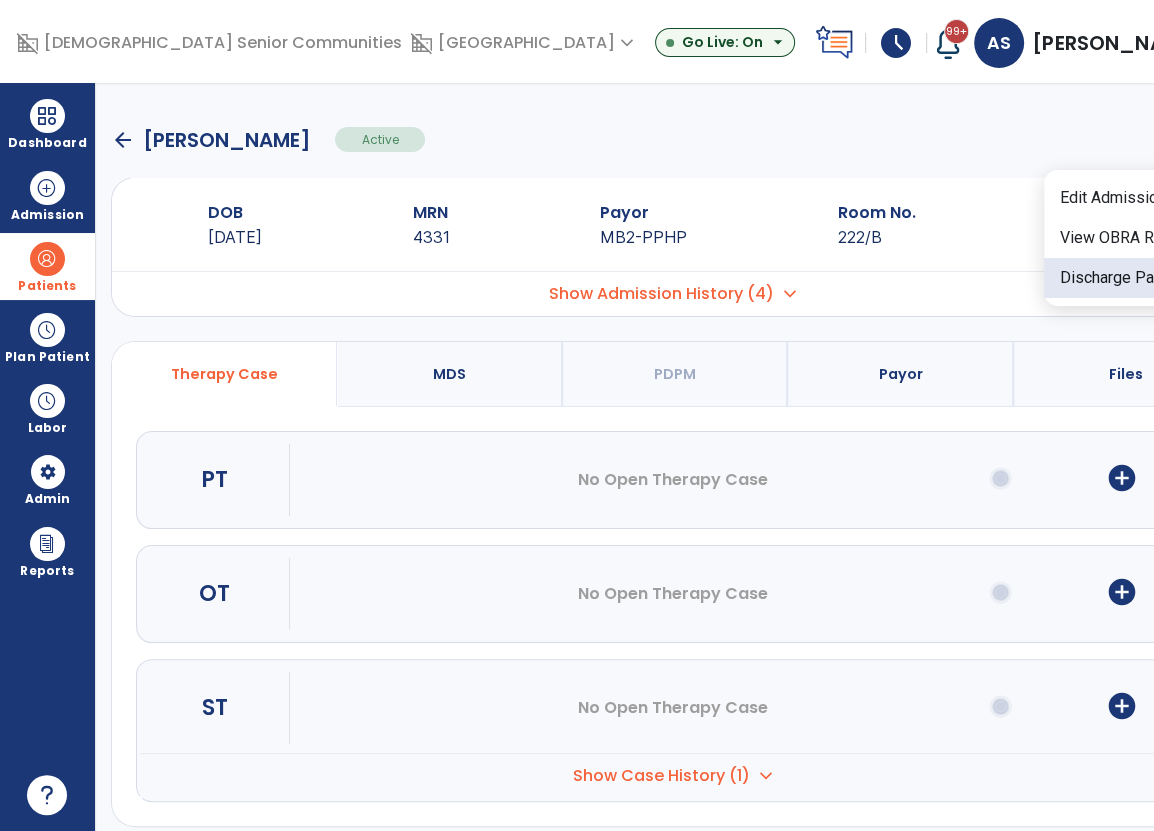 drag, startPoint x: 1088, startPoint y: 268, endPoint x: 1091, endPoint y: 167, distance: 101.04455 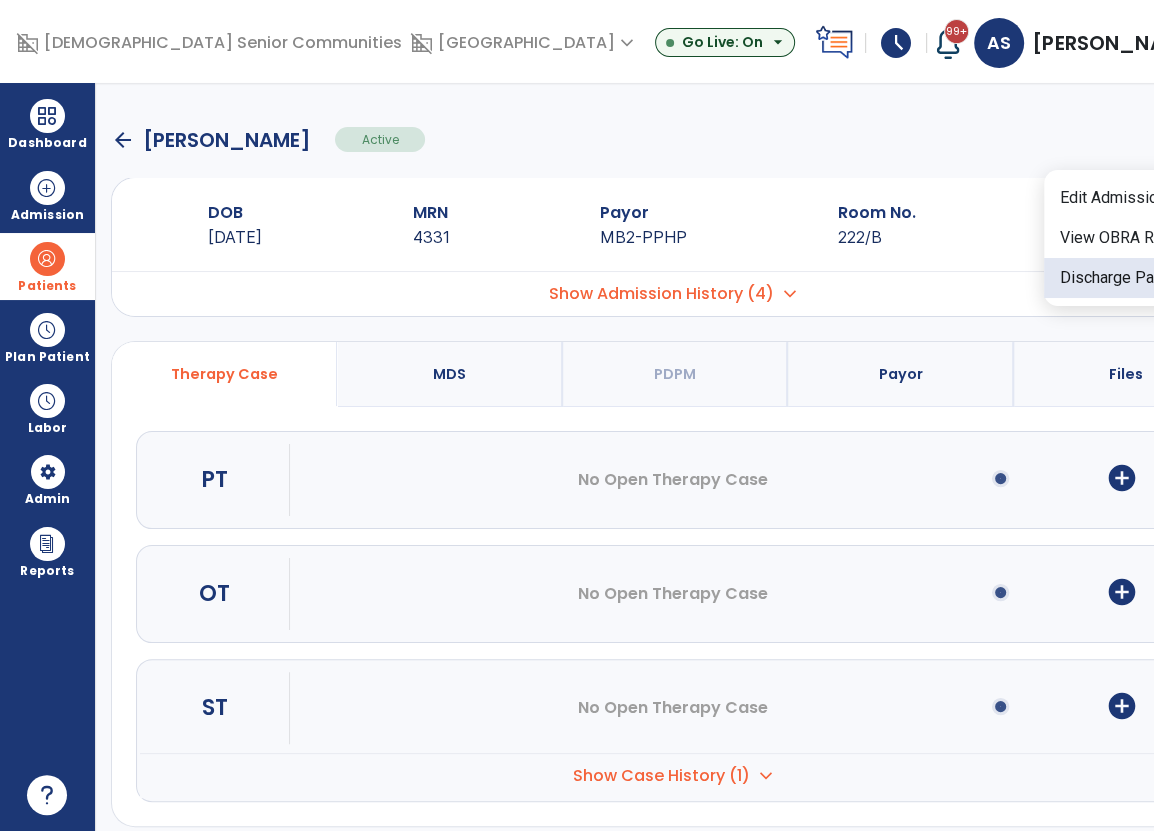 click on "Edit Admission   View OBRA Report   Discharge Patient" 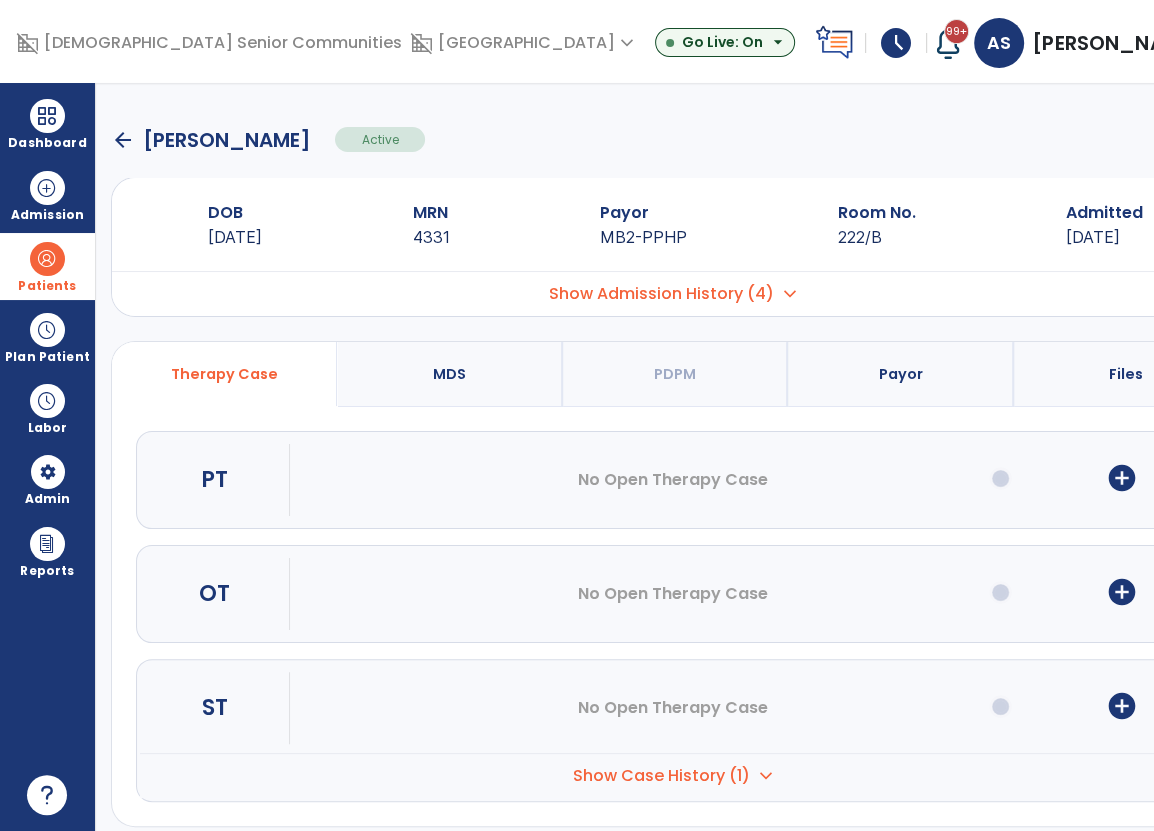 click on "menu" at bounding box center [1219, 140] 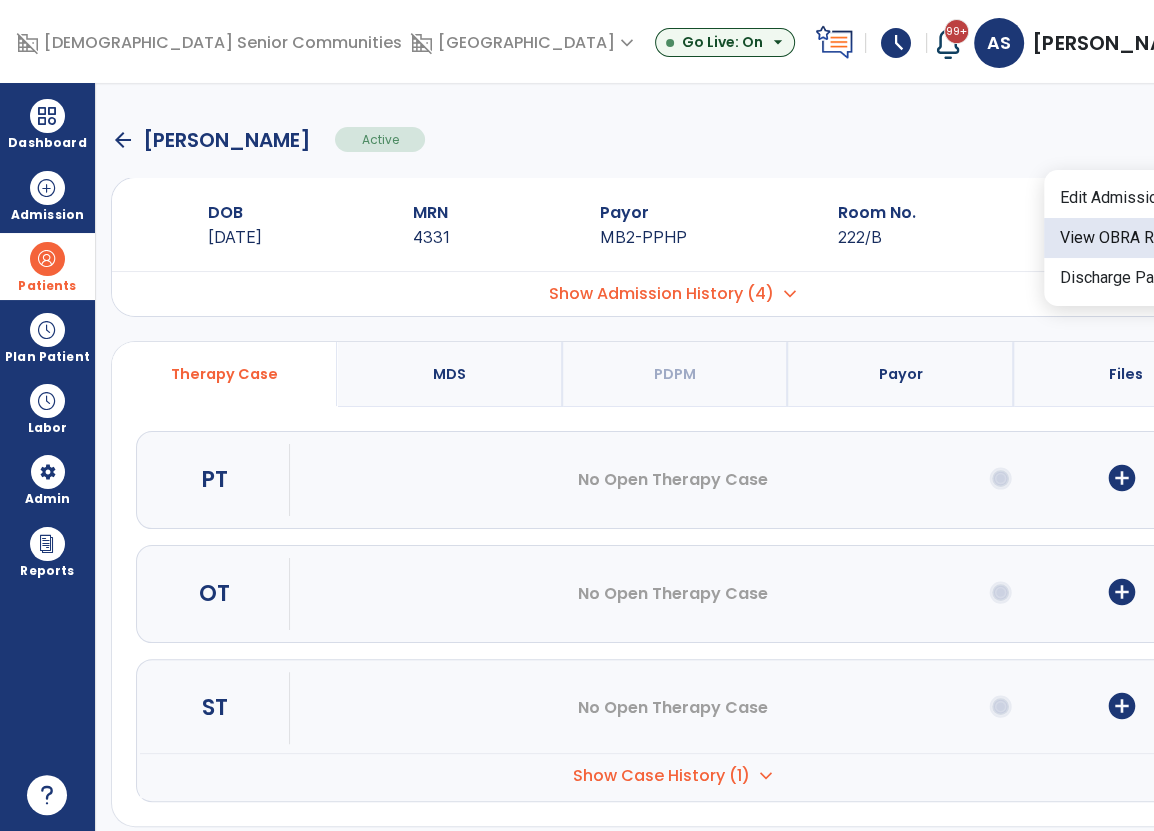 click on "View OBRA Report" 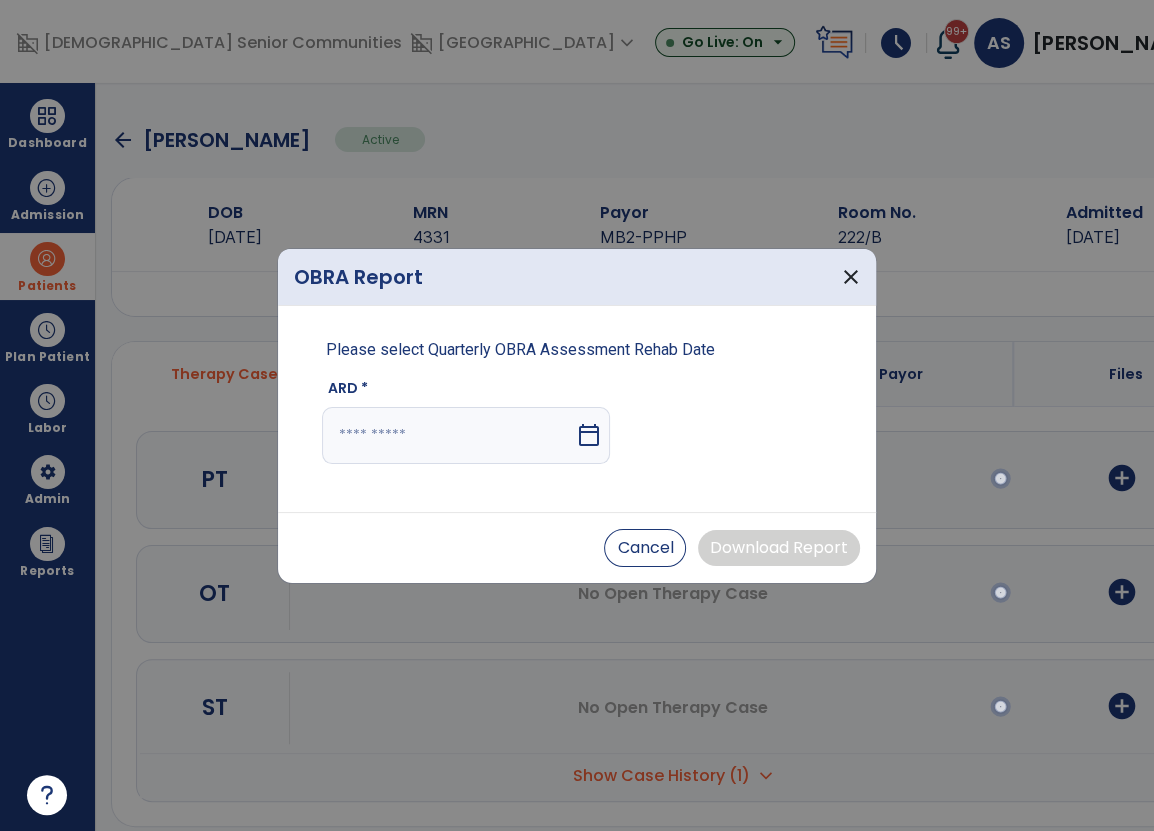 click at bounding box center (448, 435) 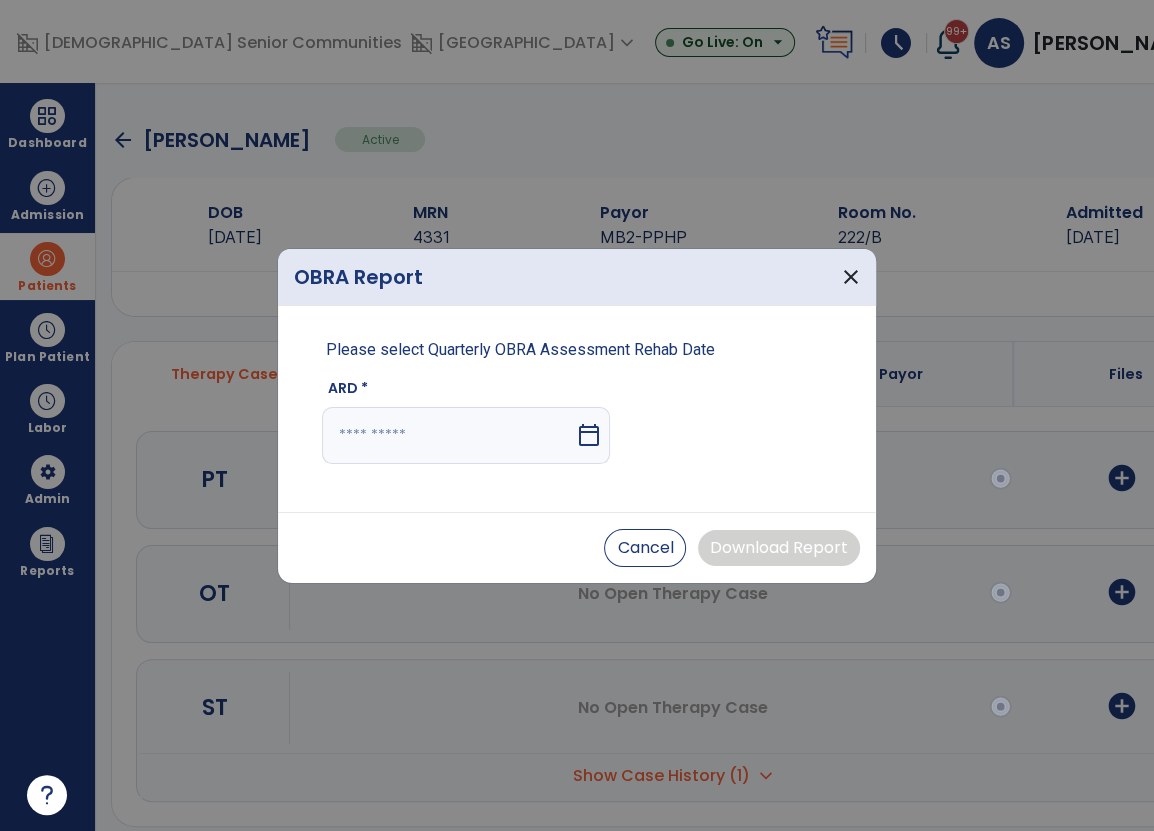 select on "*" 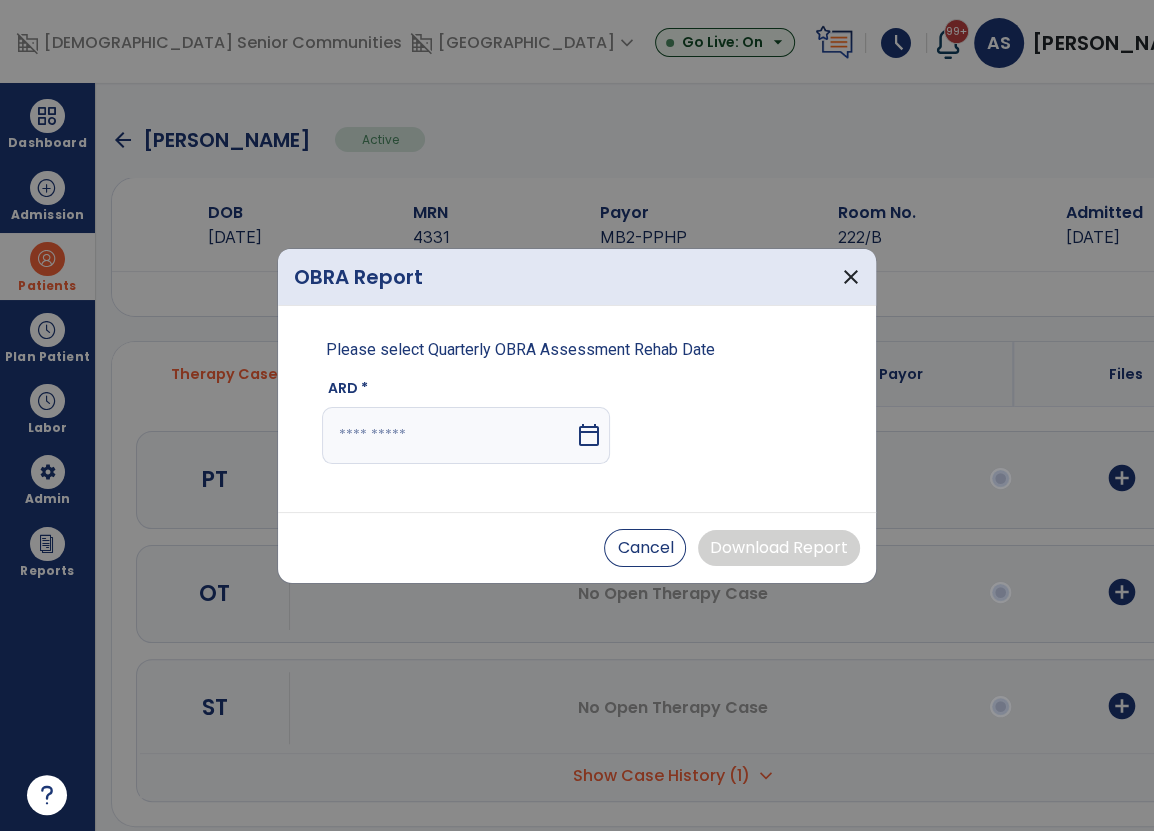 select on "****" 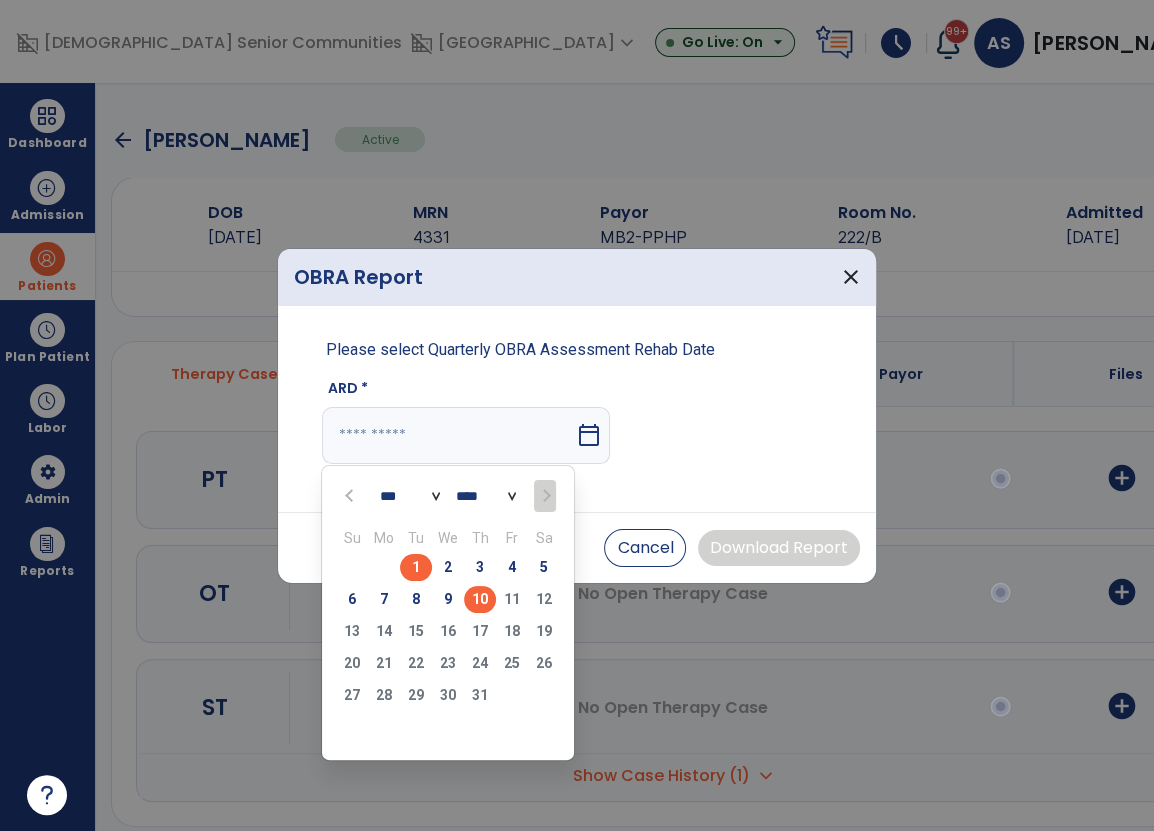 click on "1" at bounding box center [416, 567] 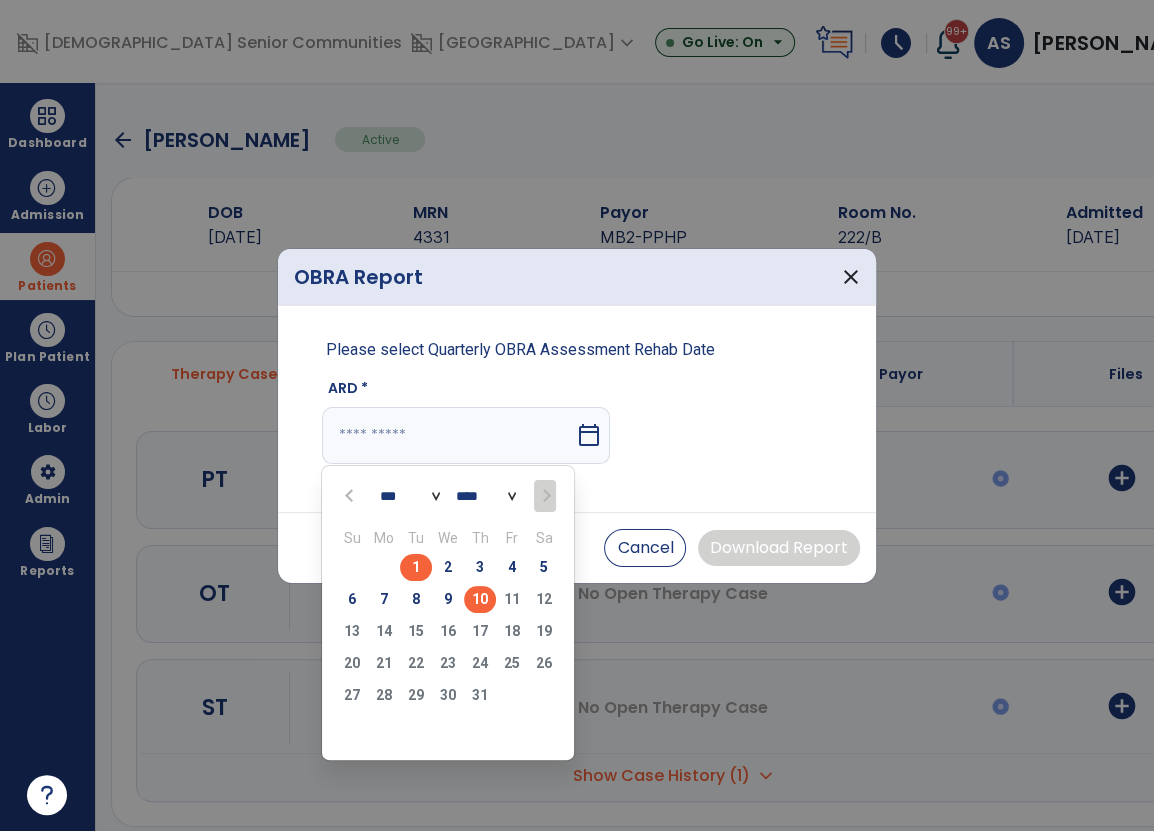 type on "********" 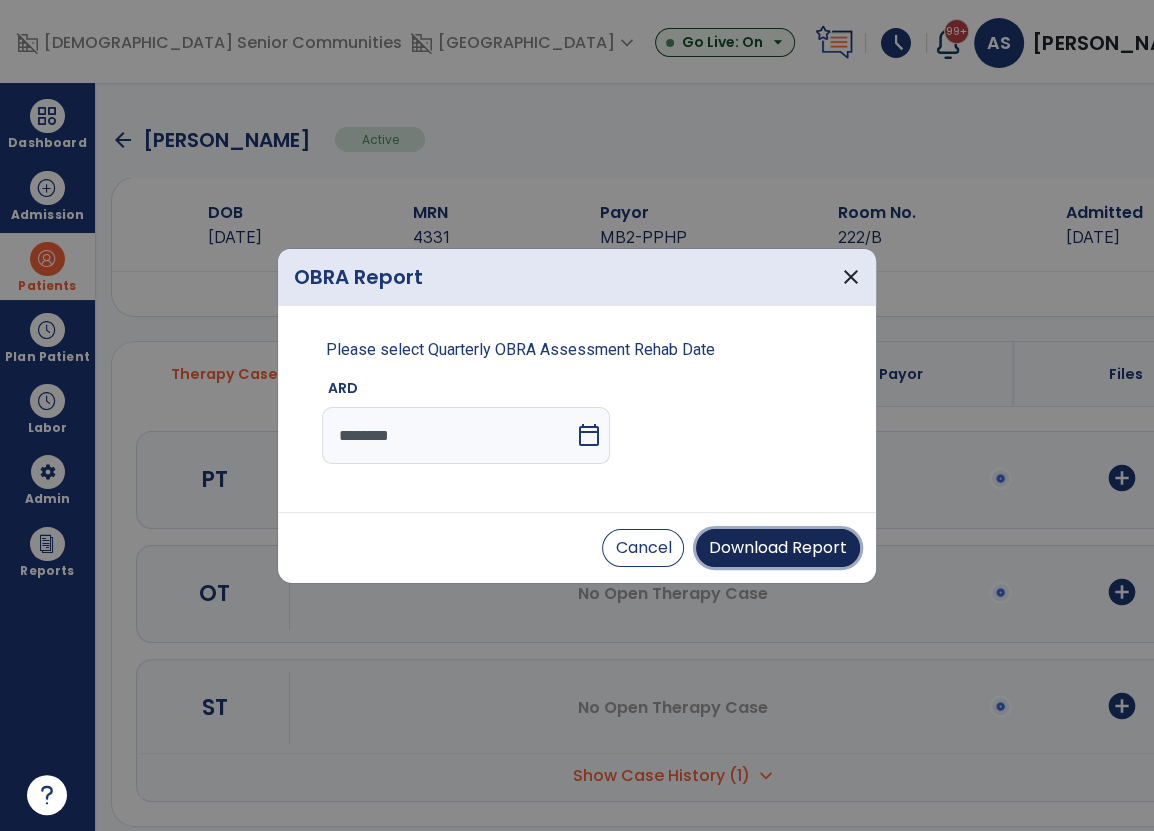 click on "Download Report" at bounding box center [778, 548] 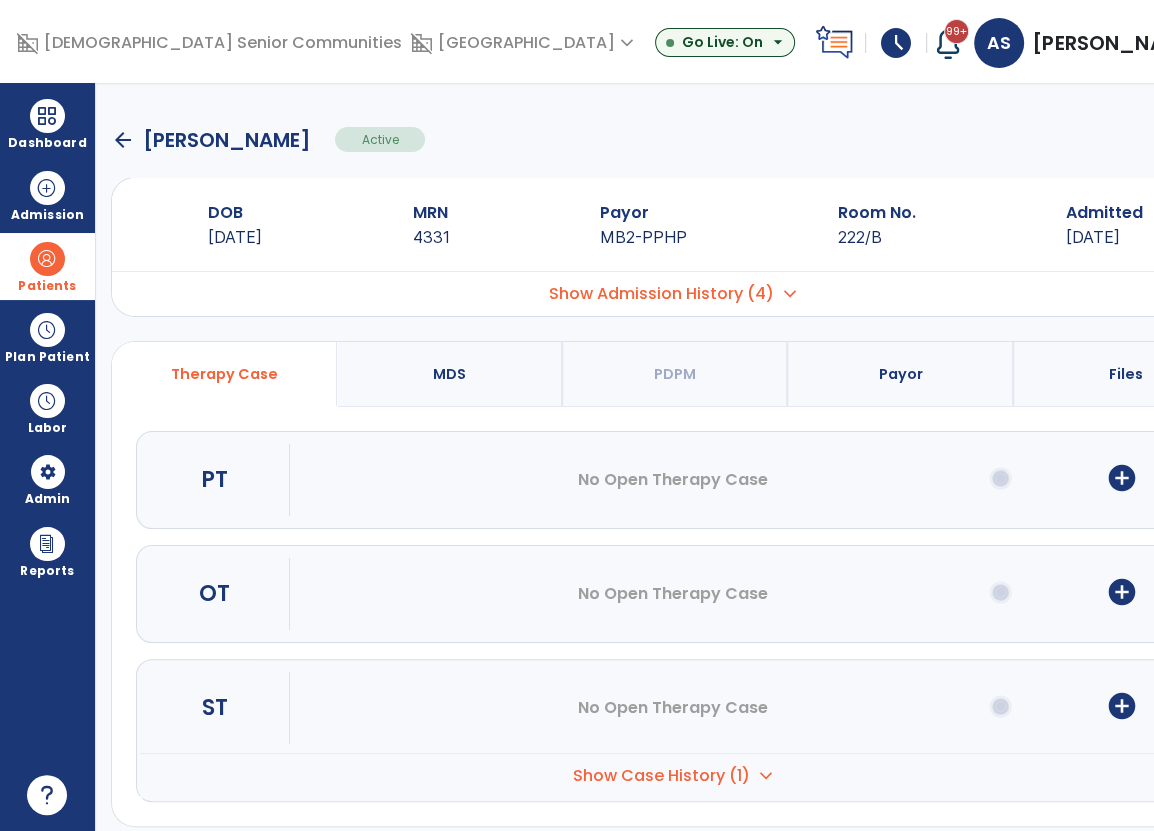 click at bounding box center [47, 259] 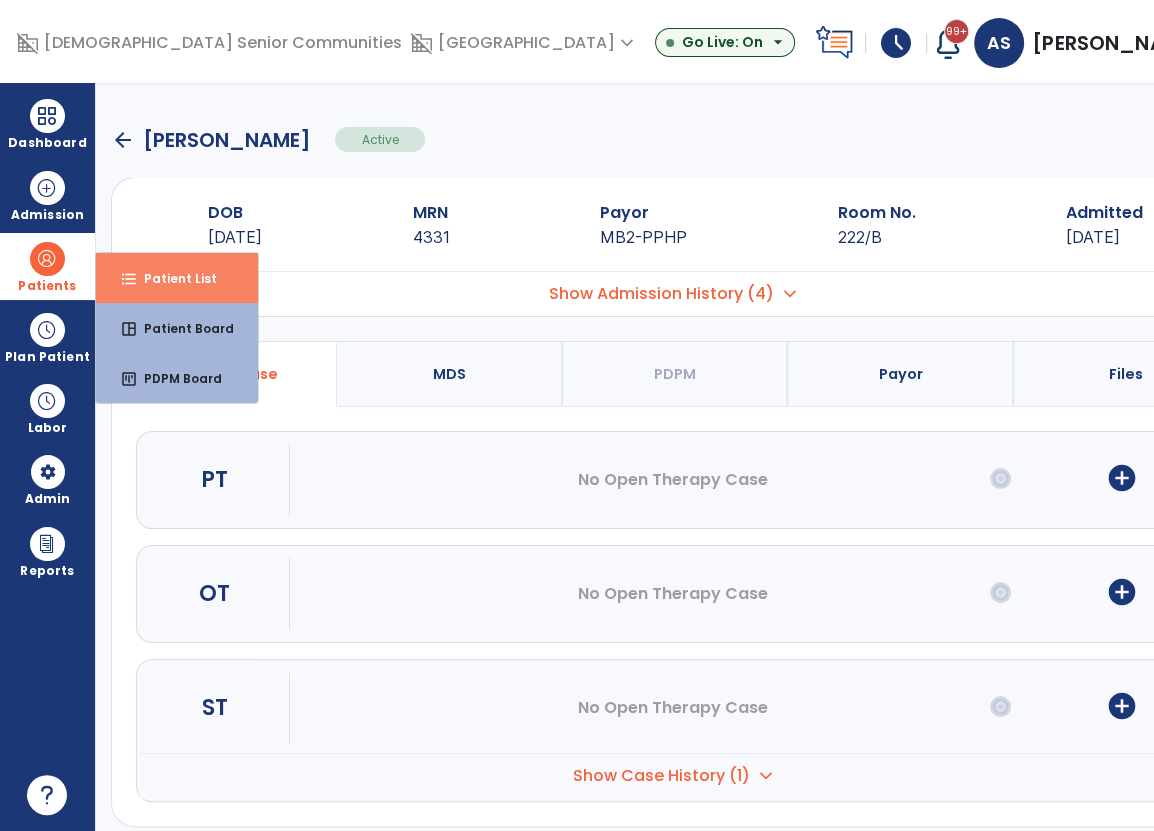 click on "format_list_bulleted  Patient List" at bounding box center (177, 278) 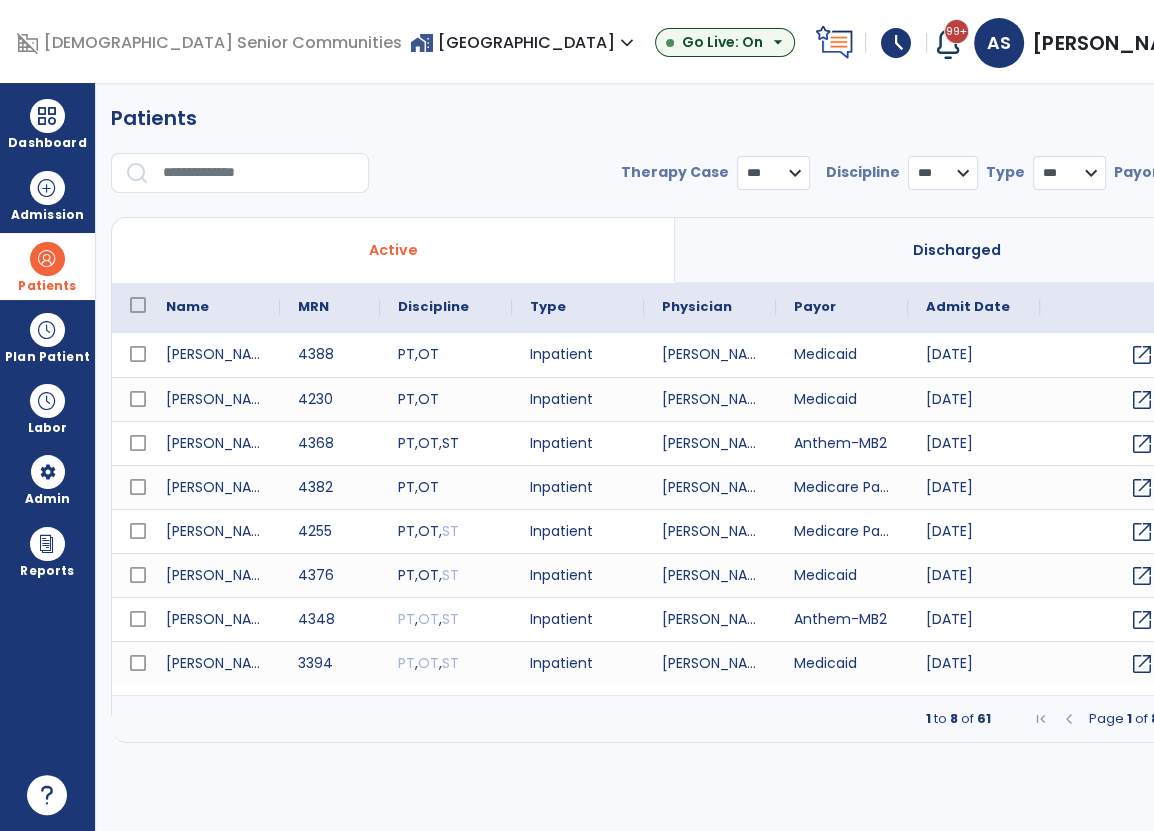 select on "***" 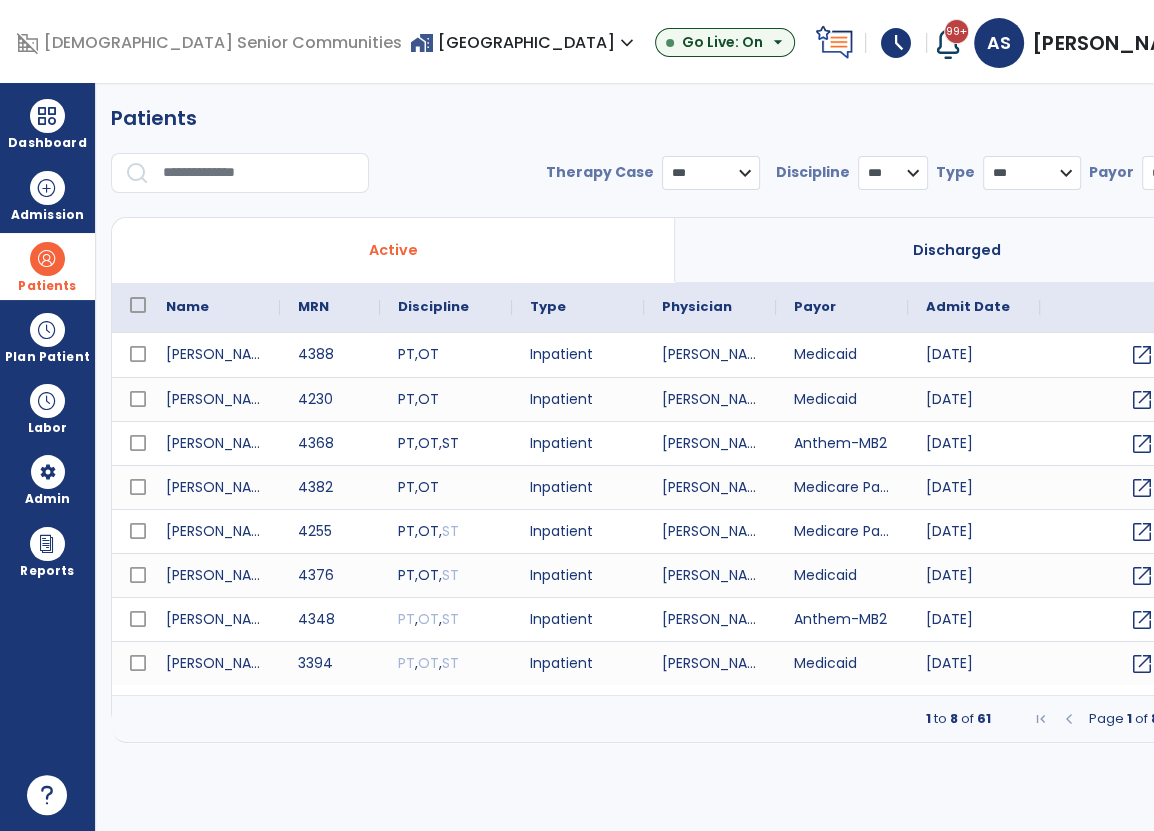 click on "home_work   Park Terrace Village   expand_more" at bounding box center [524, 42] 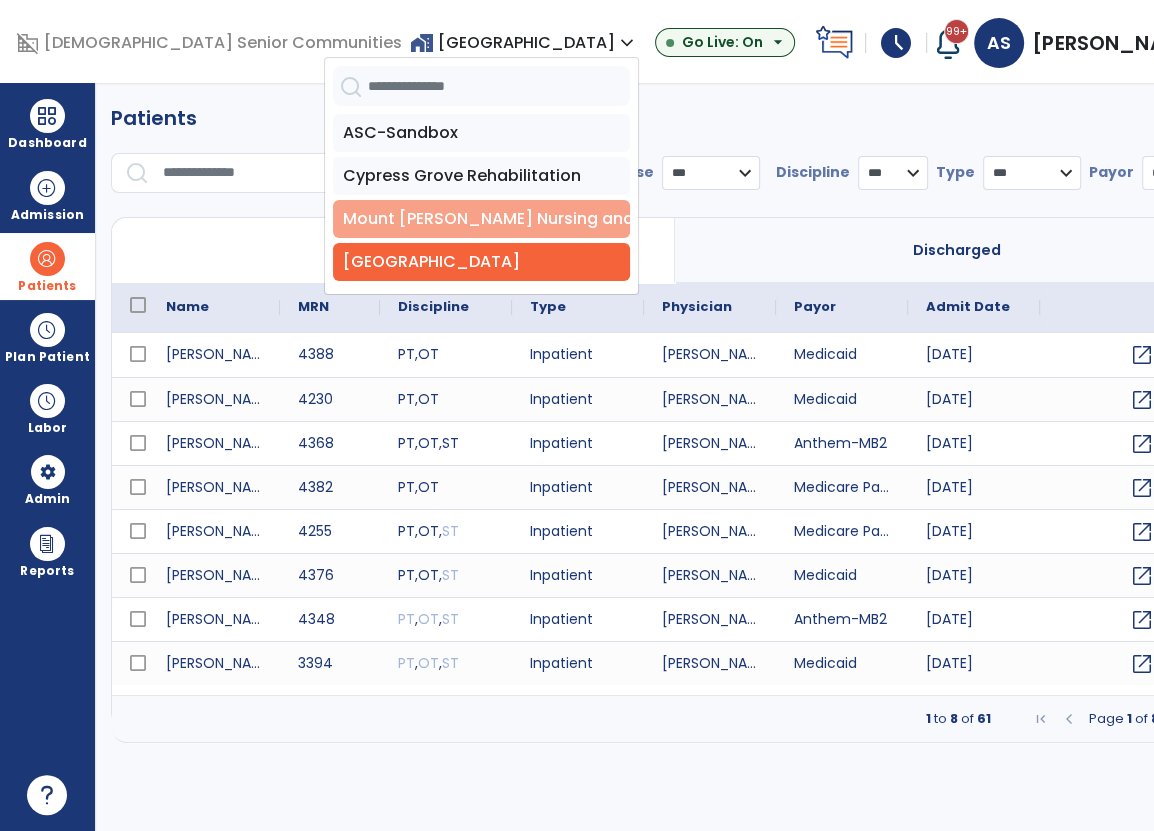click on "Mount [PERSON_NAME] Nursing and Rehab" at bounding box center (481, 219) 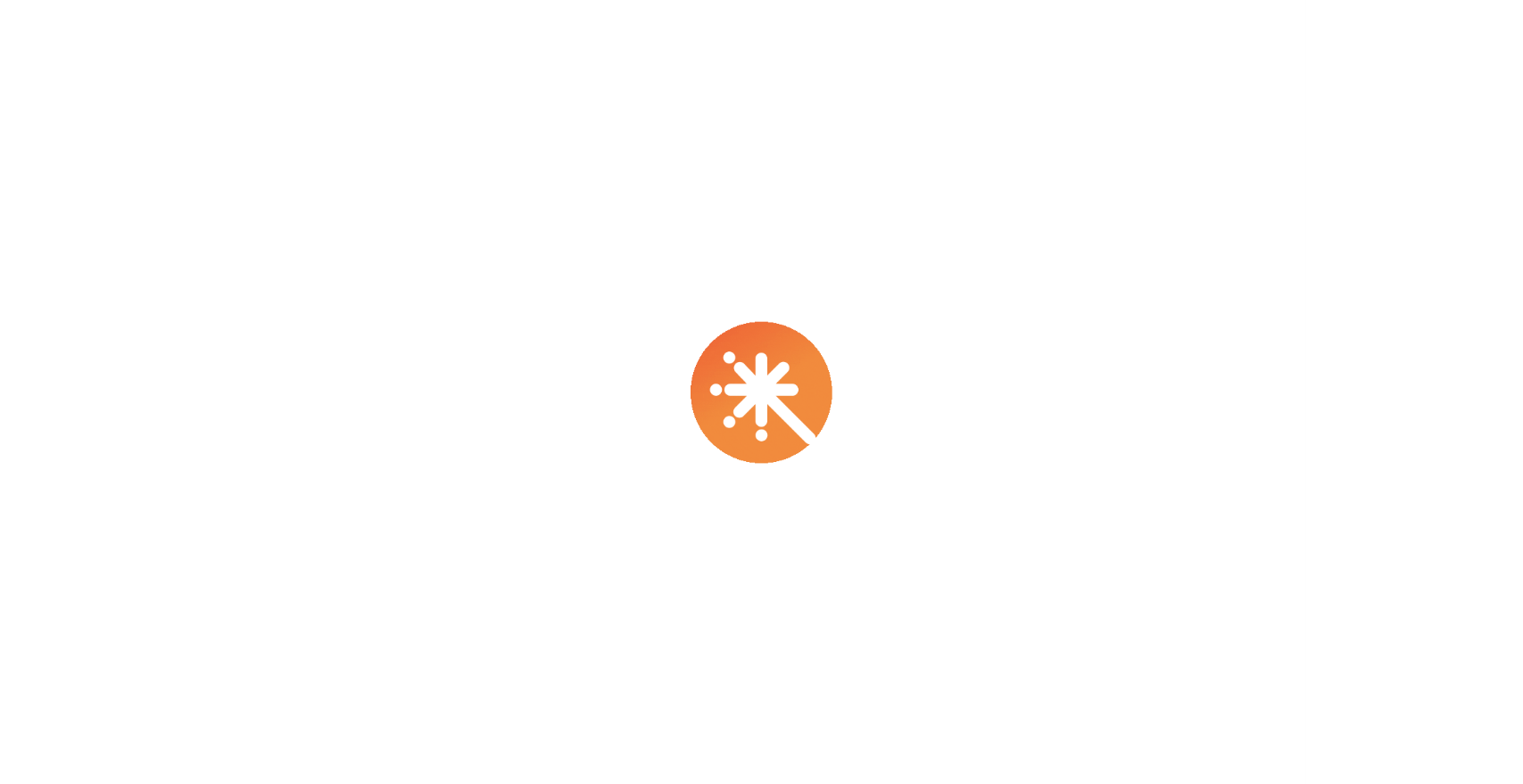 scroll, scrollTop: 0, scrollLeft: 0, axis: both 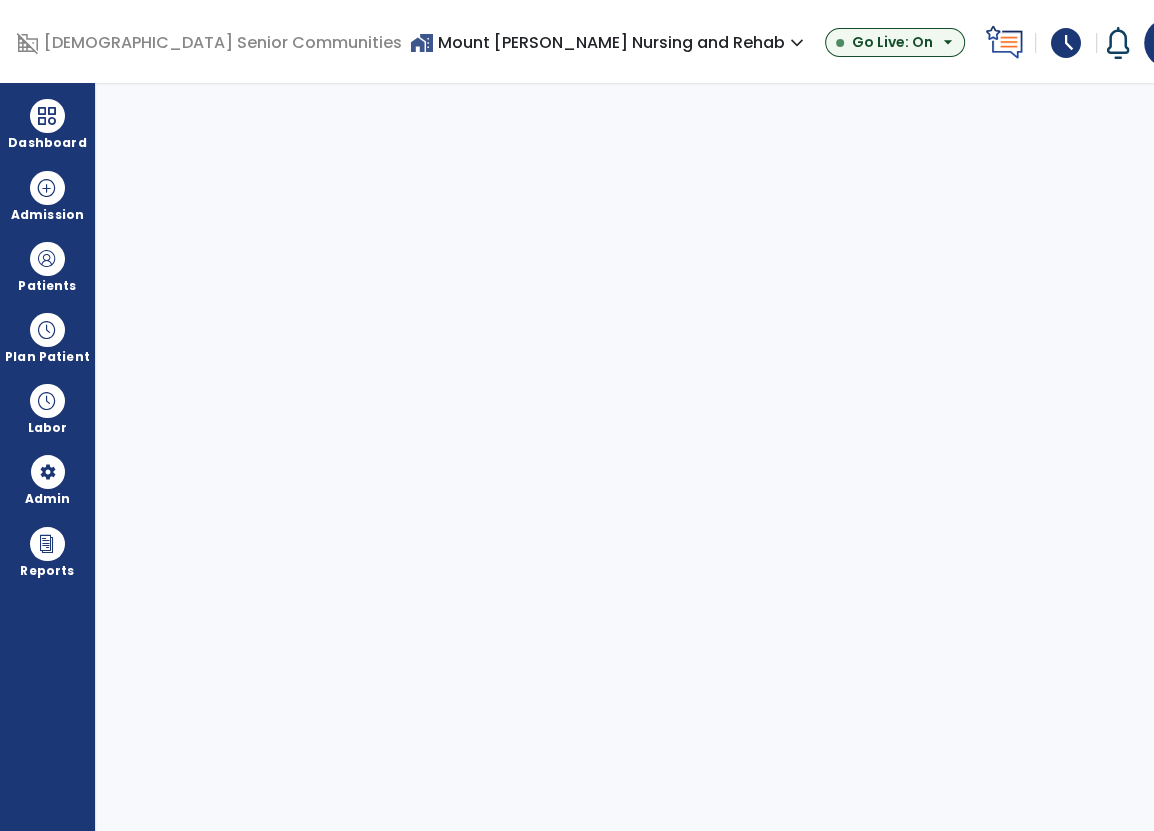 select on "***" 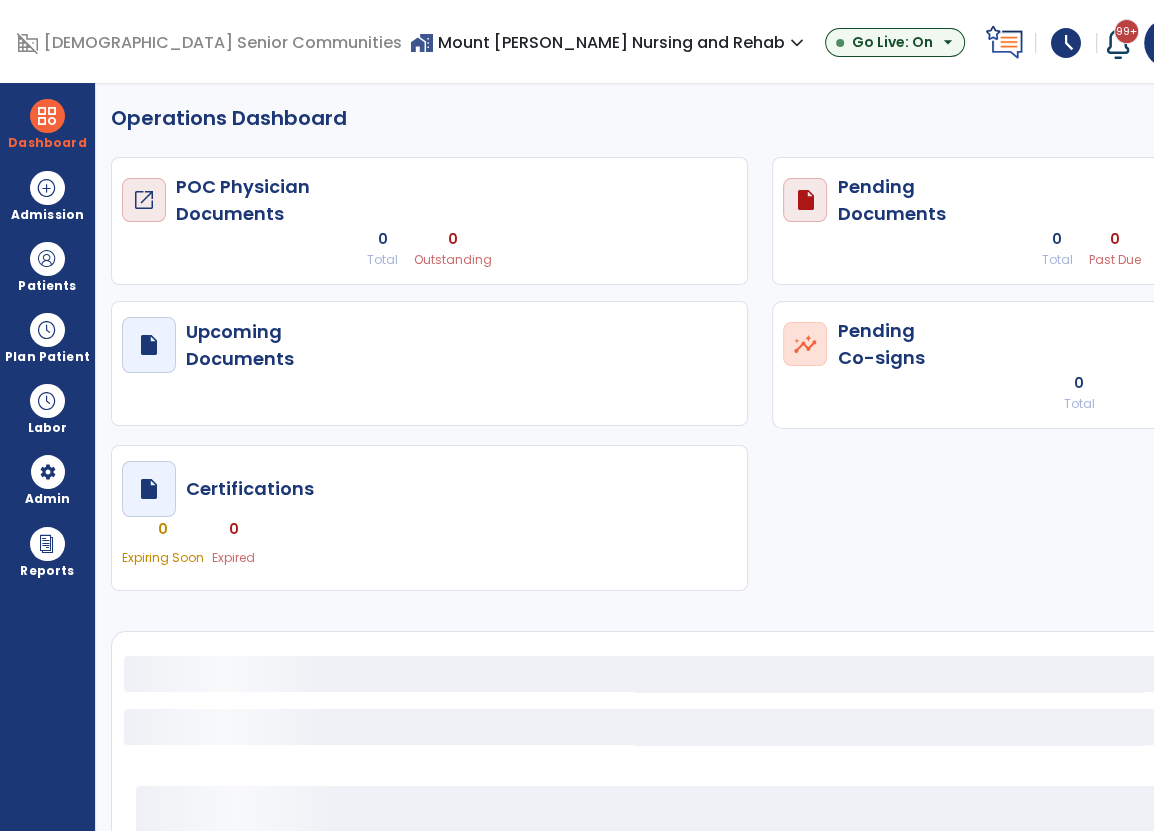 select on "***" 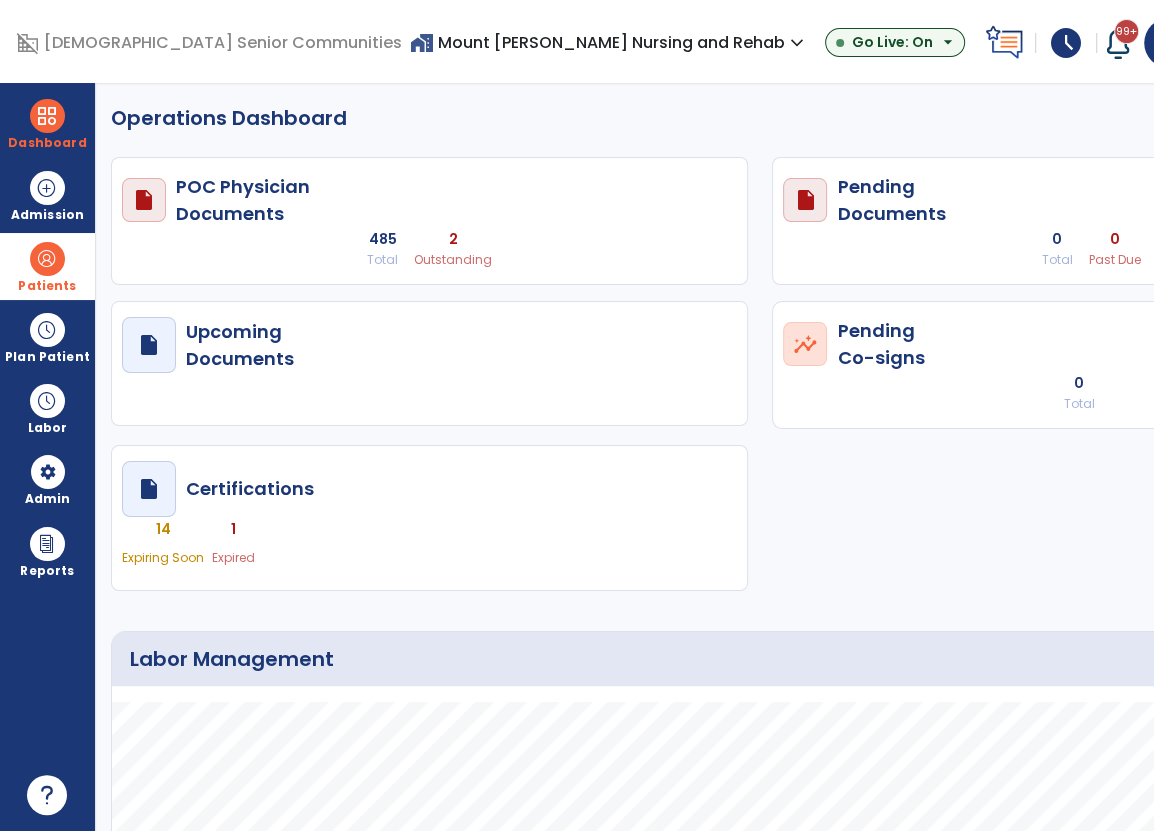 click at bounding box center (47, 259) 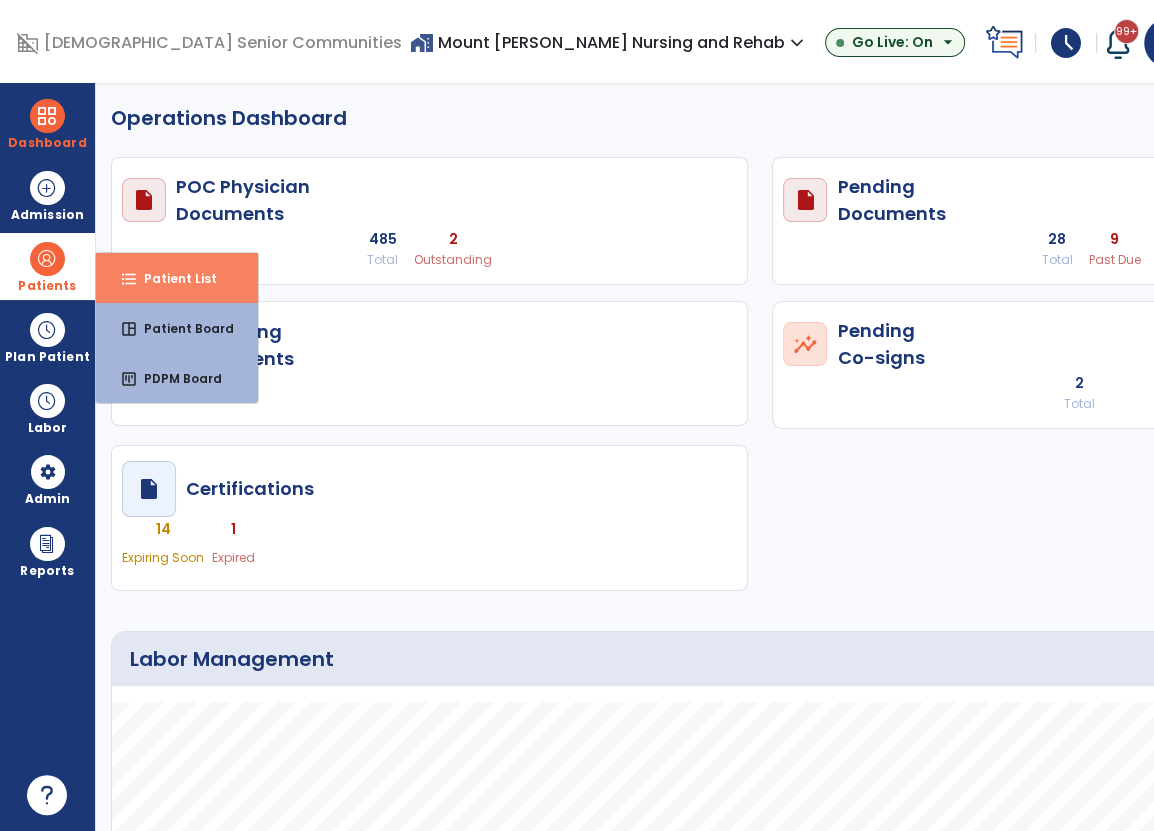 click on "format_list_bulleted  Patient List" at bounding box center (177, 278) 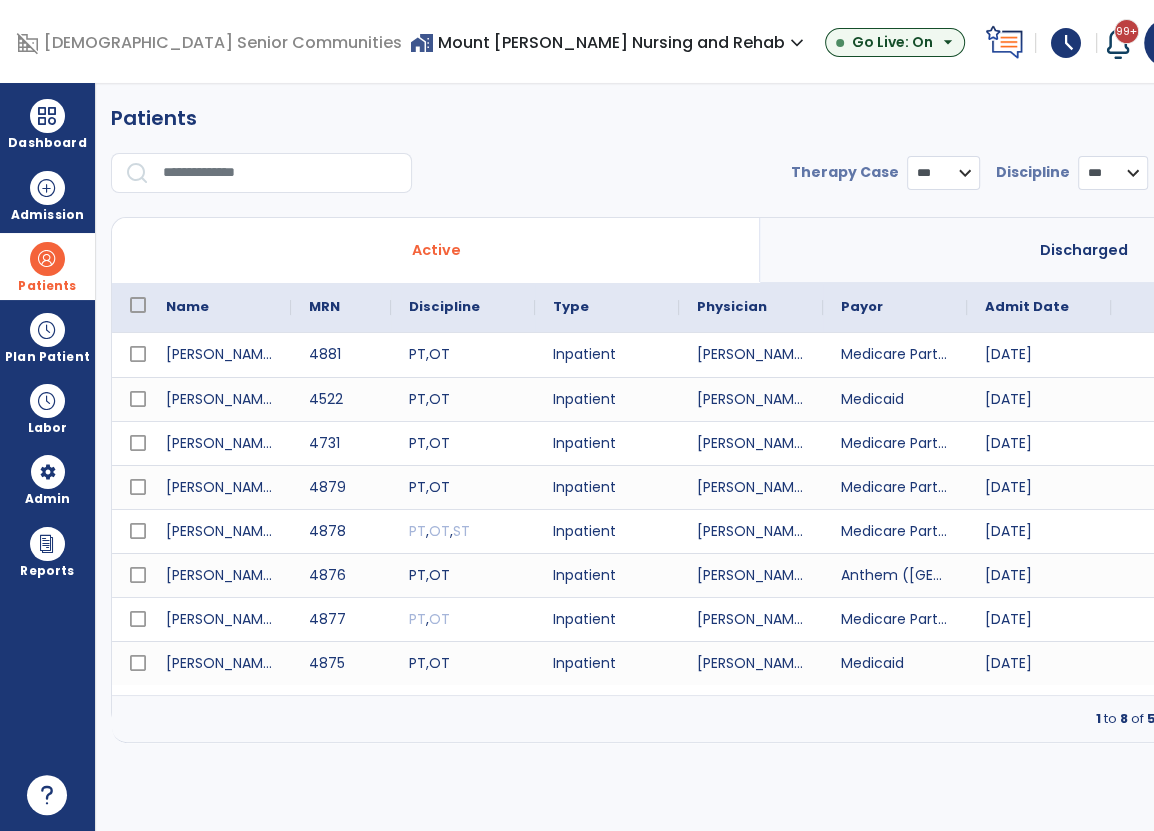 select on "***" 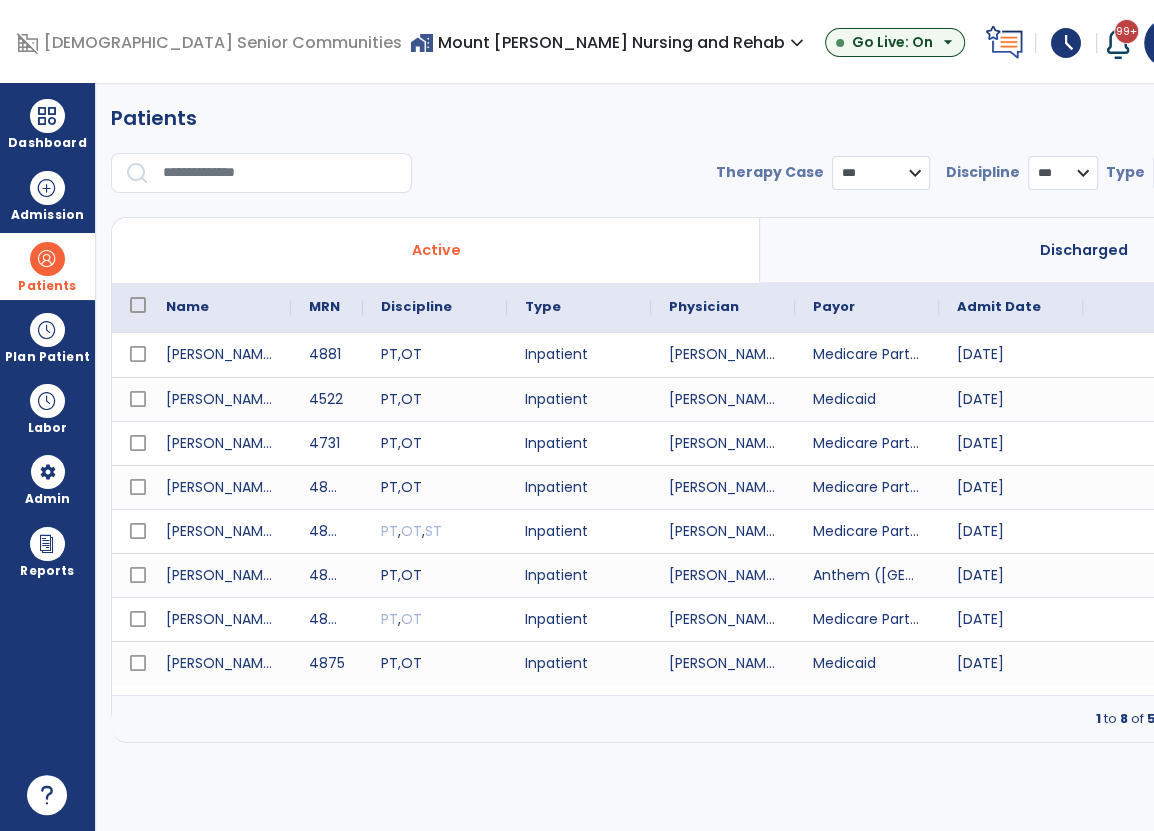 click at bounding box center (267, 181) 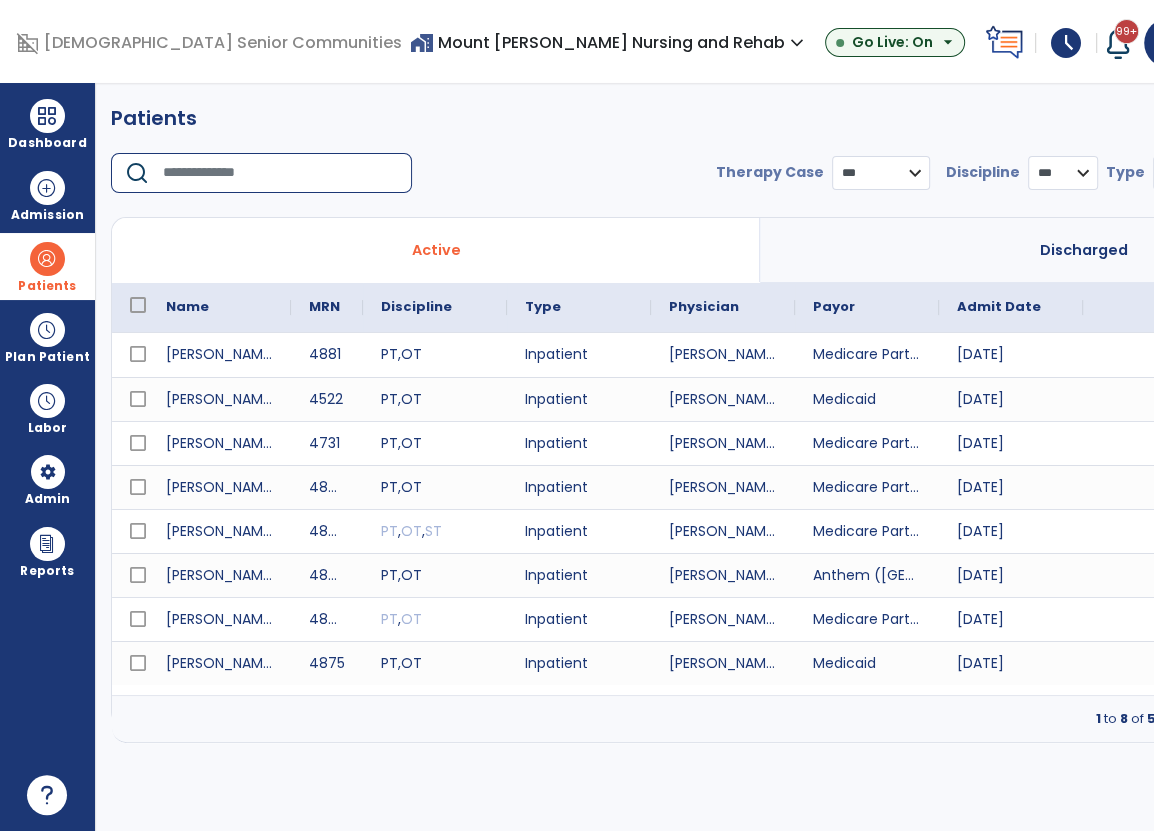 click at bounding box center [280, 173] 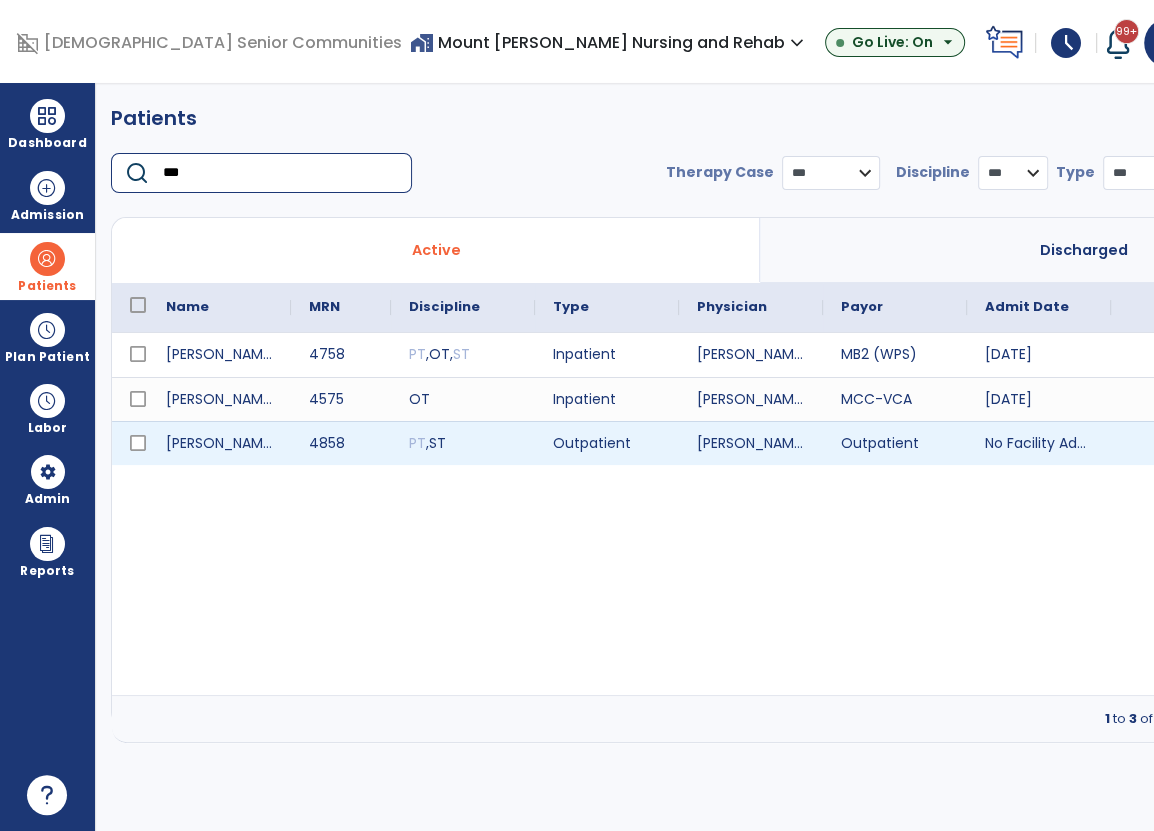 type on "***" 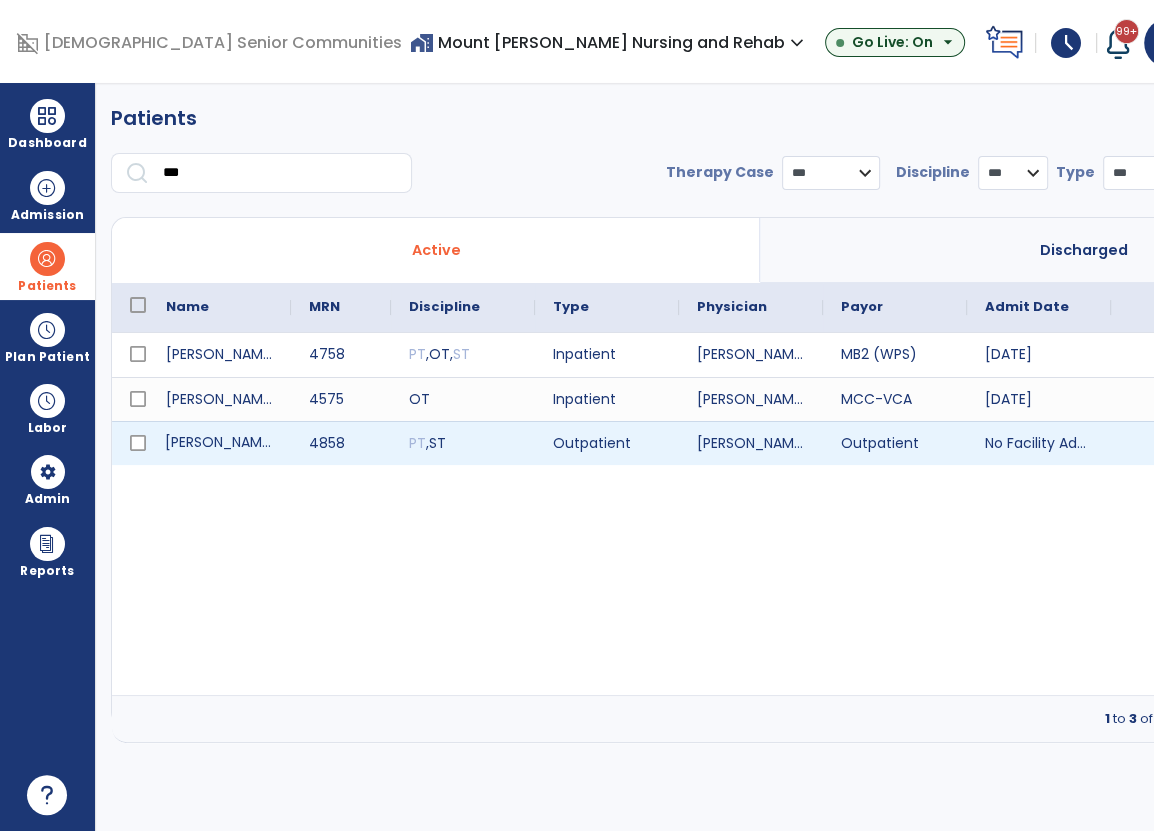 click on "[PERSON_NAME]" at bounding box center (219, 443) 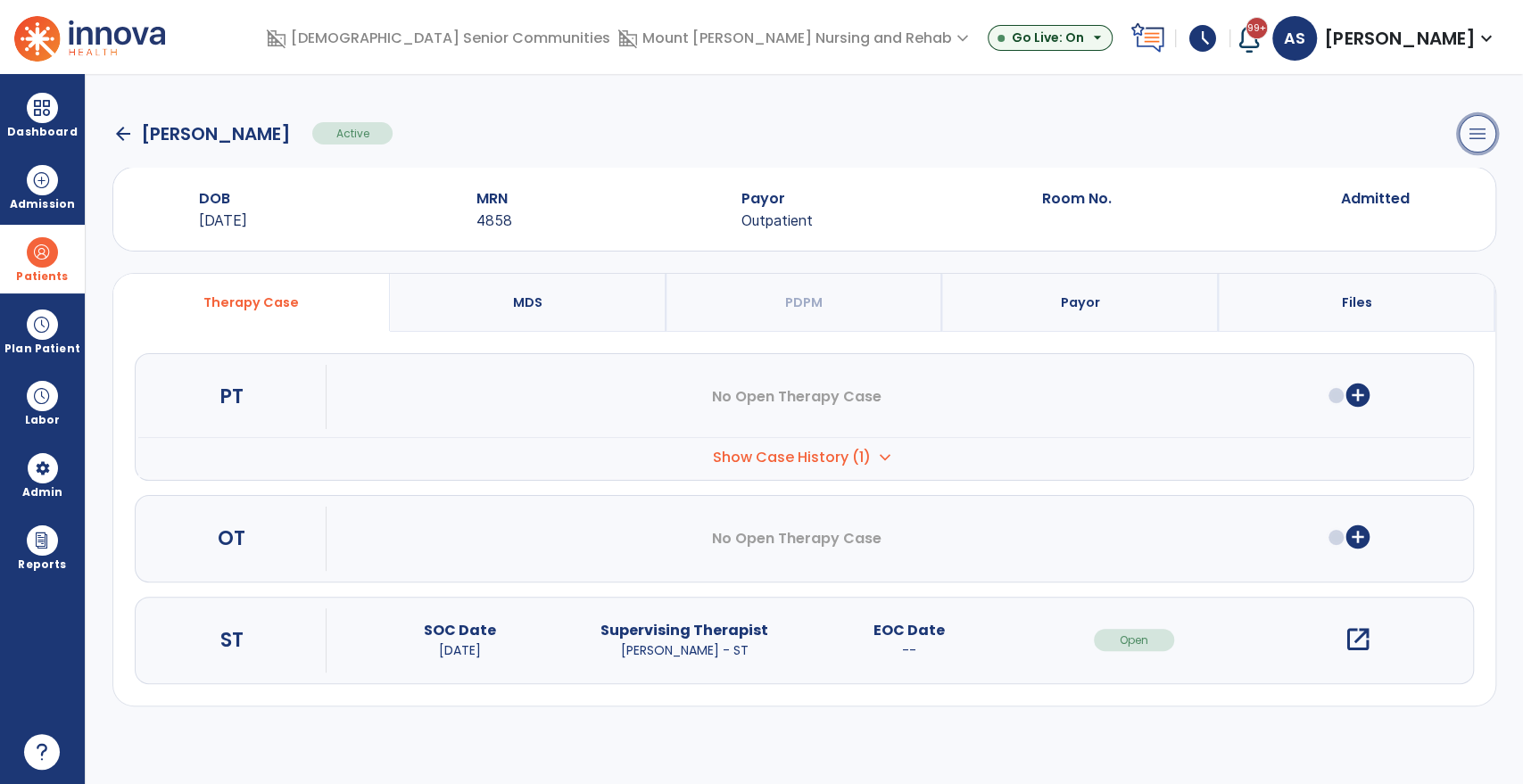 click on "menu" at bounding box center [1477, 134] 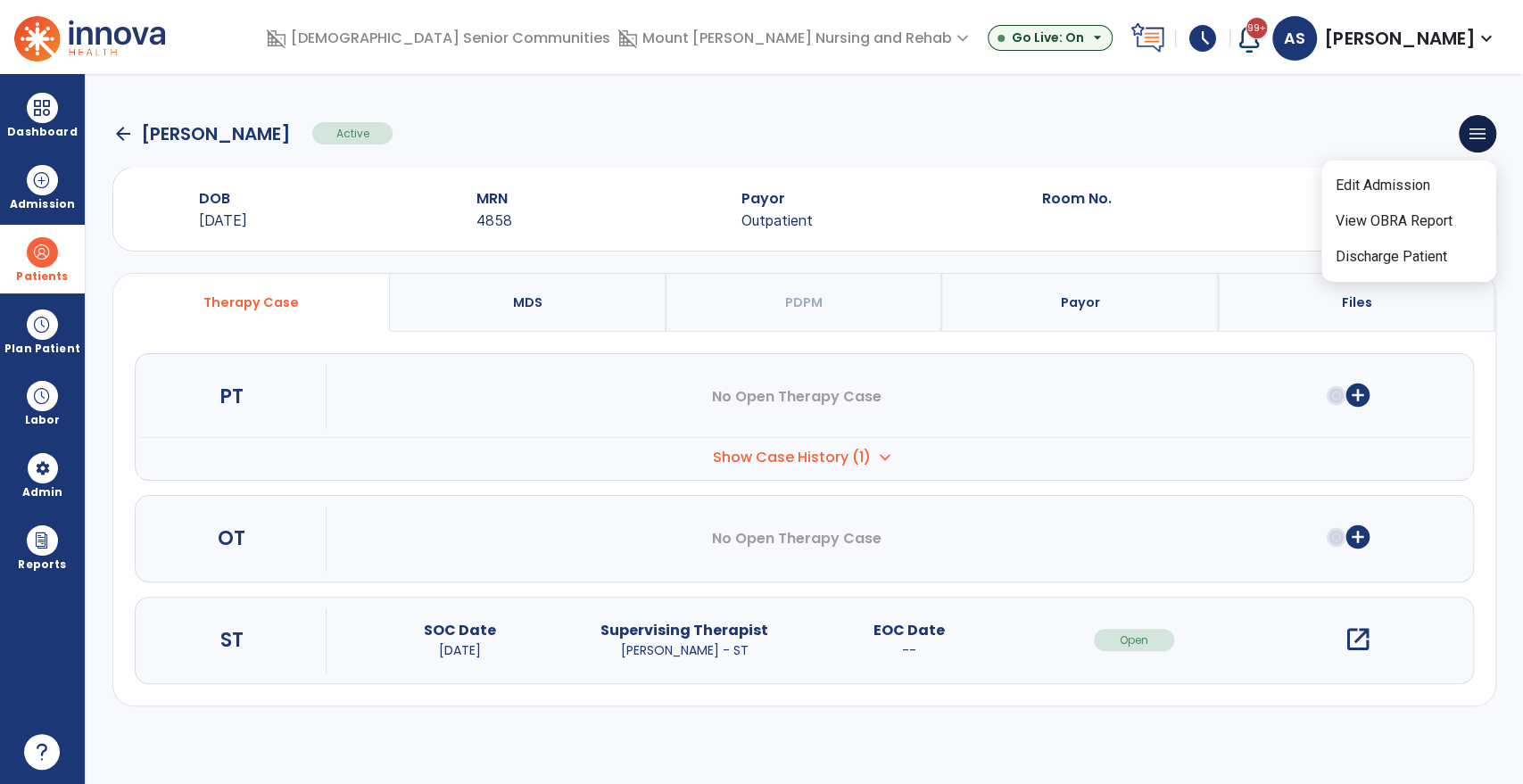 click on "open_in_new" at bounding box center (1358, 640) 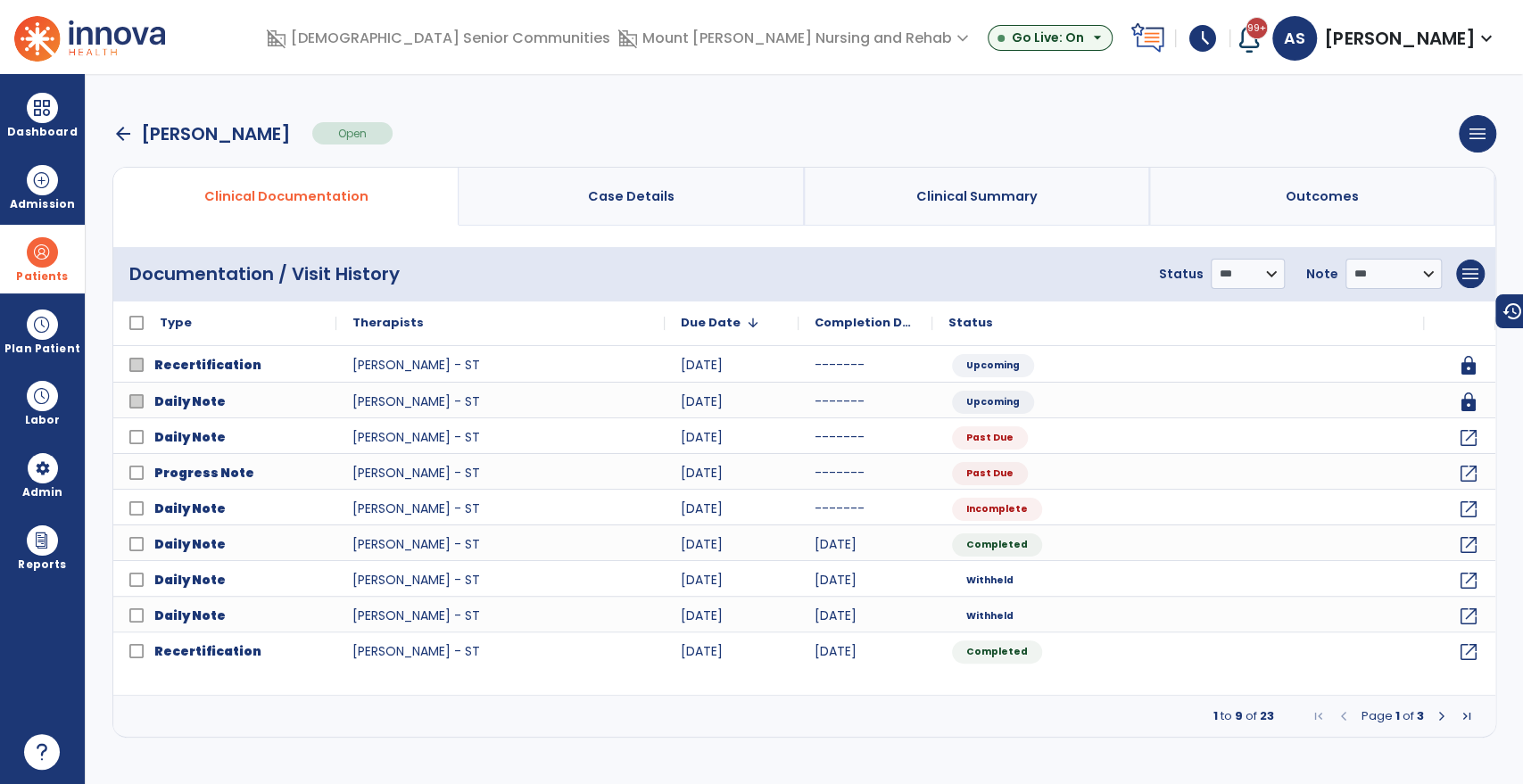 drag, startPoint x: 121, startPoint y: 170, endPoint x: 120, endPoint y: 146, distance: 24.020824 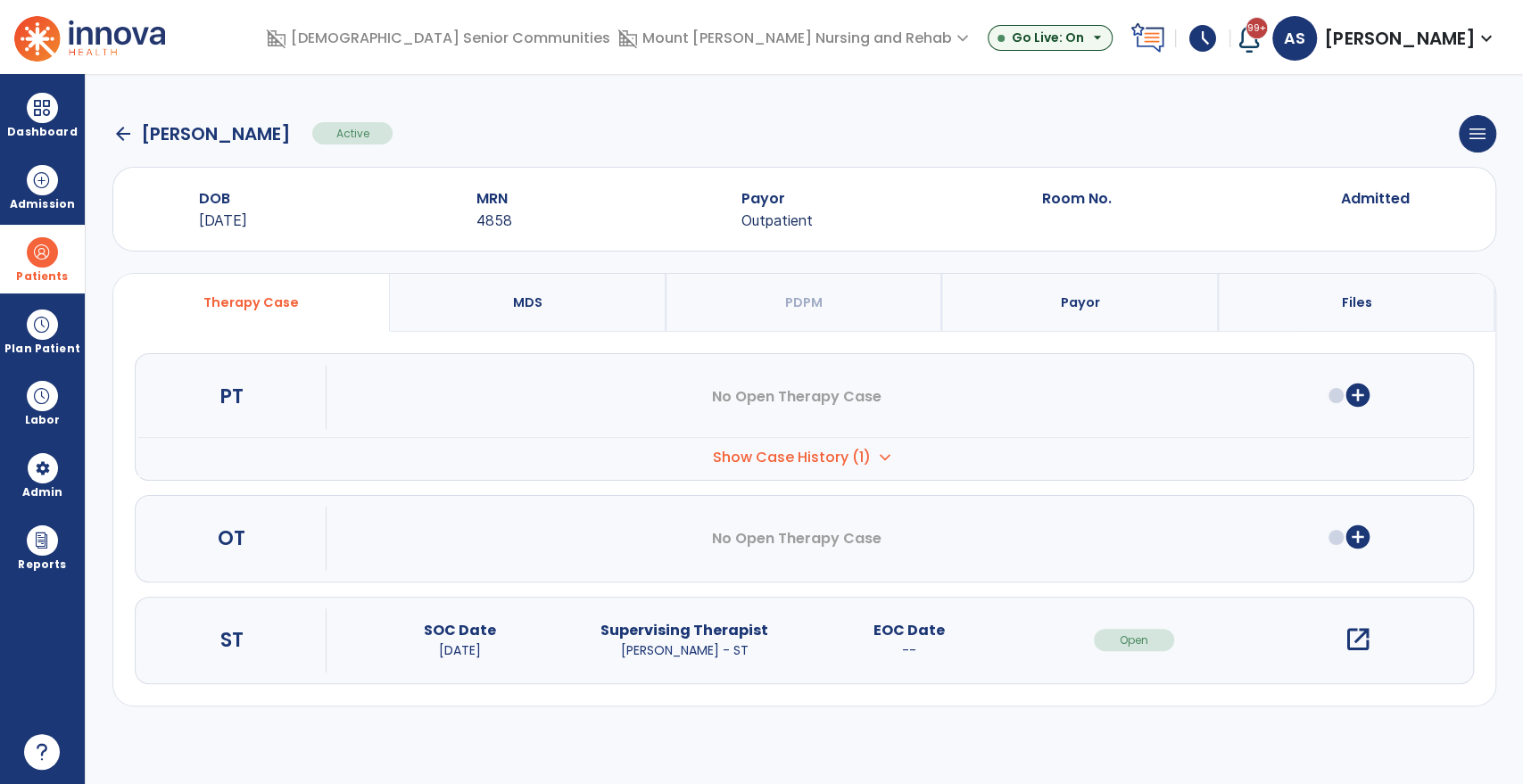 click on "open_in_new" at bounding box center (1358, 640) 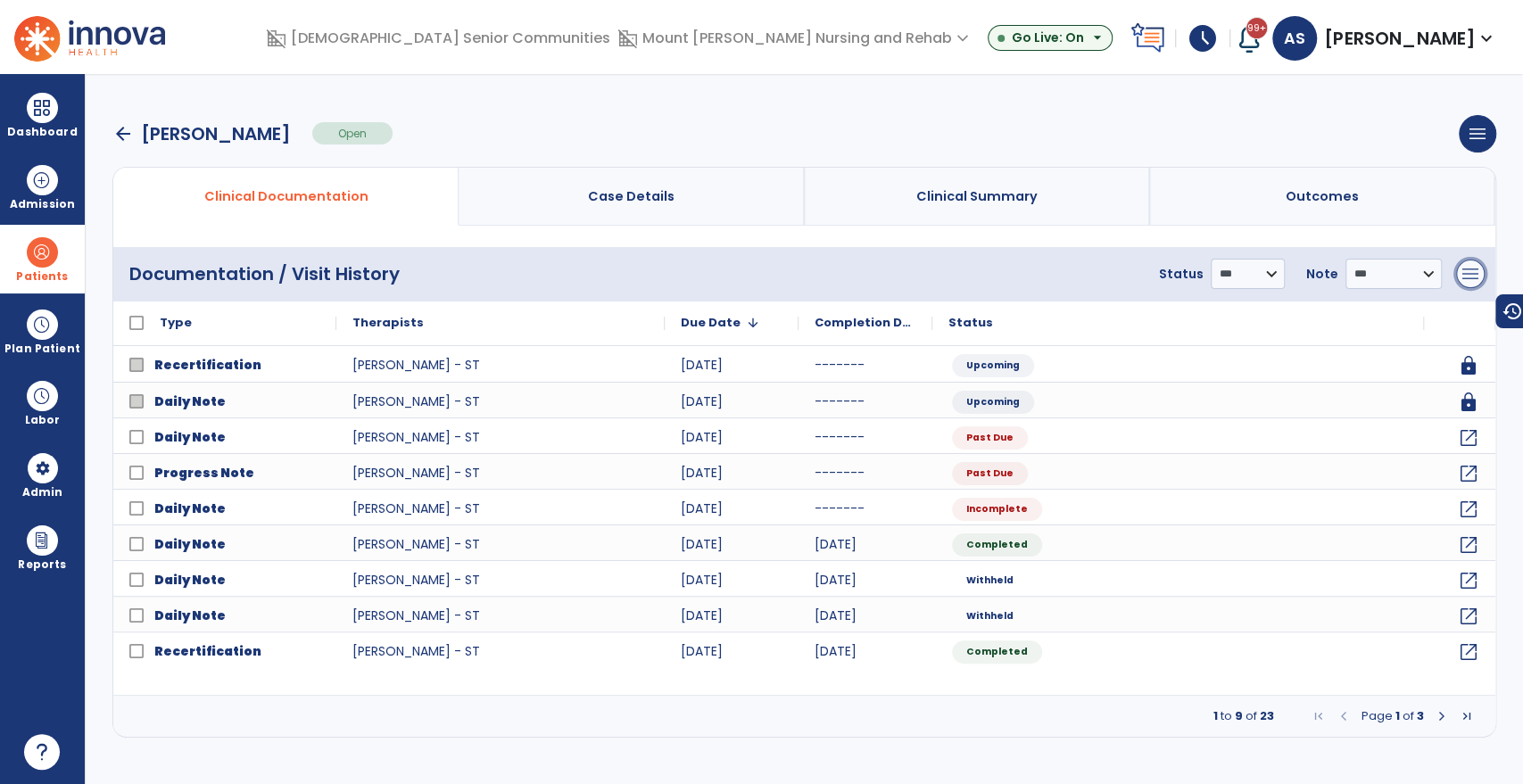 click on "menu" at bounding box center [1470, 274] 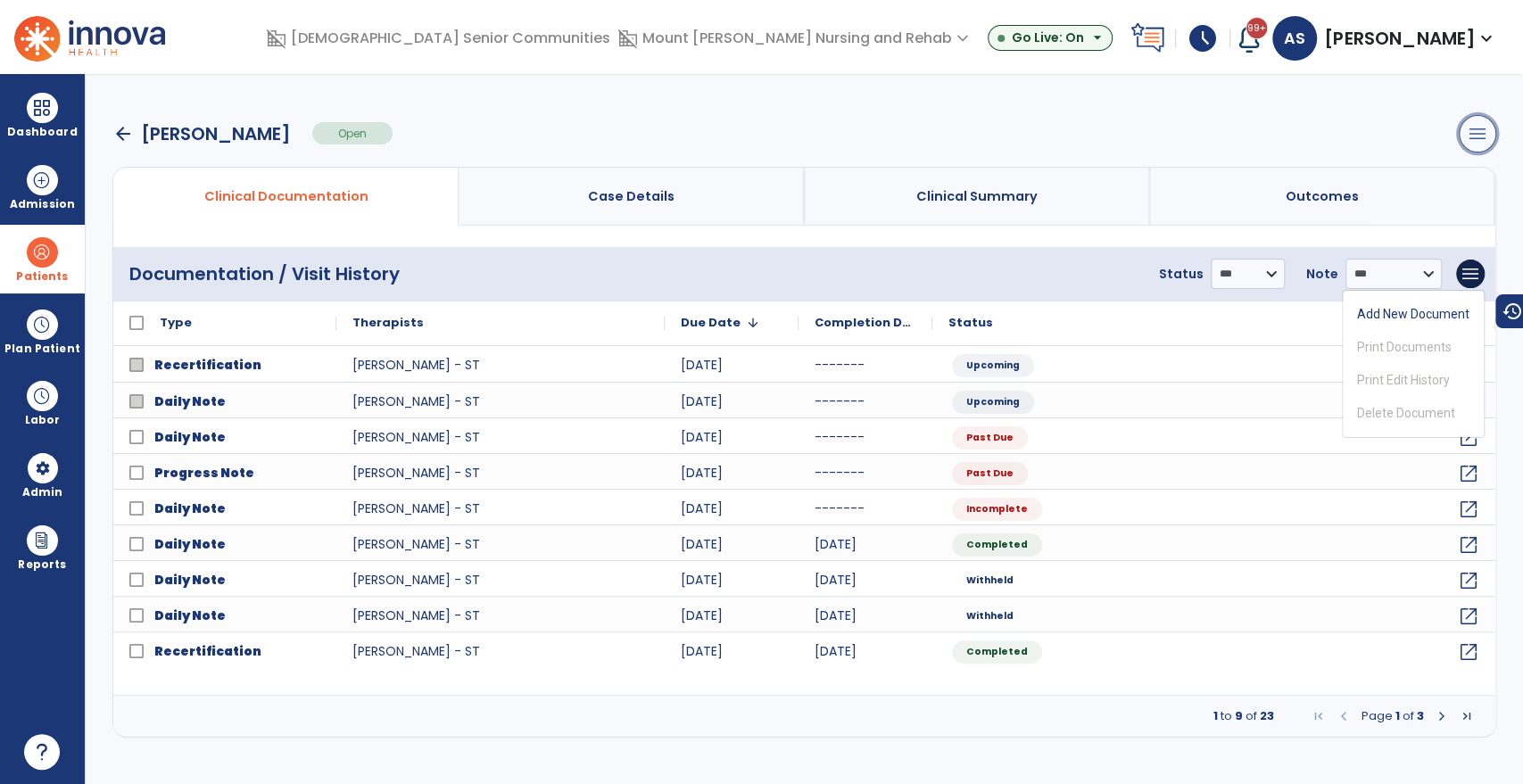 click on "menu" at bounding box center (1477, 134) 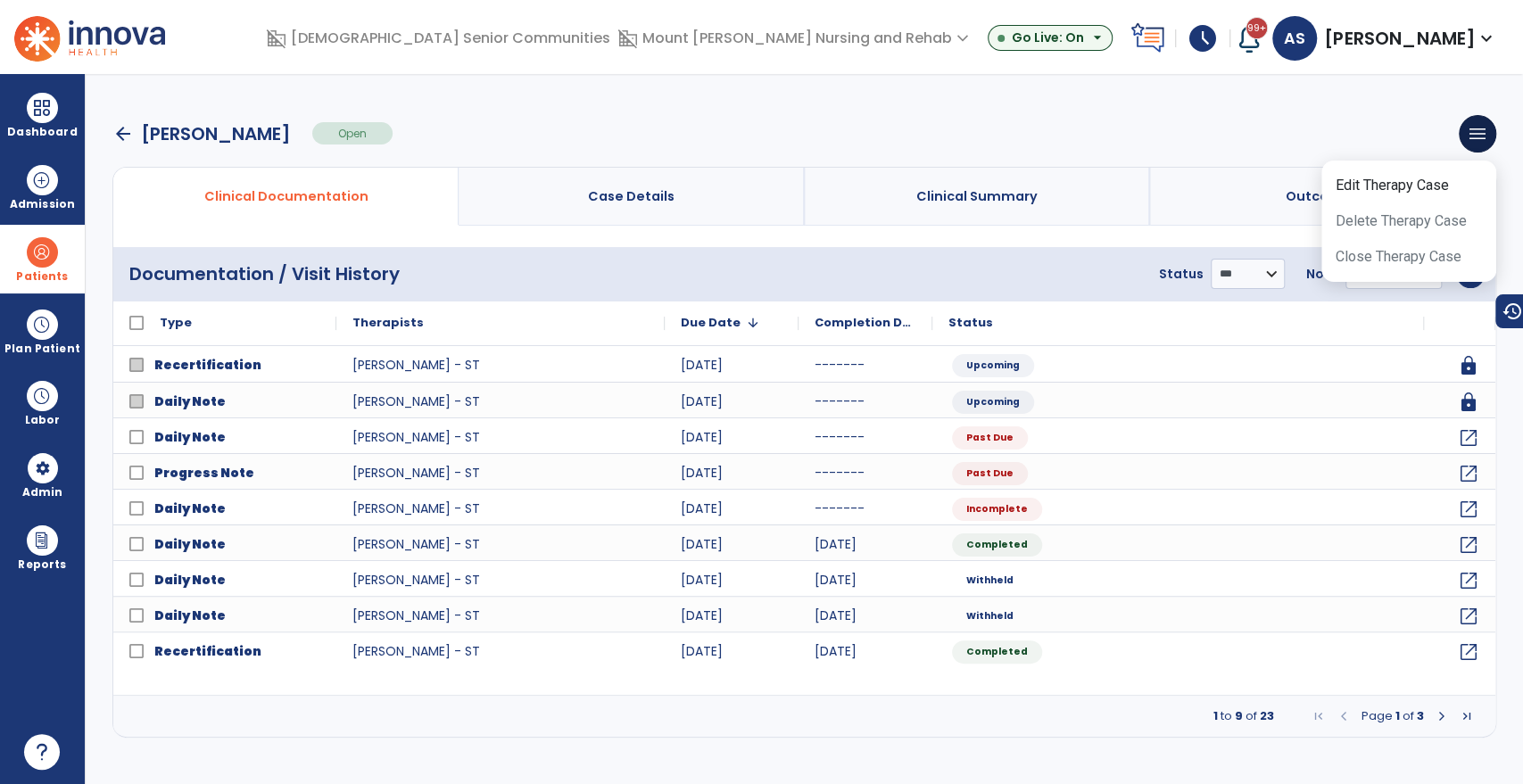 click on "arrow_back" at bounding box center (123, 134) 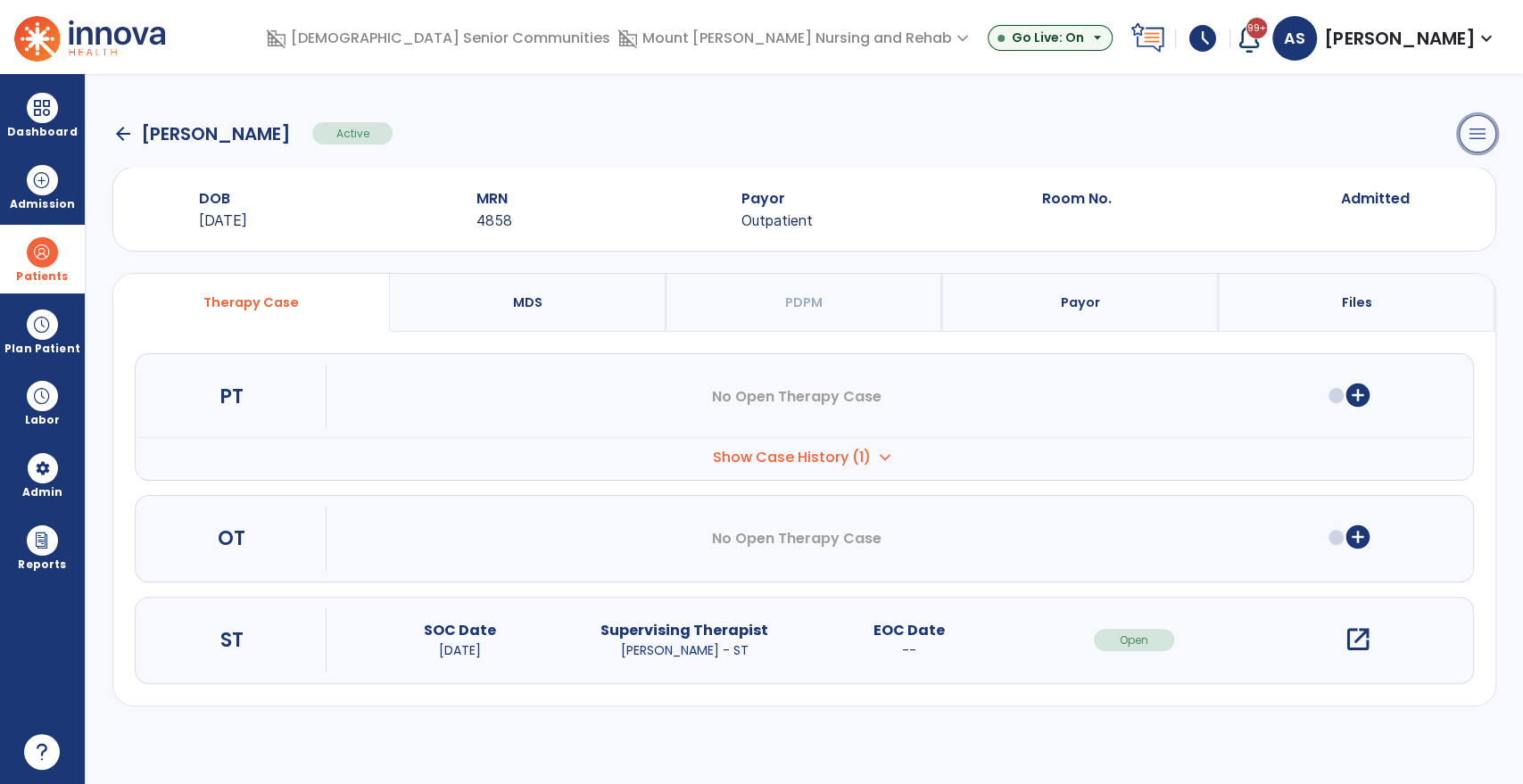 click on "menu" at bounding box center (1477, 134) 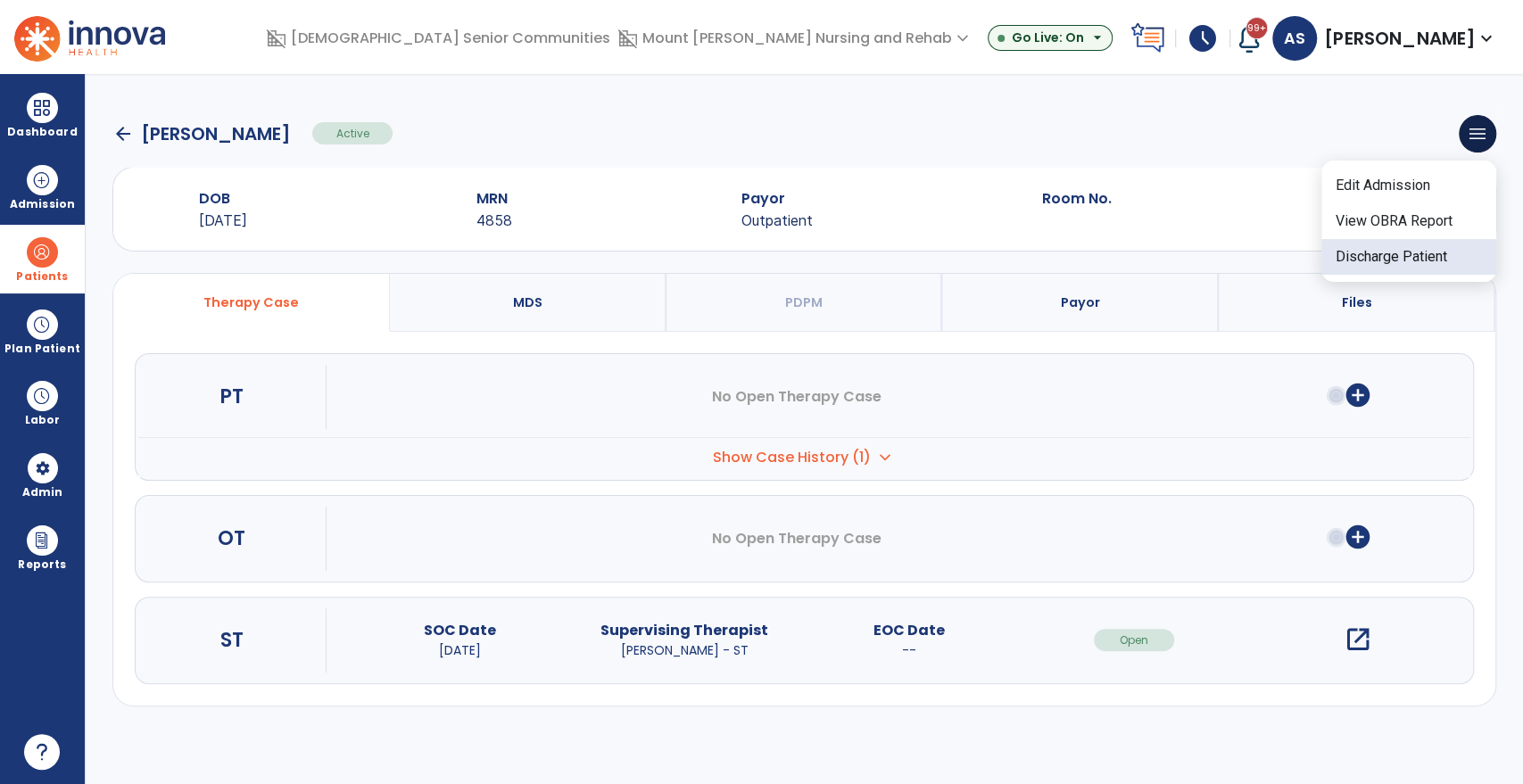 click on "Discharge Patient" 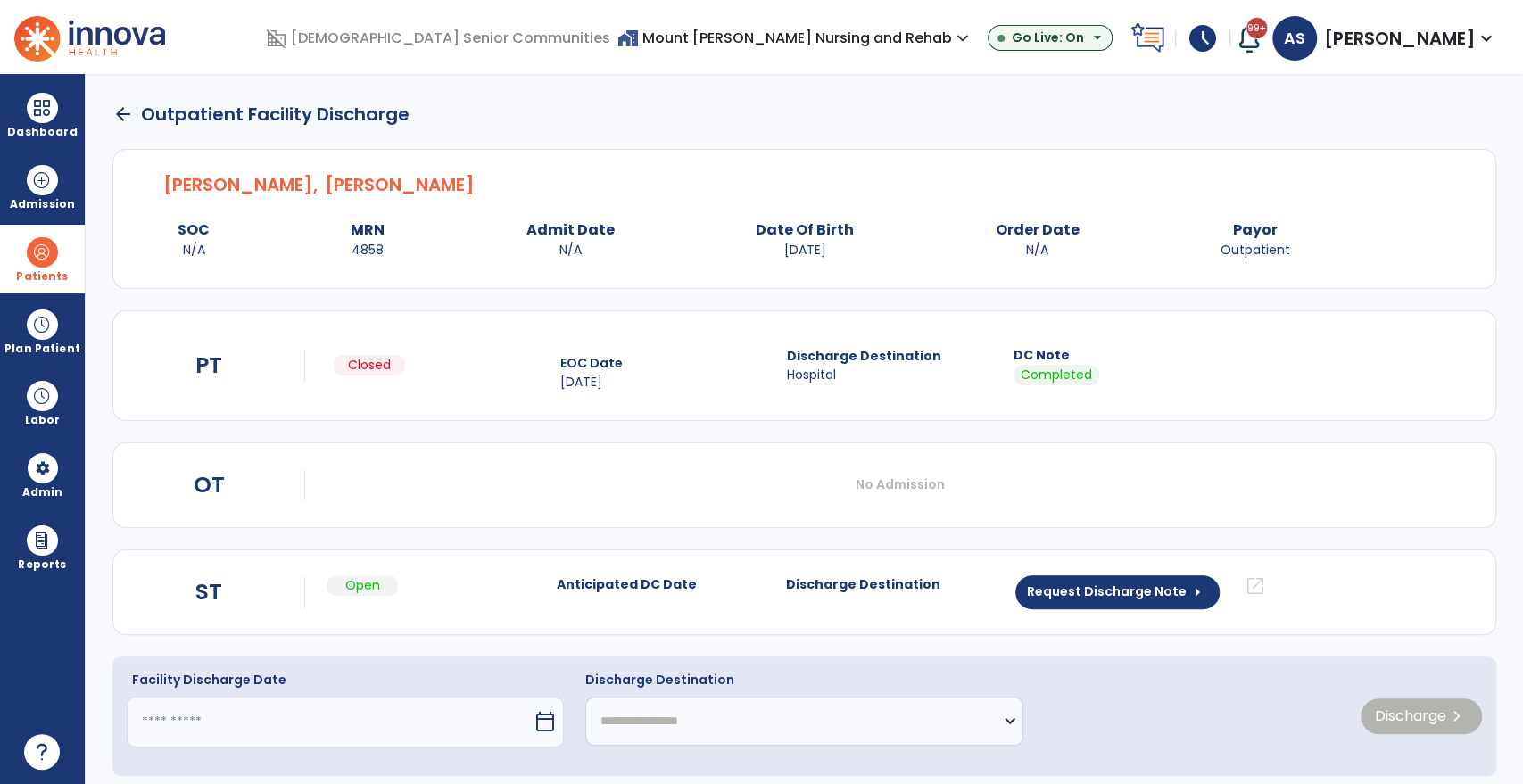 click at bounding box center [329, 722] 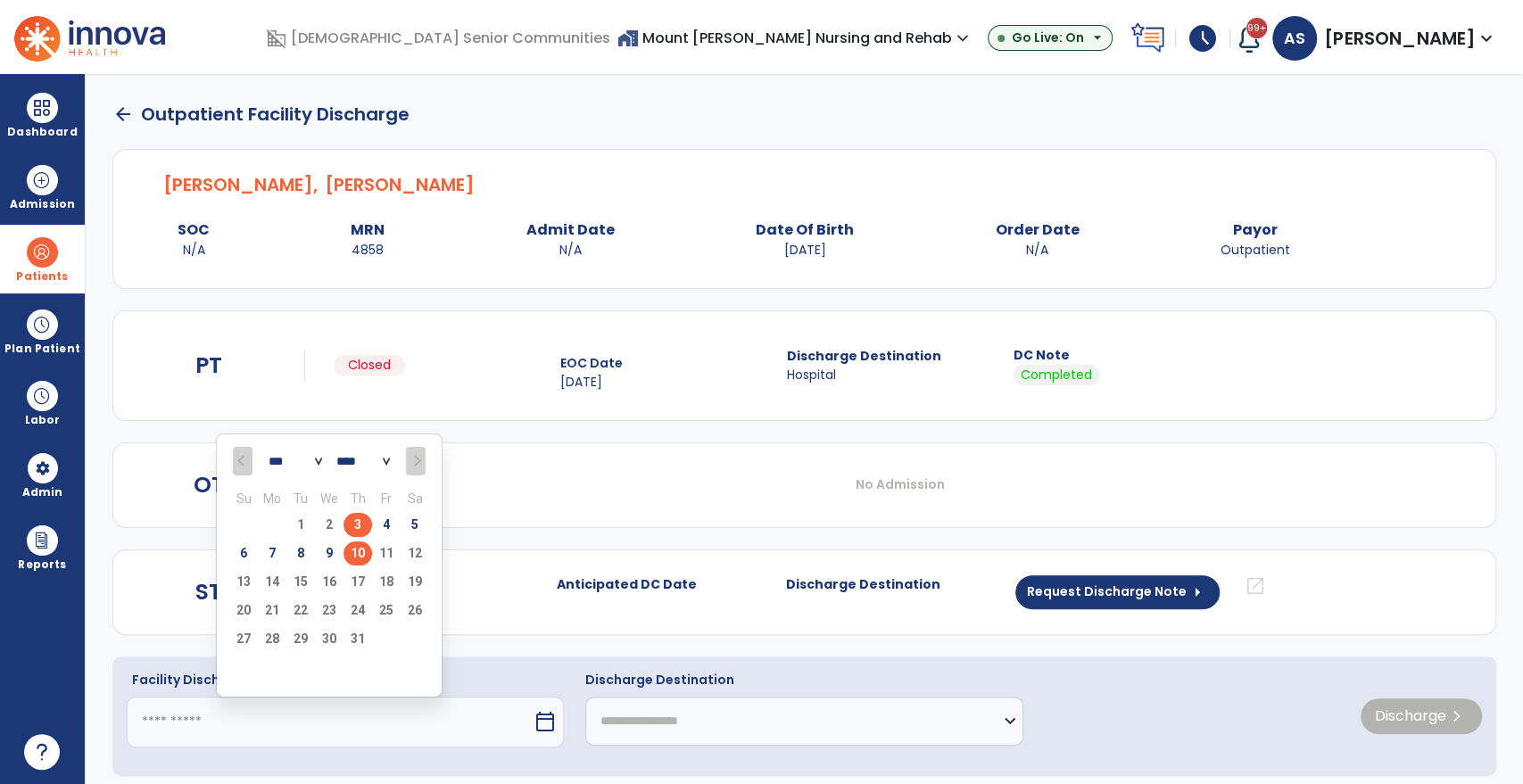 click on "3" at bounding box center (358, 524) 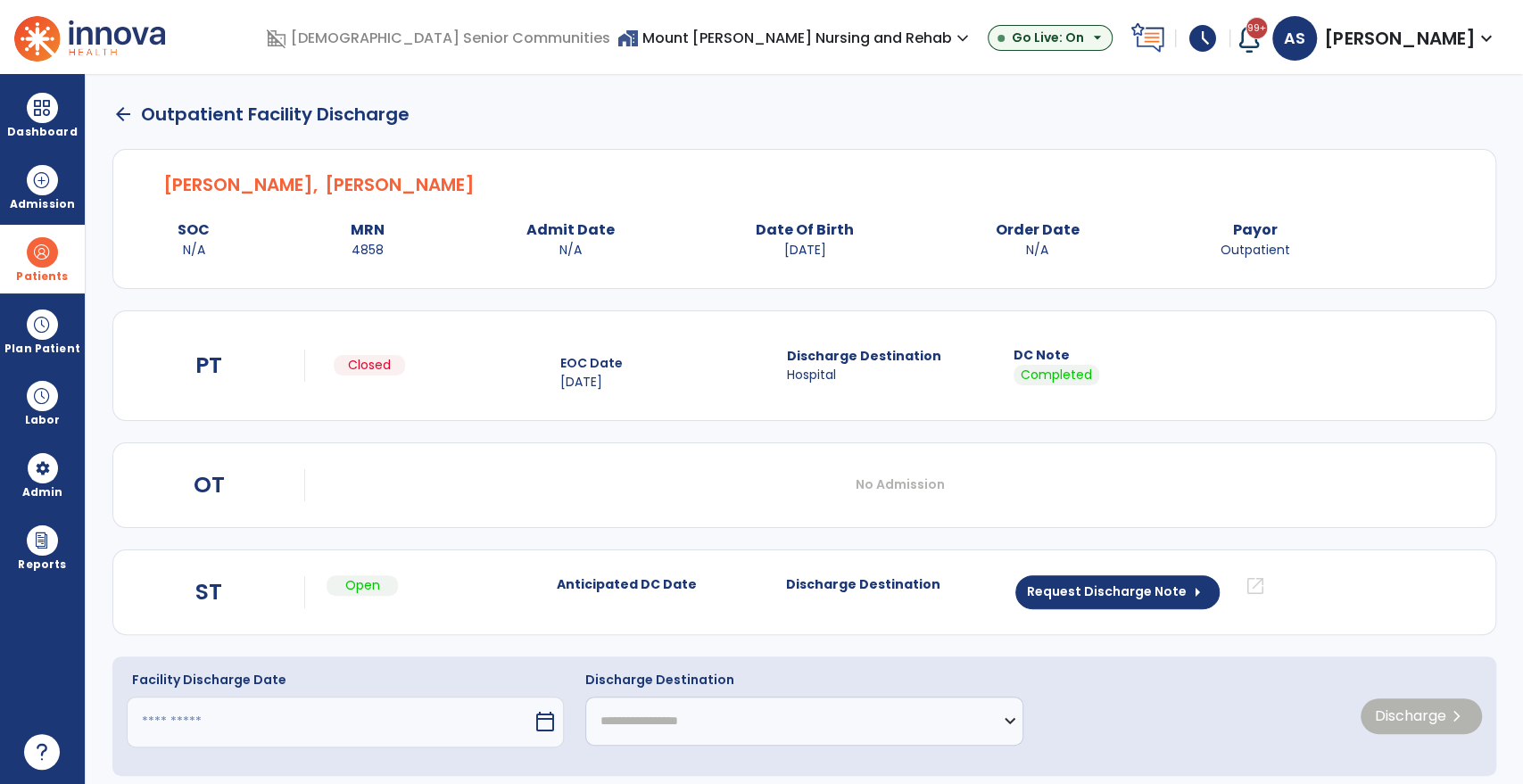 type on "********" 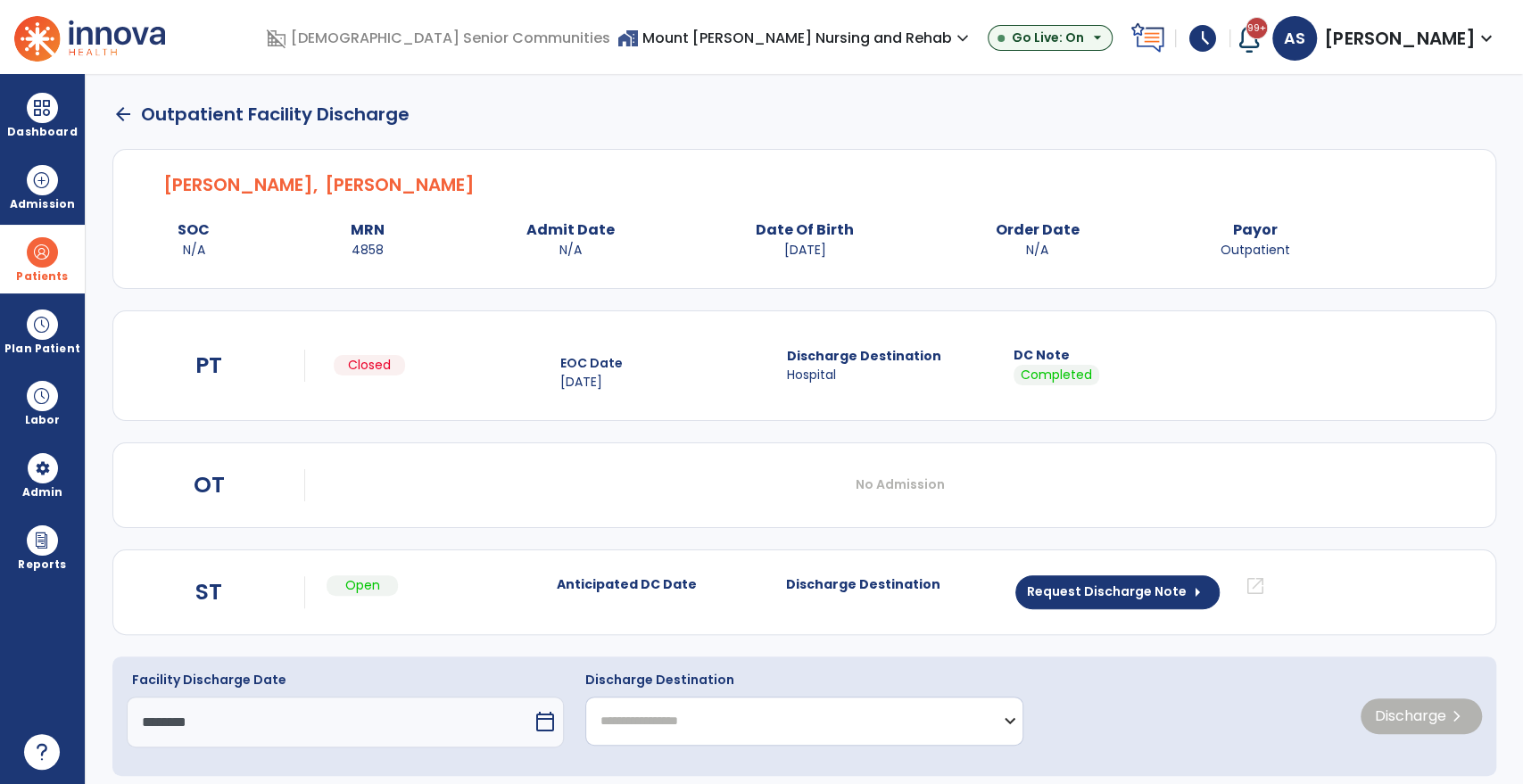 click on "**********" 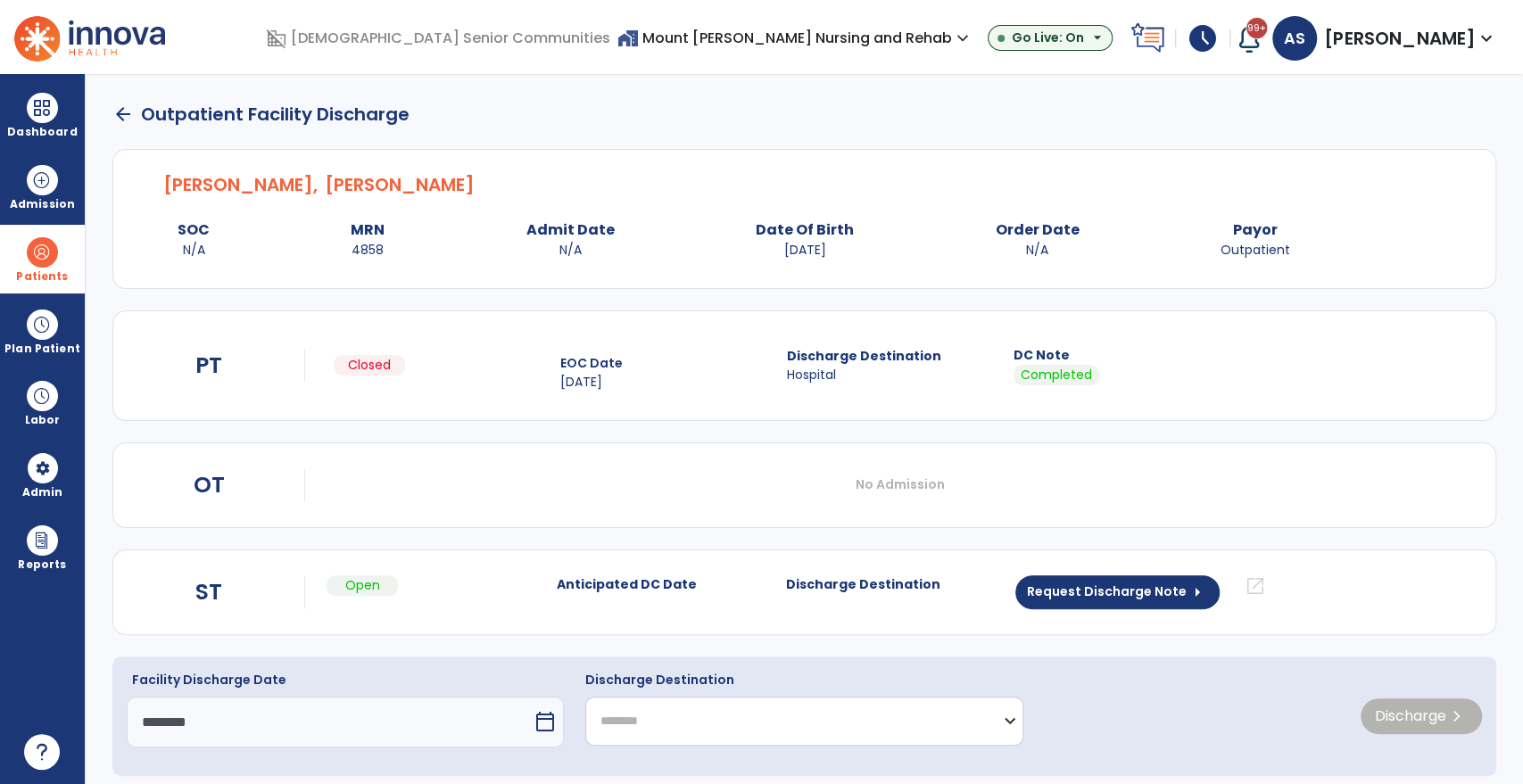 click on "**********" 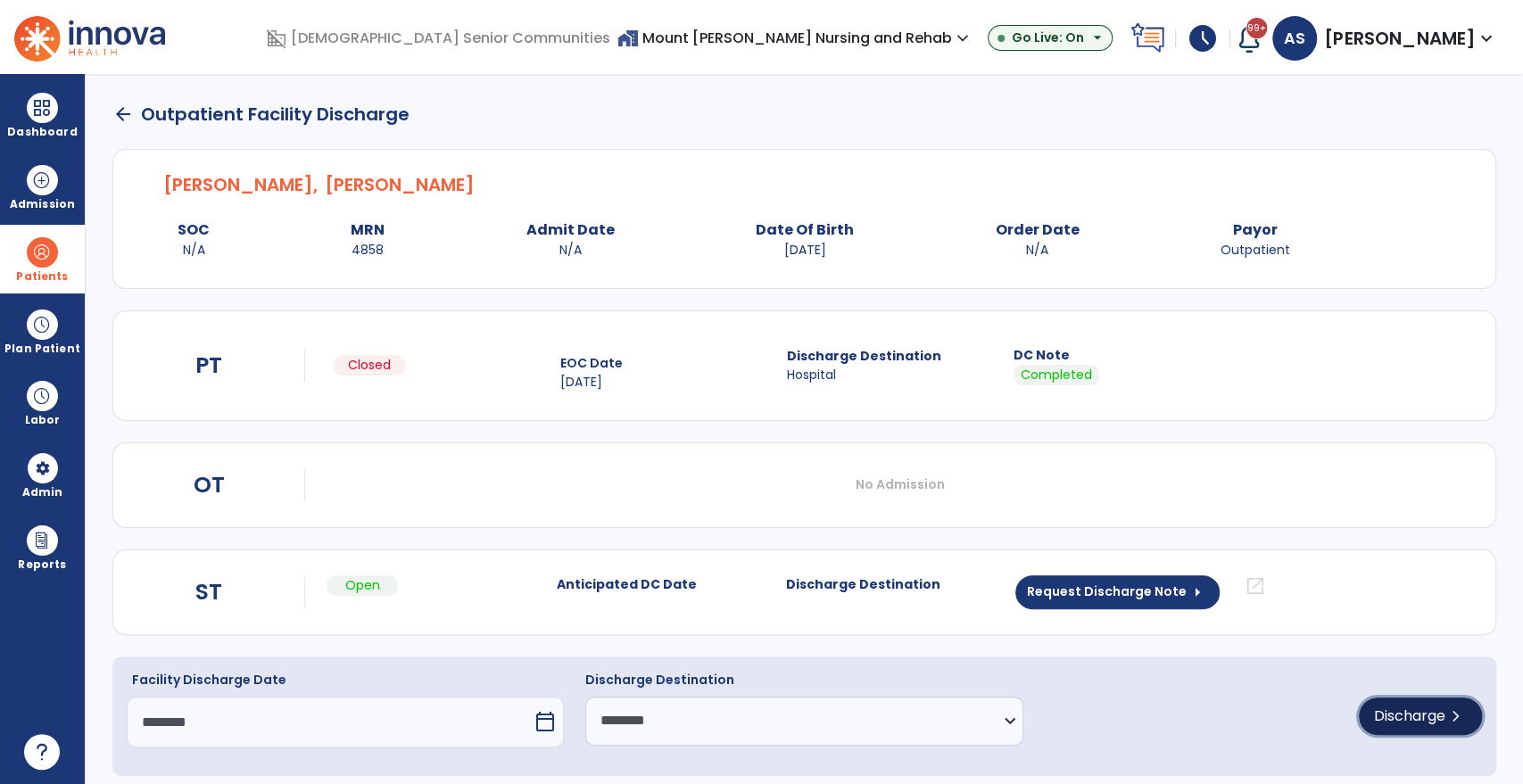 click on "chevron_right" 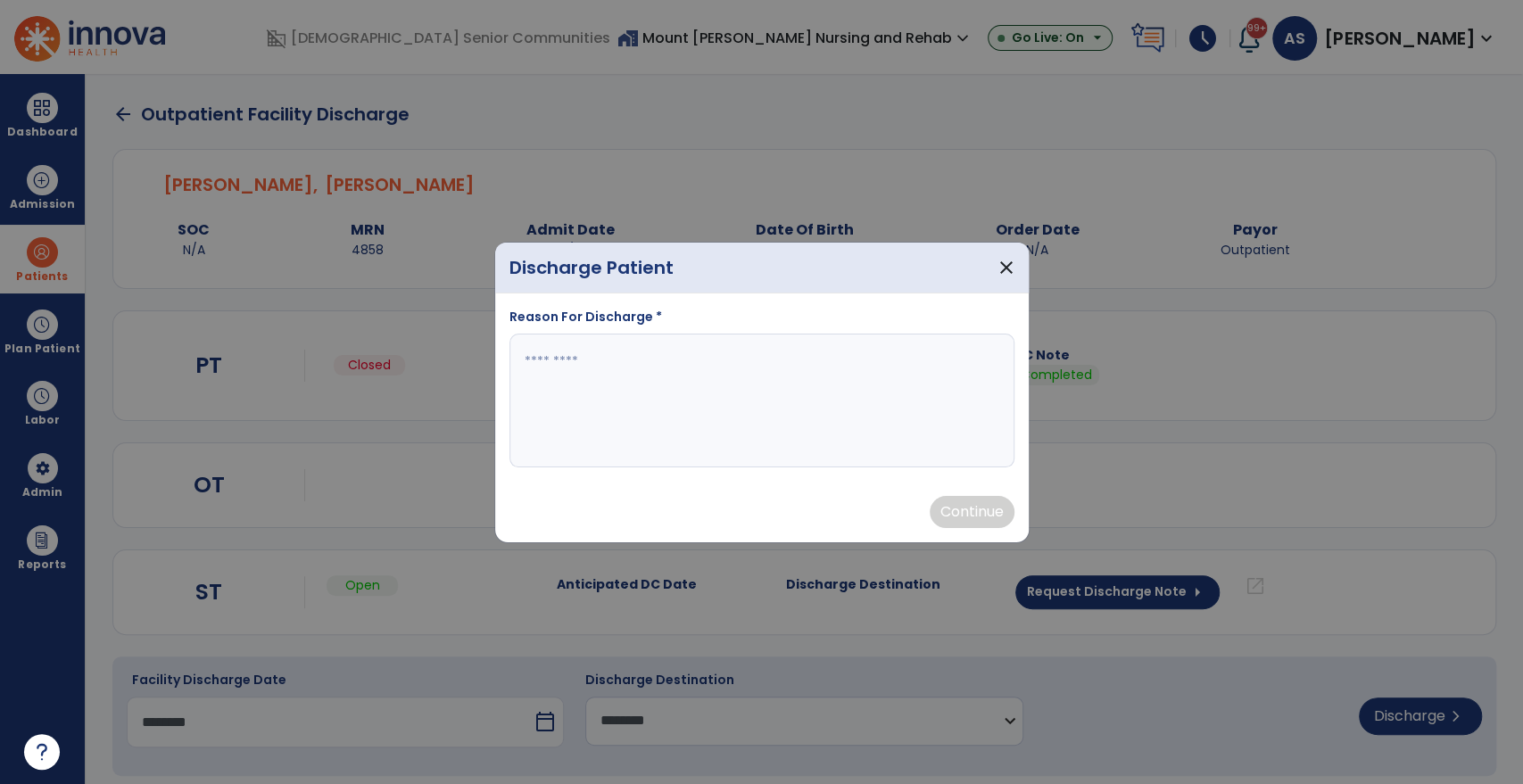 click at bounding box center (762, 400) 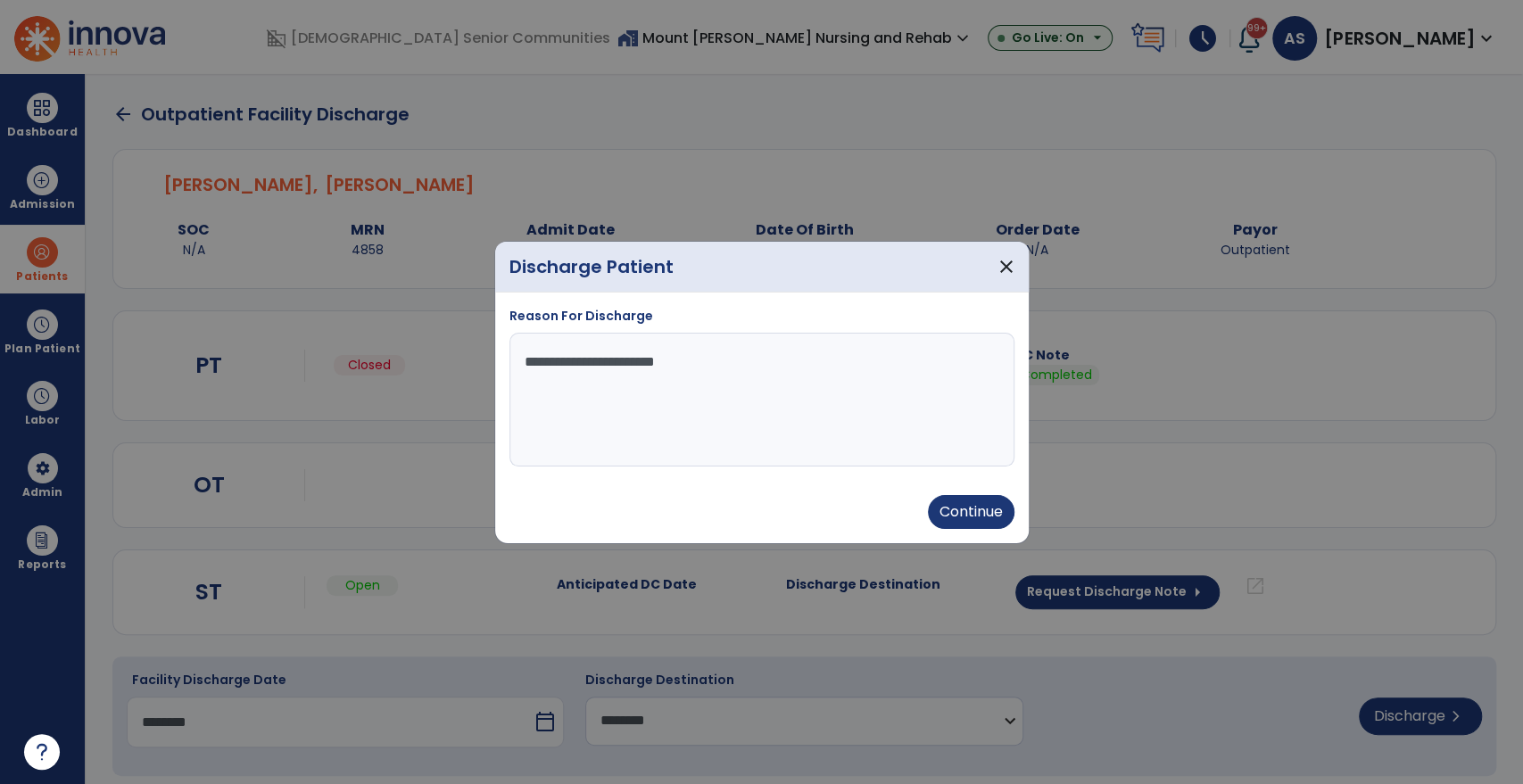 type on "**********" 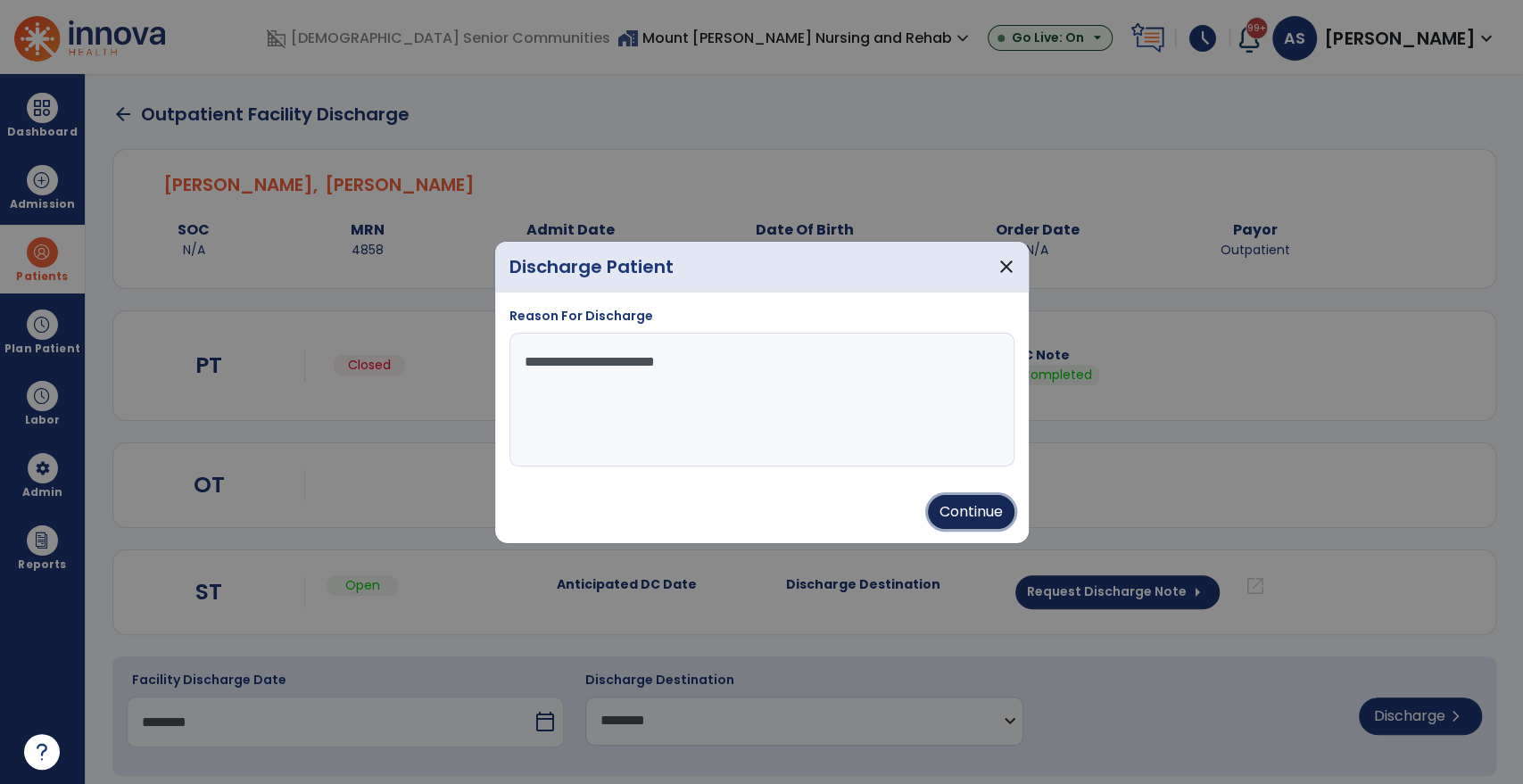 click on "Continue" at bounding box center [971, 512] 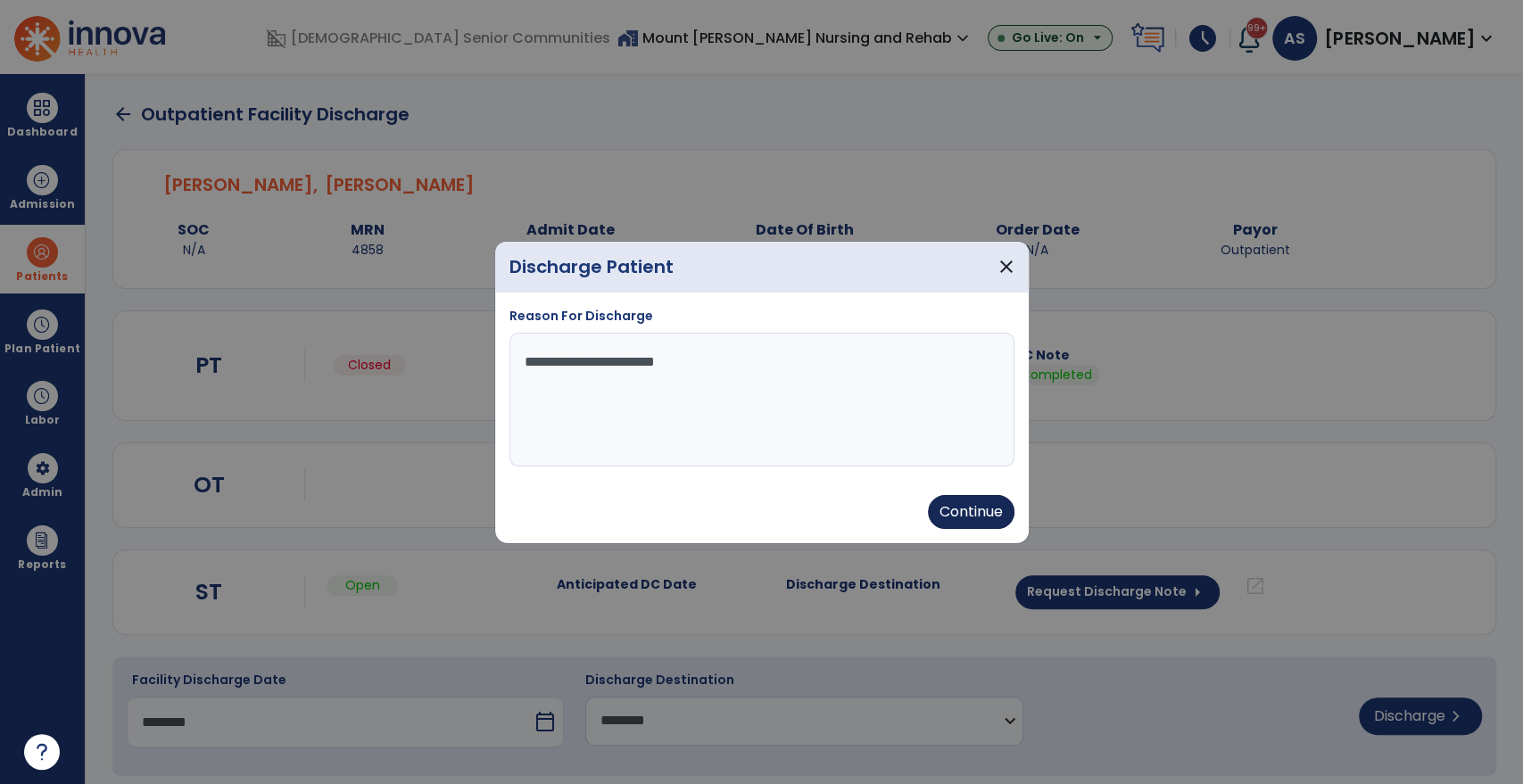 type on "********" 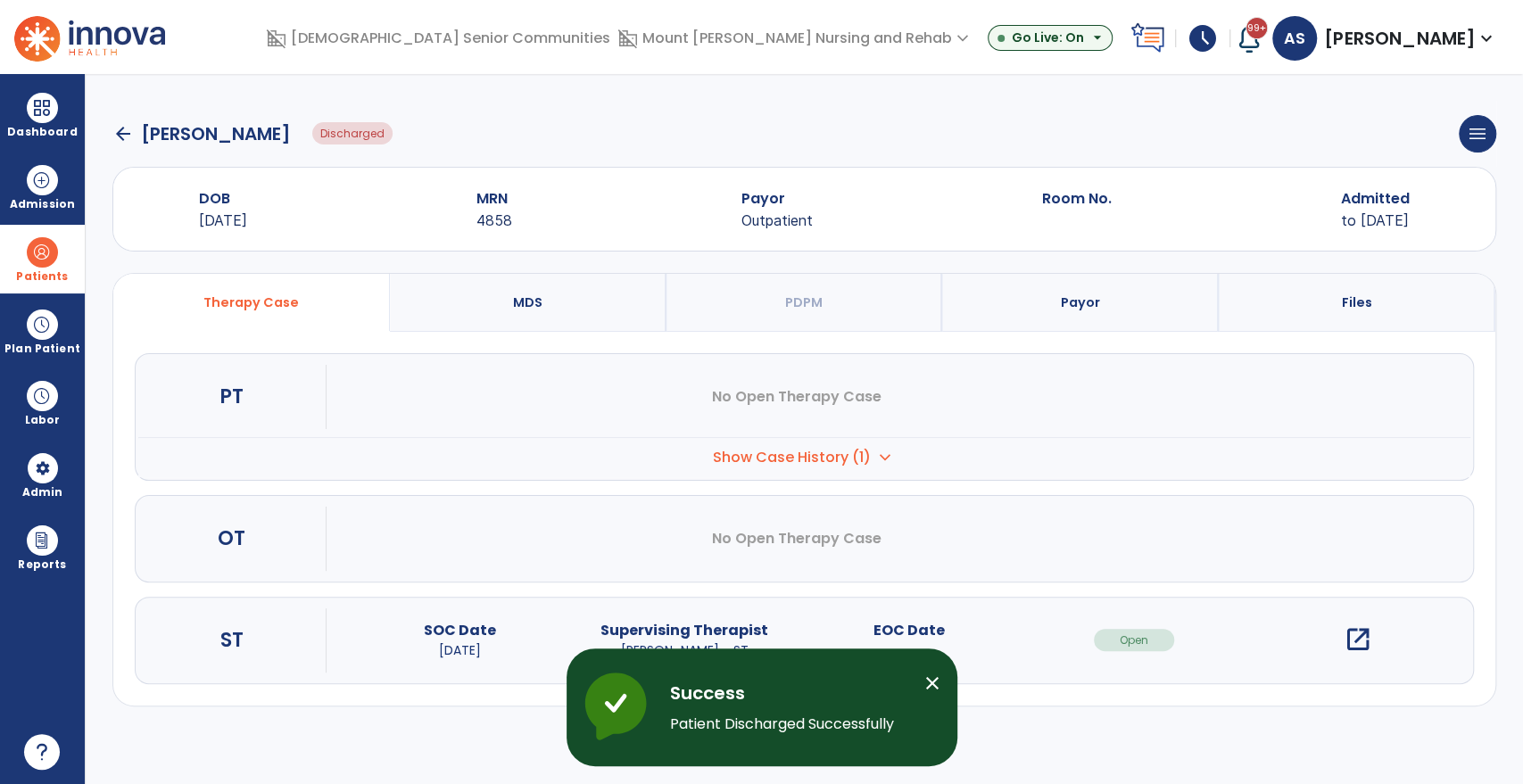 click on "arrow_back   Harper, Jonathan  Discharged  menu   Edit Admission   View OBRA Report   Discharge Patient   Undo Discharge Patient  DOB 10/20/2000 MRN 4858 Payor Outpatient Room No. Admitted  to 07/03/2025  Therapy Case   MDS   PDPM   Payor   Files  PT No Open Therapy Case
Case No." at bounding box center [804, 429] 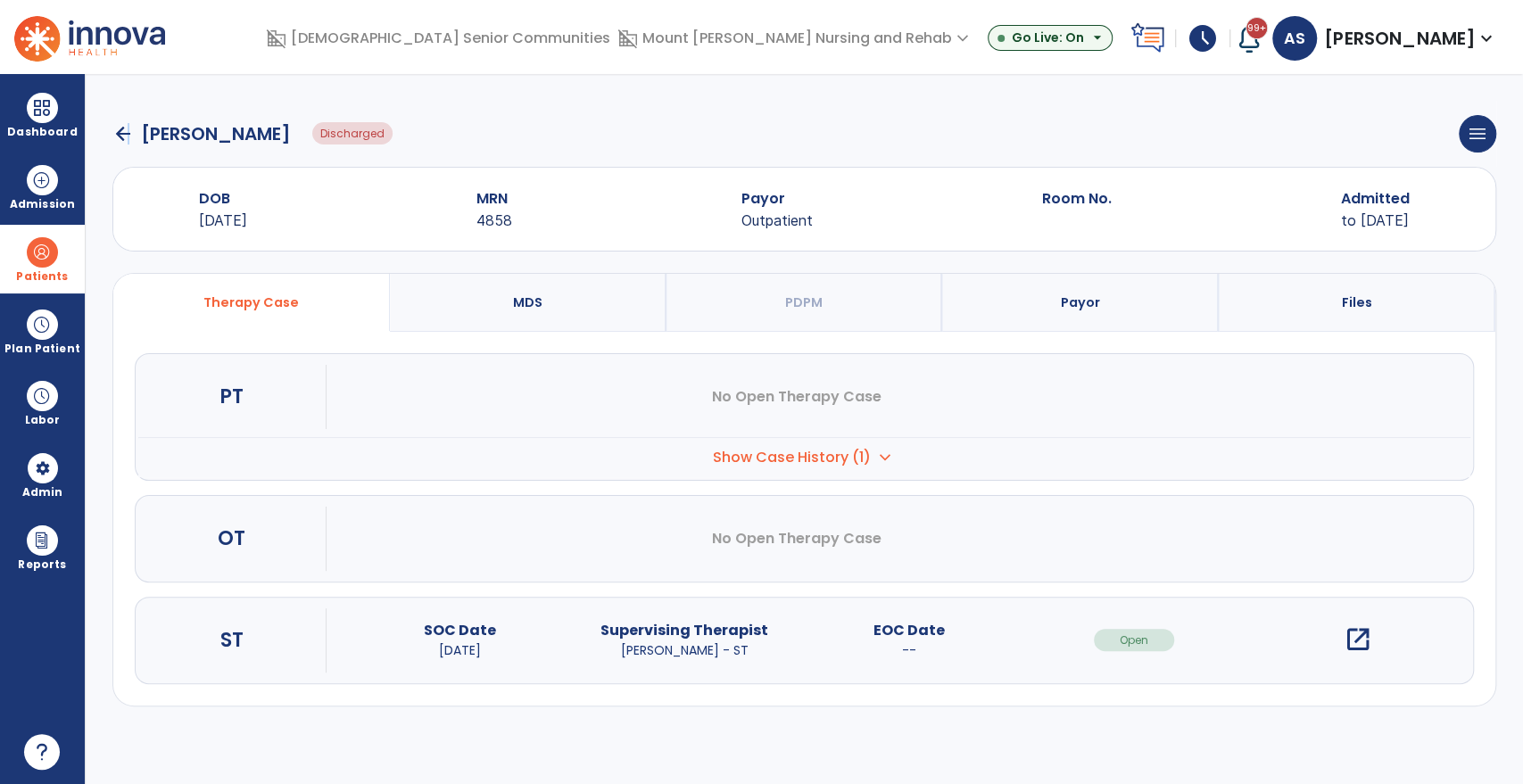 click on "arrow_back" 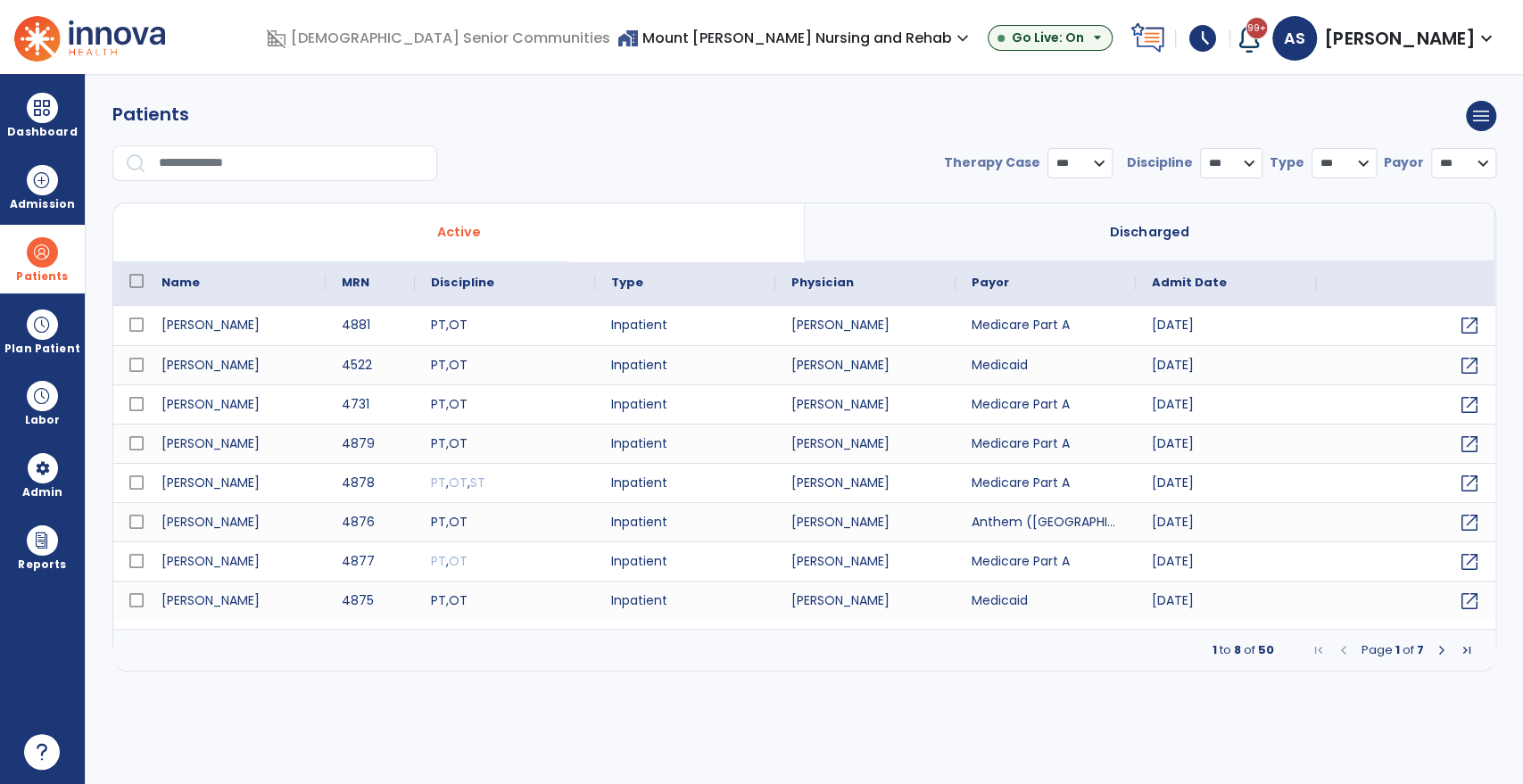 select on "***" 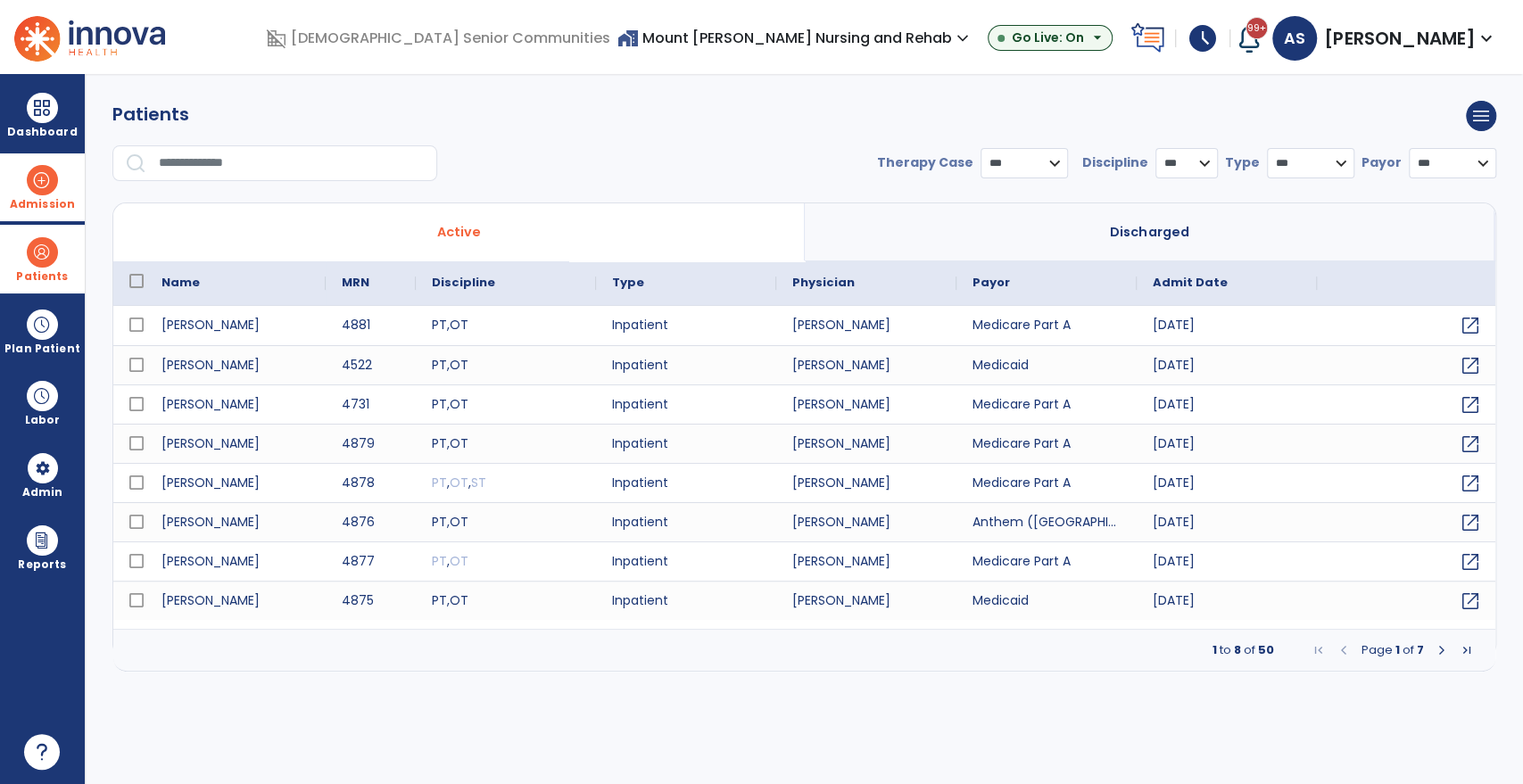 click on "Admission" at bounding box center [42, 187] 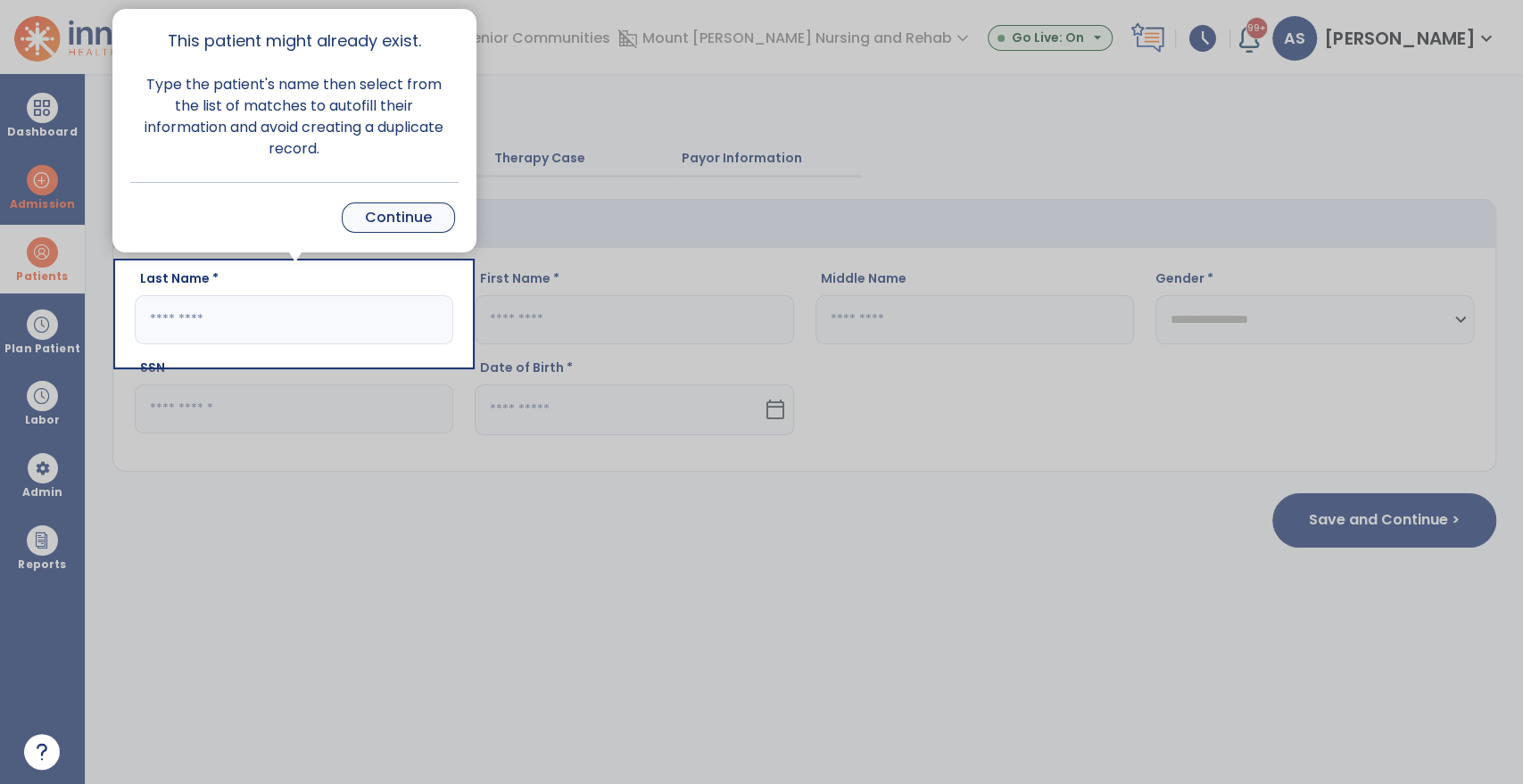 click on "Continue" at bounding box center [398, 218] 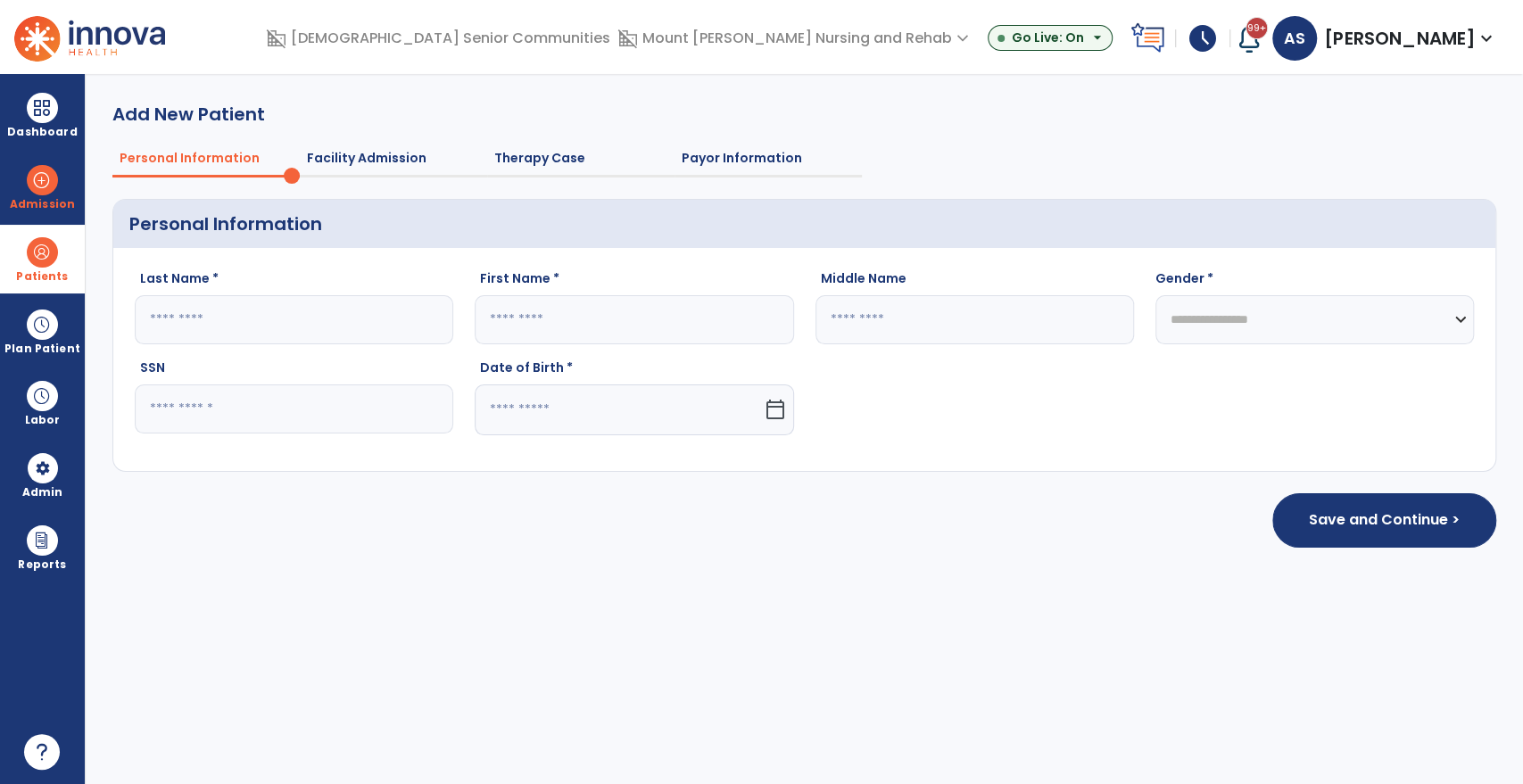 click 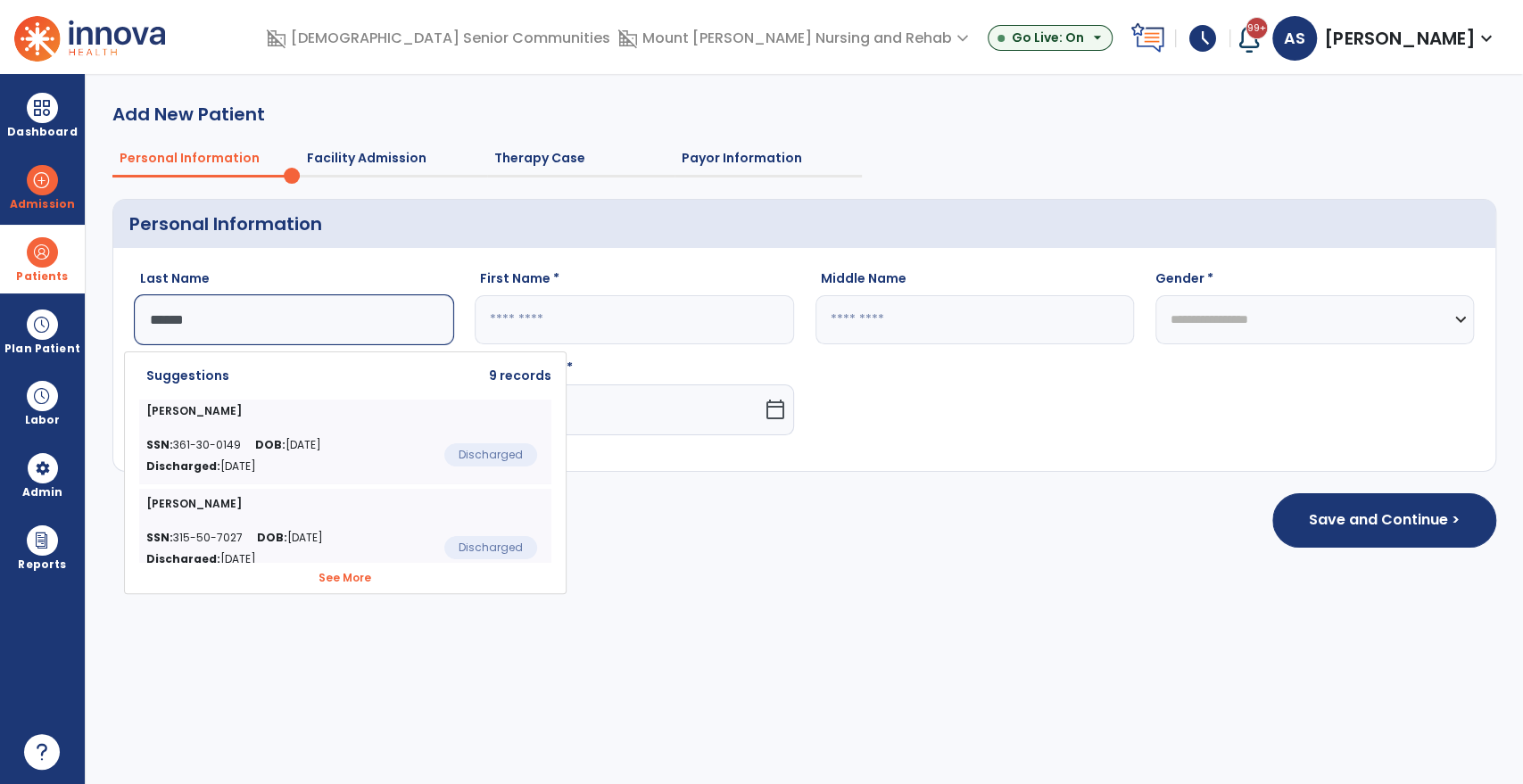 click on "See More" 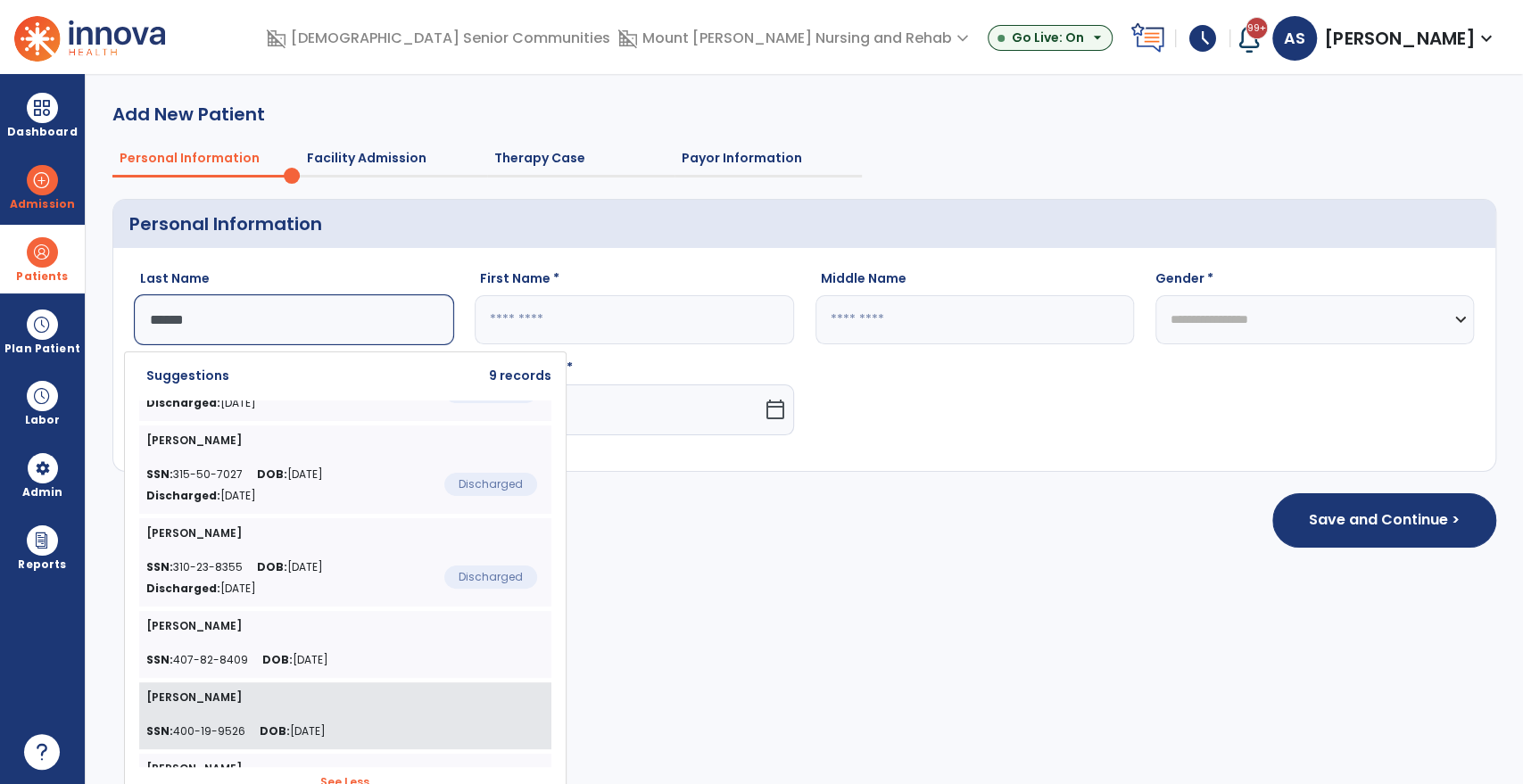 scroll, scrollTop: 99, scrollLeft: 0, axis: vertical 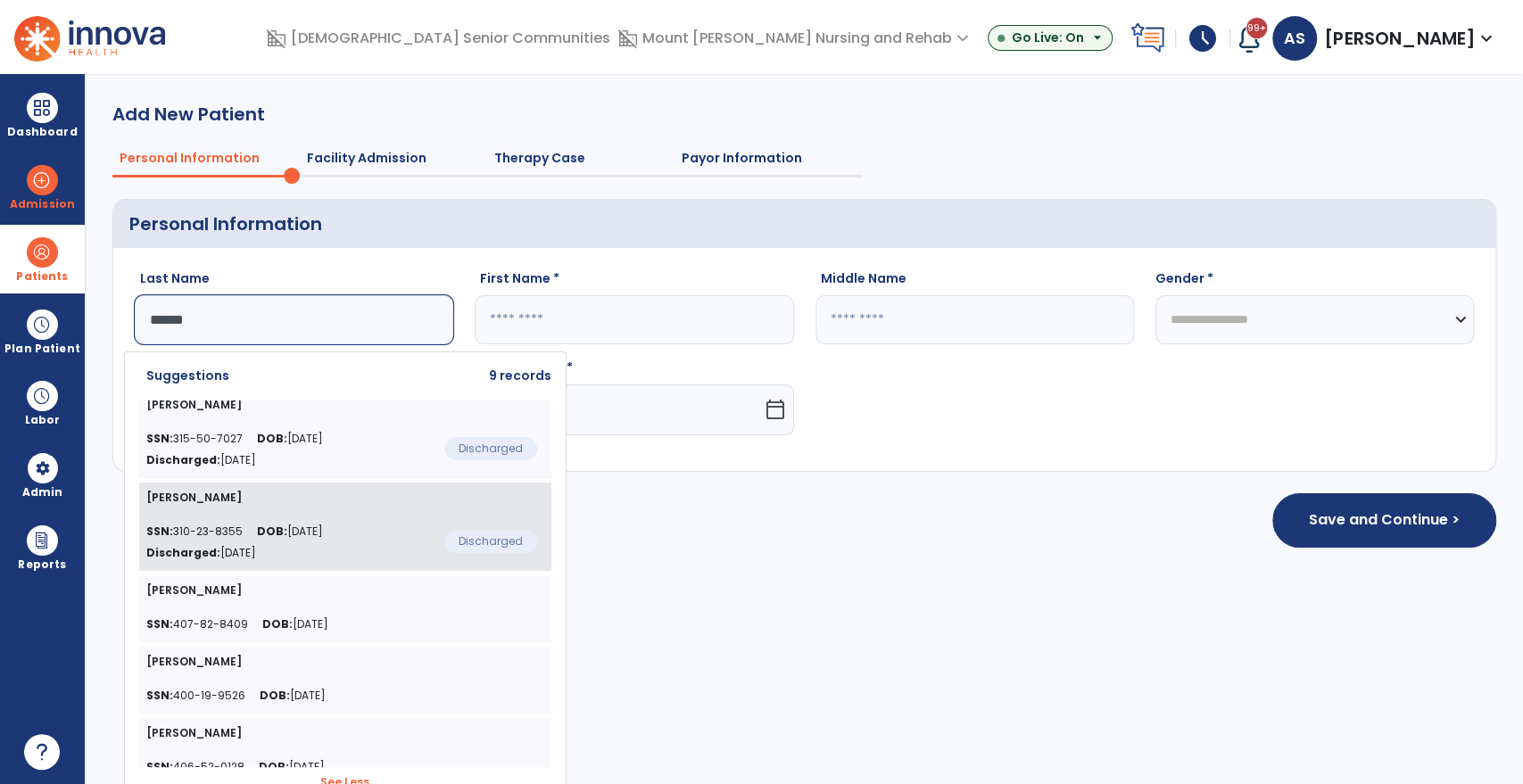 click on "SSN:  310-23-8355 DOB:  10/20/2000 Discharged:  Jul 3, 2025" 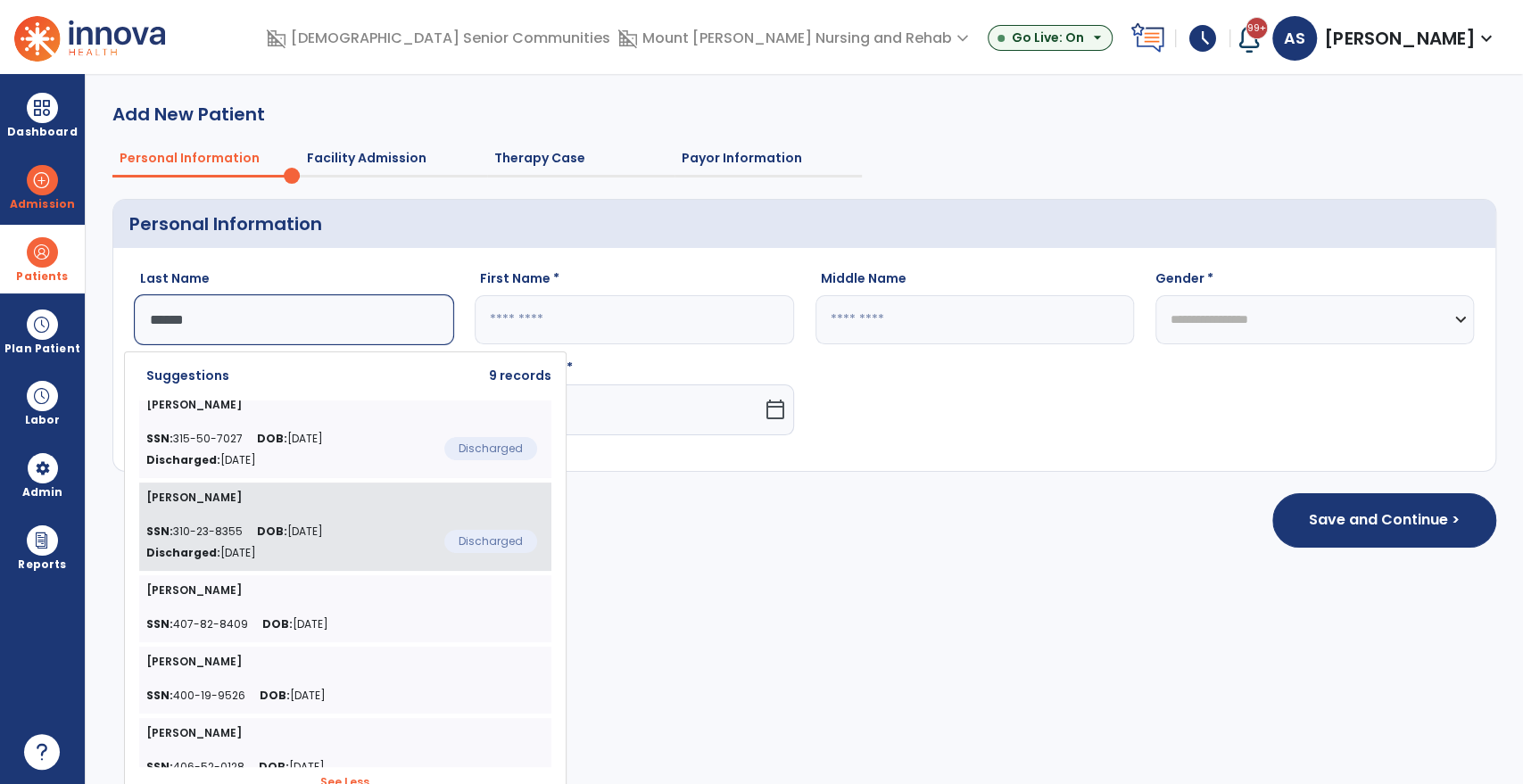 type on "******" 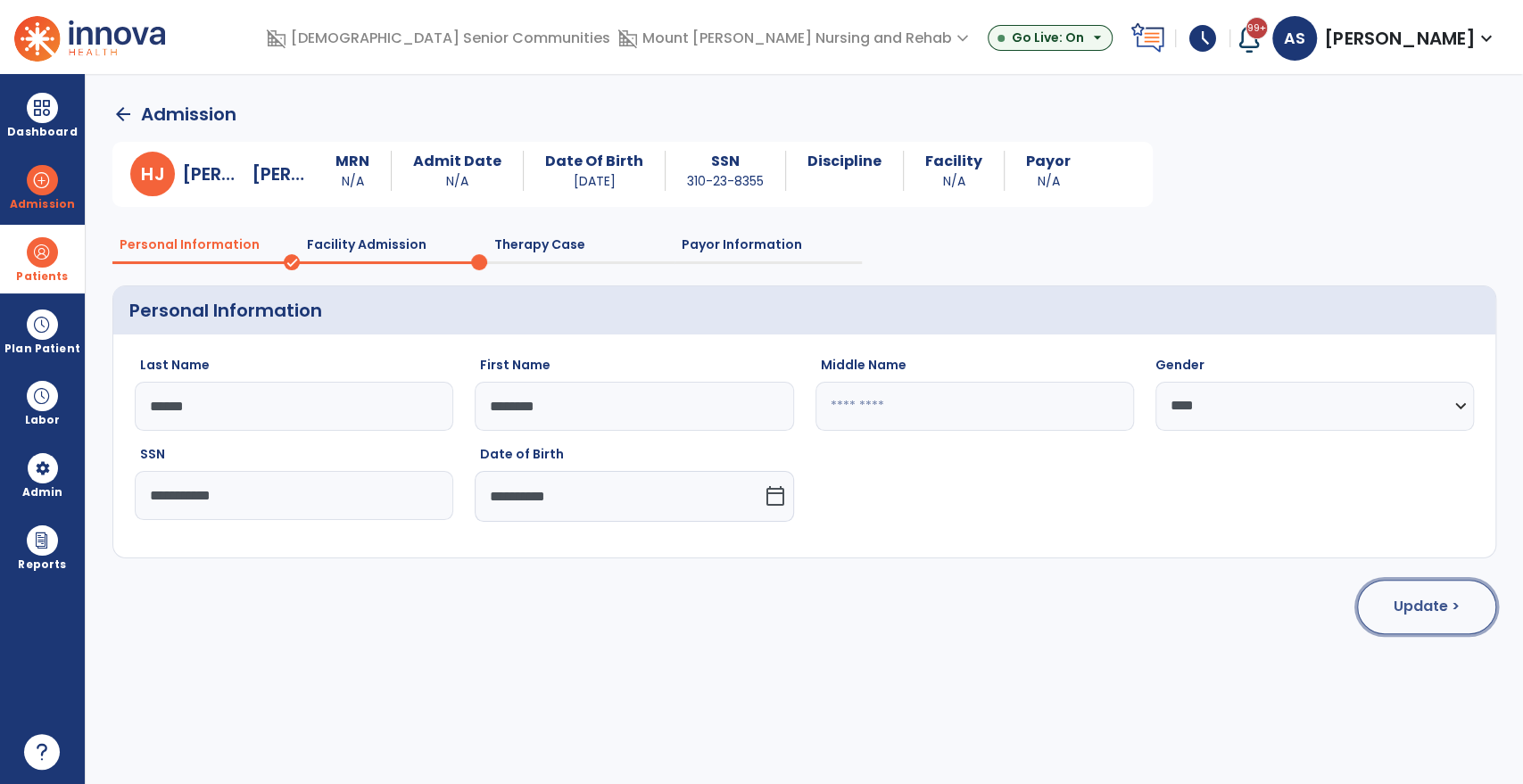 click on "Update >" 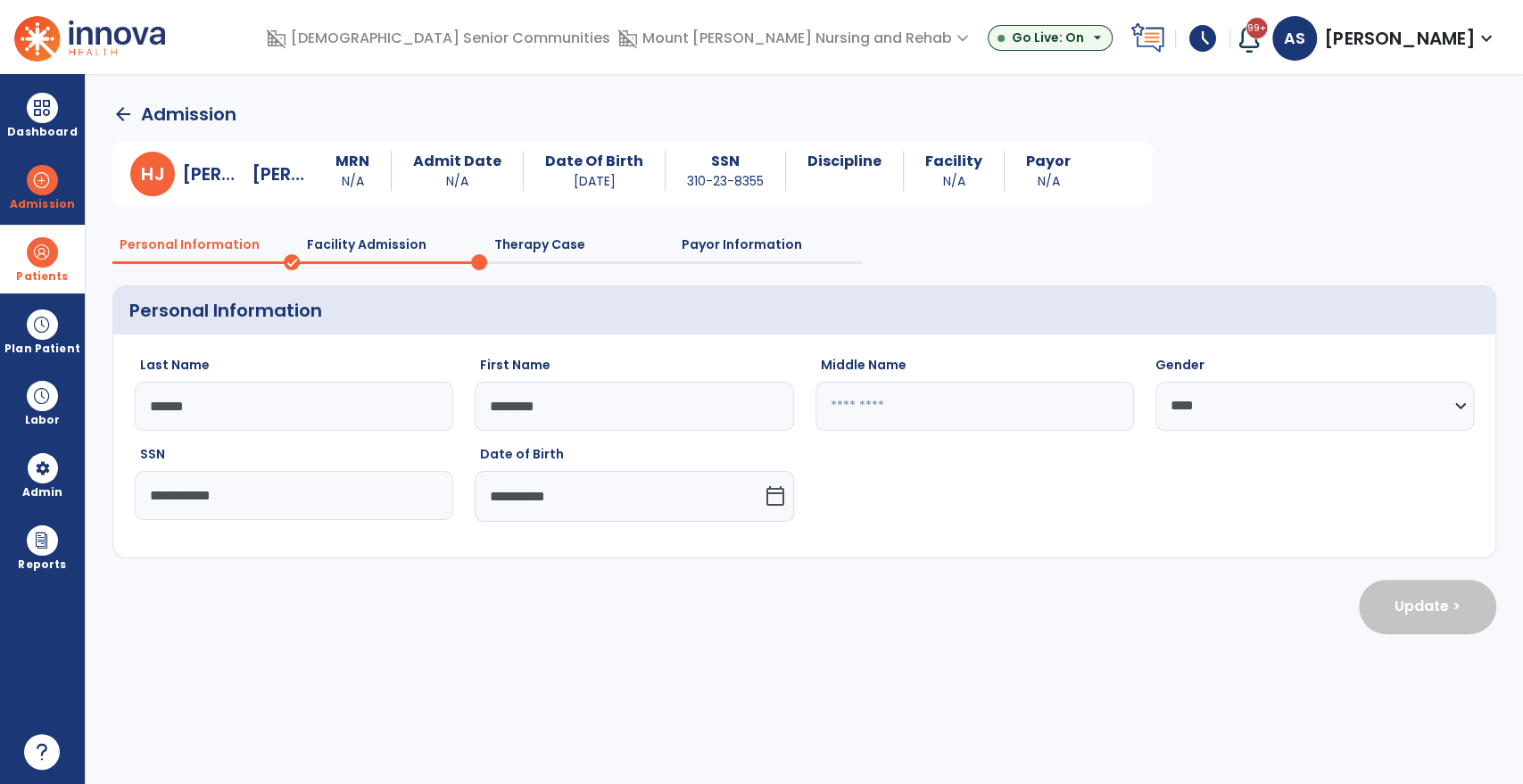 select on "**********" 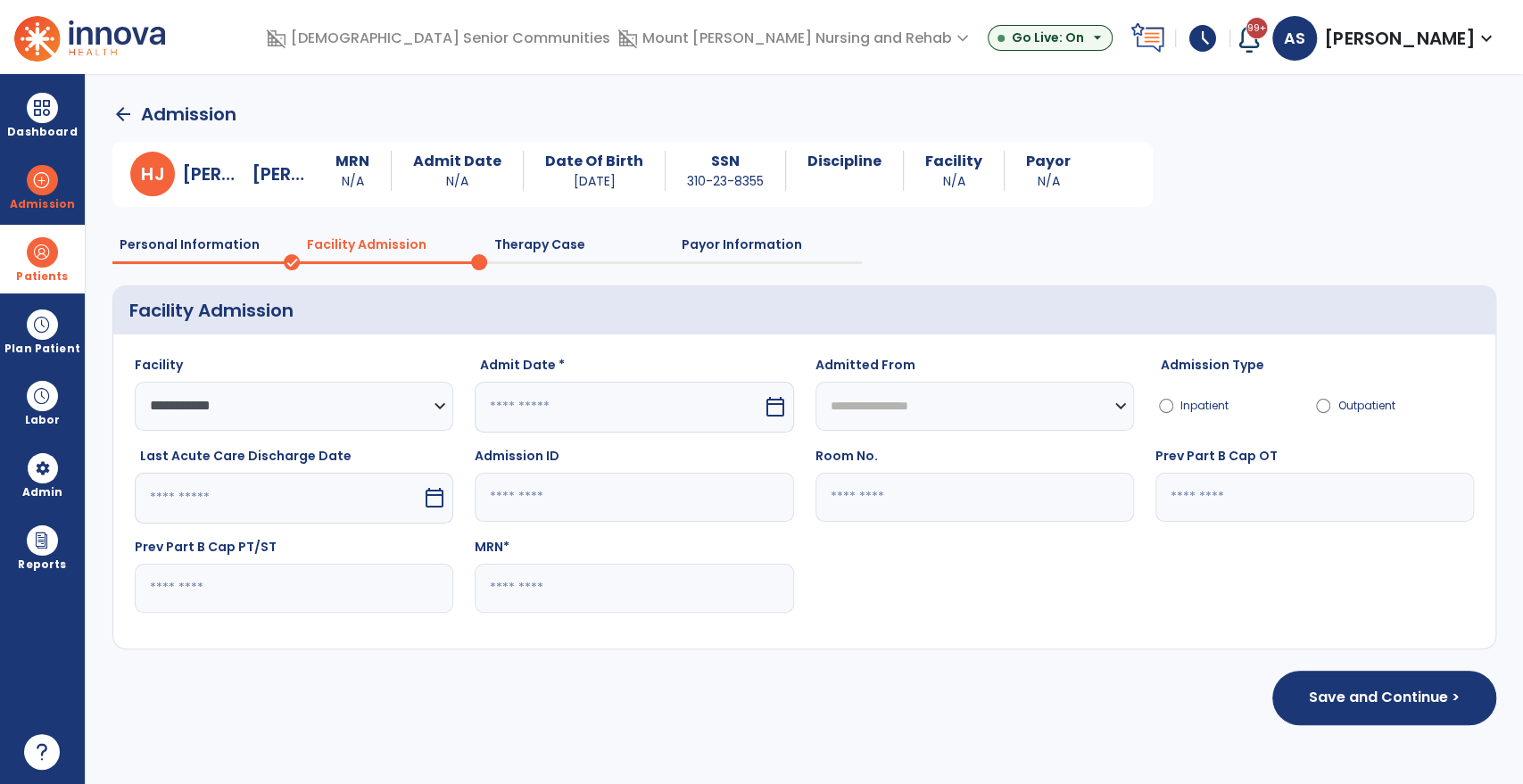 drag, startPoint x: 648, startPoint y: 429, endPoint x: 642, endPoint y: 414, distance: 16.155494 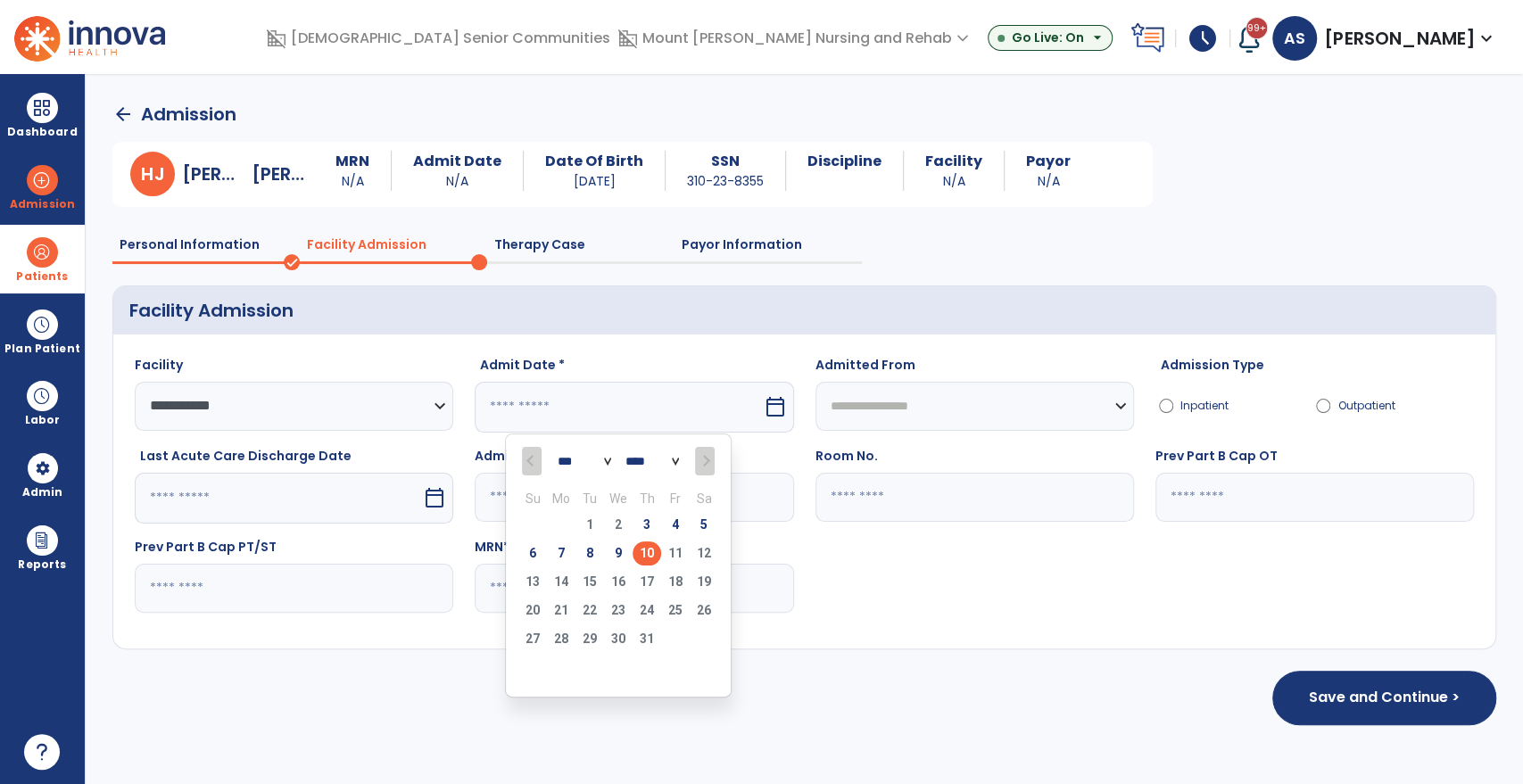 click on "10" at bounding box center (647, 553) 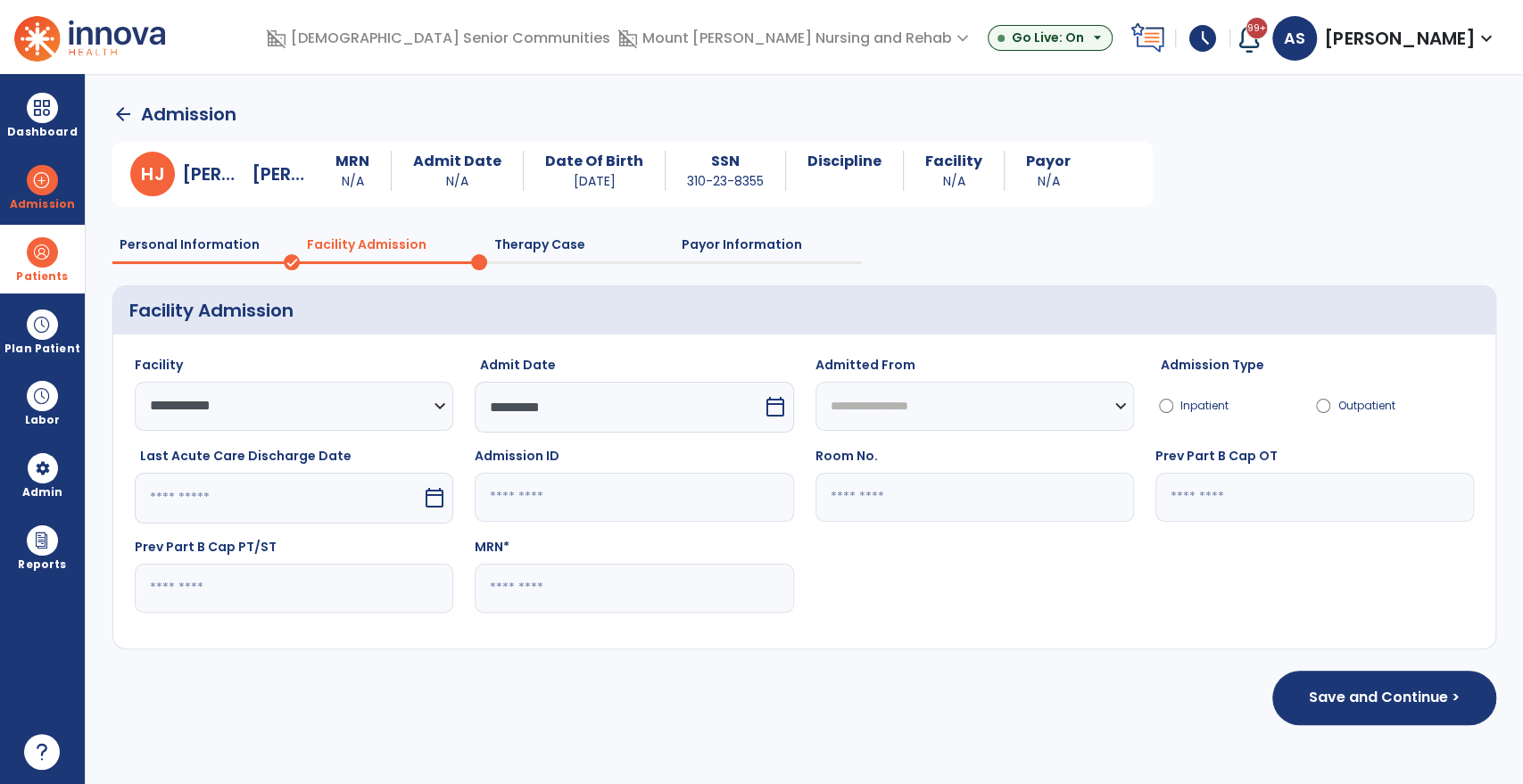 click 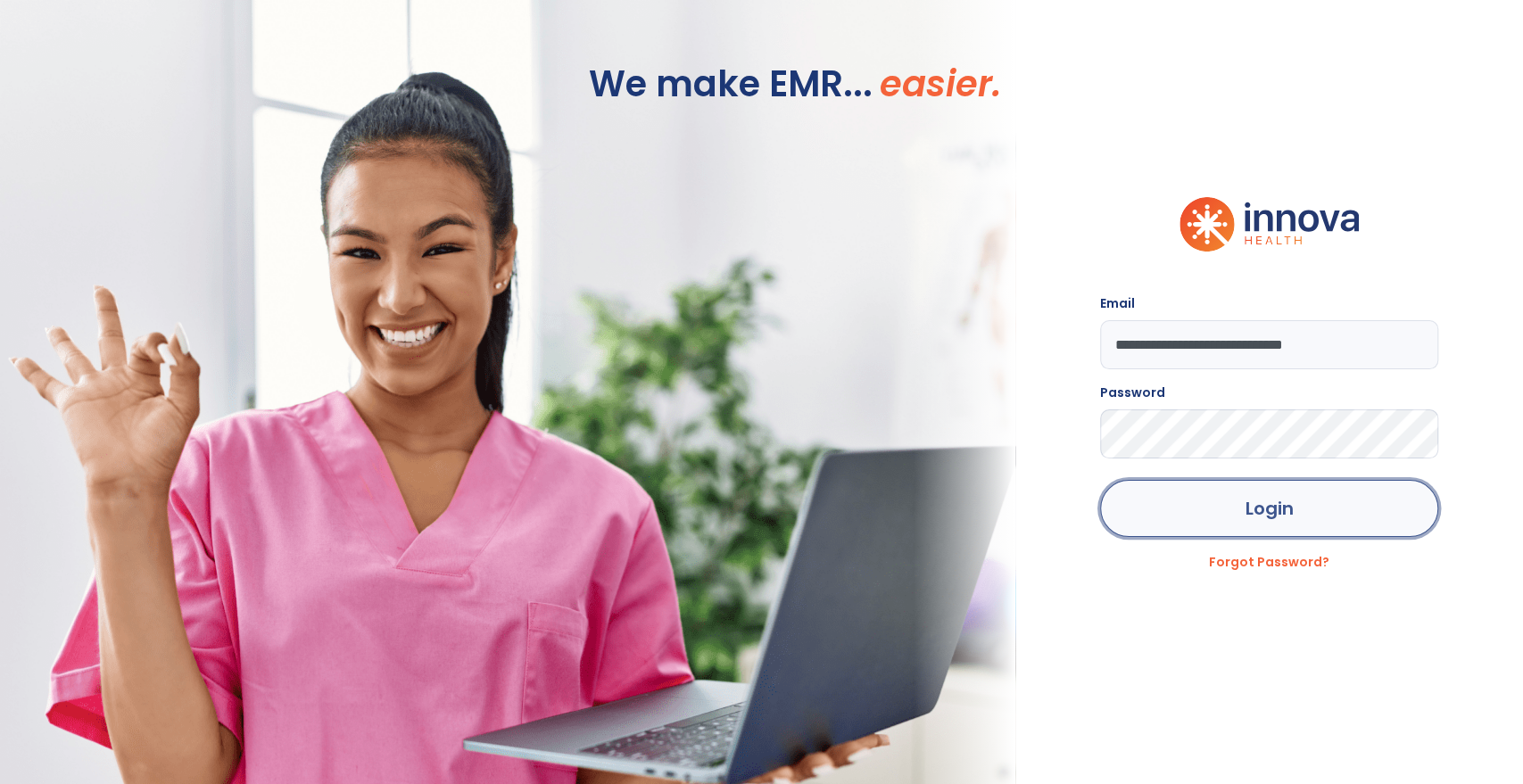 click on "Login" 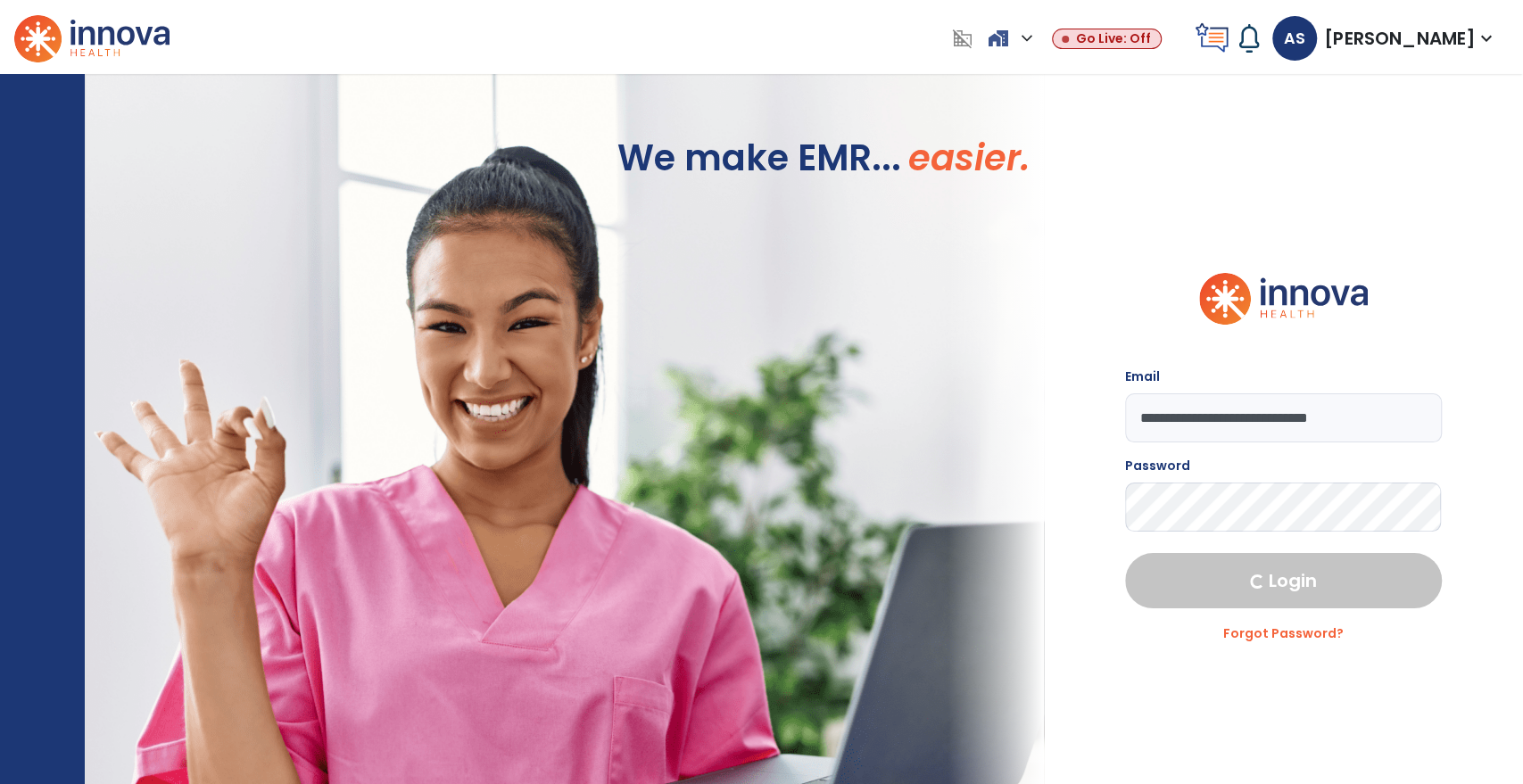 select on "***" 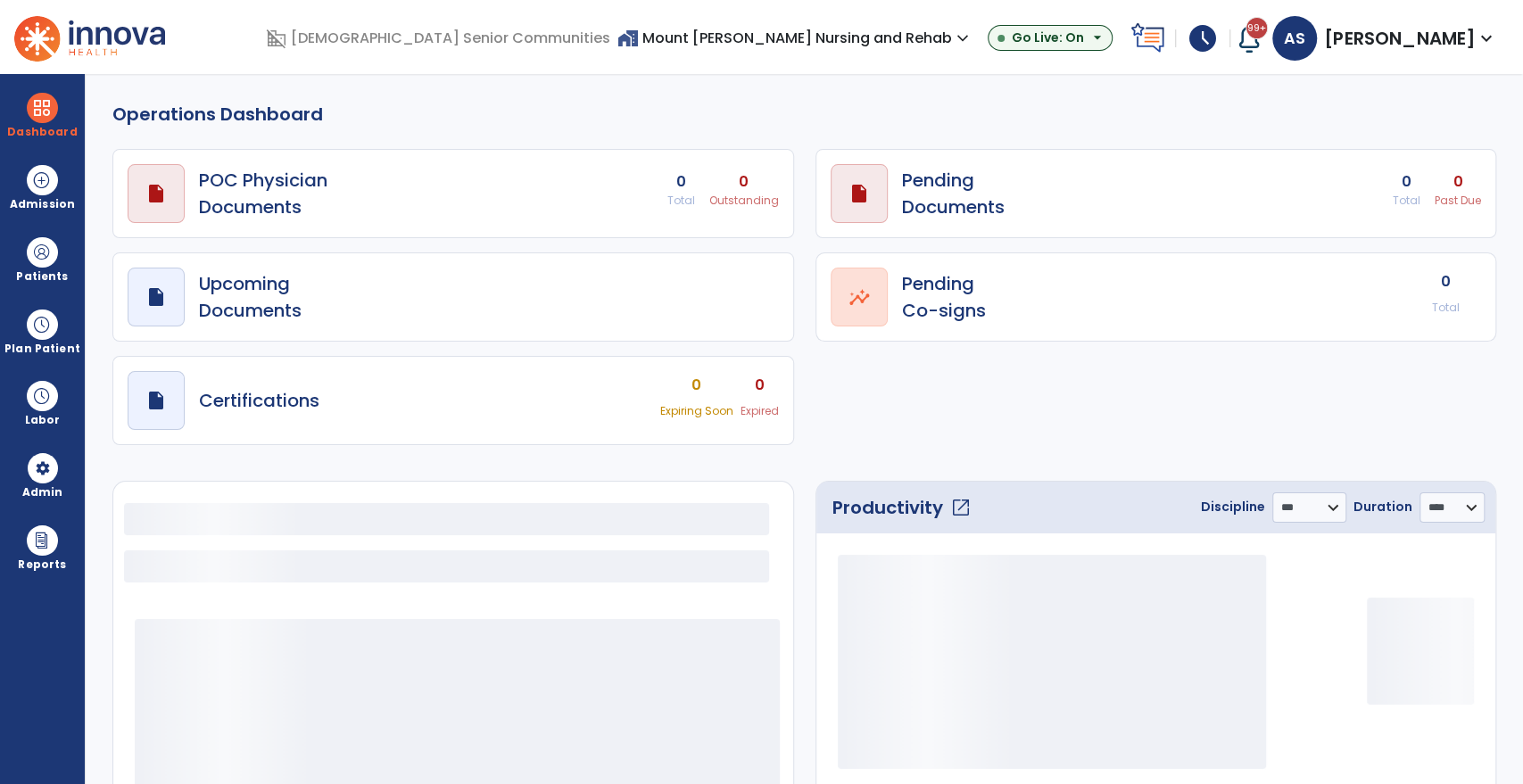 select on "***" 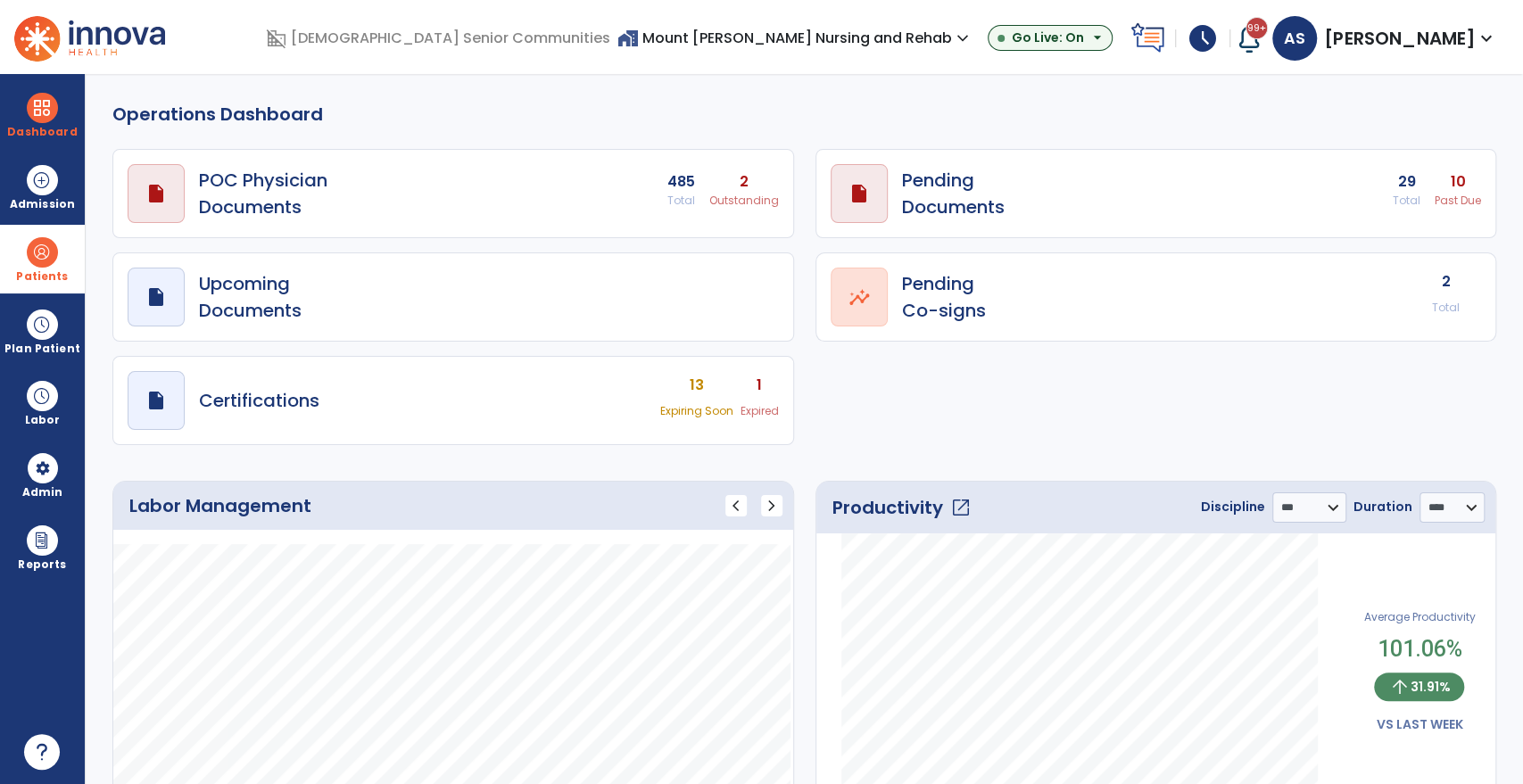 click on "Patients" at bounding box center [42, 276] 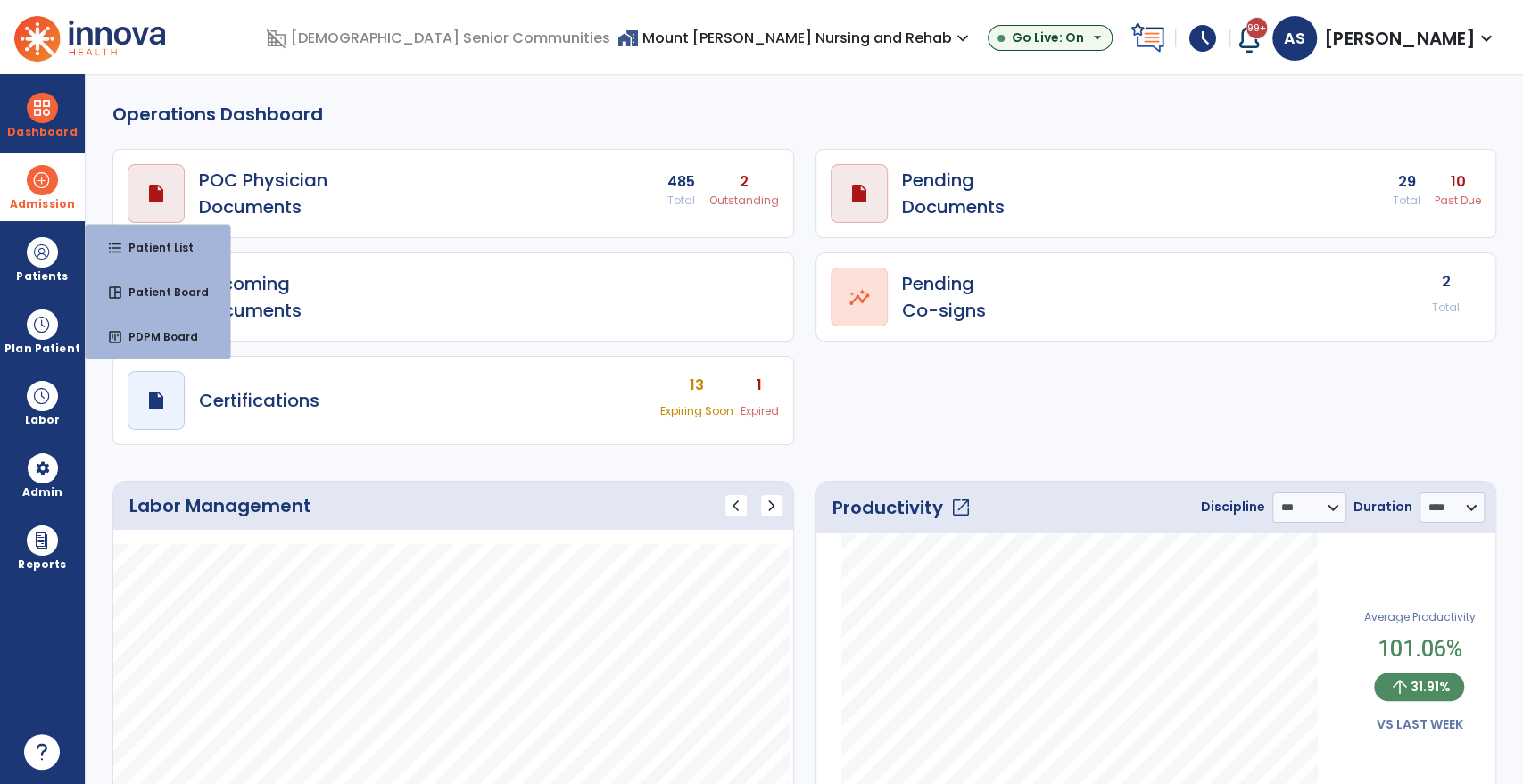 click at bounding box center [42, 180] 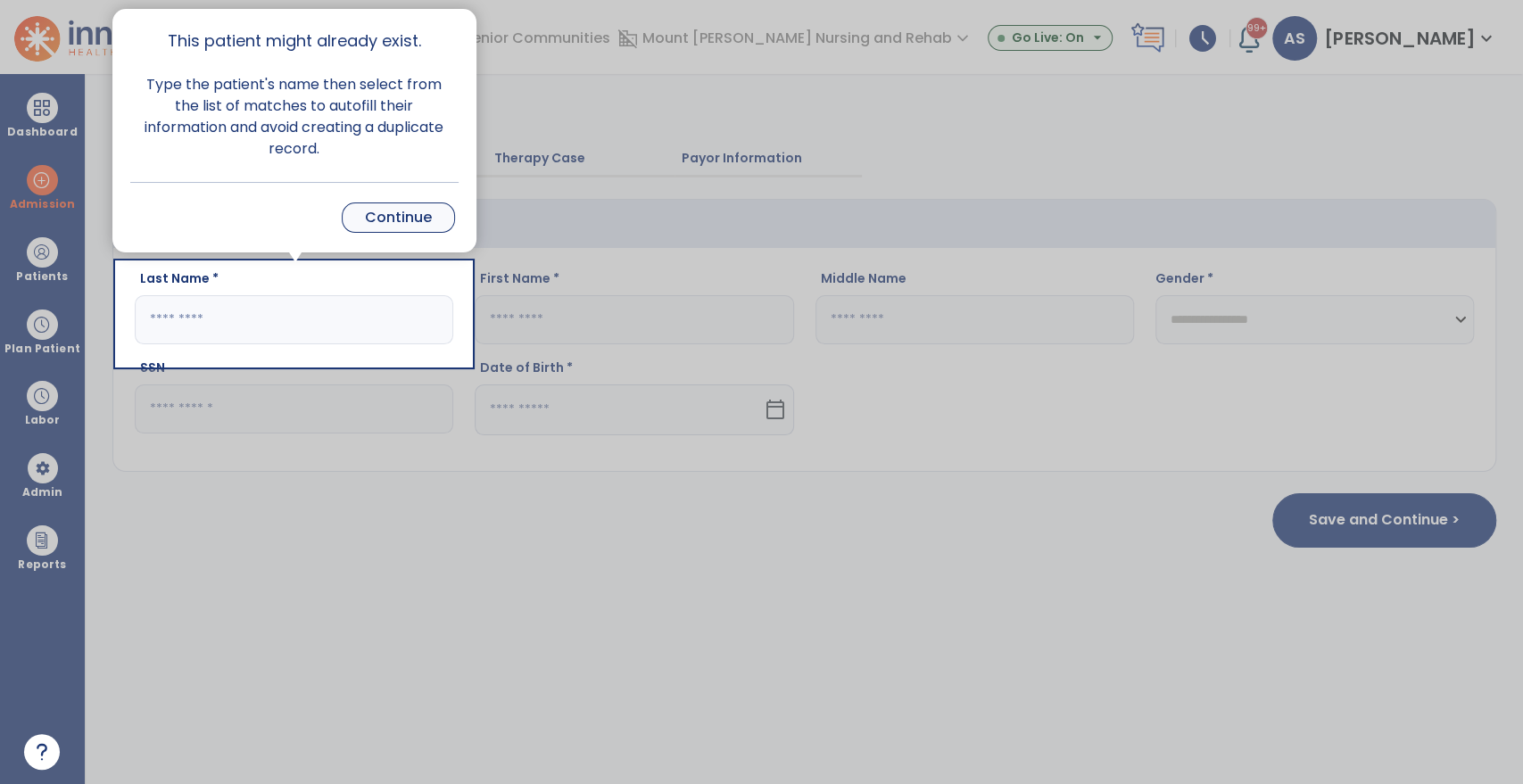 click on "Continue" at bounding box center (398, 218) 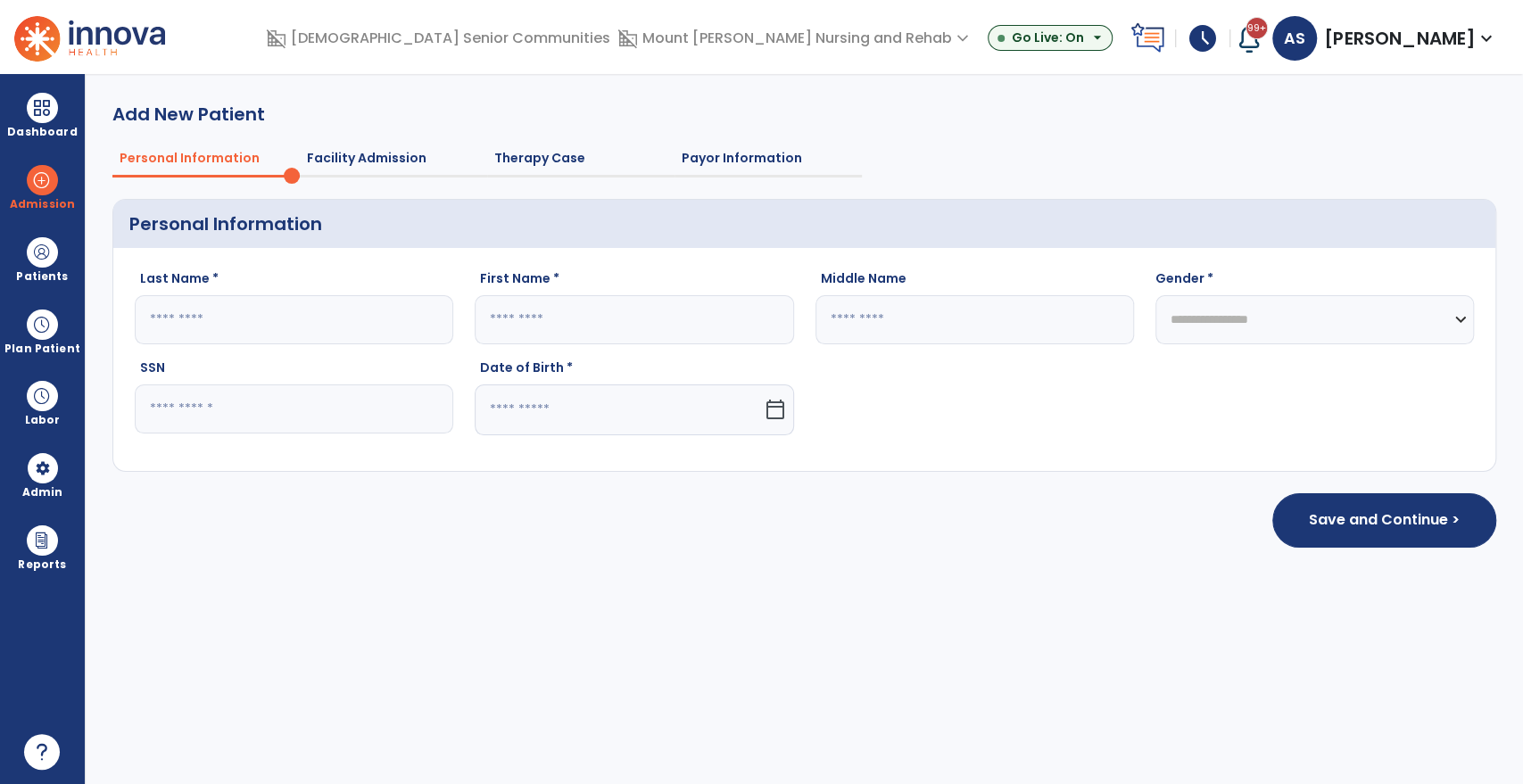 click 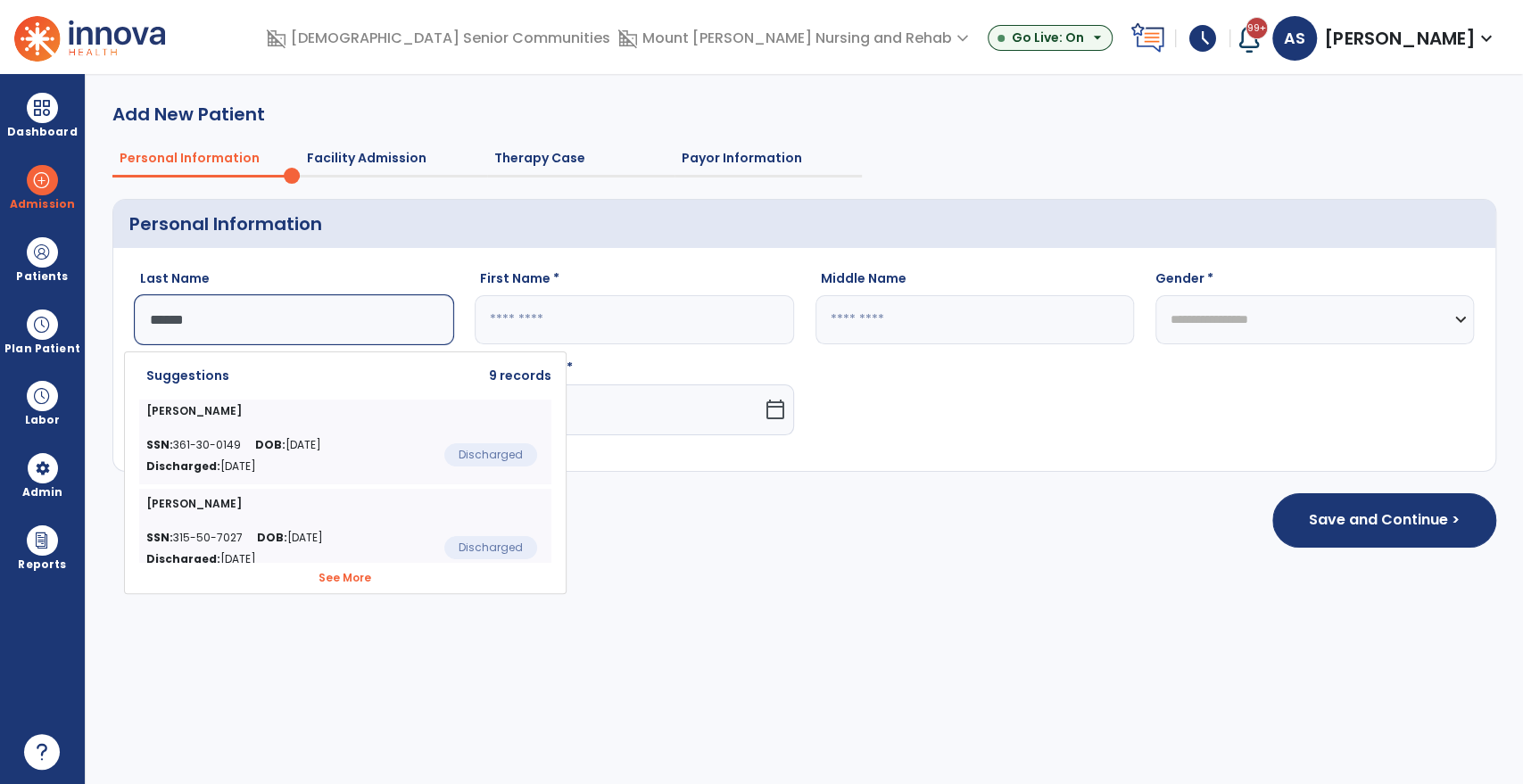 type on "******" 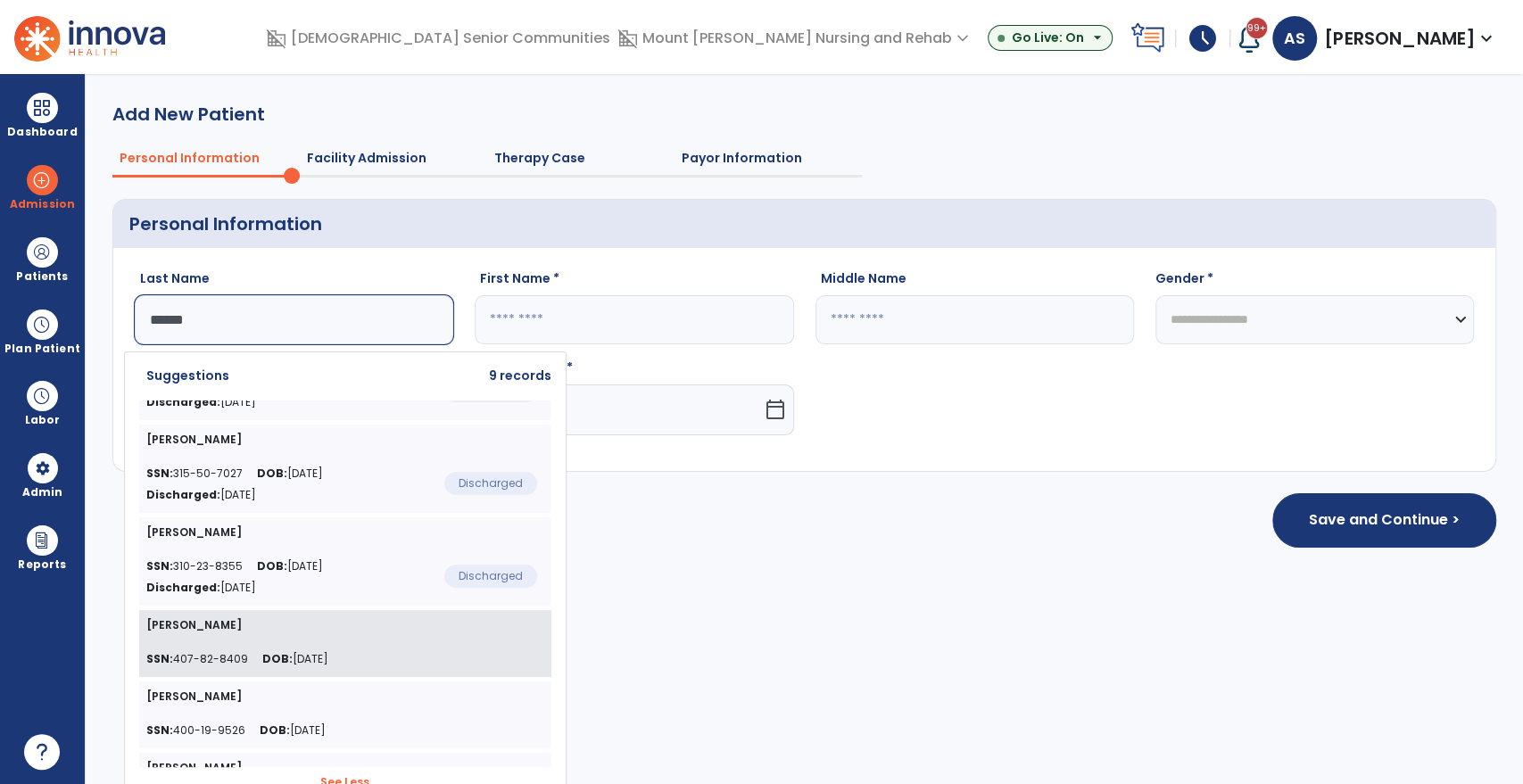scroll, scrollTop: 99, scrollLeft: 0, axis: vertical 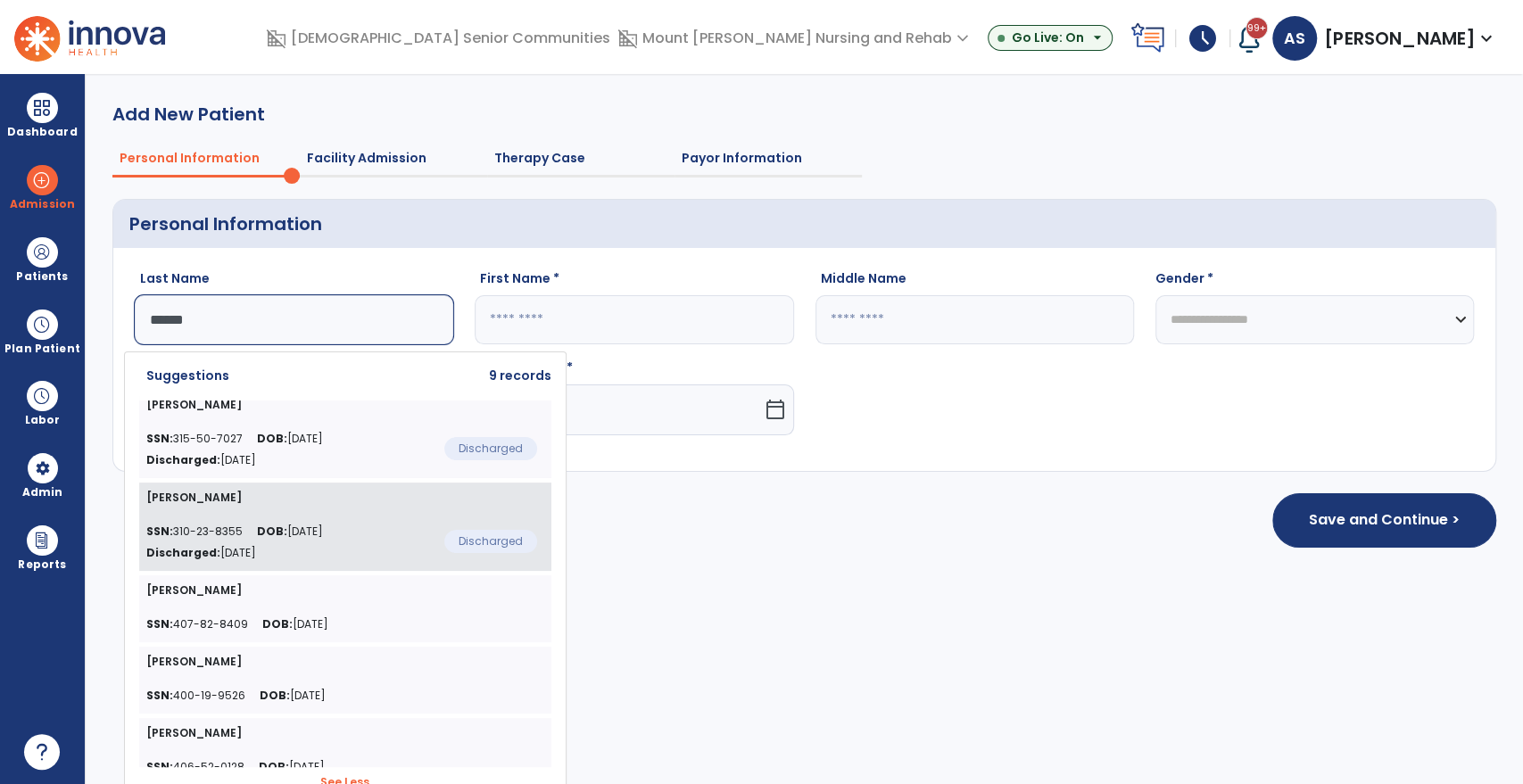 click on "DOB:  10/20/2000" 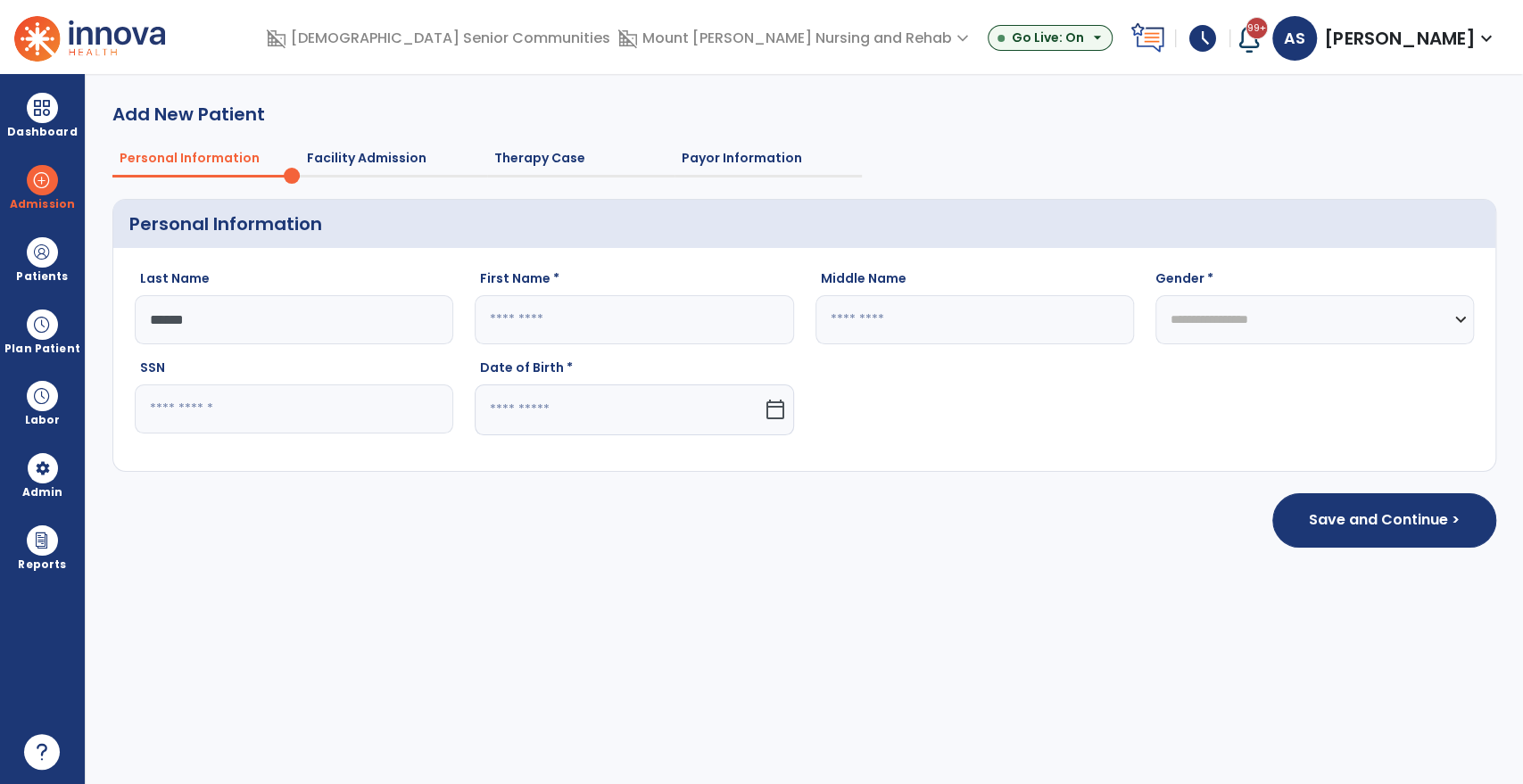 type on "********" 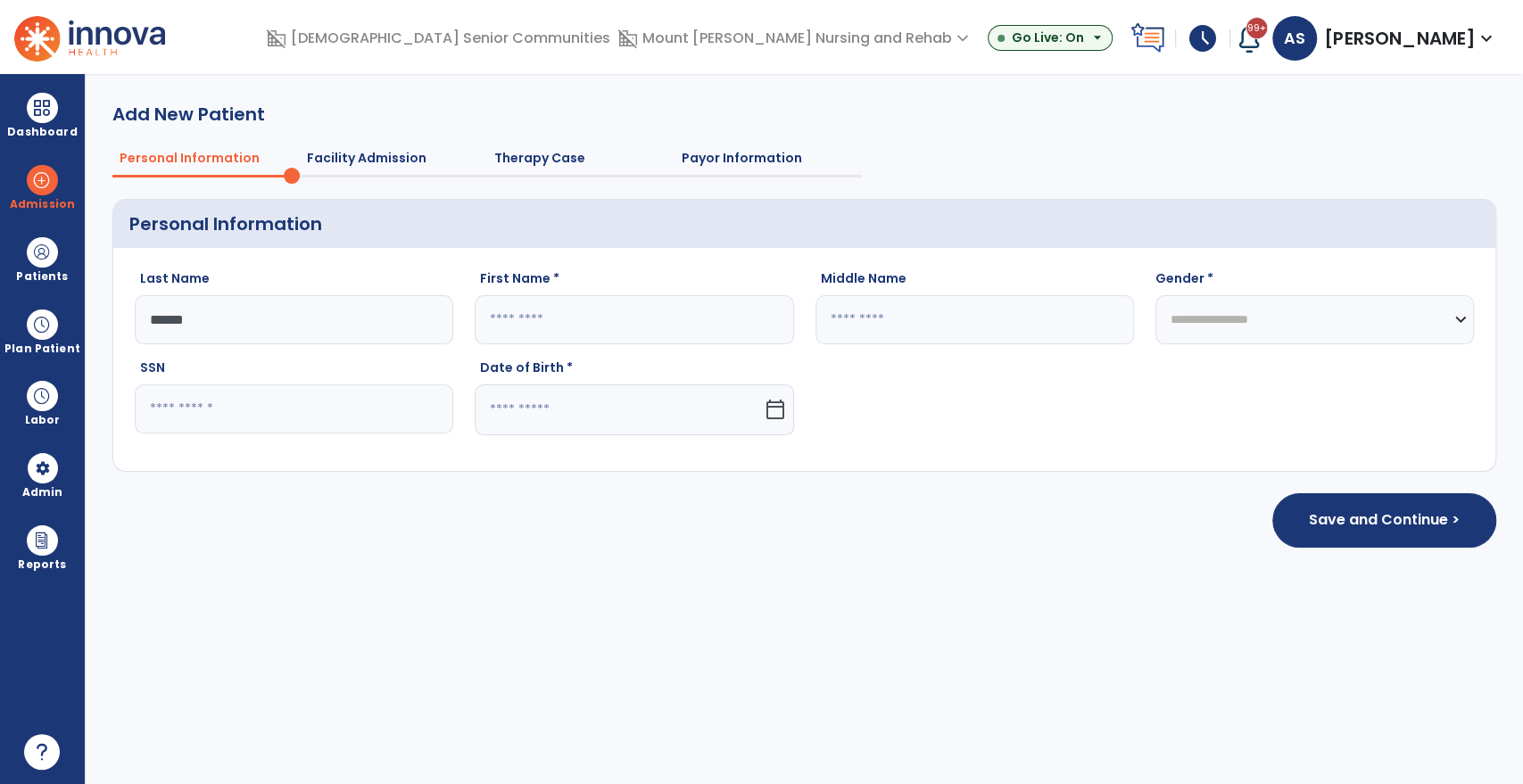 select on "****" 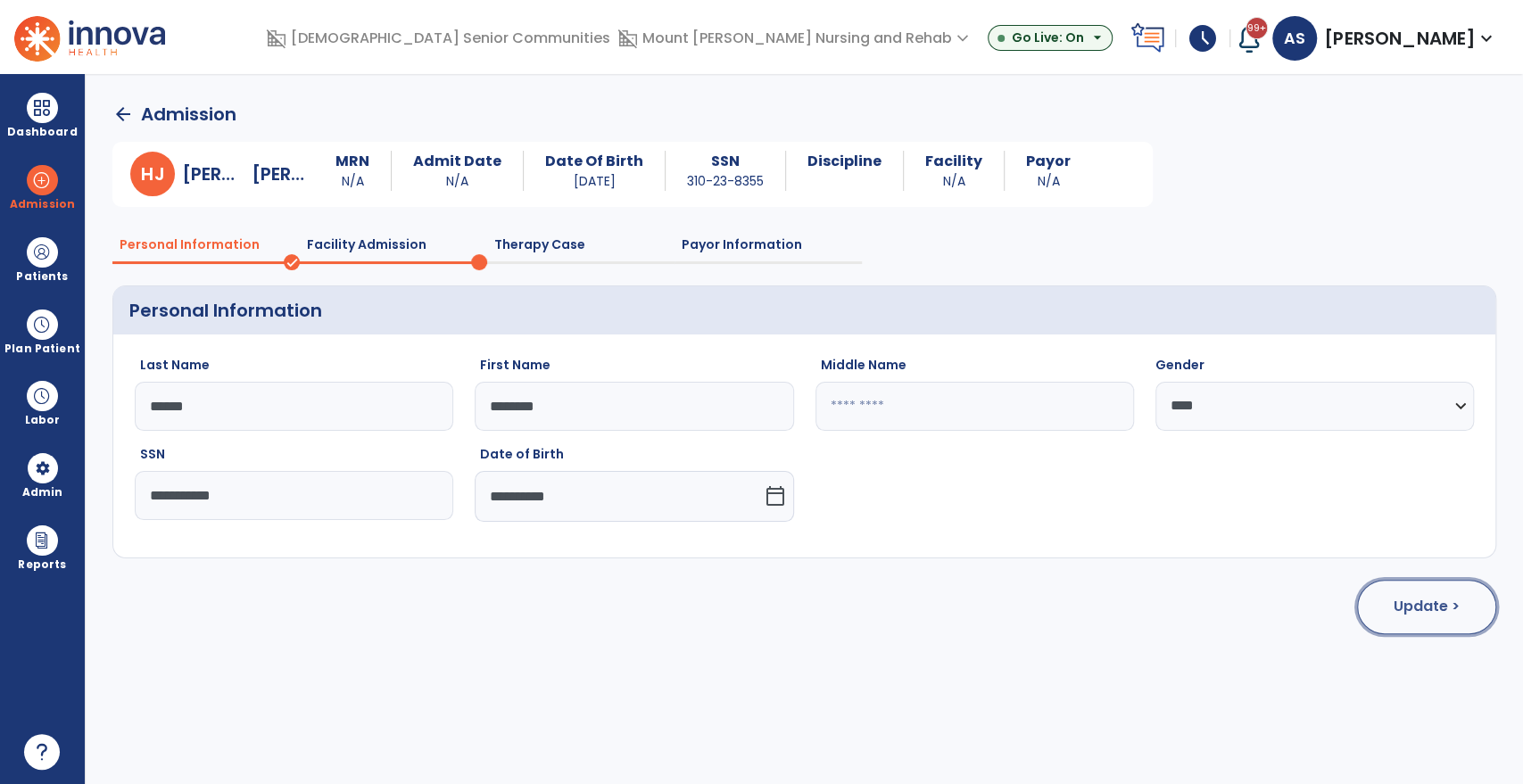 click on "Update >" 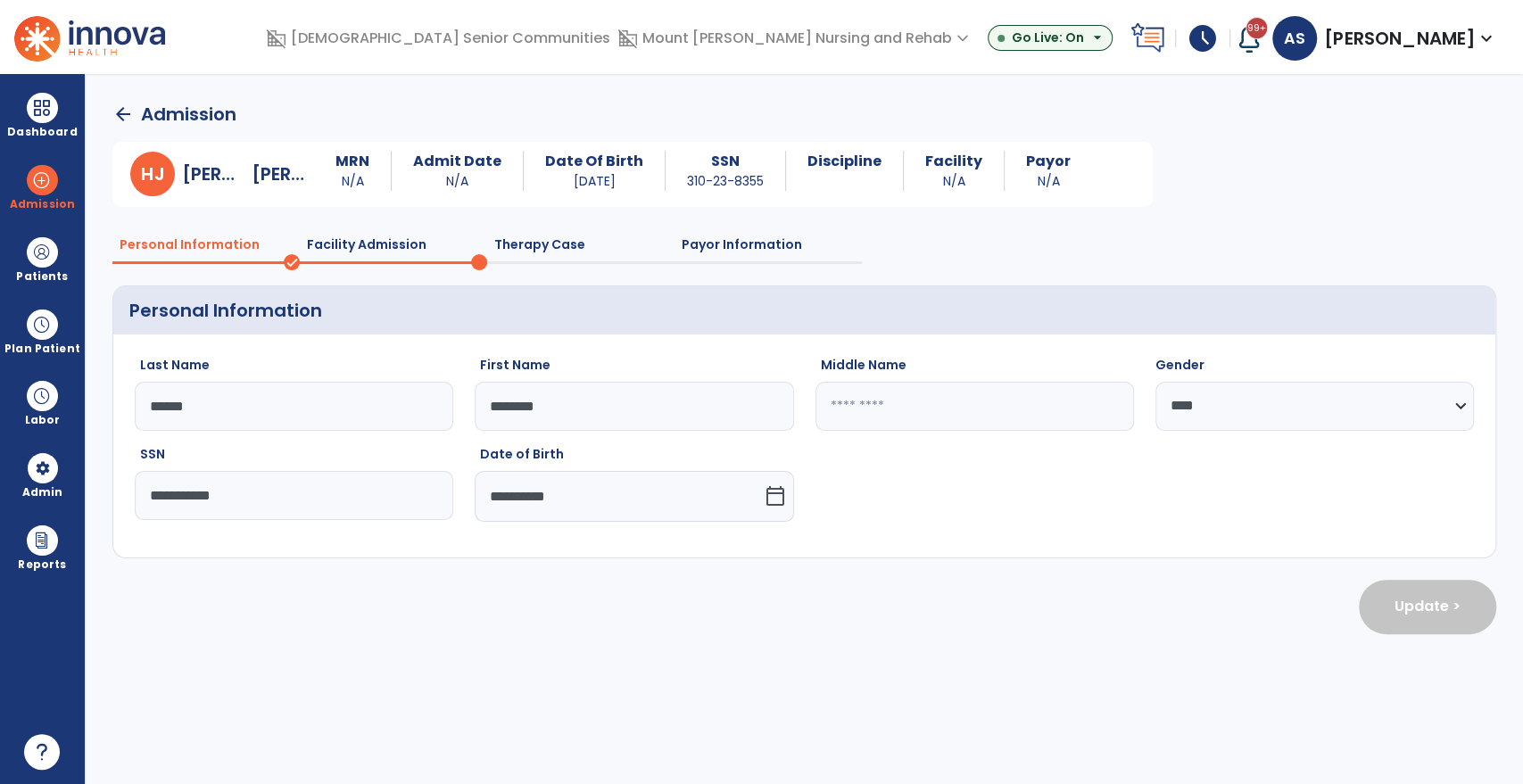 select on "**********" 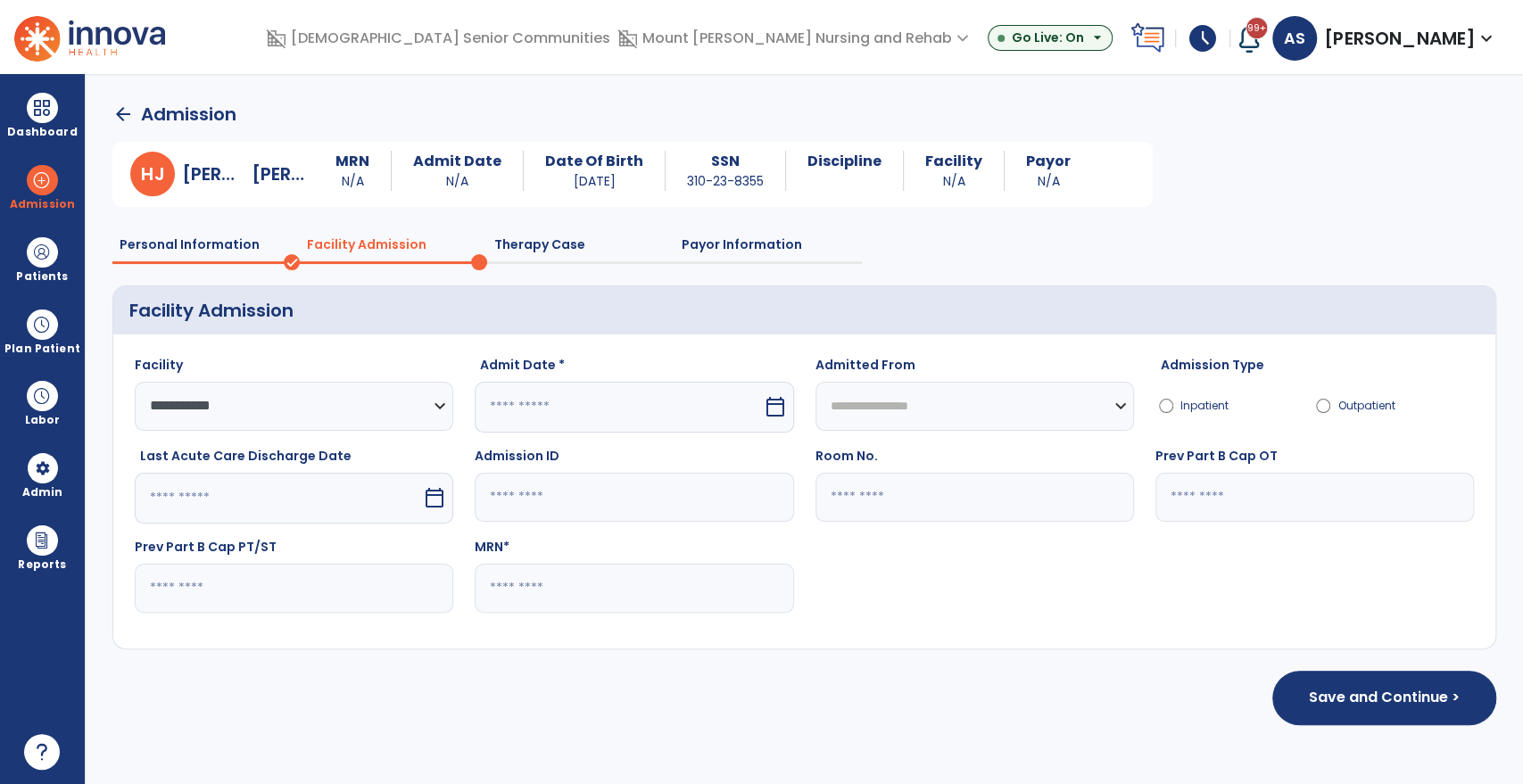 click at bounding box center (618, 407) 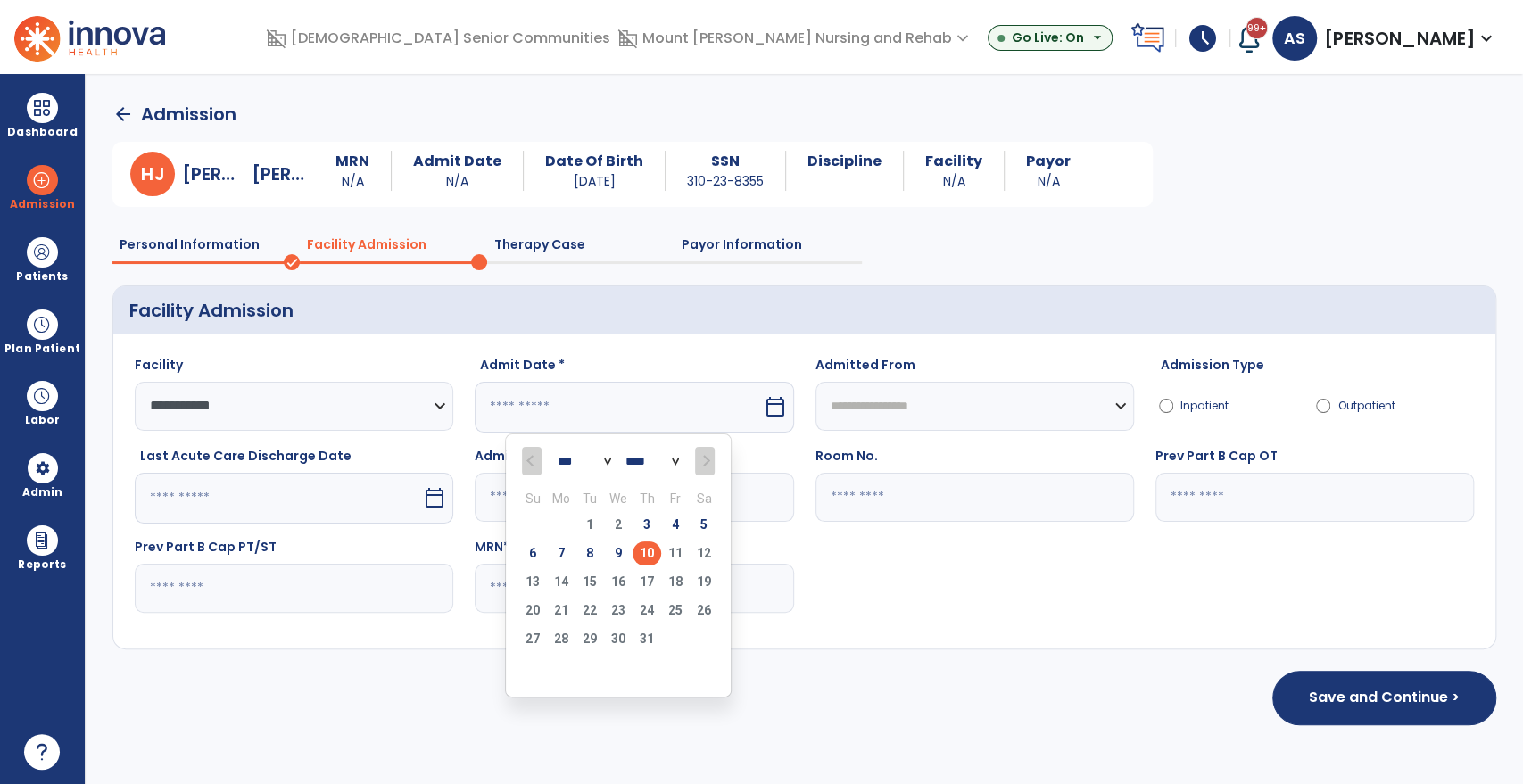 click on "10" at bounding box center [647, 553] 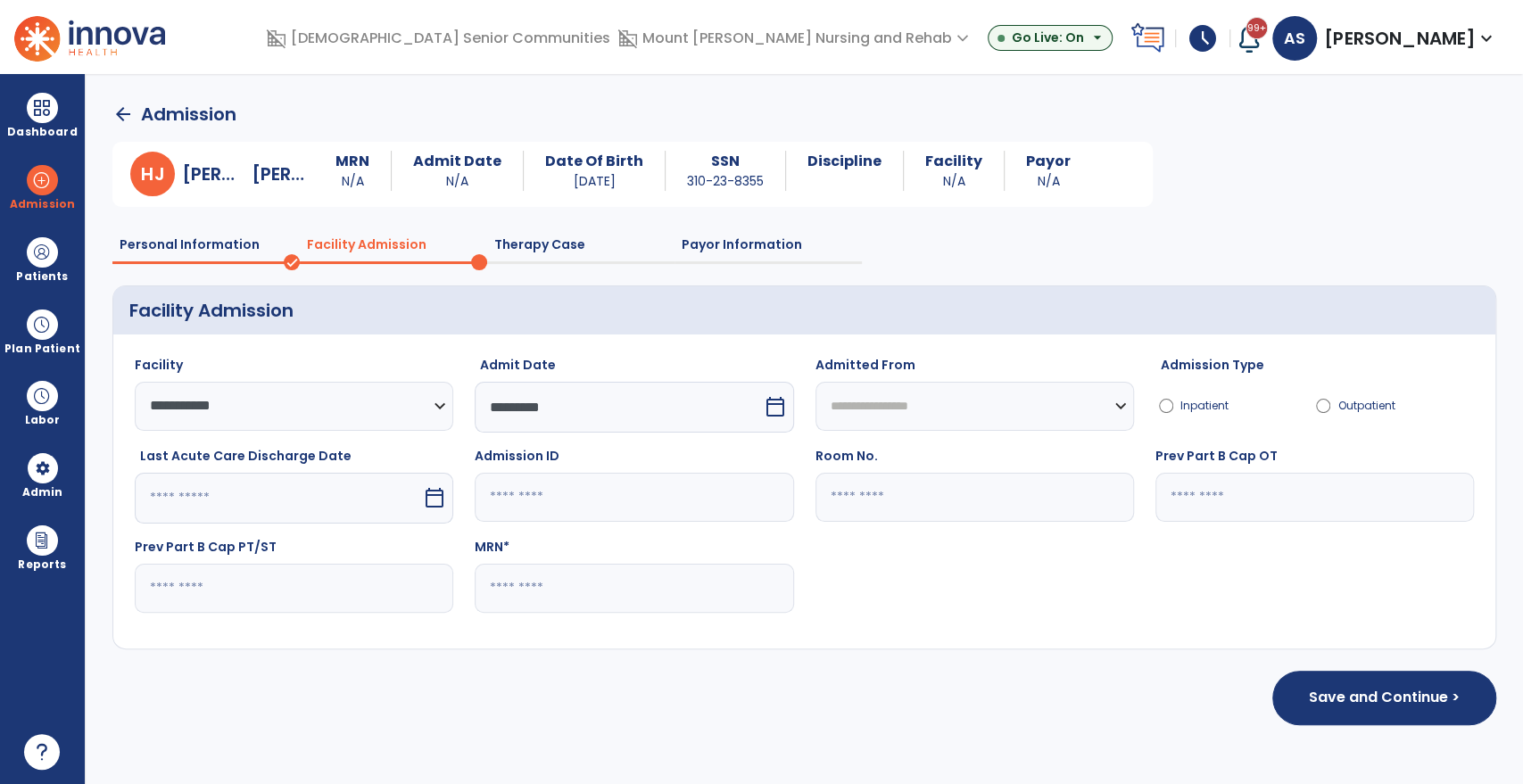 click 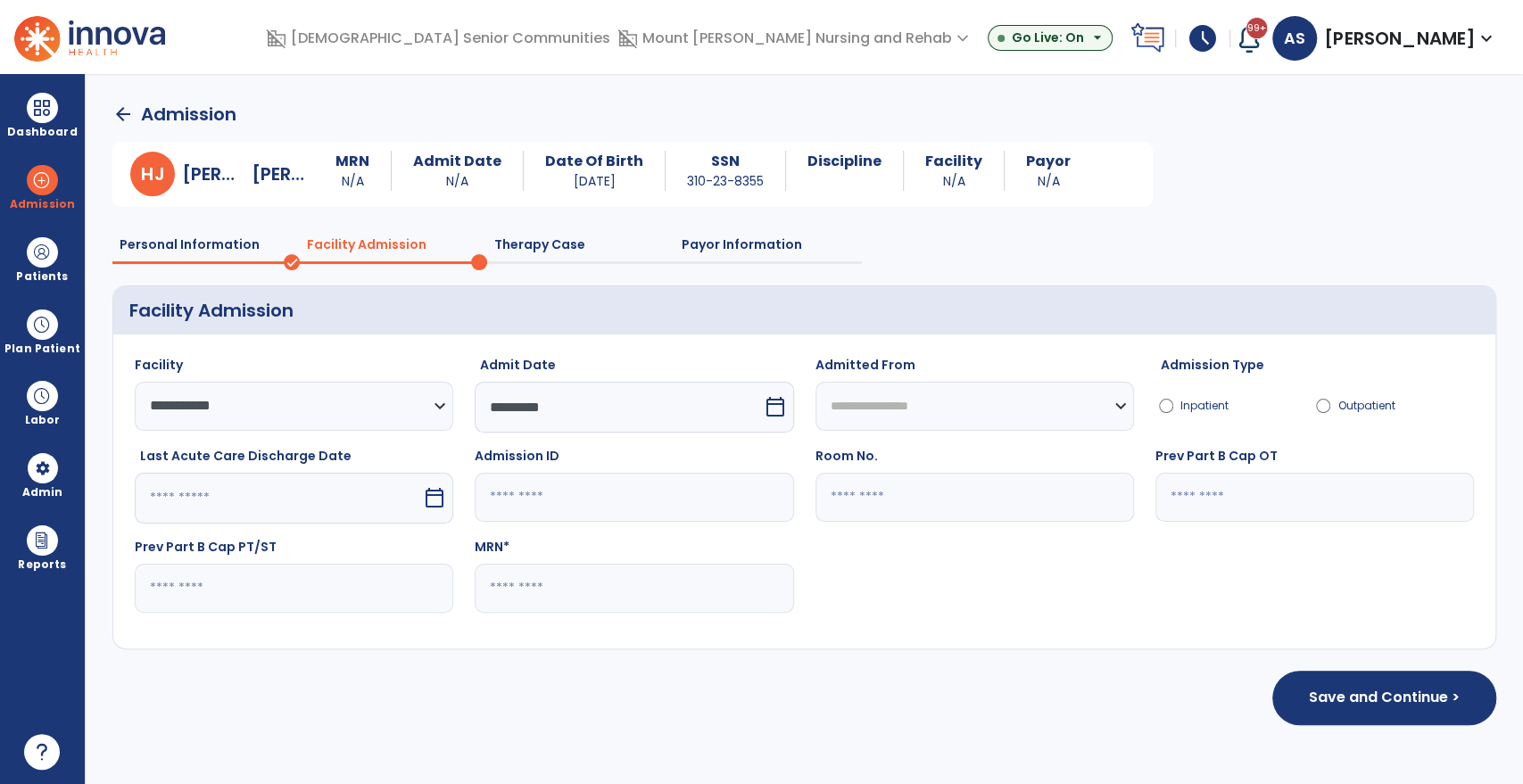 click on "Prev Part B Cap PT/ST" 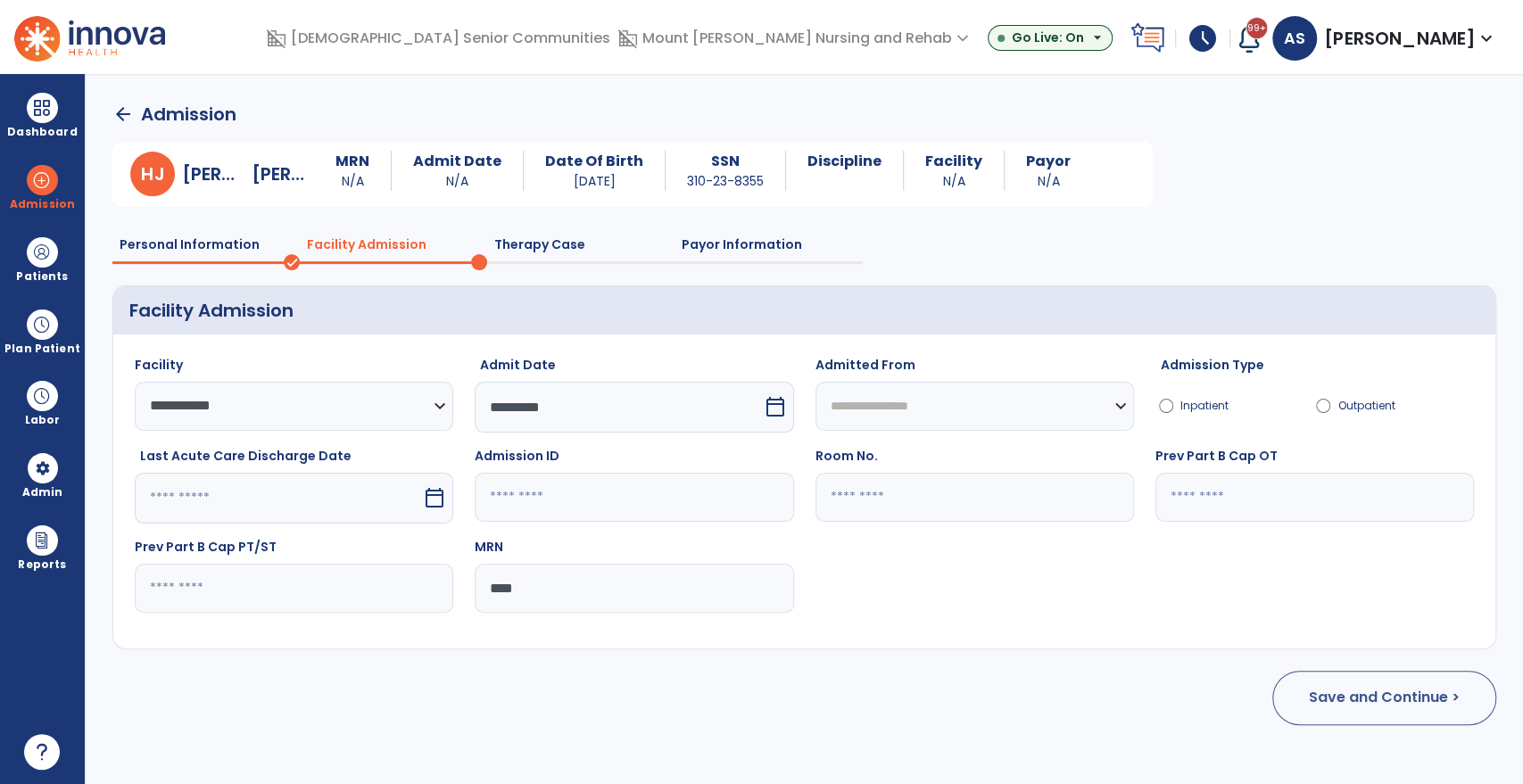 type on "****" 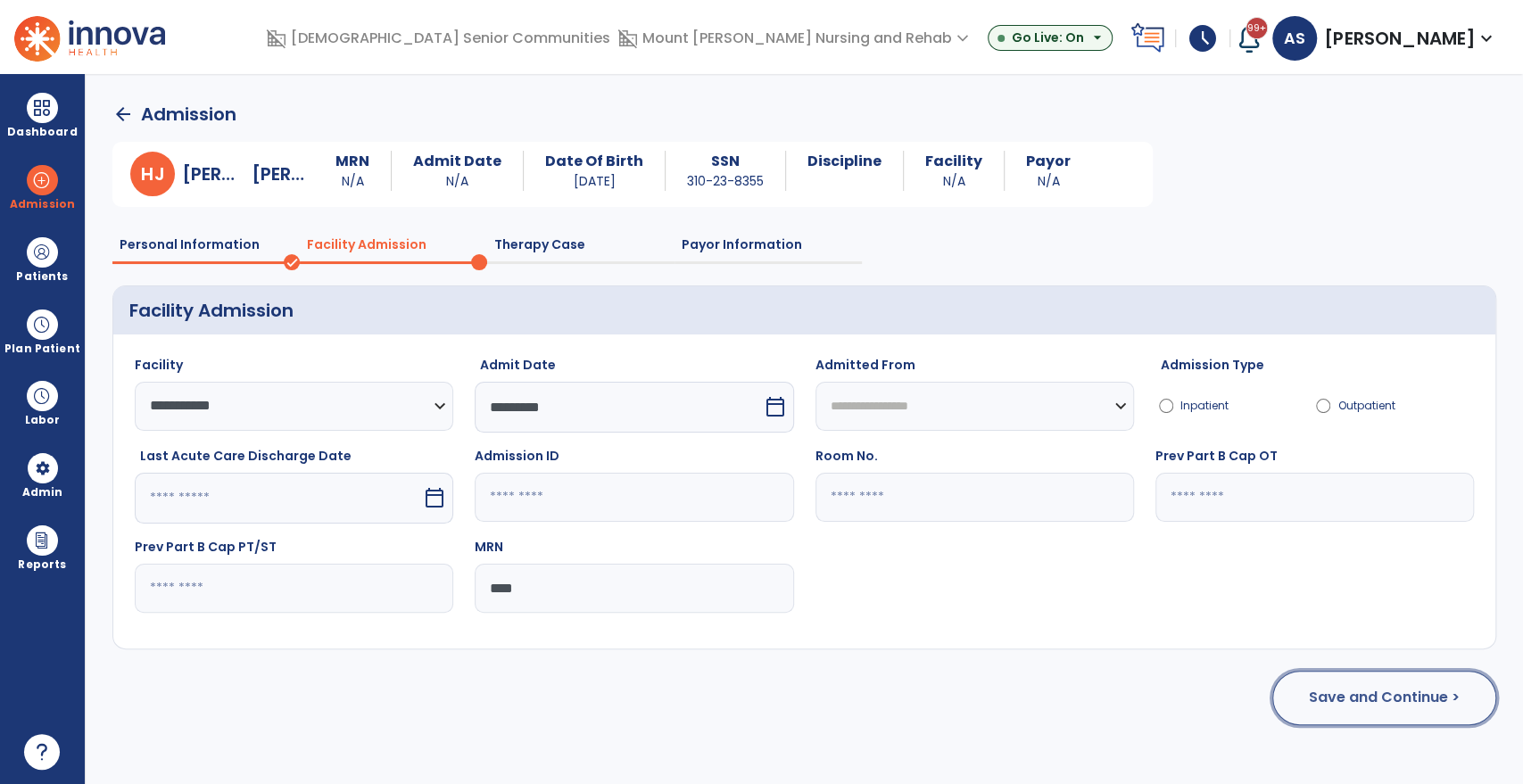 click on "Save and Continue >" 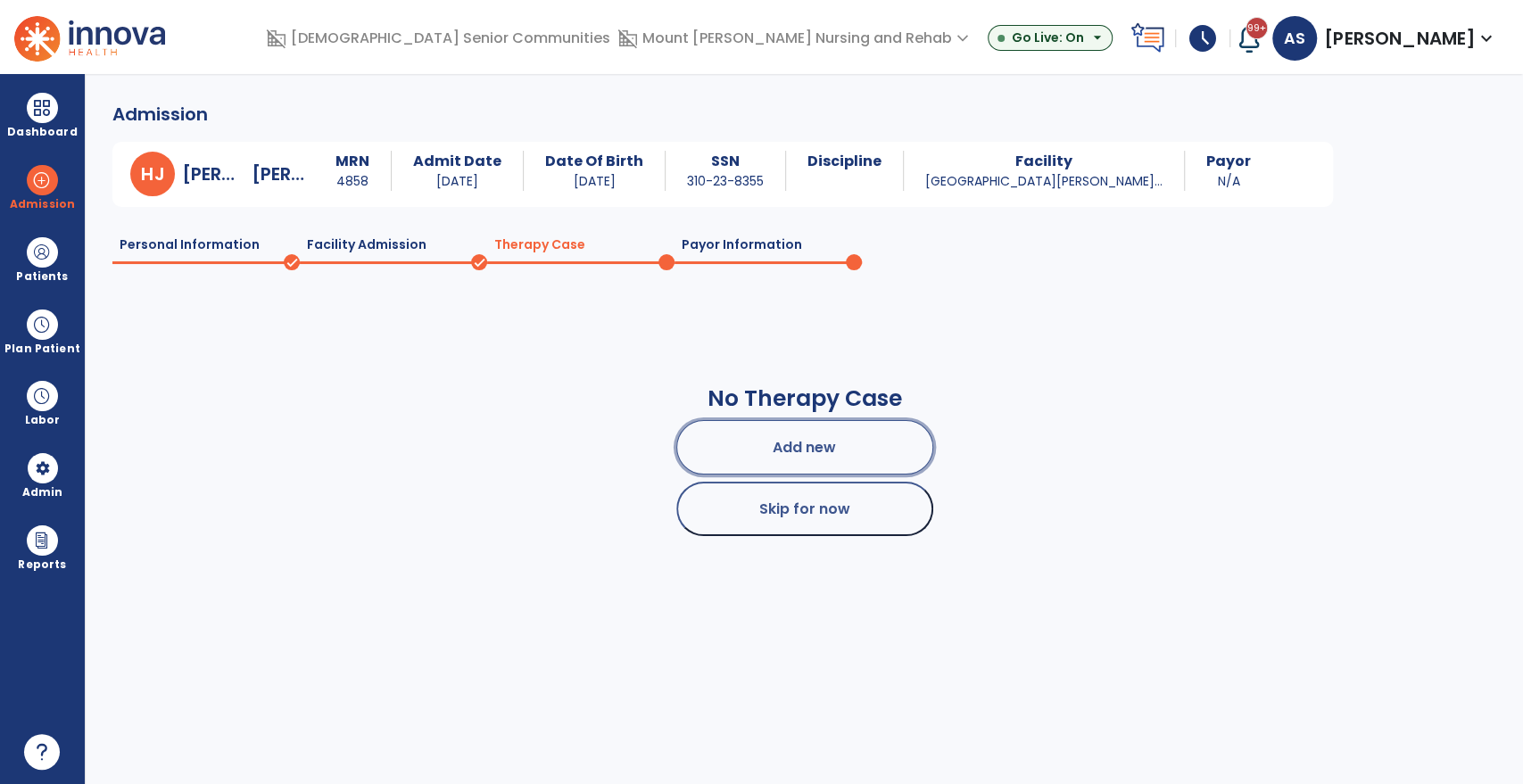 click on "Add new" at bounding box center [805, 447] 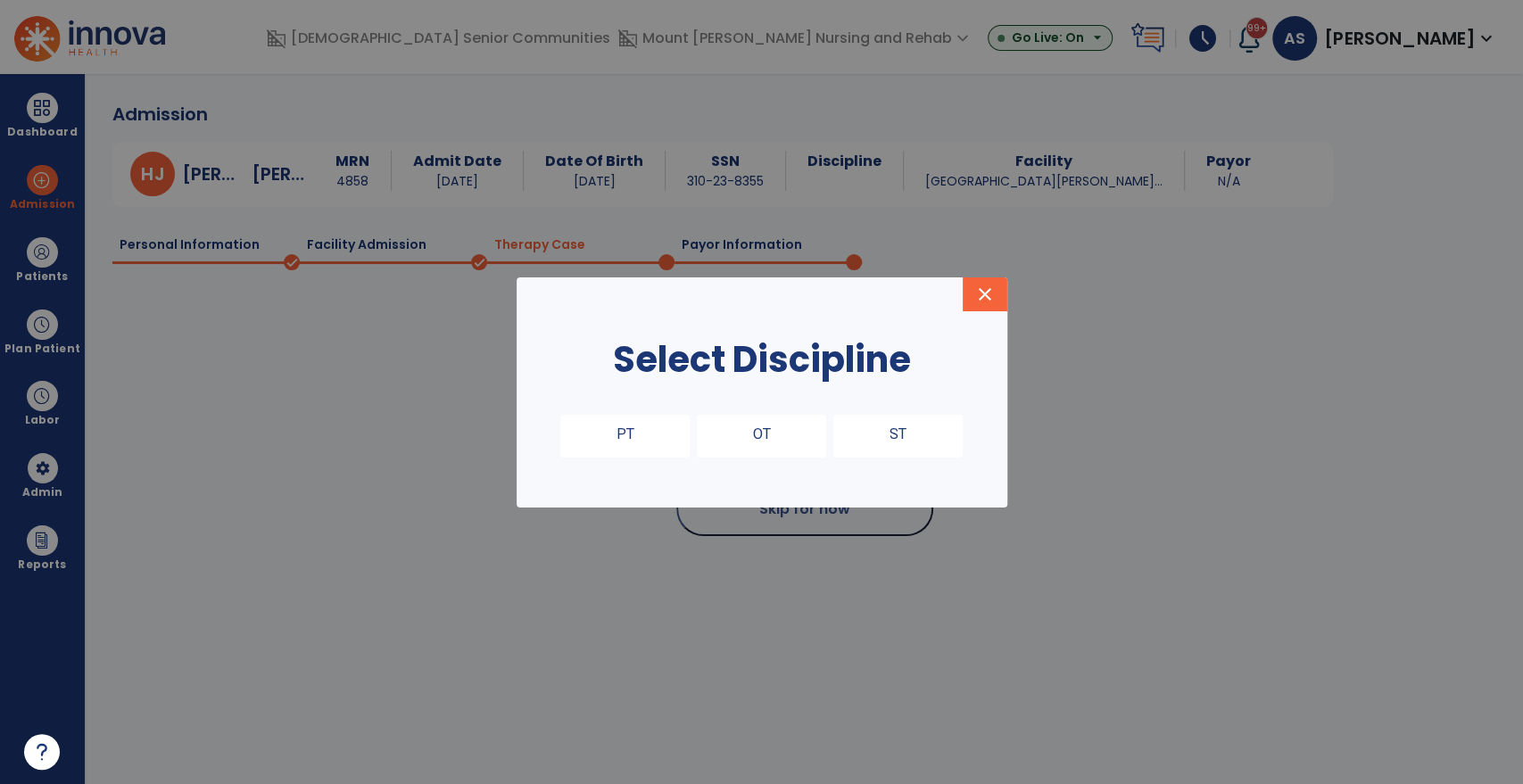 click on "PT" at bounding box center [625, 436] 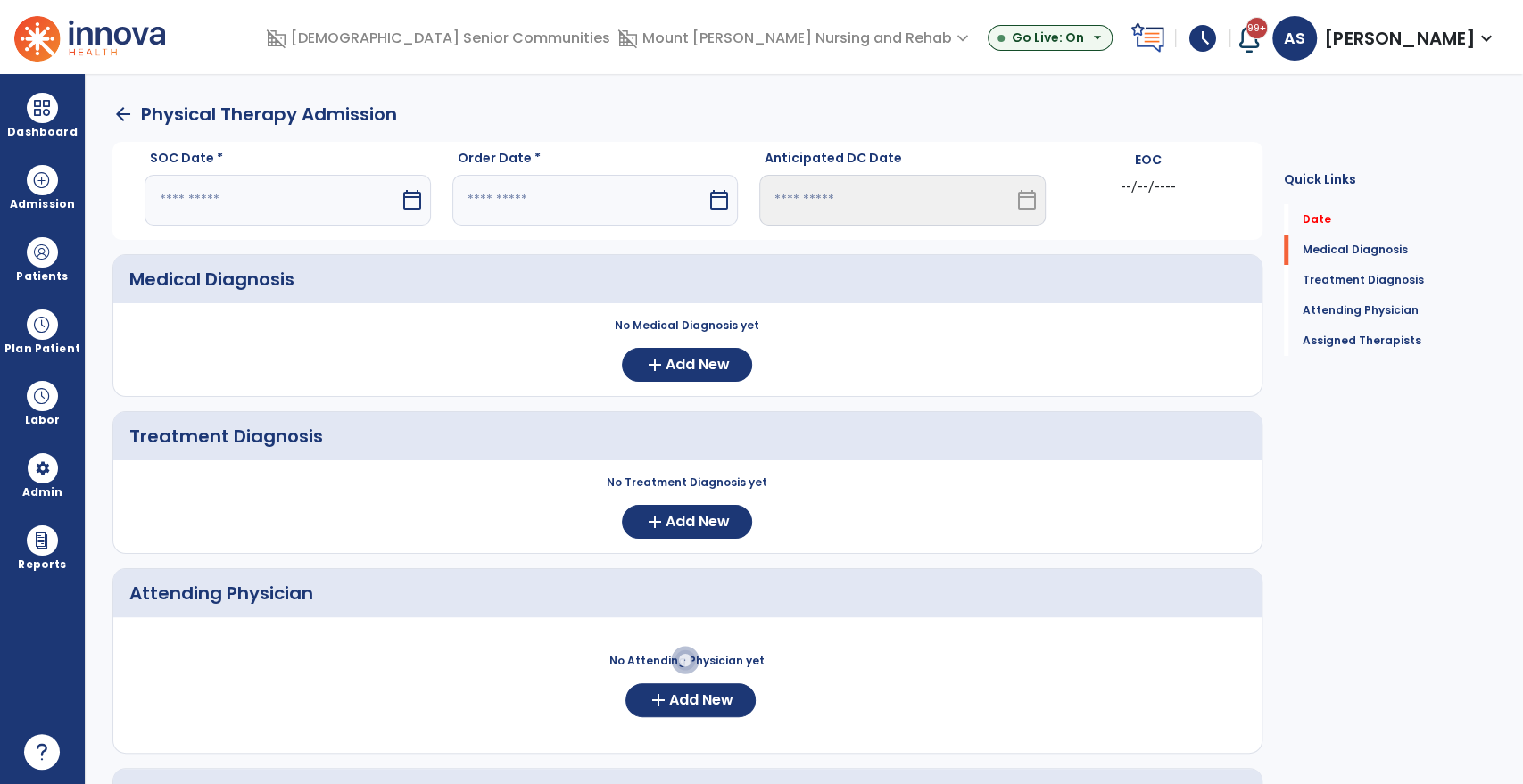 drag, startPoint x: 286, startPoint y: 162, endPoint x: 287, endPoint y: 205, distance: 43.01163 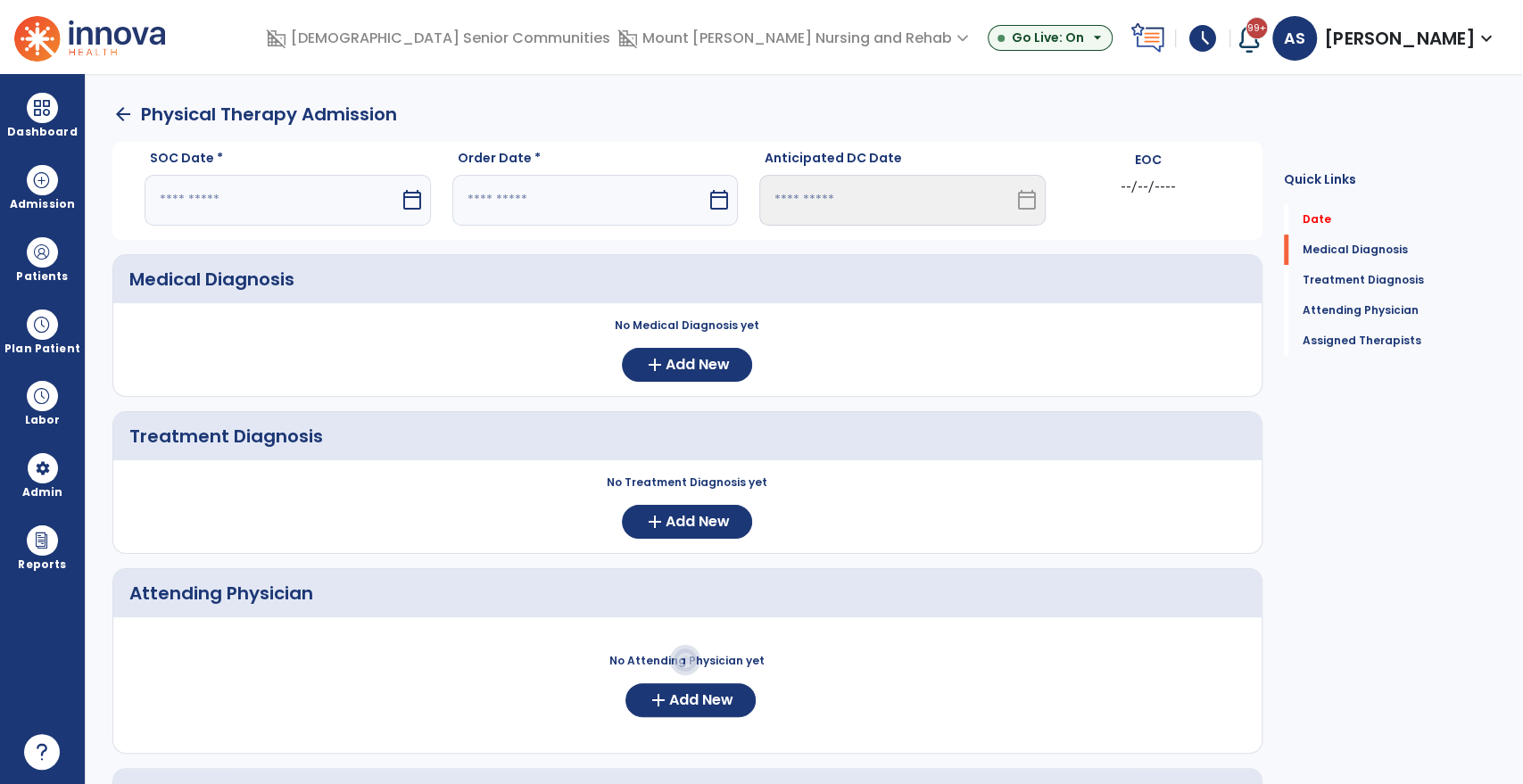 click on "SOC Date *" at bounding box center (287, 161) 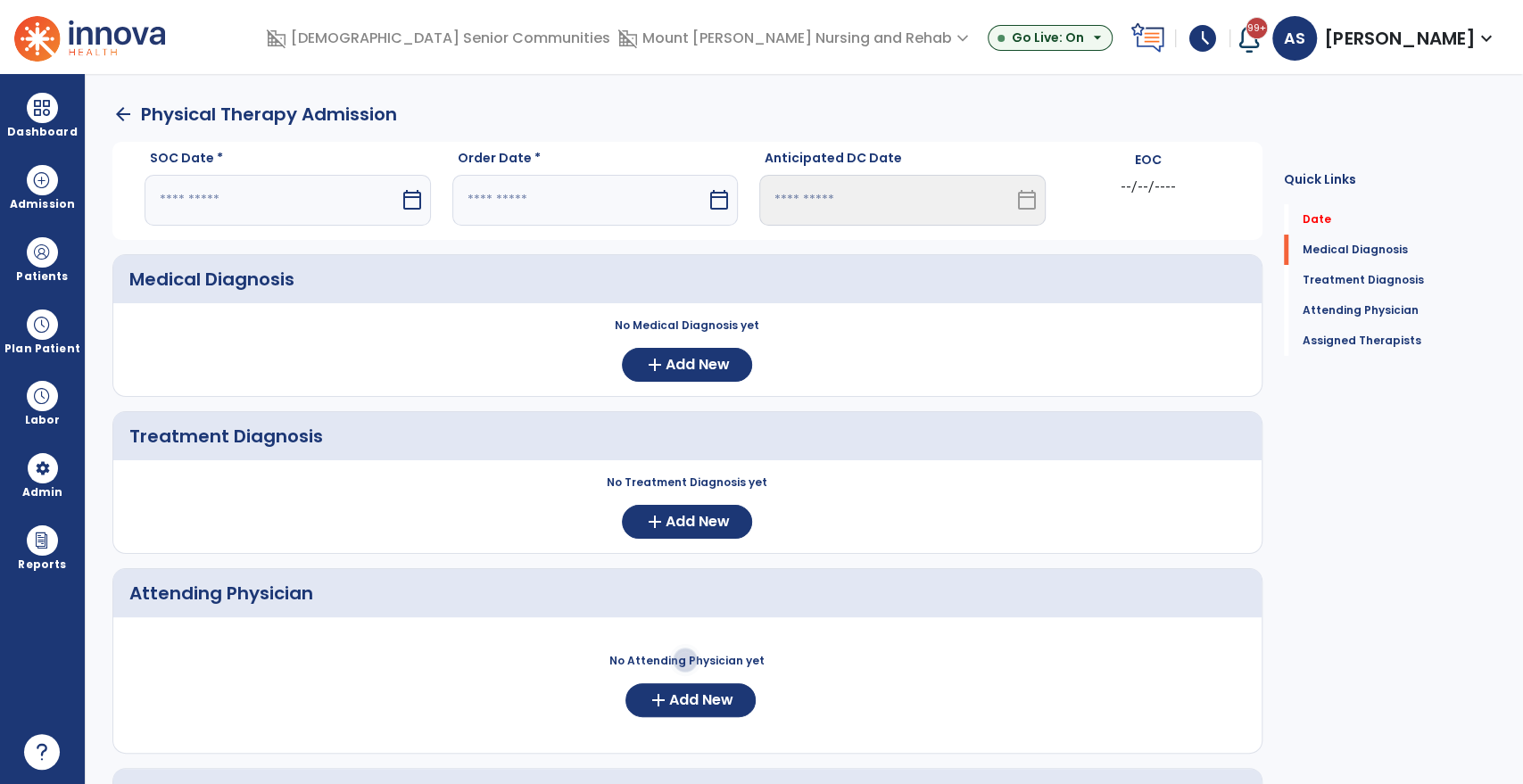click at bounding box center [272, 200] 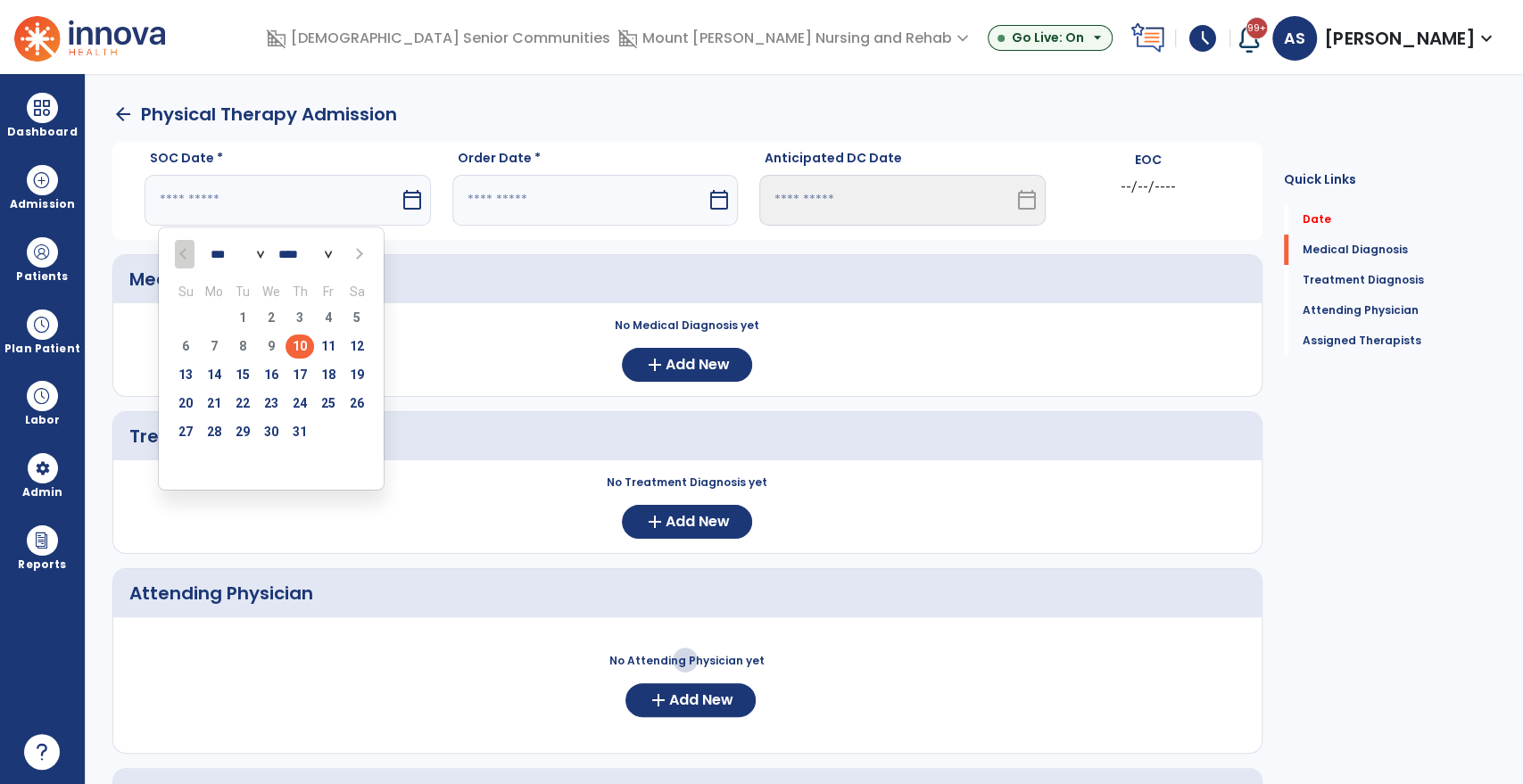 click on "10" at bounding box center [300, 346] 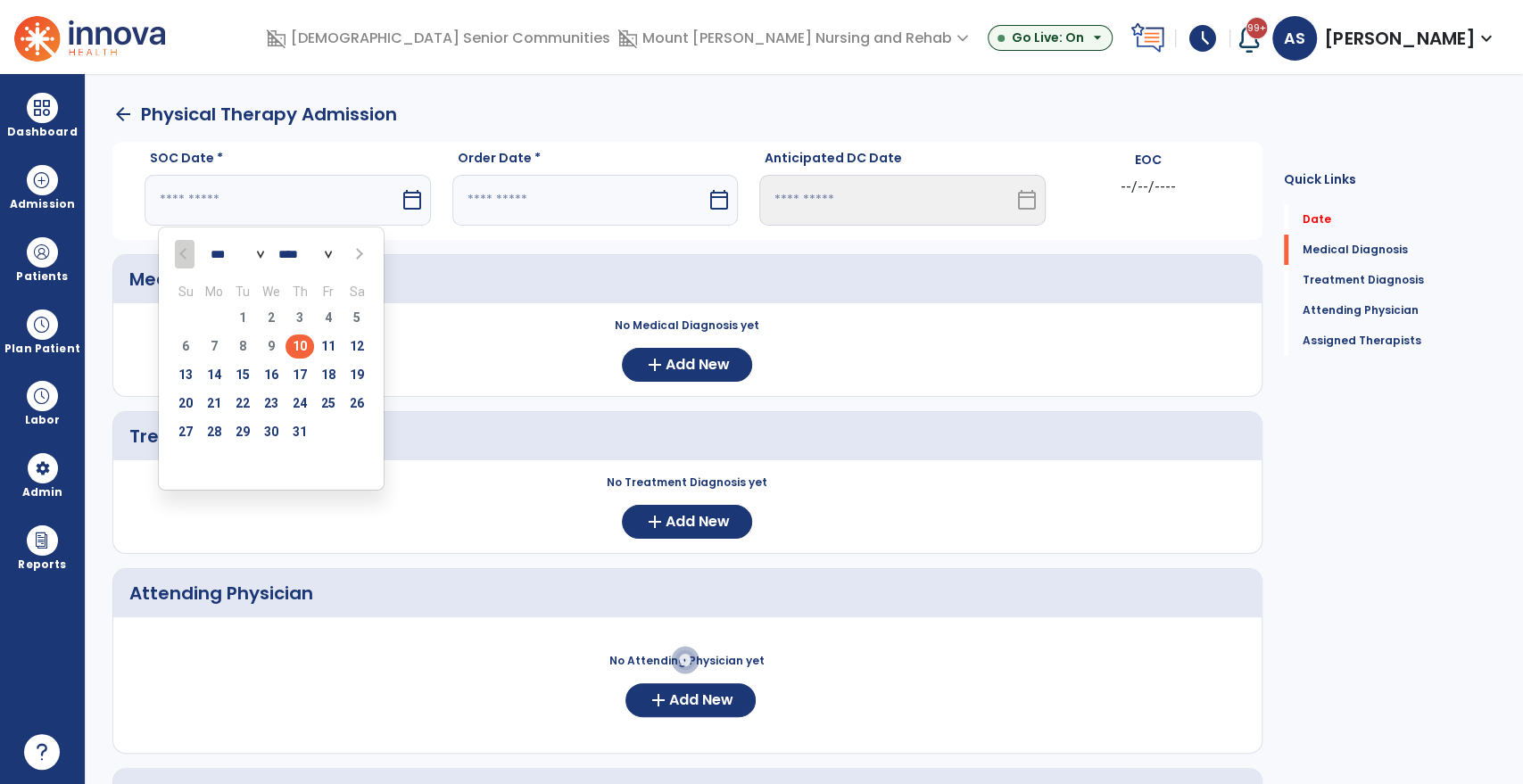 type on "*********" 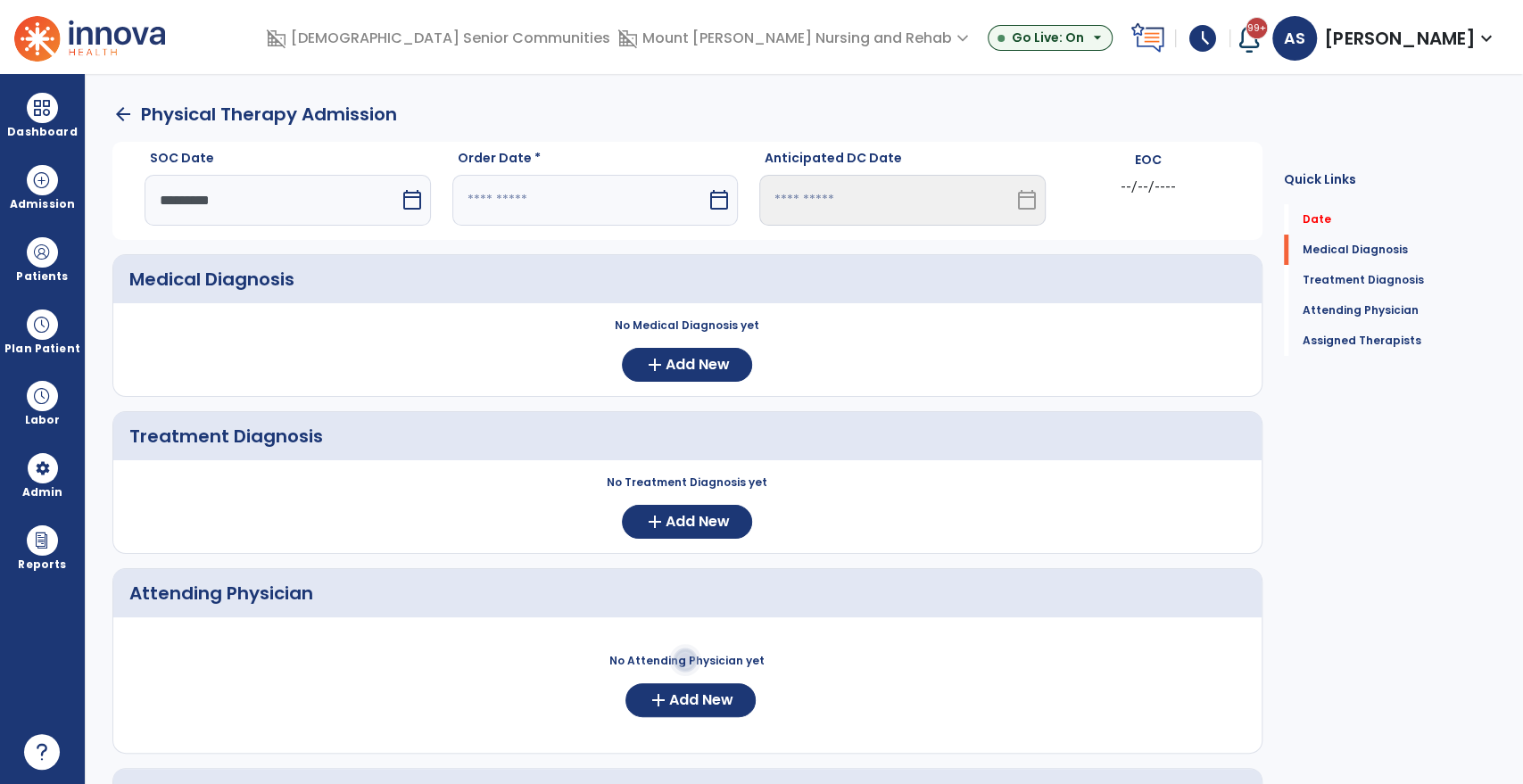 click at bounding box center [580, 200] 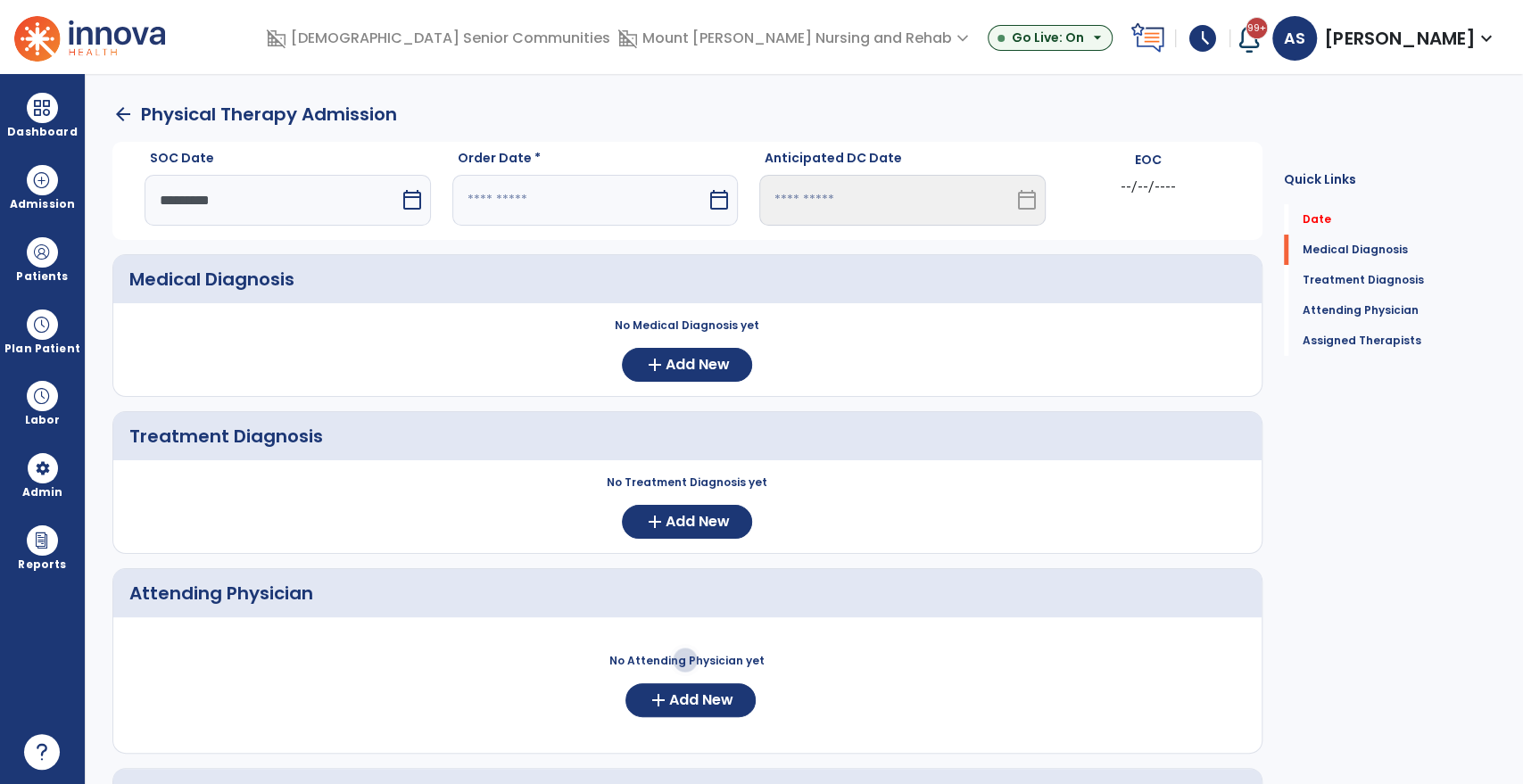 select on "*" 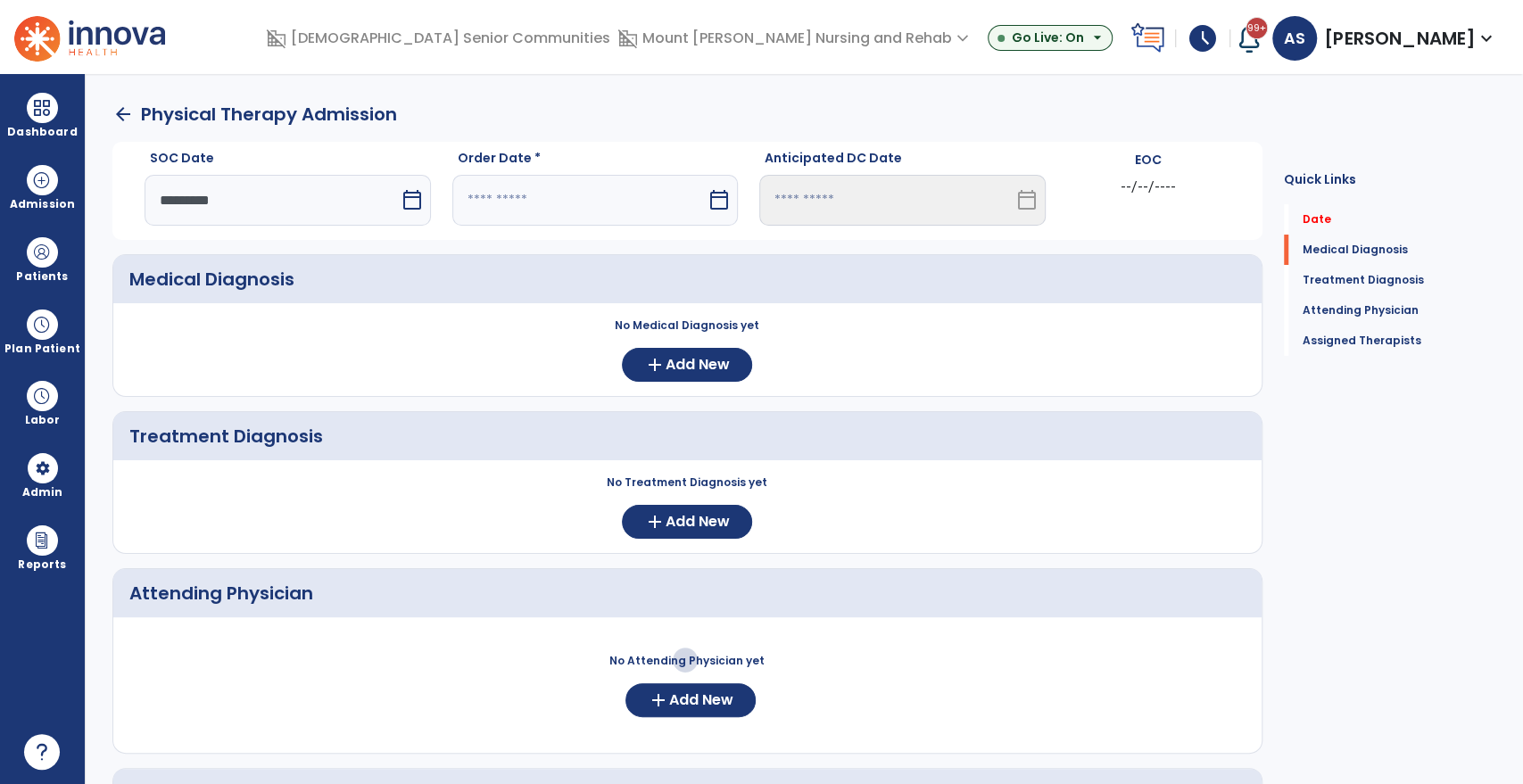 select on "****" 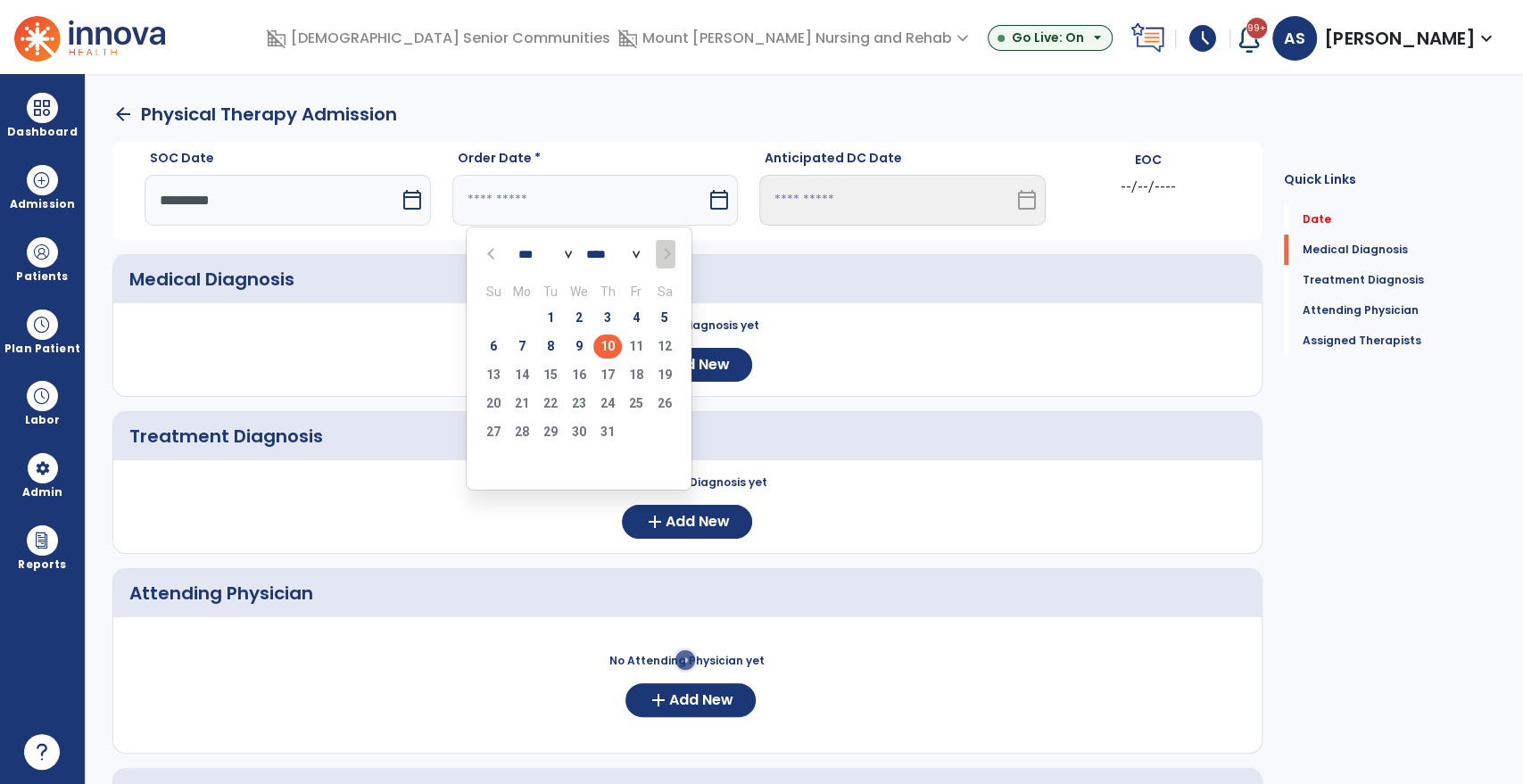 click on "10" at bounding box center (608, 346) 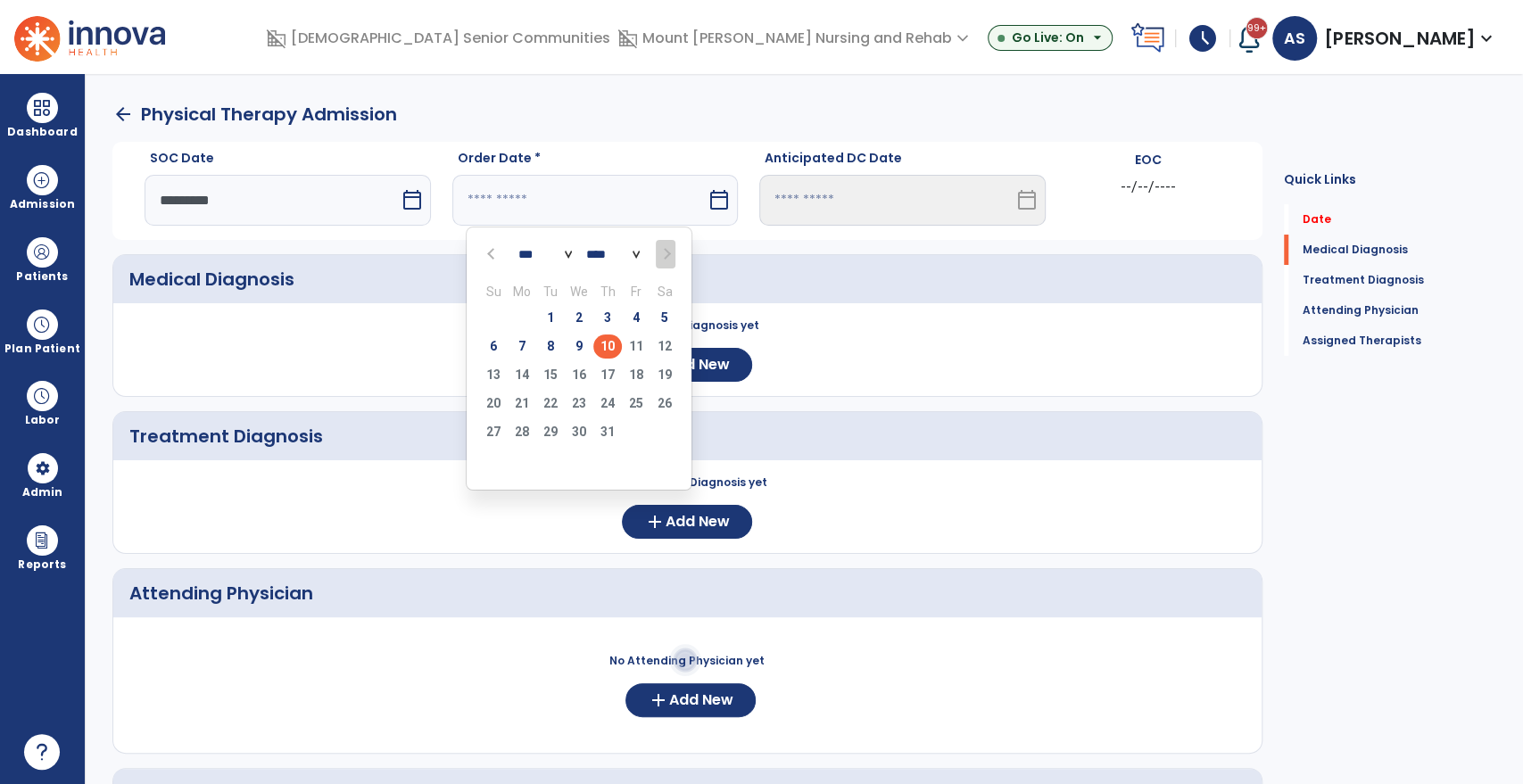 type on "*********" 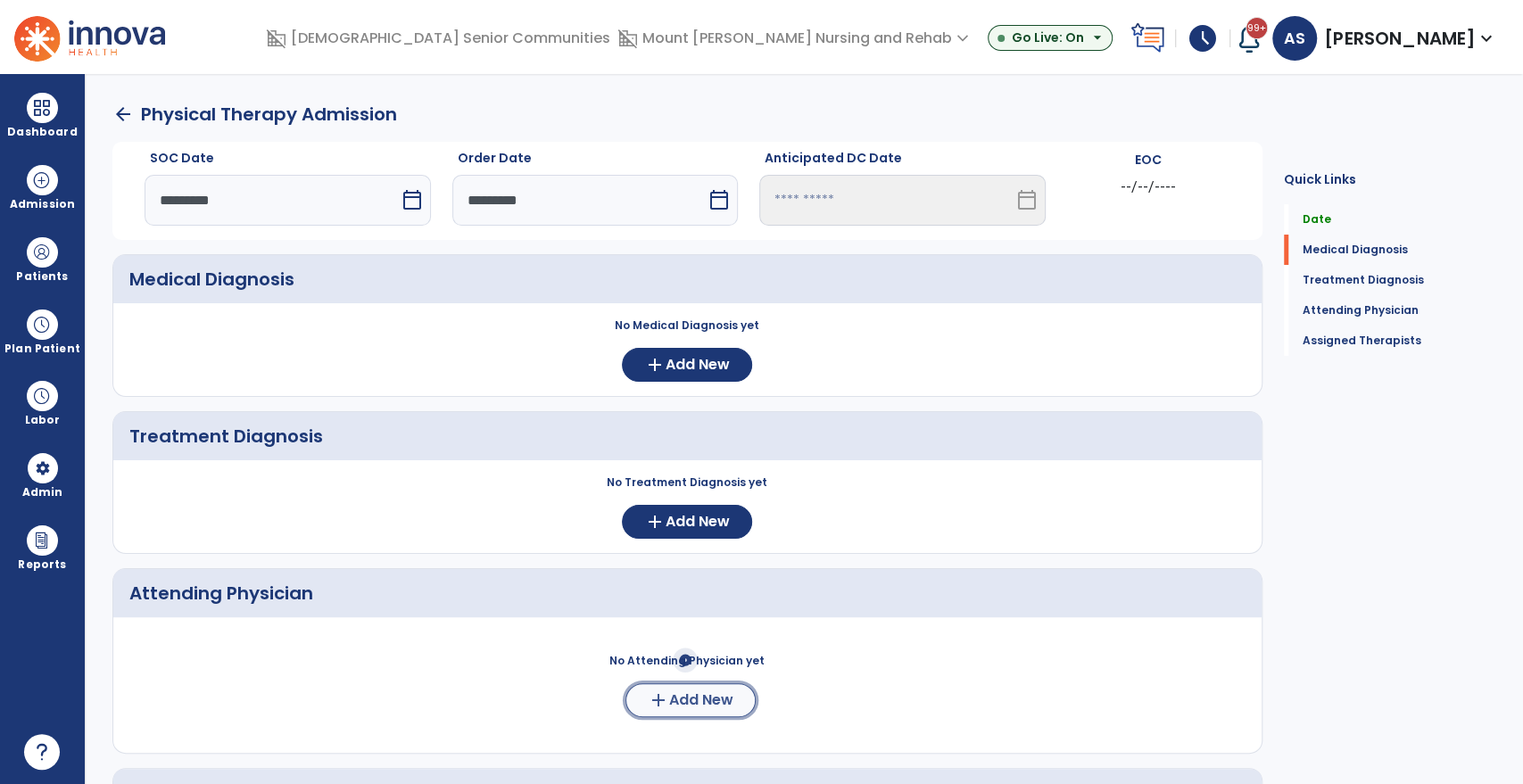 click on "add  Add New" 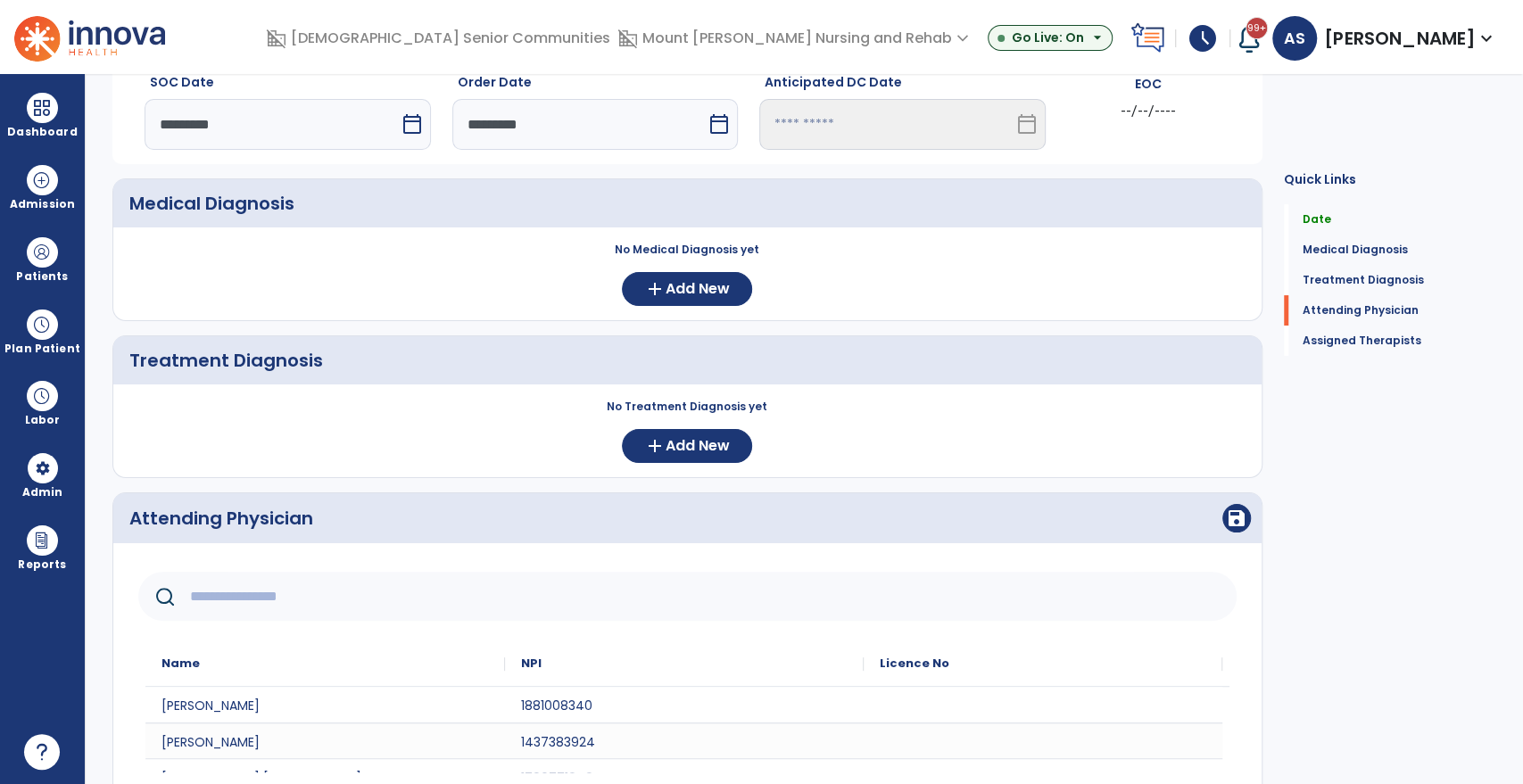 scroll, scrollTop: 198, scrollLeft: 0, axis: vertical 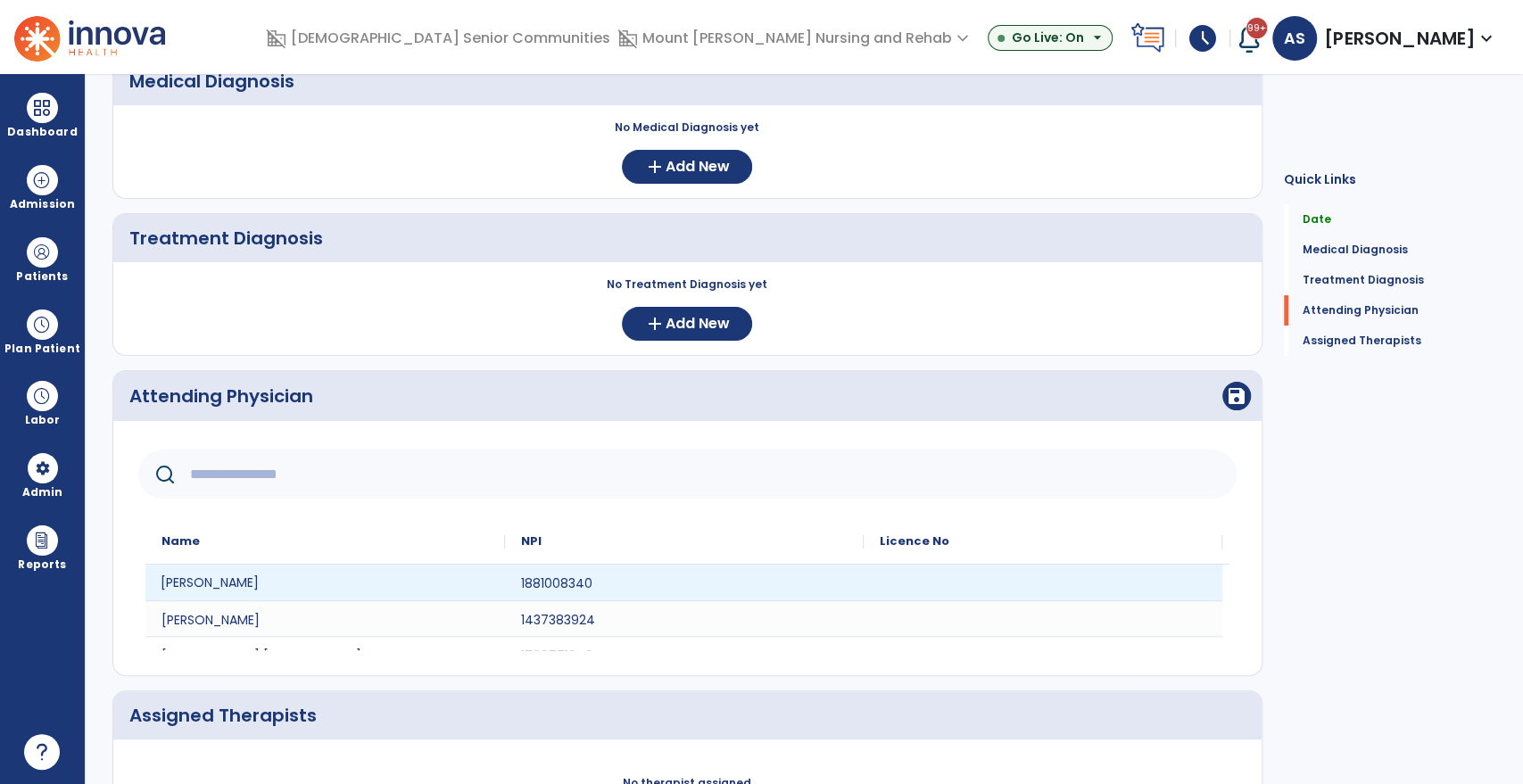 click on "Kathryn Lee-Kalsch" 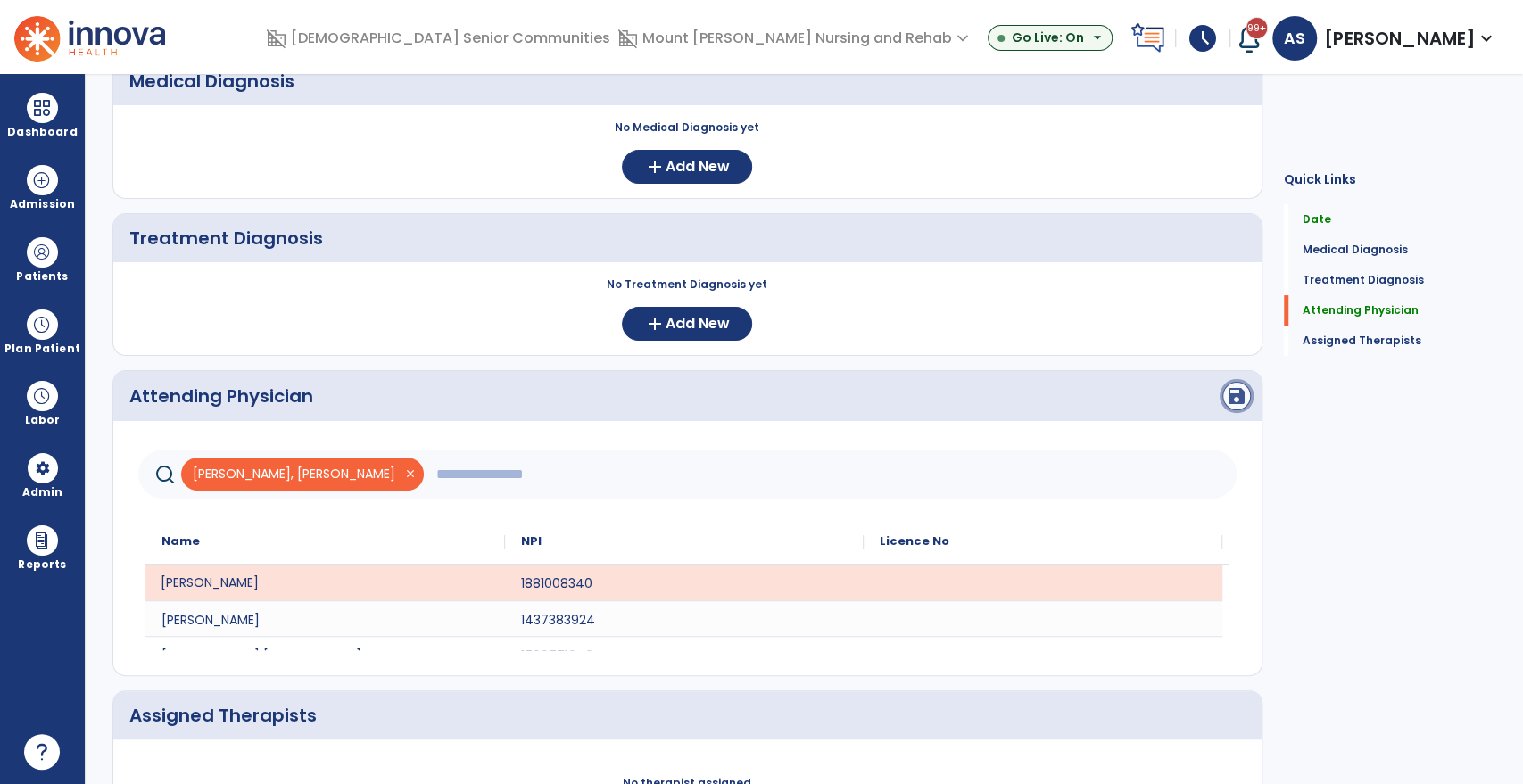 click on "save" 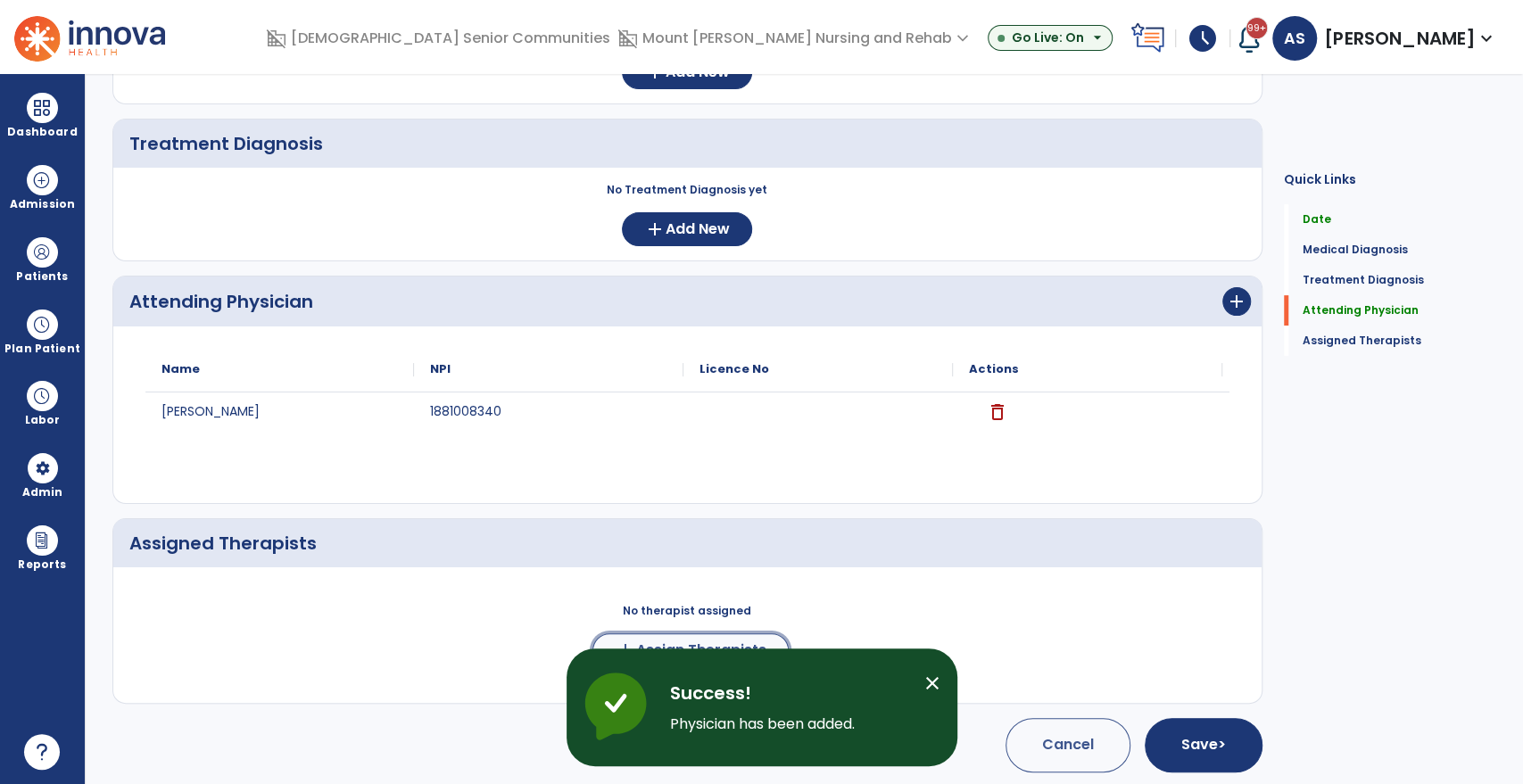 click on "add  Assign Therapists" 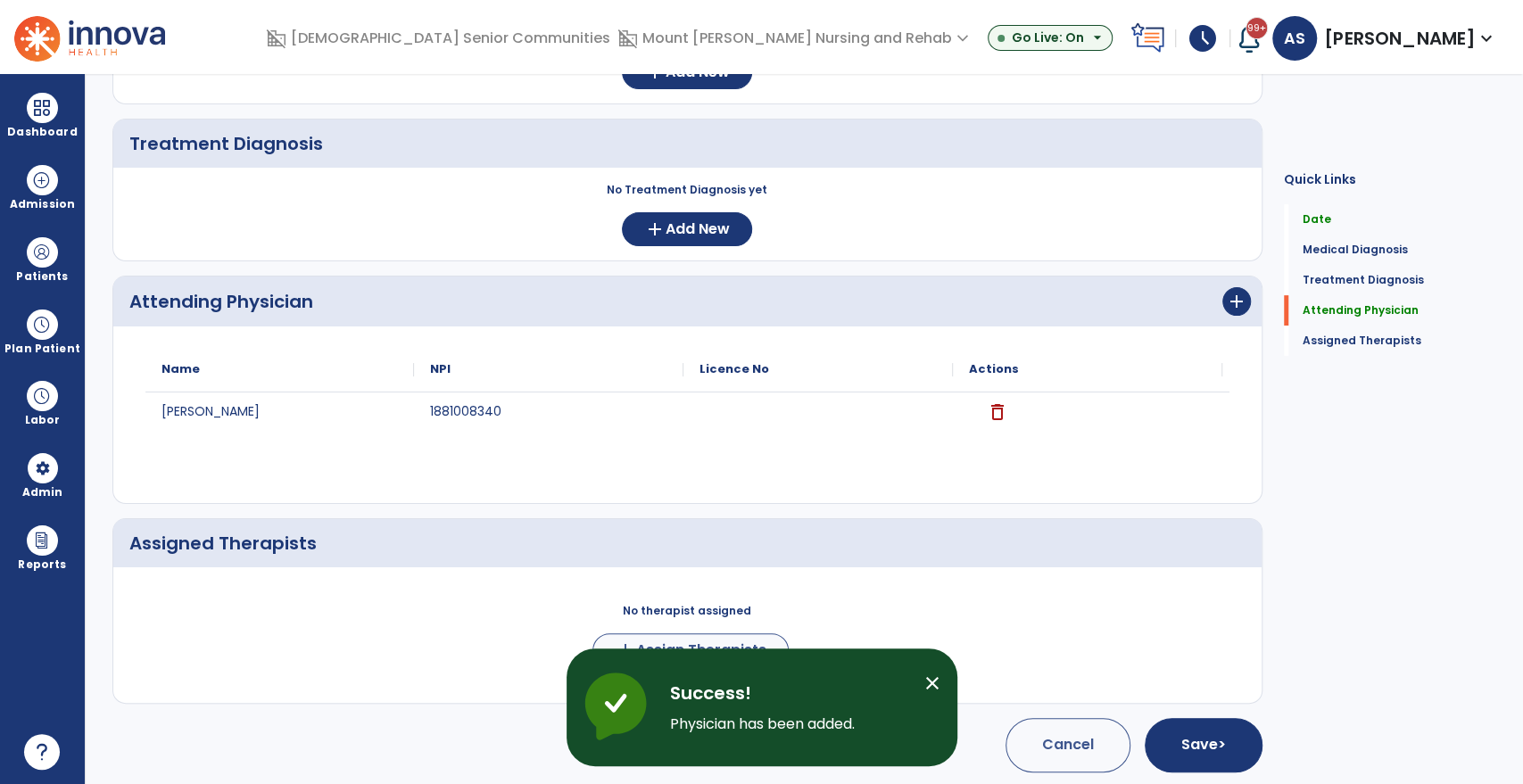 scroll, scrollTop: 290, scrollLeft: 0, axis: vertical 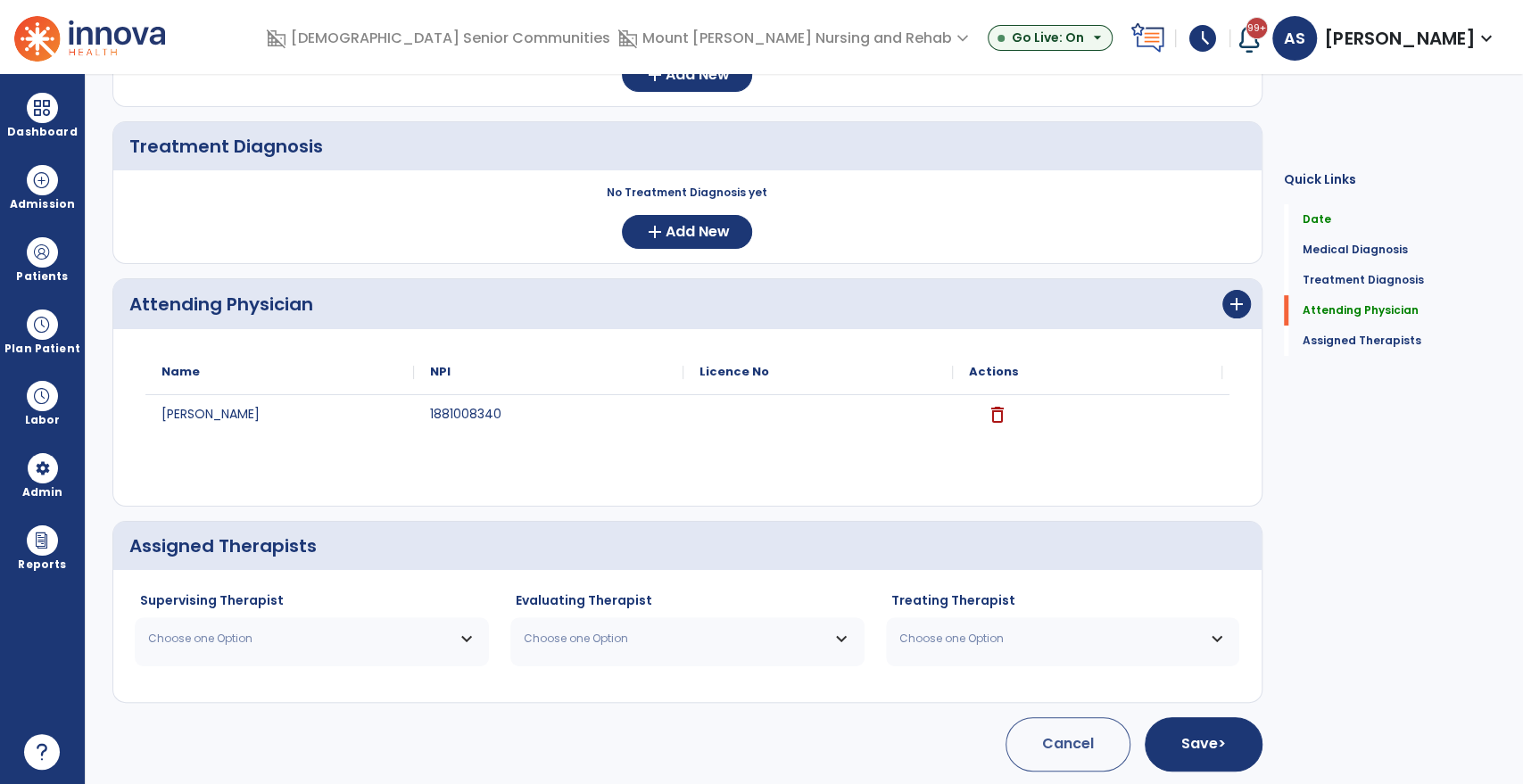 click on "Choose one Option" at bounding box center (301, 639) 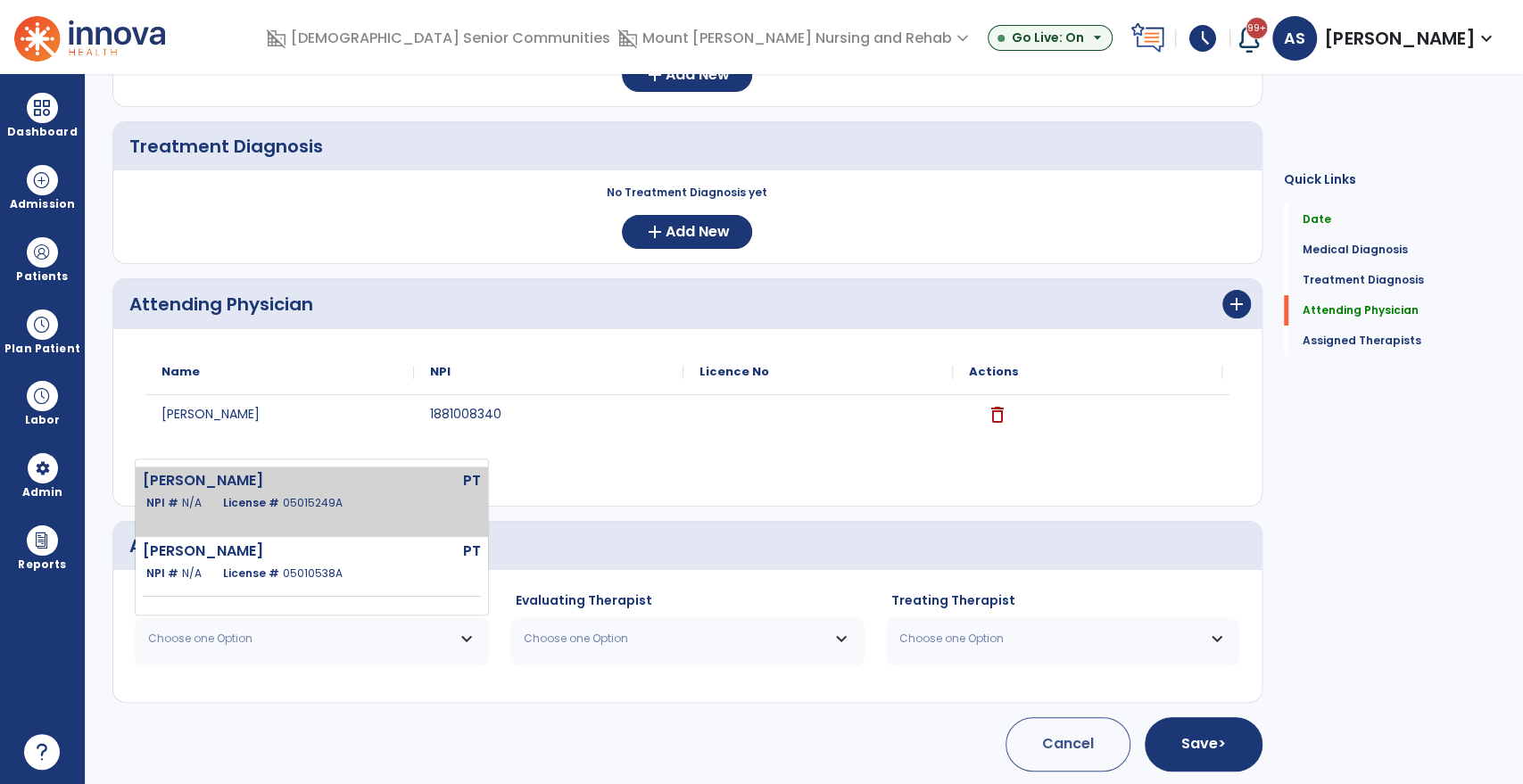 click on "Haddad Caroline  PT   NPI #  N/A   License #  05015249A" 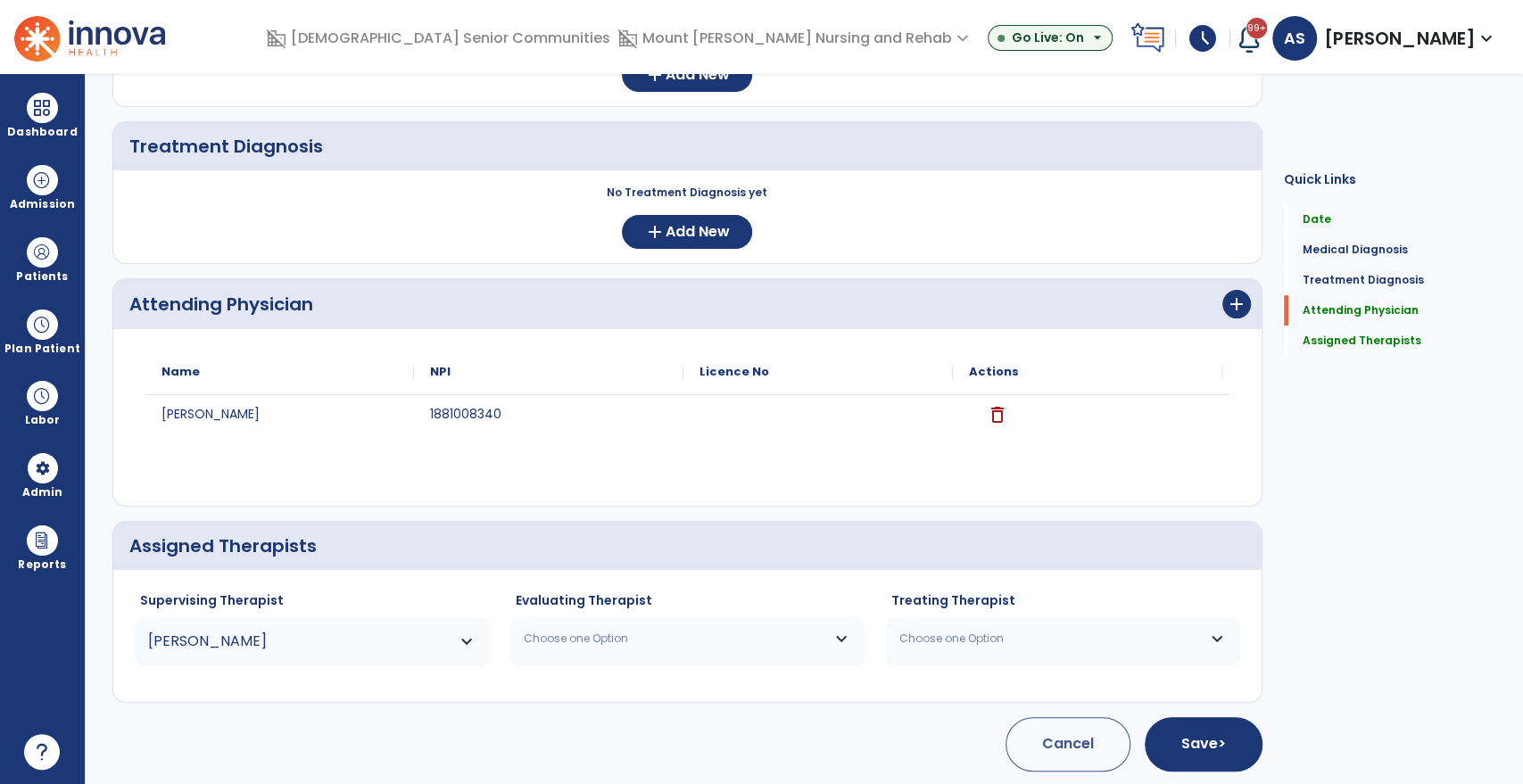 click on "Choose one Option" at bounding box center [687, 639] 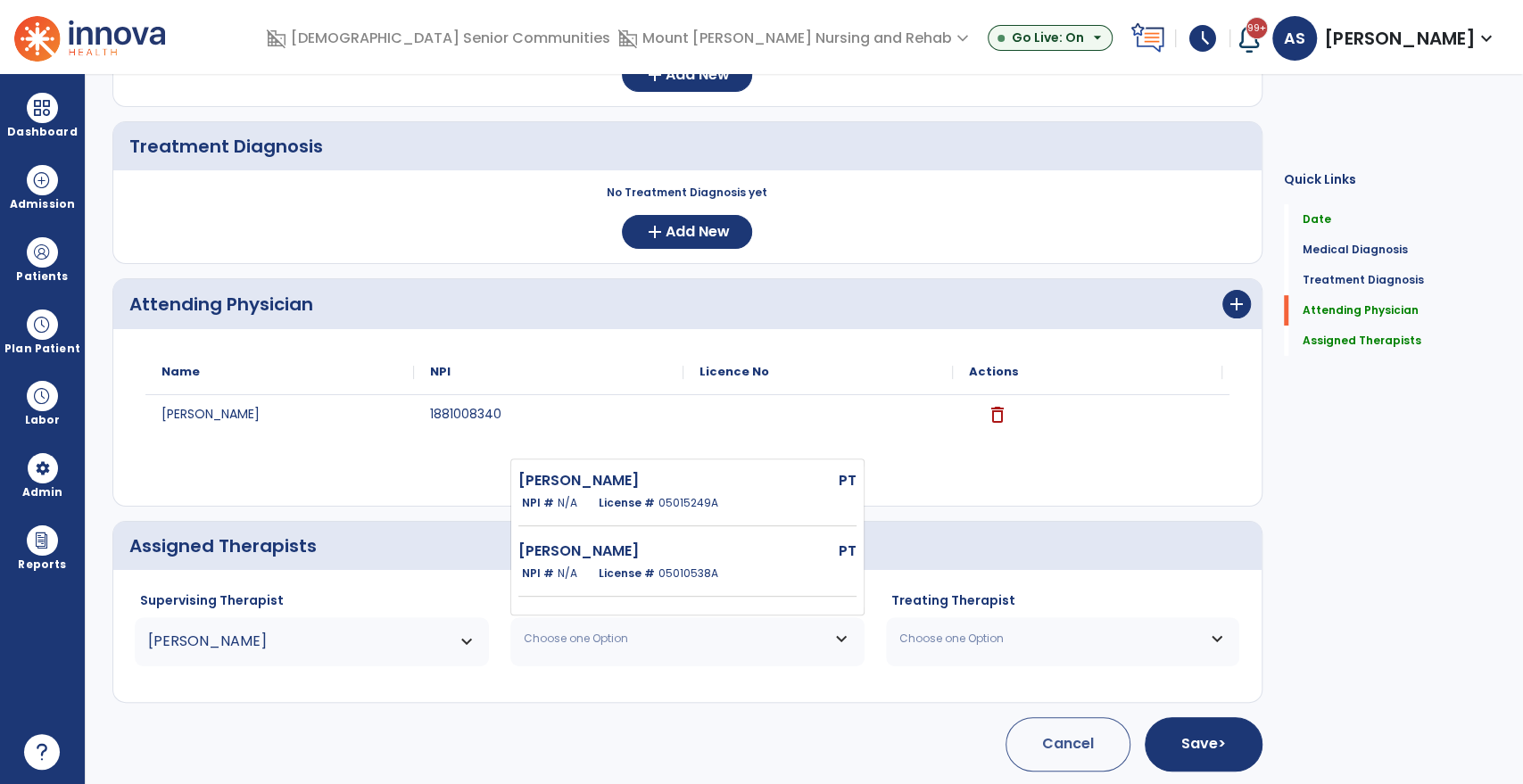 click on "Haddad, Caroline" at bounding box center (311, 641) 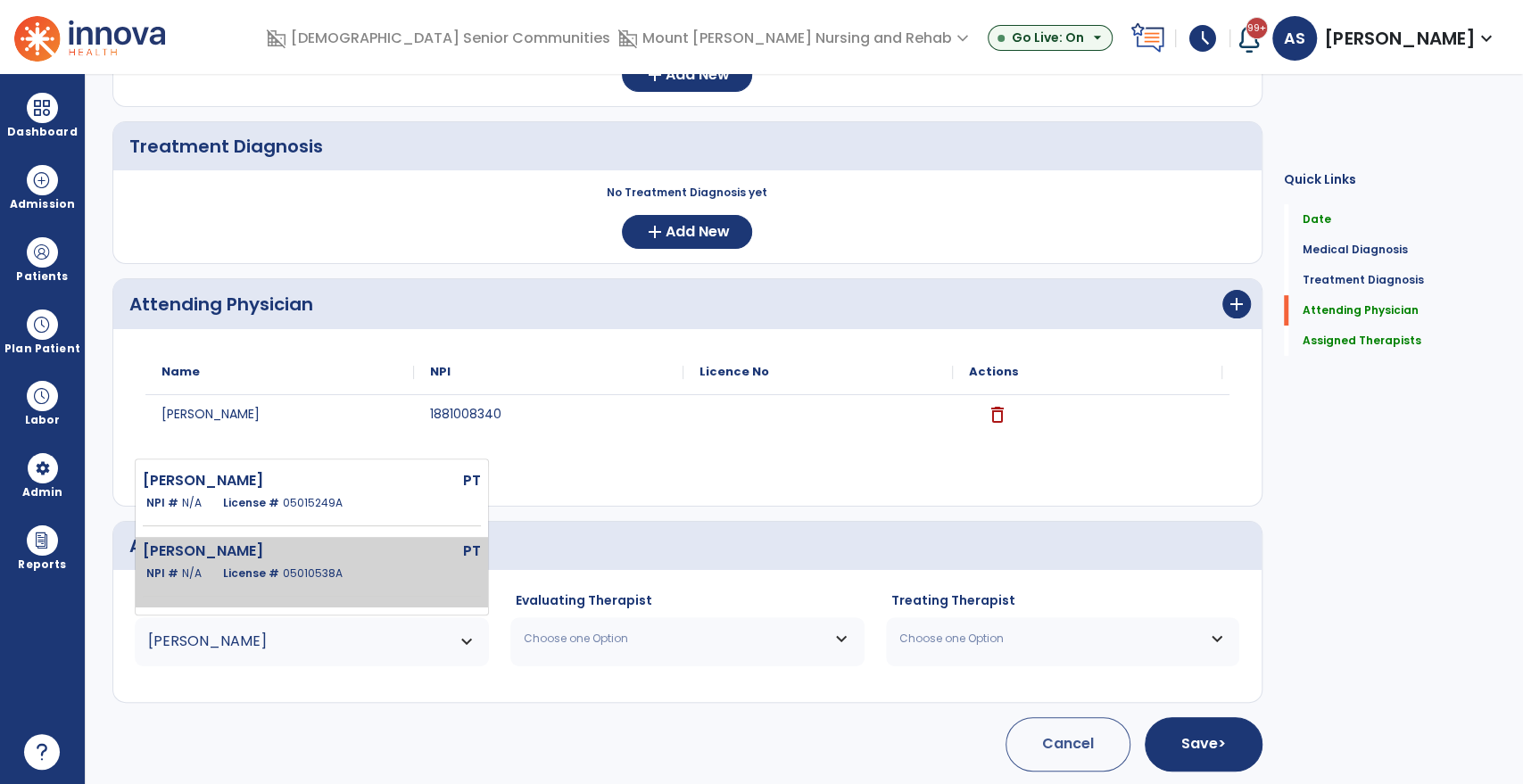 click on "Matthews Lois" 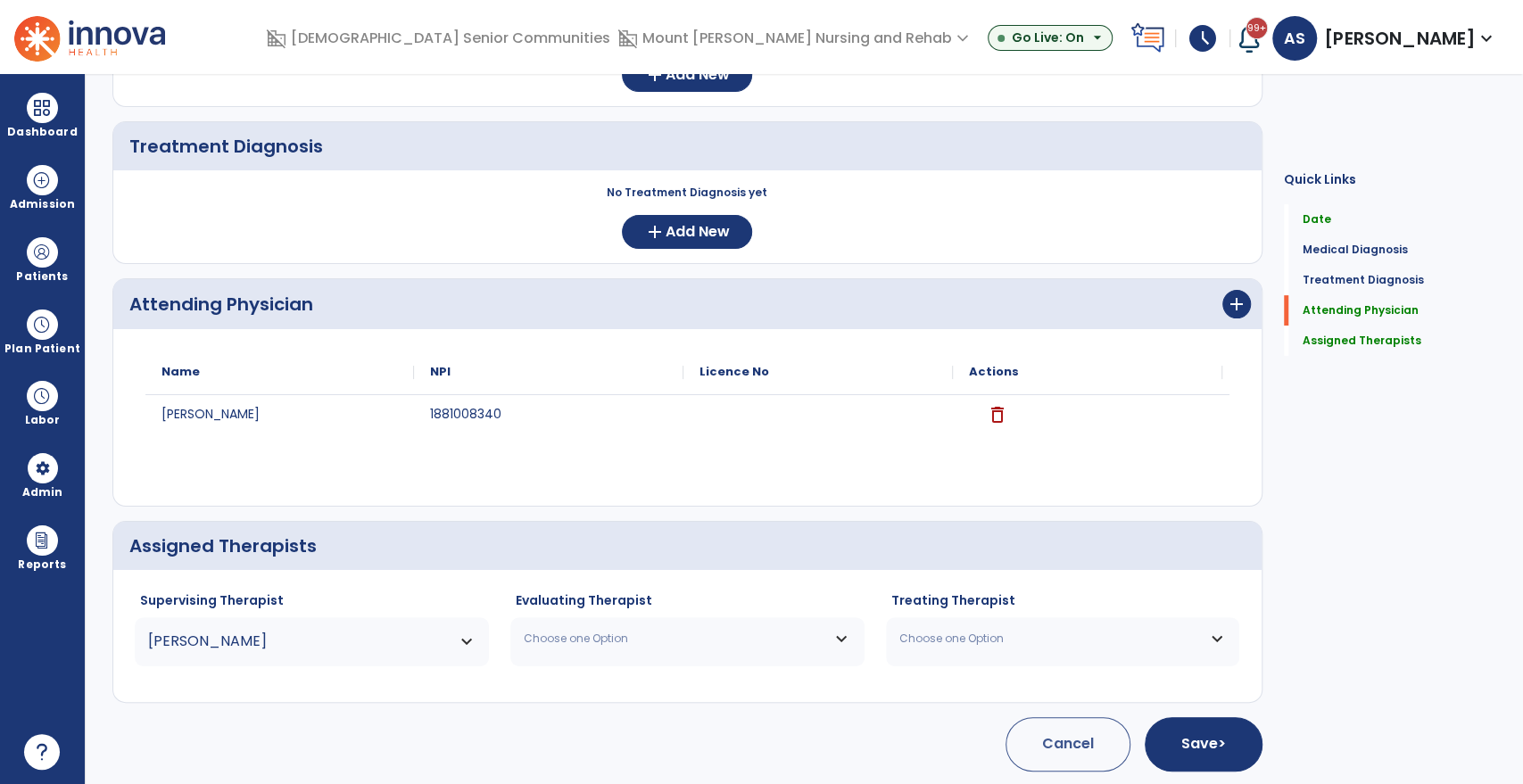 click on "Supervising Therapist Matthews, Lois Haddad Caroline  PT   NPI #  N/A   License #  05015249A Matthews Lois  PT   NPI #  N/A   License #  05010538A Evaluating Therapist Choose one Option Haddad Caroline  PT   NPI #  N/A   License #  05015249A Matthews Lois  PT   NPI #  N/A   License #  05010538A Treating Therapist Choose one Option Axley Savannah  PTA   NPI #  N/A   License #  06003296A Haddad Caroline  PT   NPI #  N/A   License #  05015249A Matthews Lois  PT   NPI #  N/A   License #  05010538A Tekoppel Jeannie  PTA   NPI #  N/A   License #  06004463A" 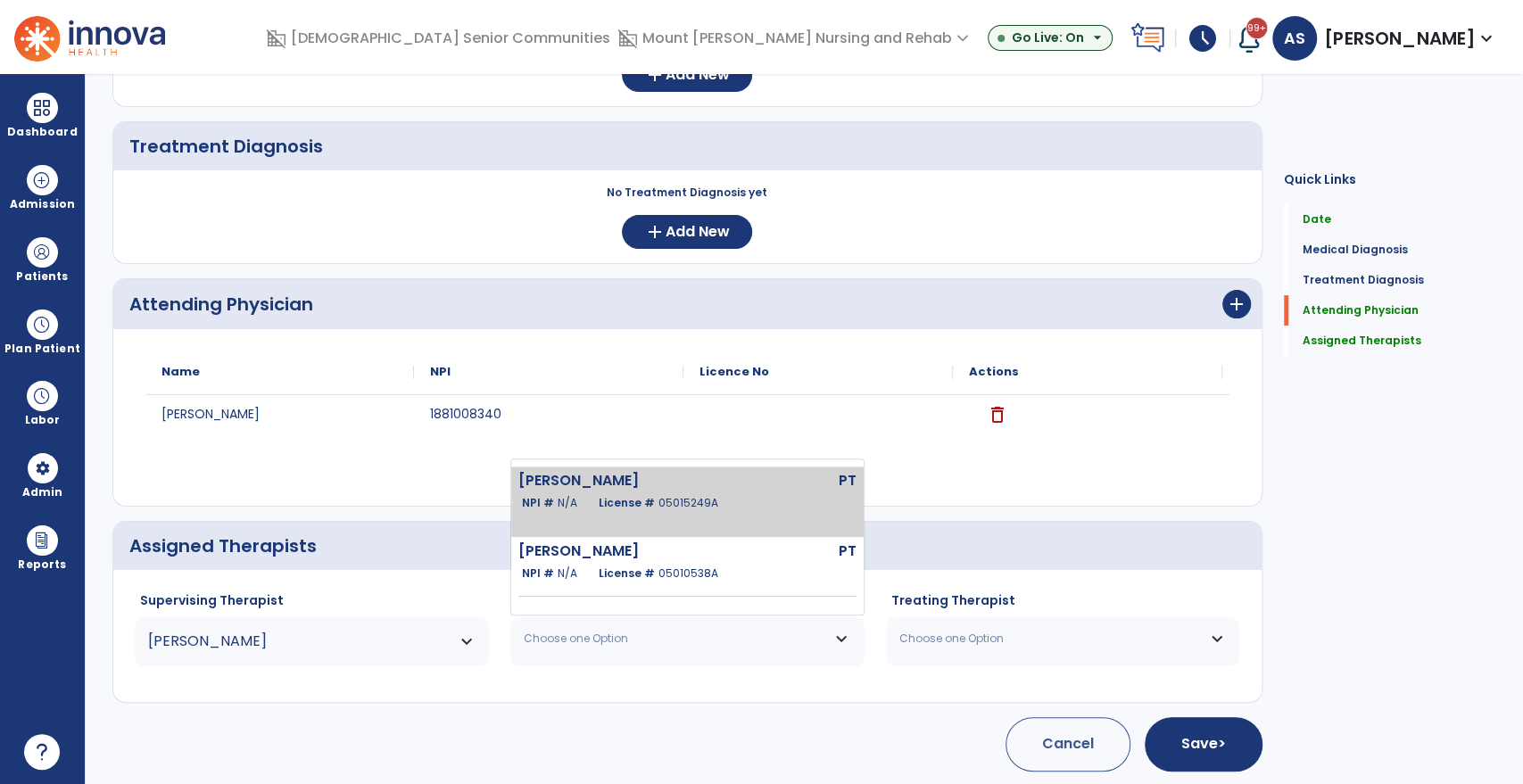 click on "Haddad Caroline  PT   NPI #  N/A   License #  05015249A" 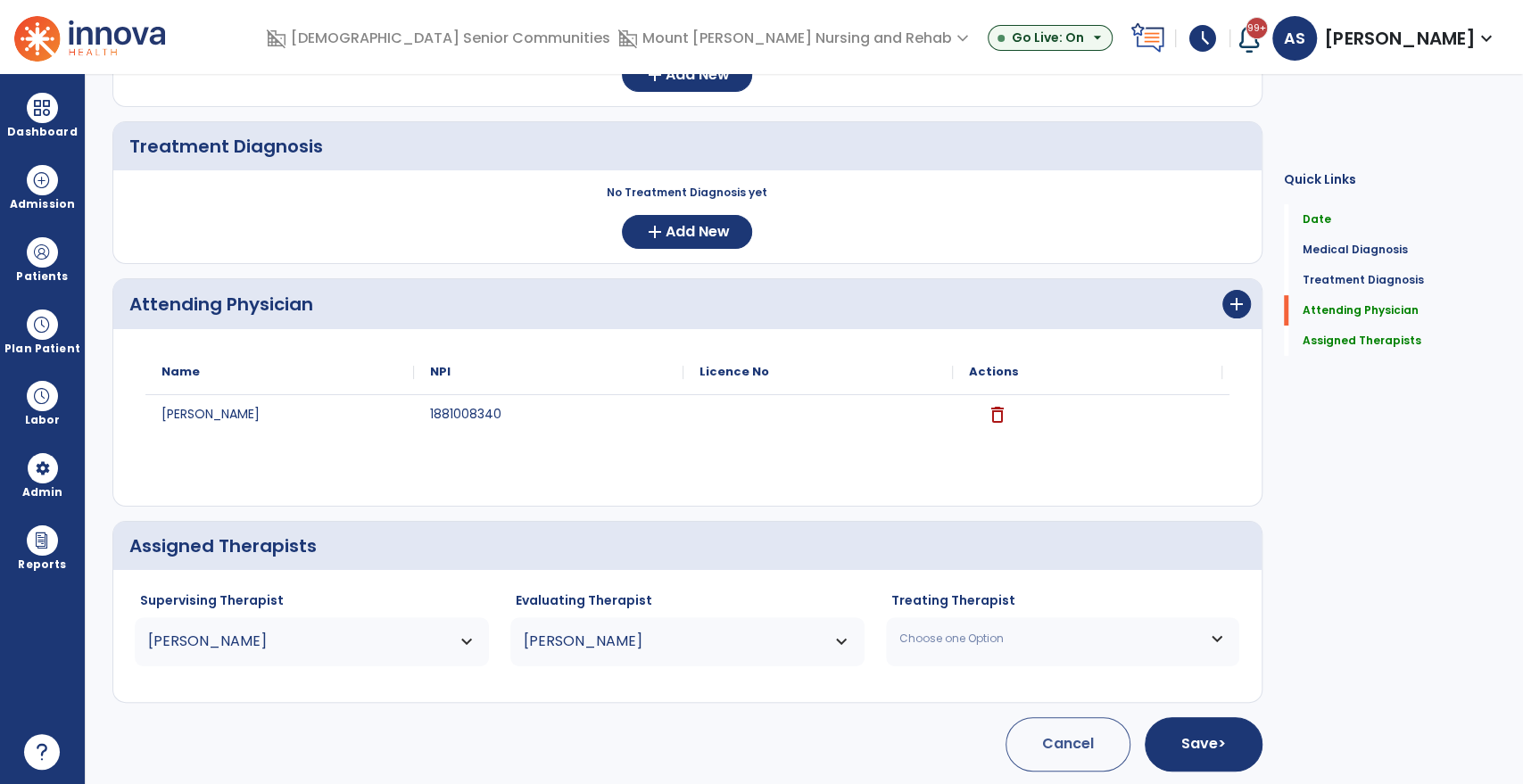 click on "Choose one Option" at bounding box center [1052, 639] 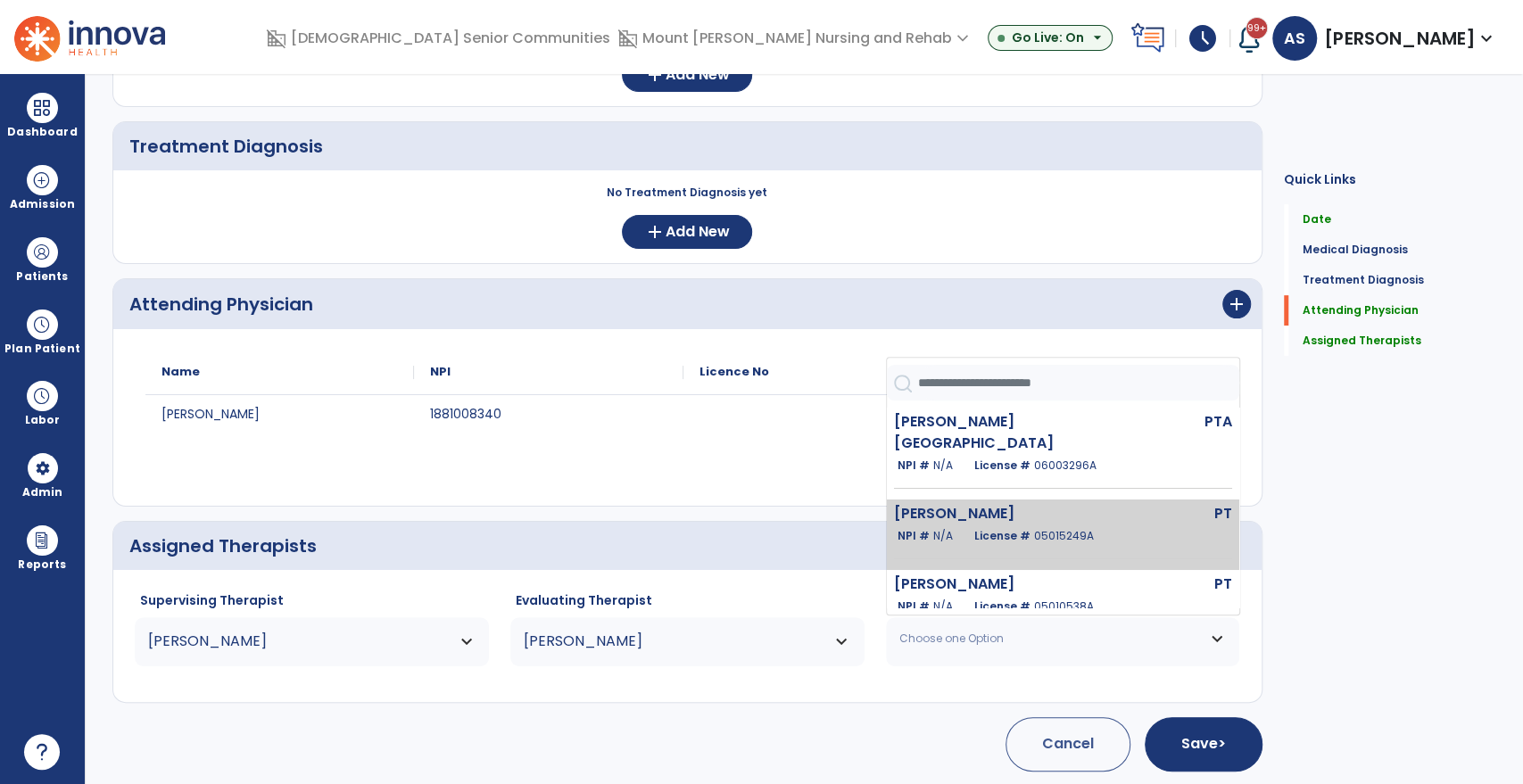 click on "Haddad Caroline" 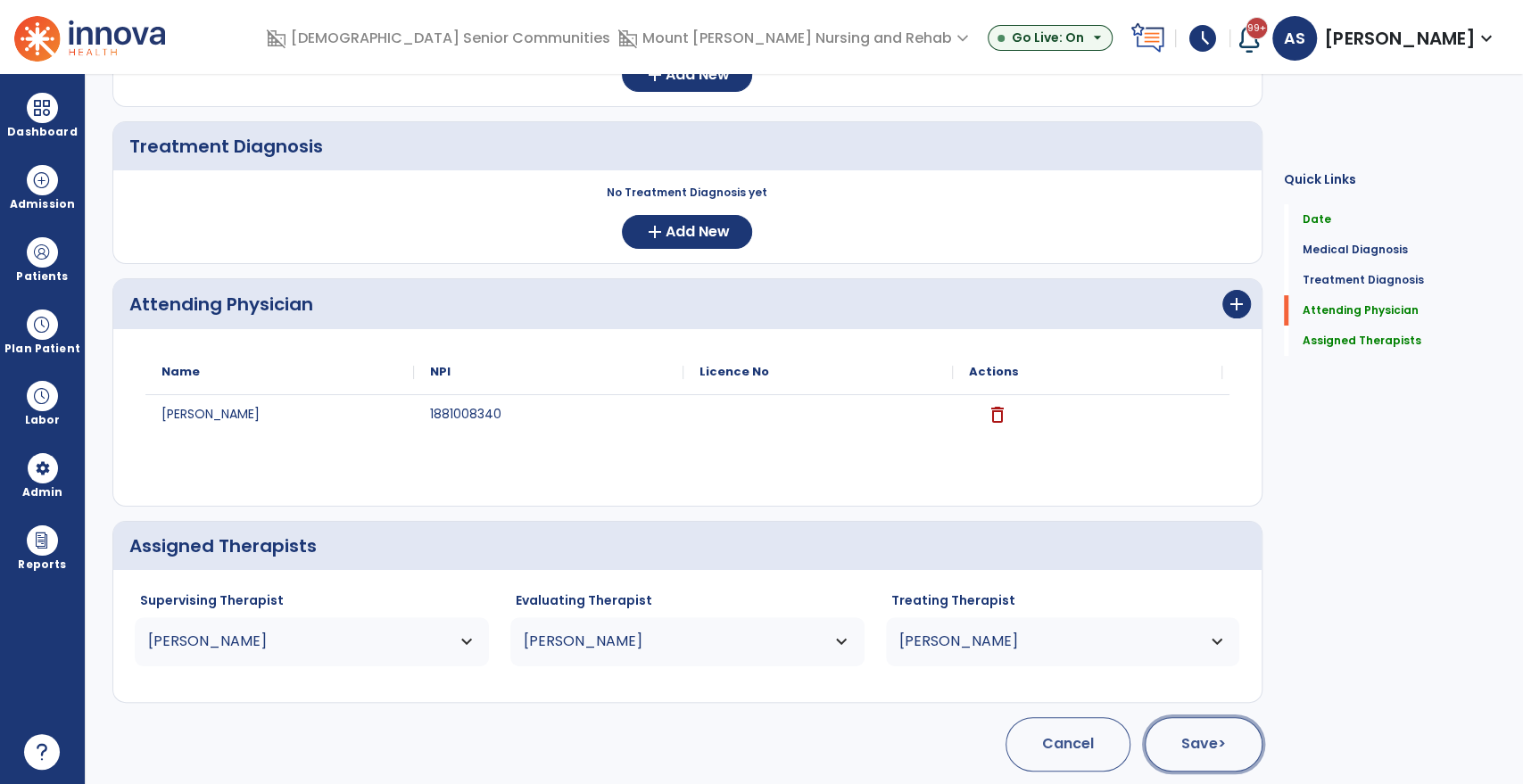 click on "Save  >" 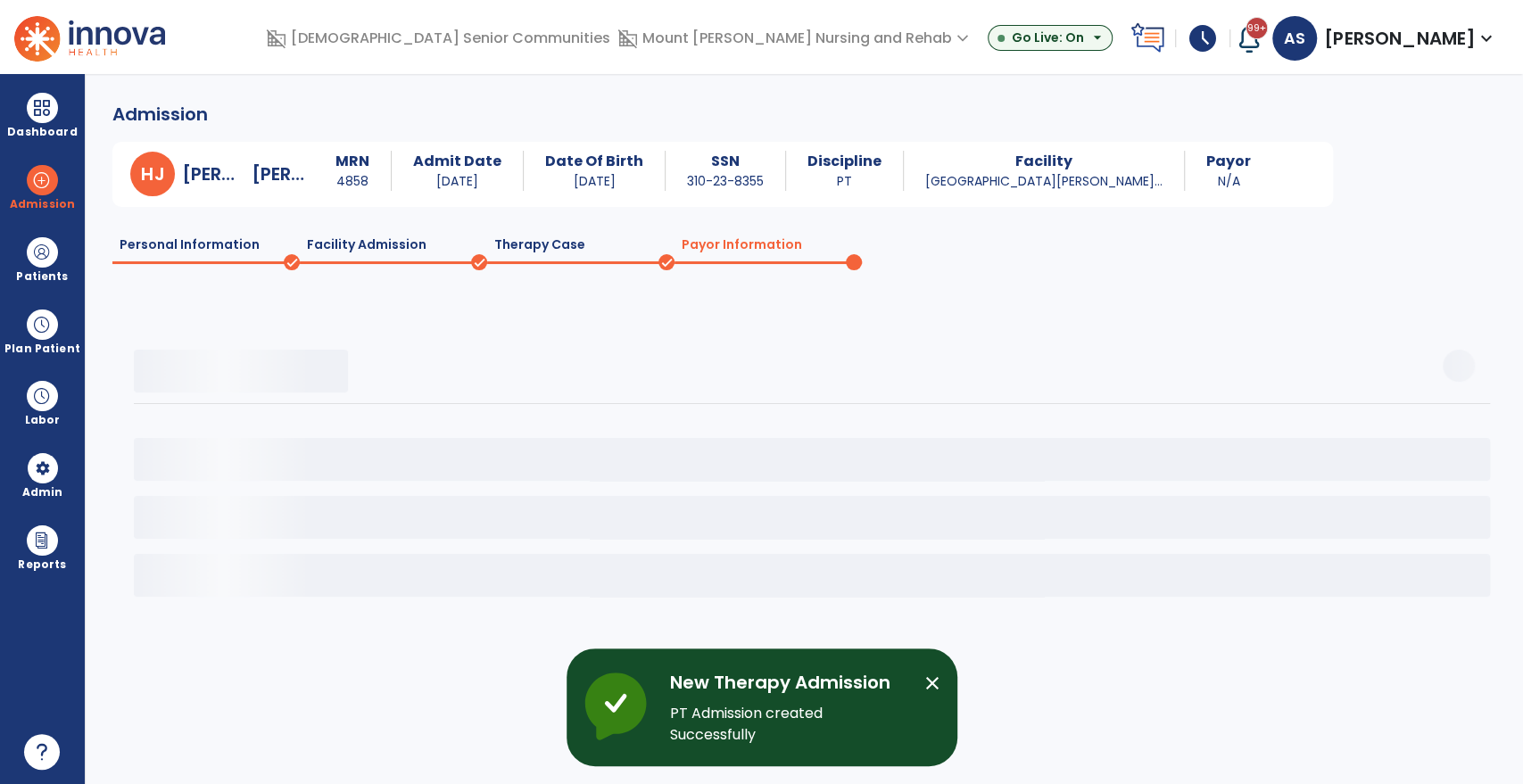 scroll, scrollTop: 0, scrollLeft: 0, axis: both 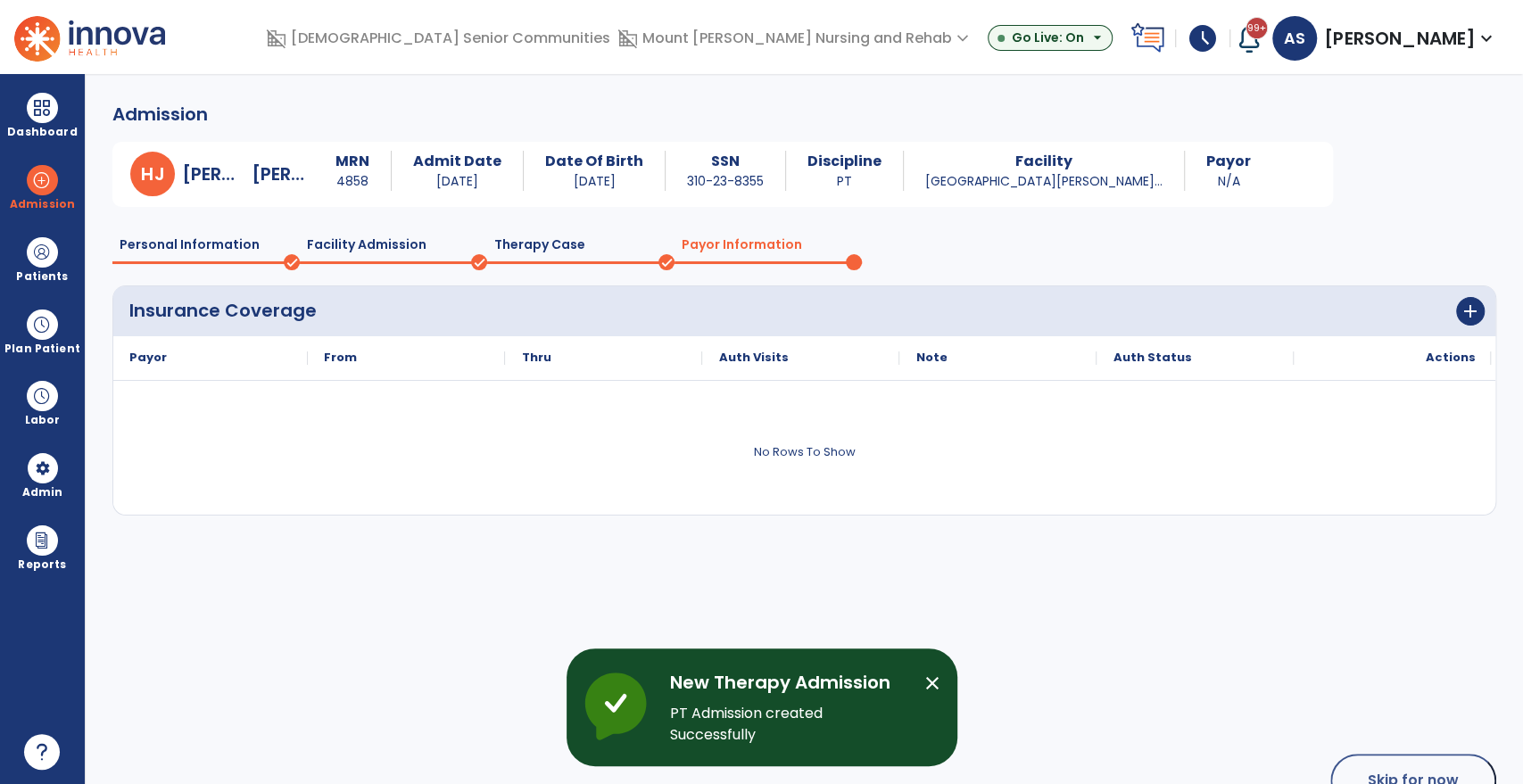 click on "Therapy Case" 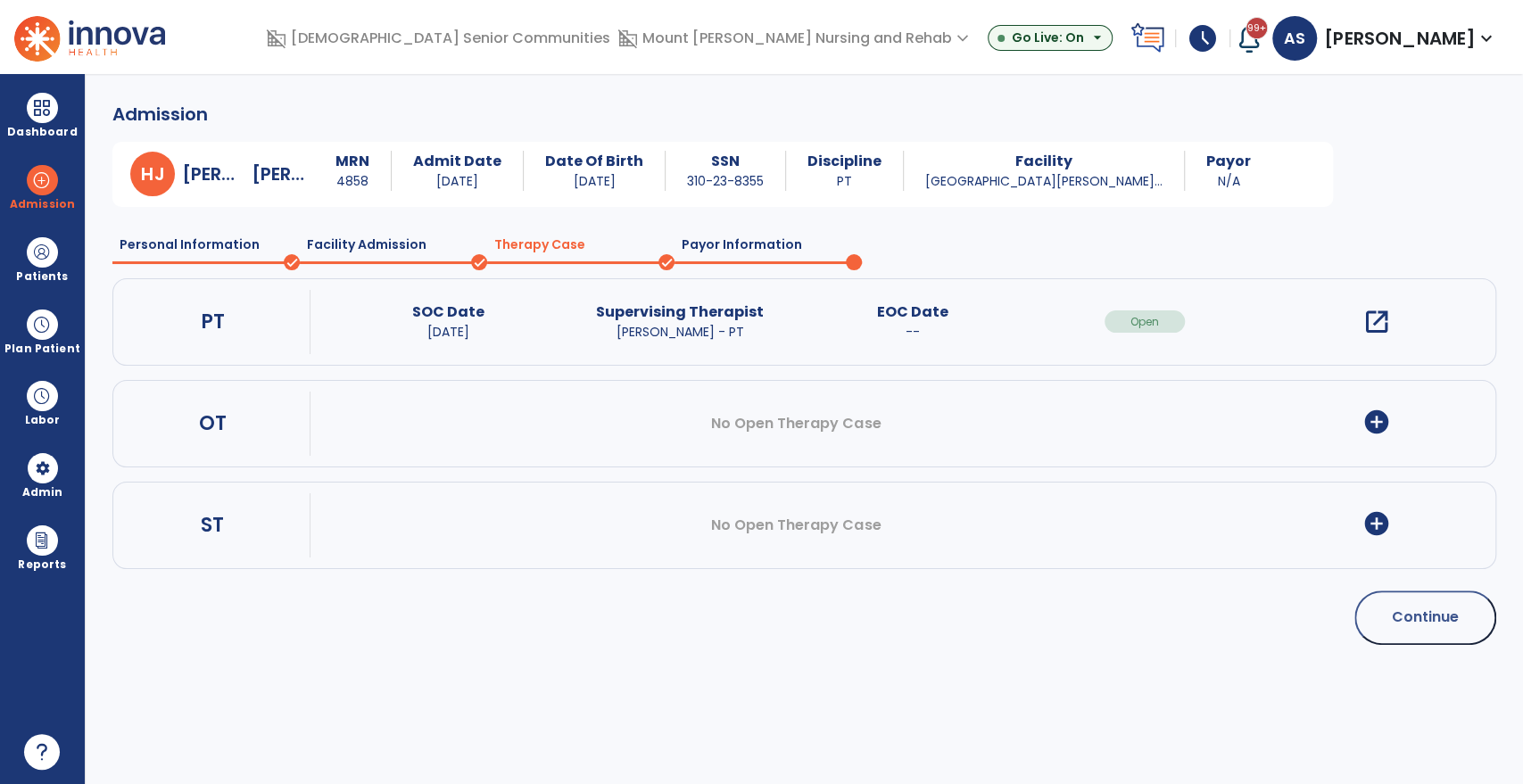 click on "add_circle" at bounding box center (1377, 422) 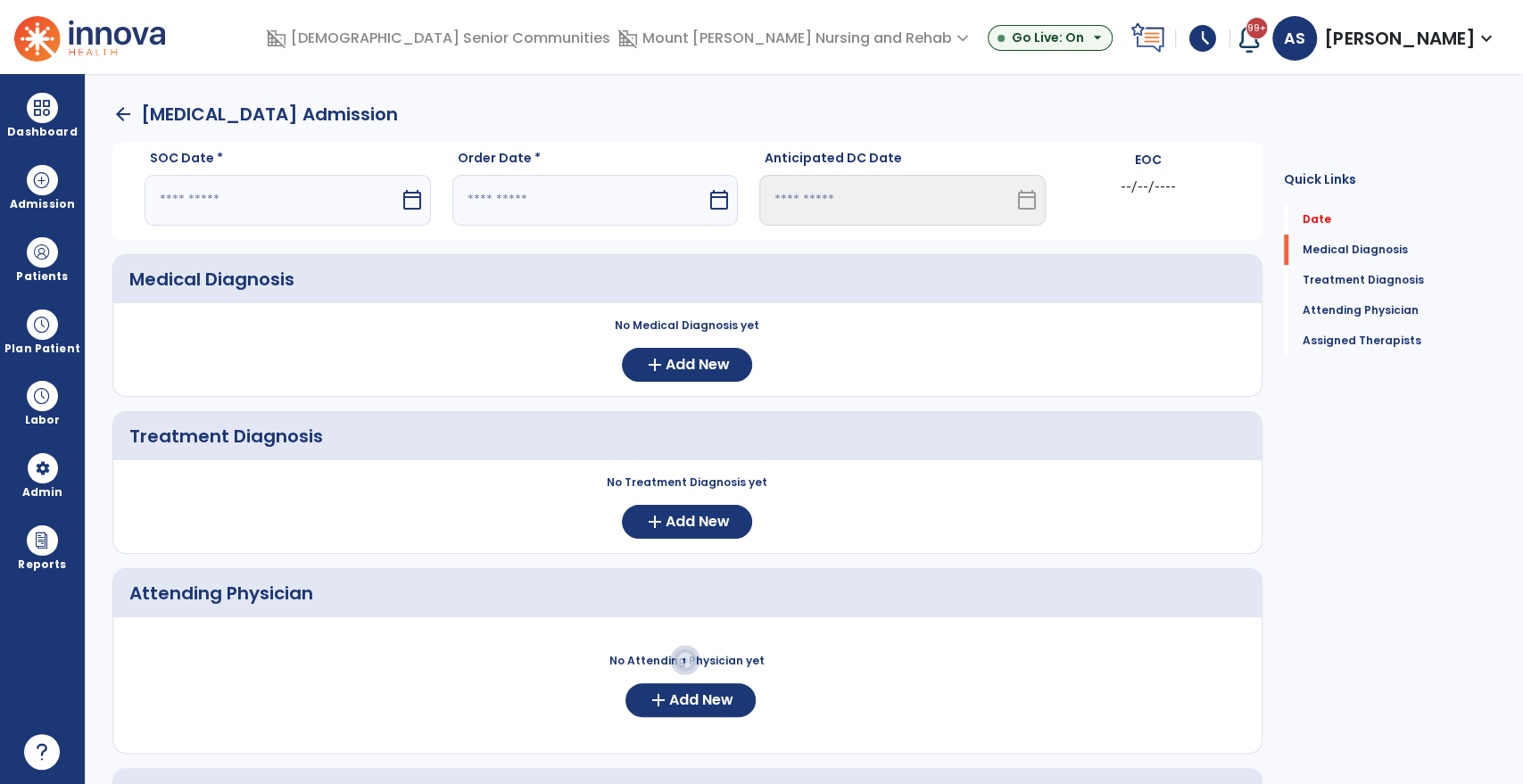 click at bounding box center (272, 200) 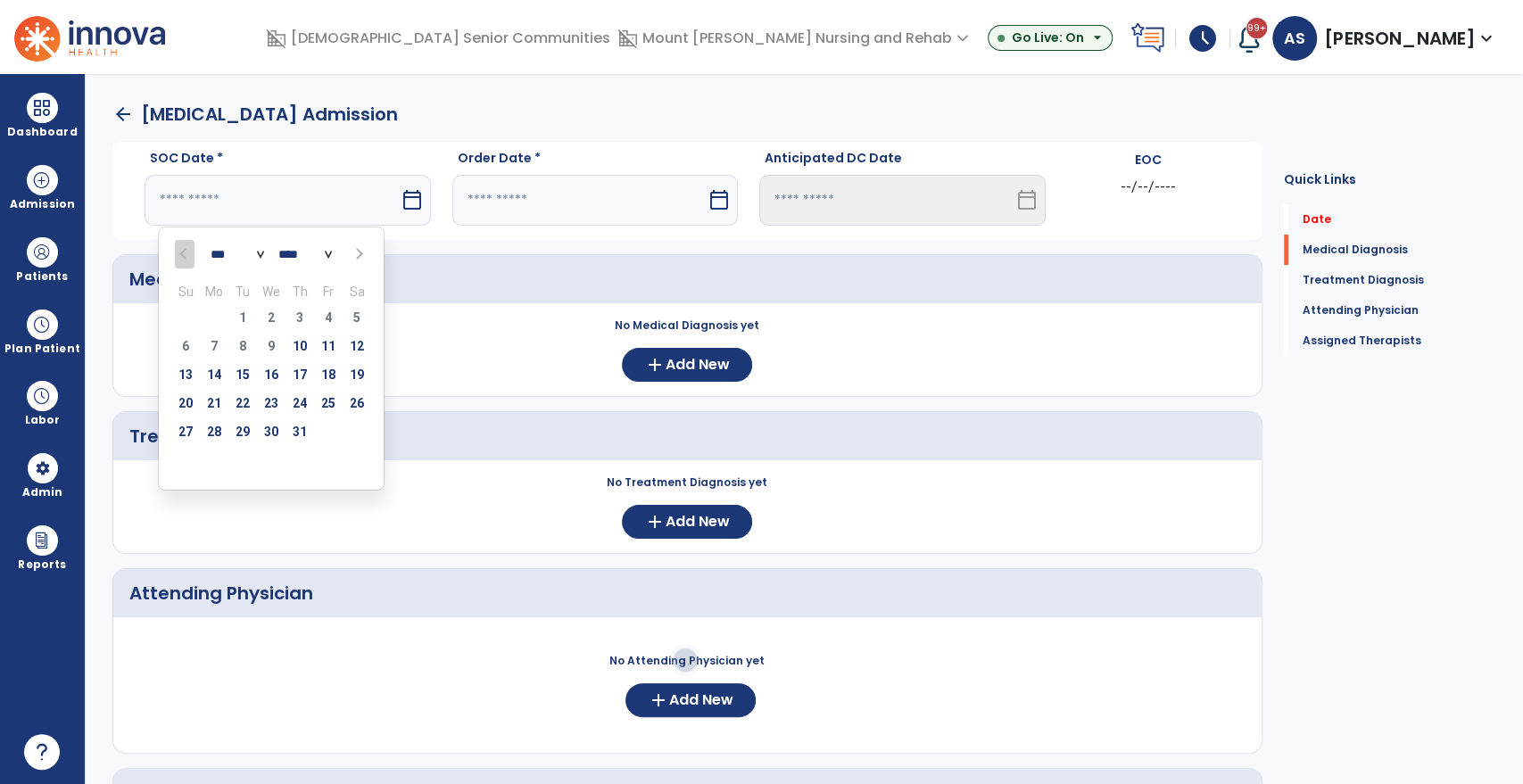click at bounding box center [272, 200] 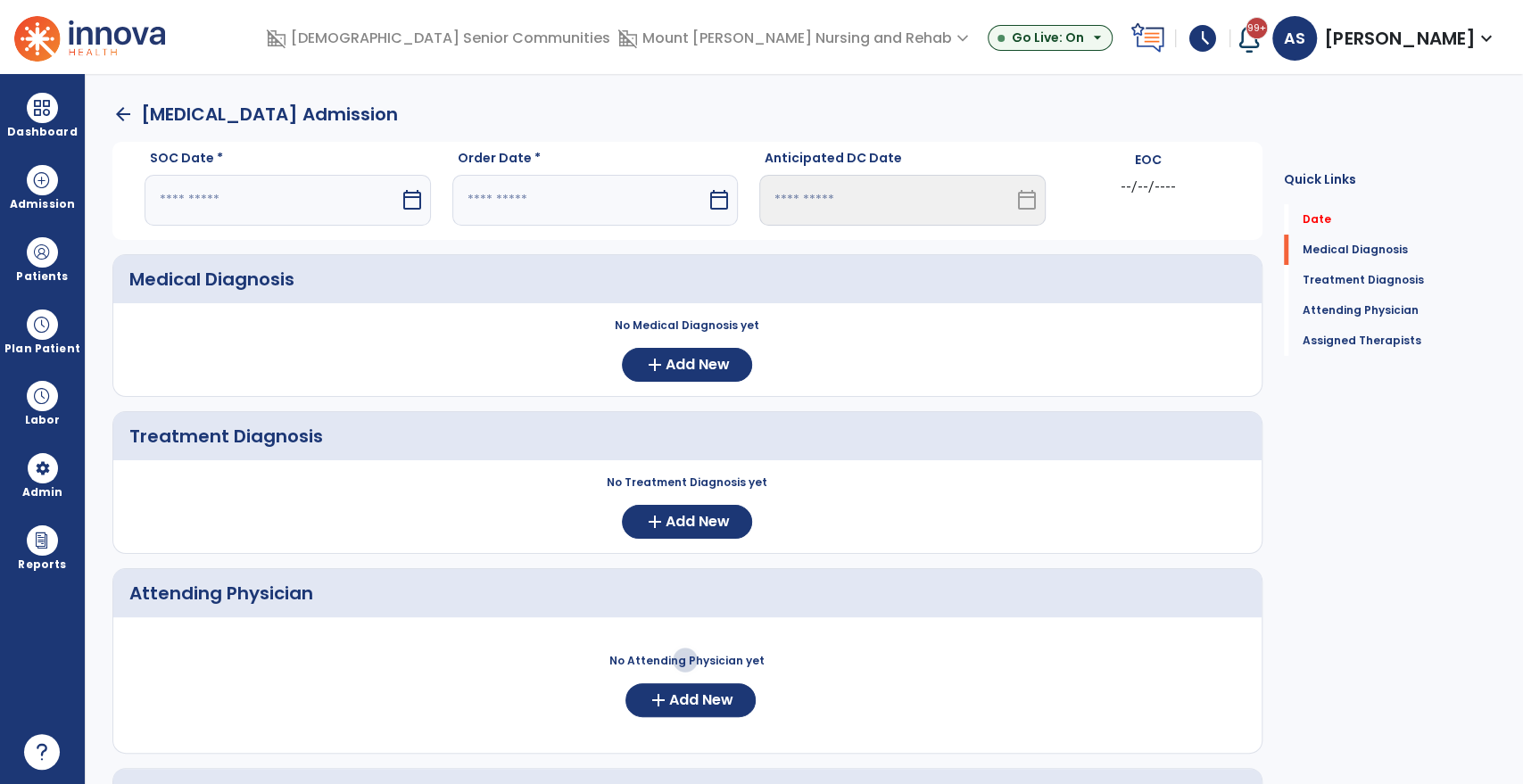 click at bounding box center [272, 200] 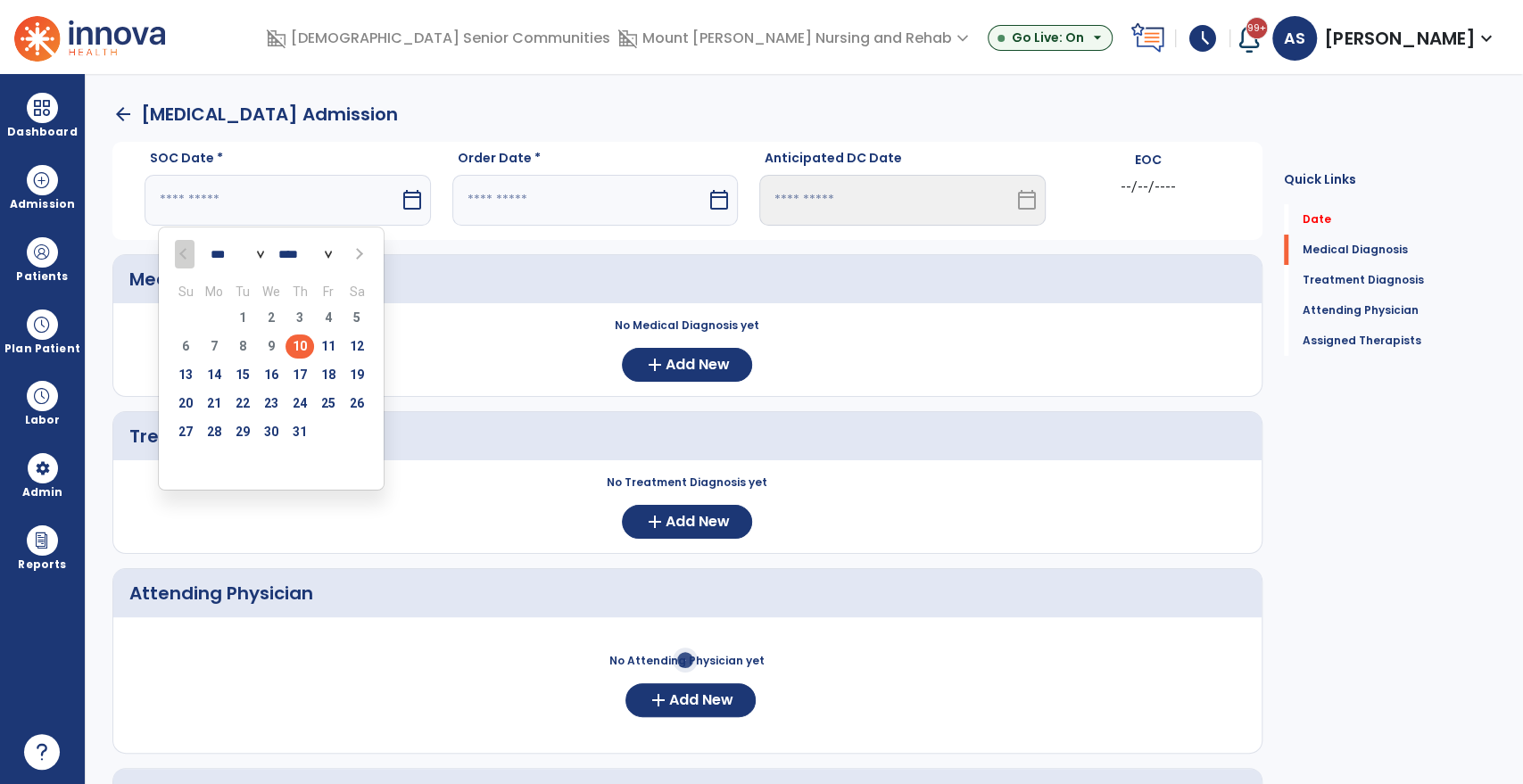 click on "10" at bounding box center (300, 346) 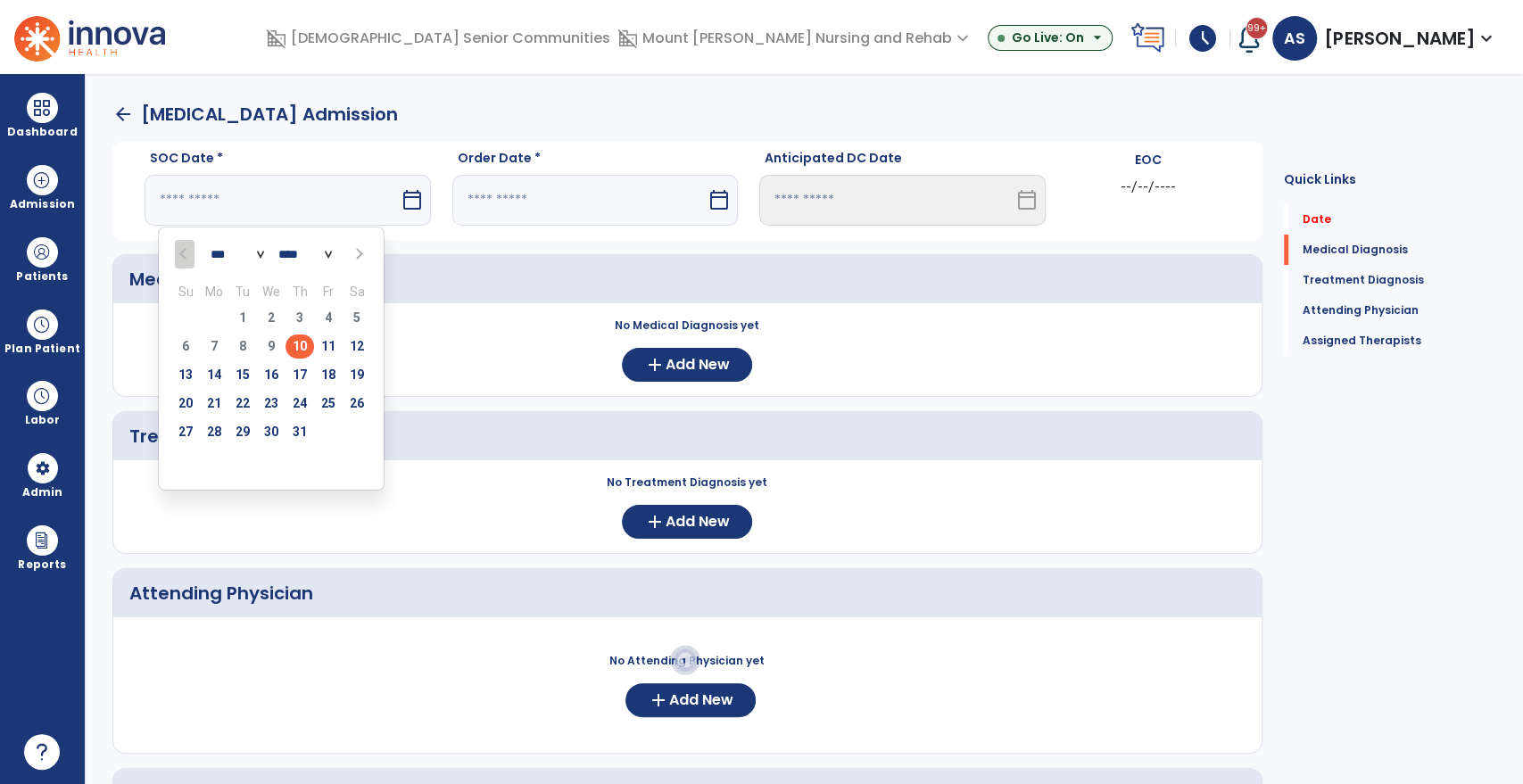 type on "*********" 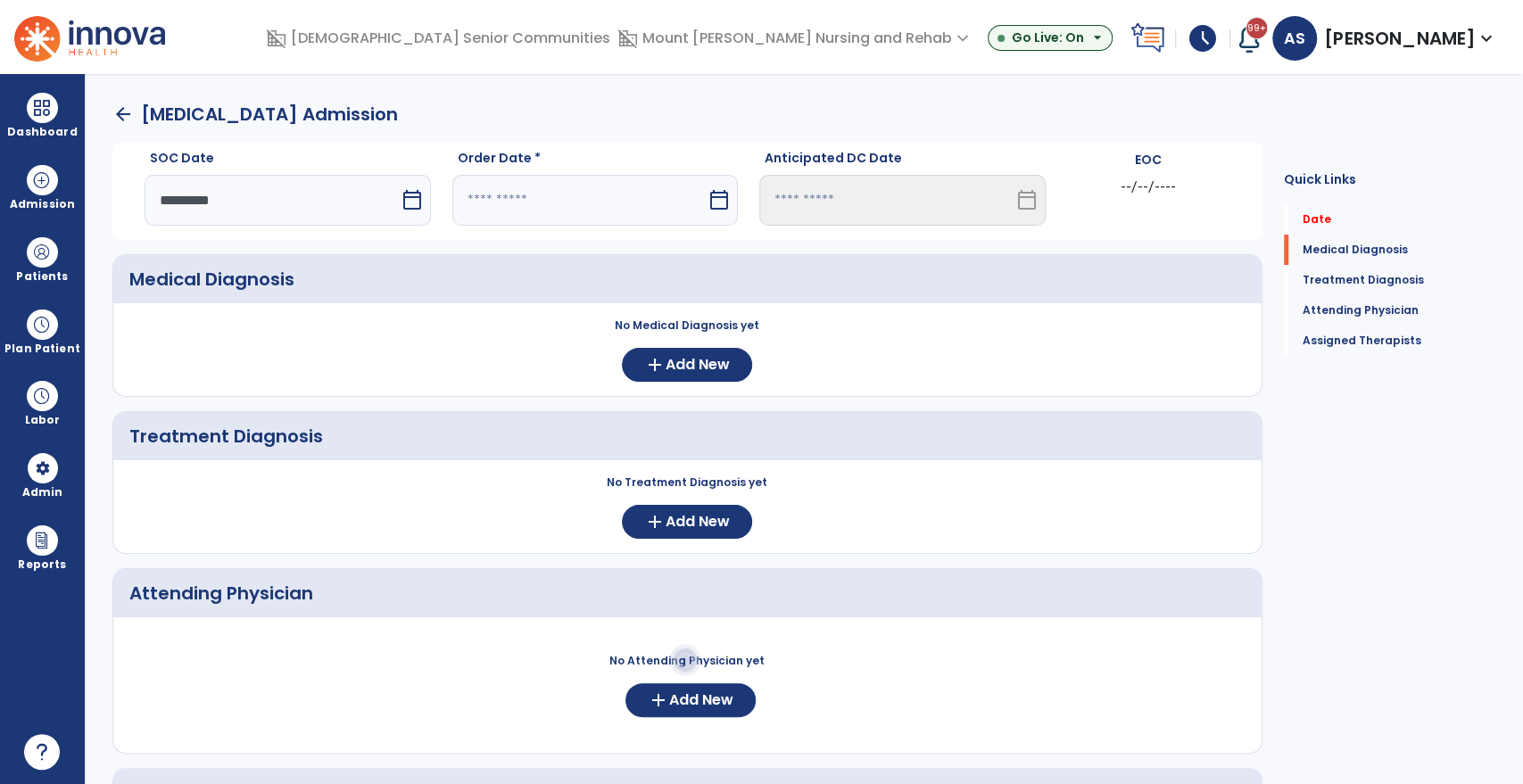 click on "Order Date *" at bounding box center (595, 161) 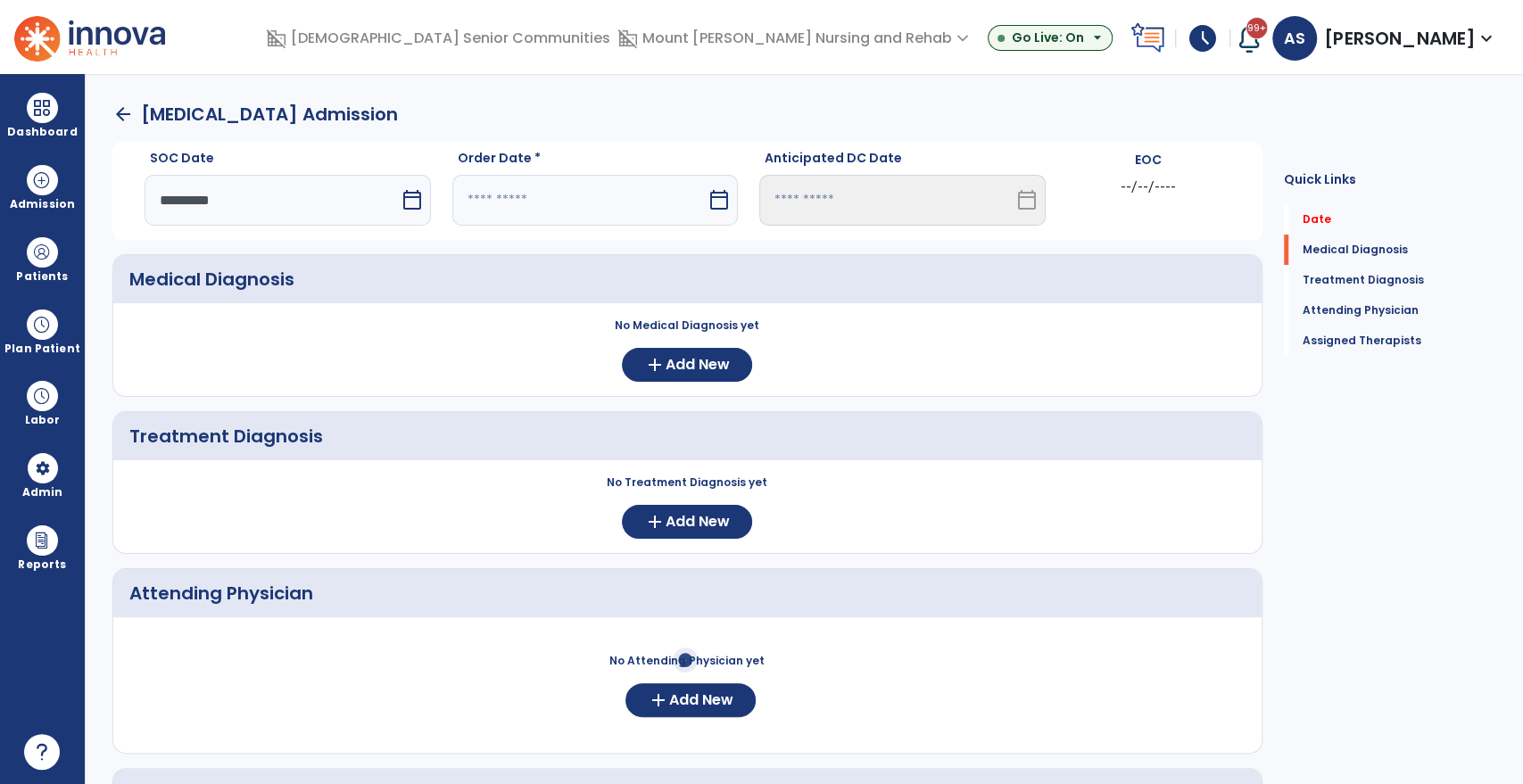 click at bounding box center (580, 200) 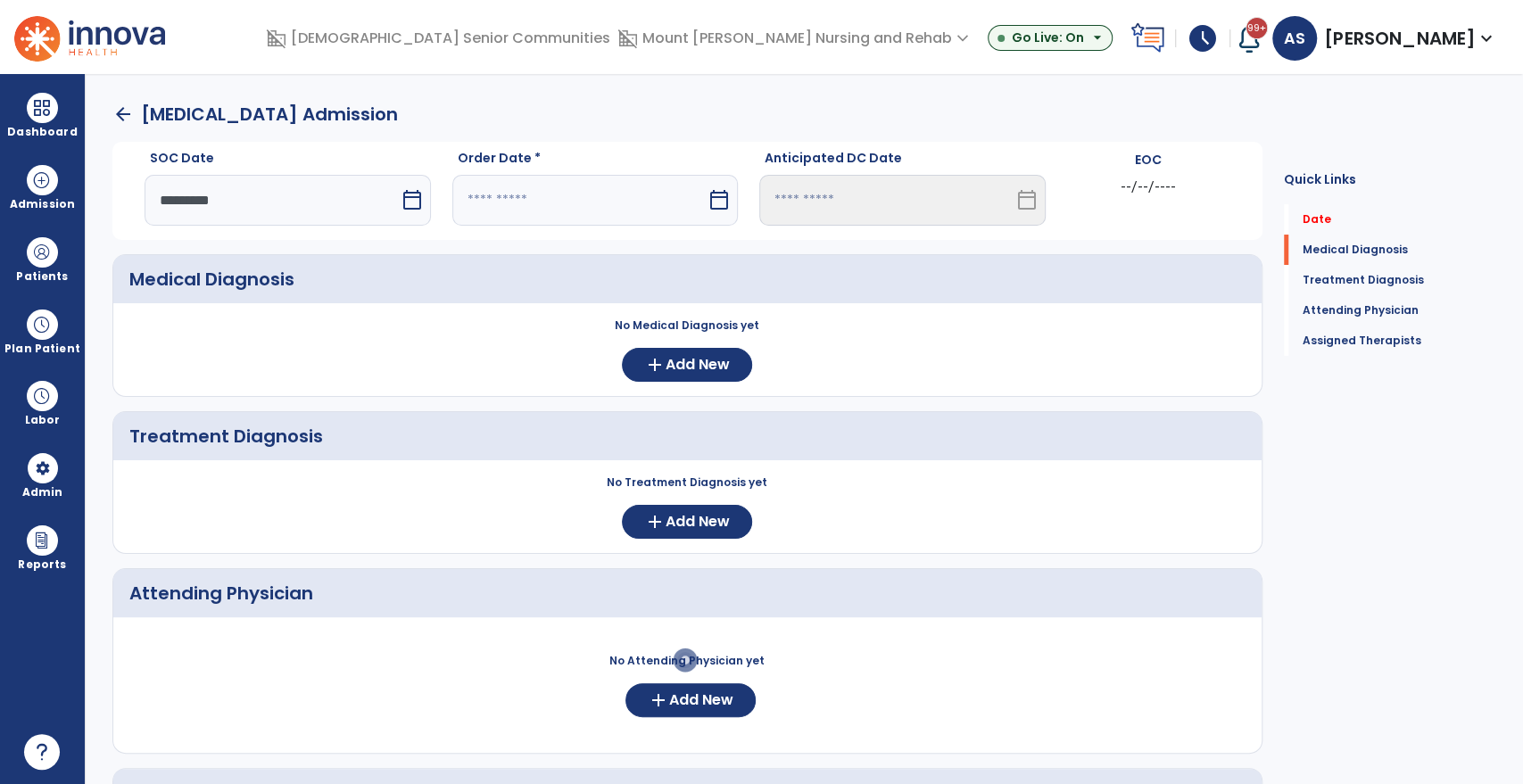 select on "*" 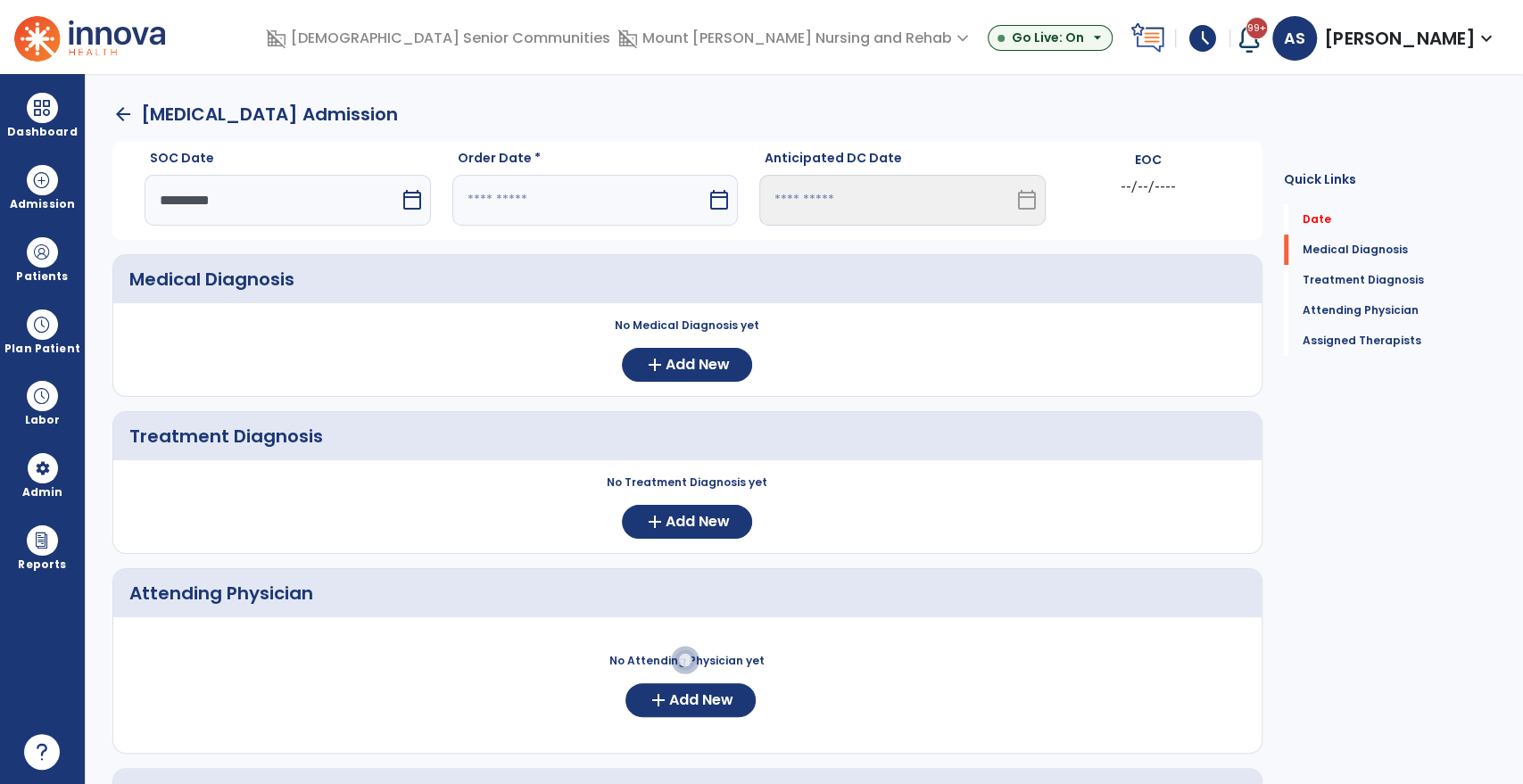 select on "****" 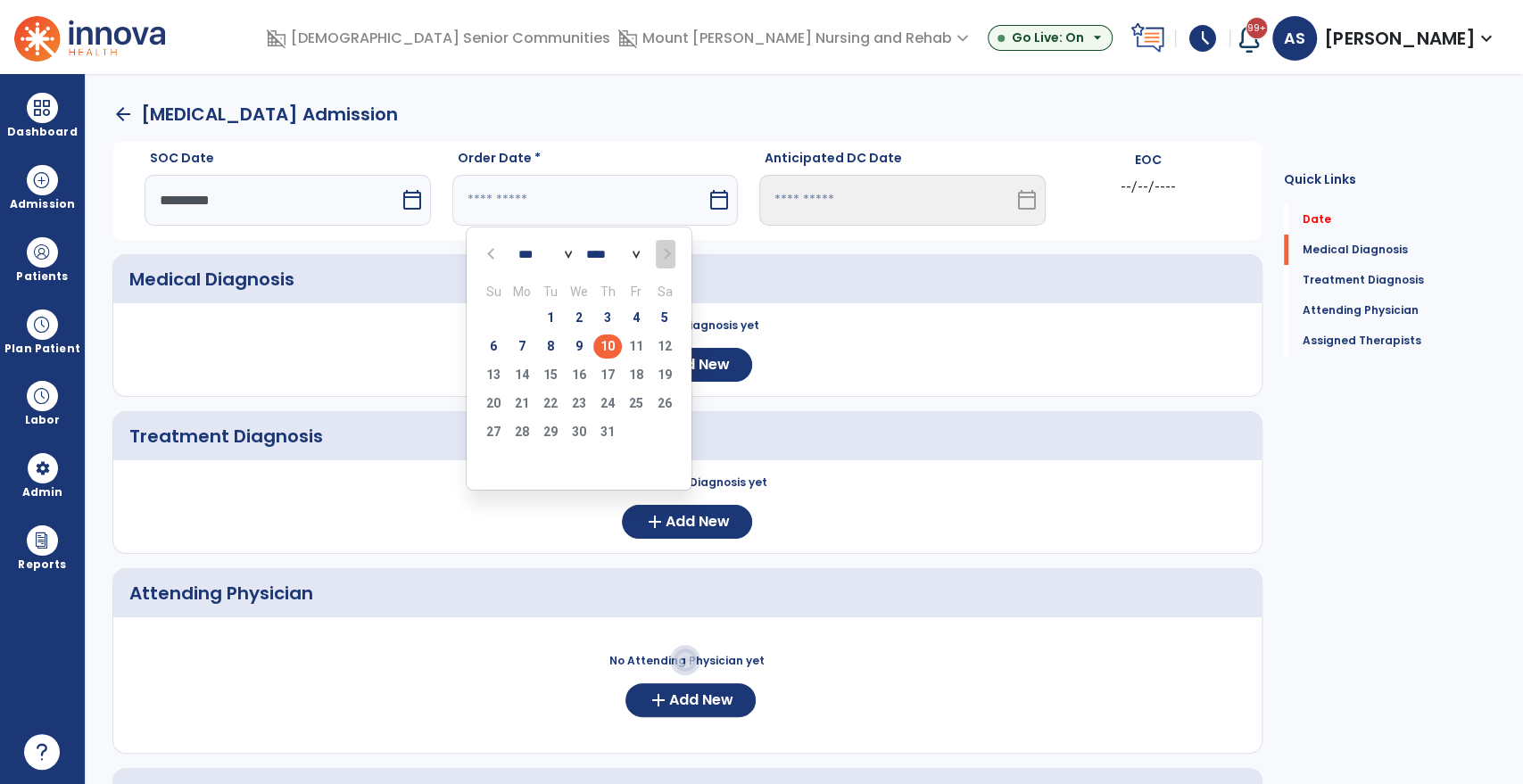 click on "10" at bounding box center [608, 346] 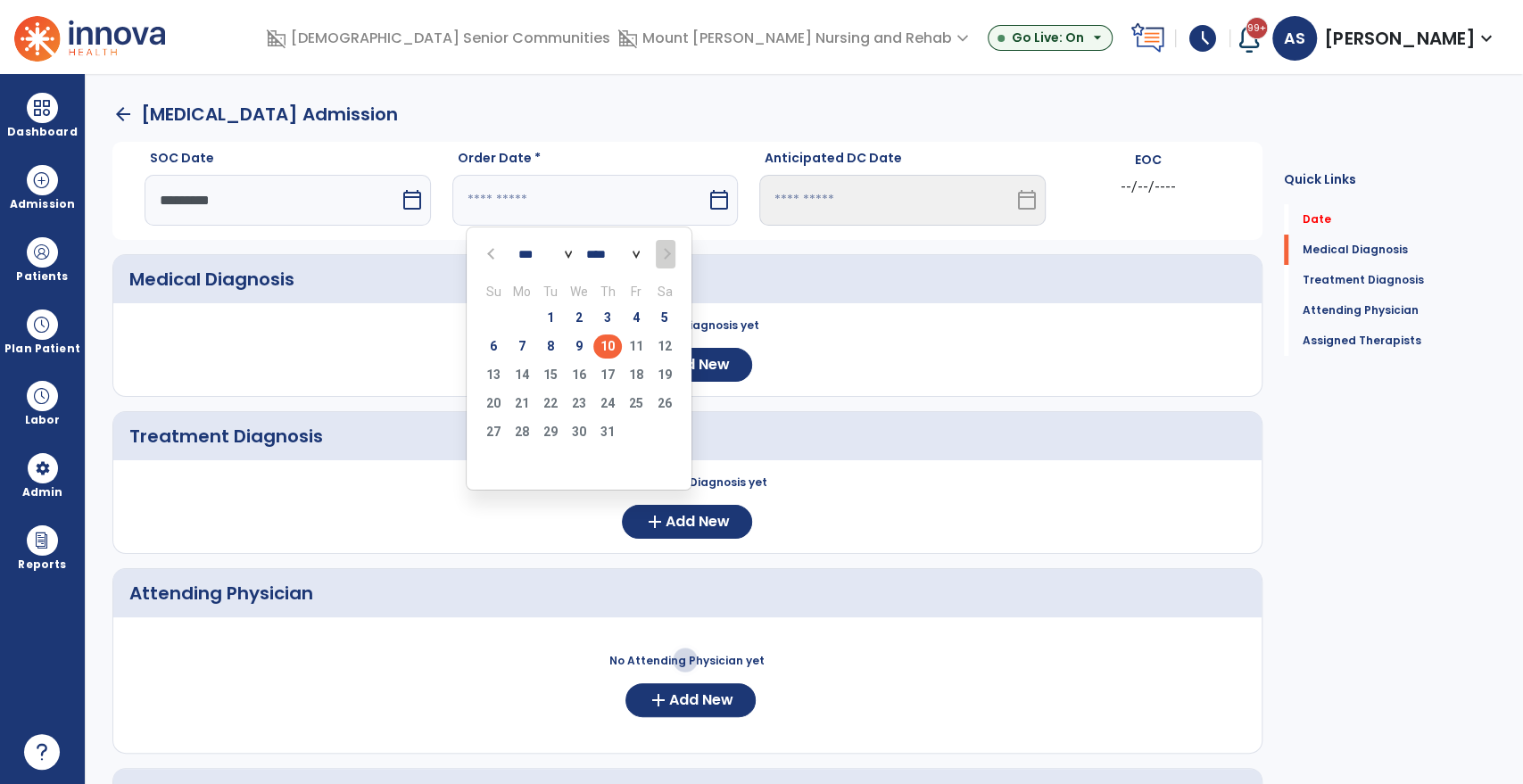 type on "*********" 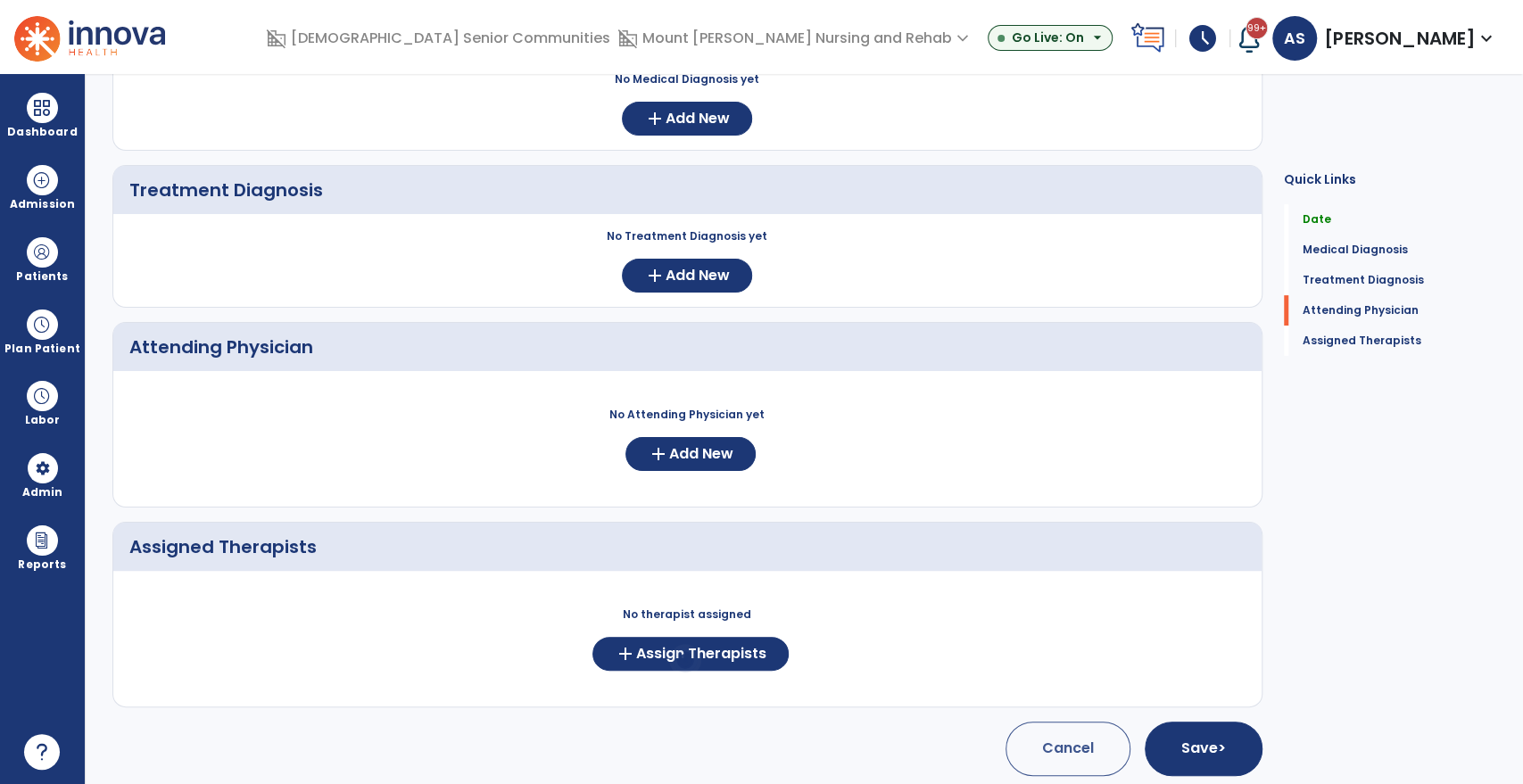 scroll, scrollTop: 250, scrollLeft: 0, axis: vertical 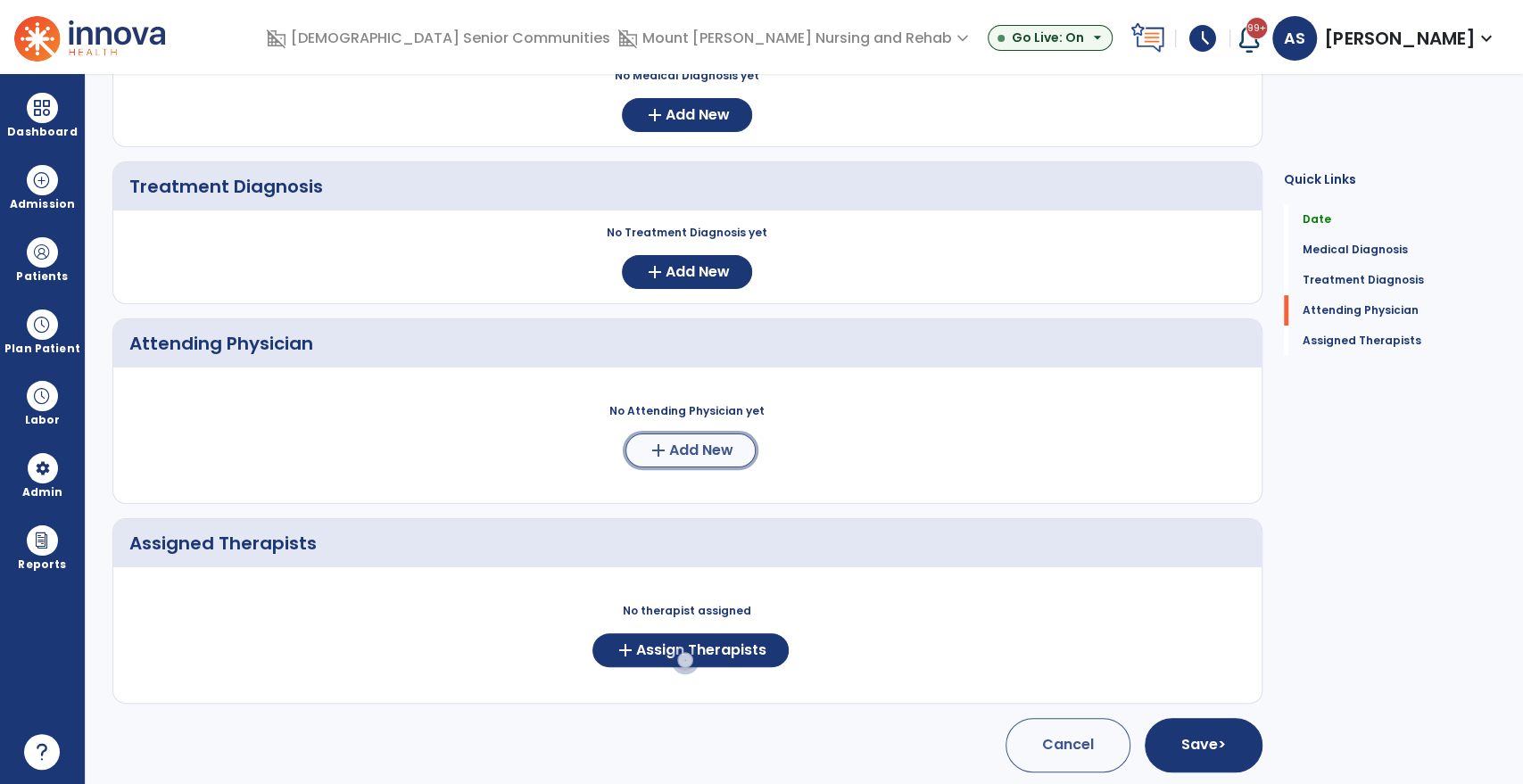 click on "add  Add New" 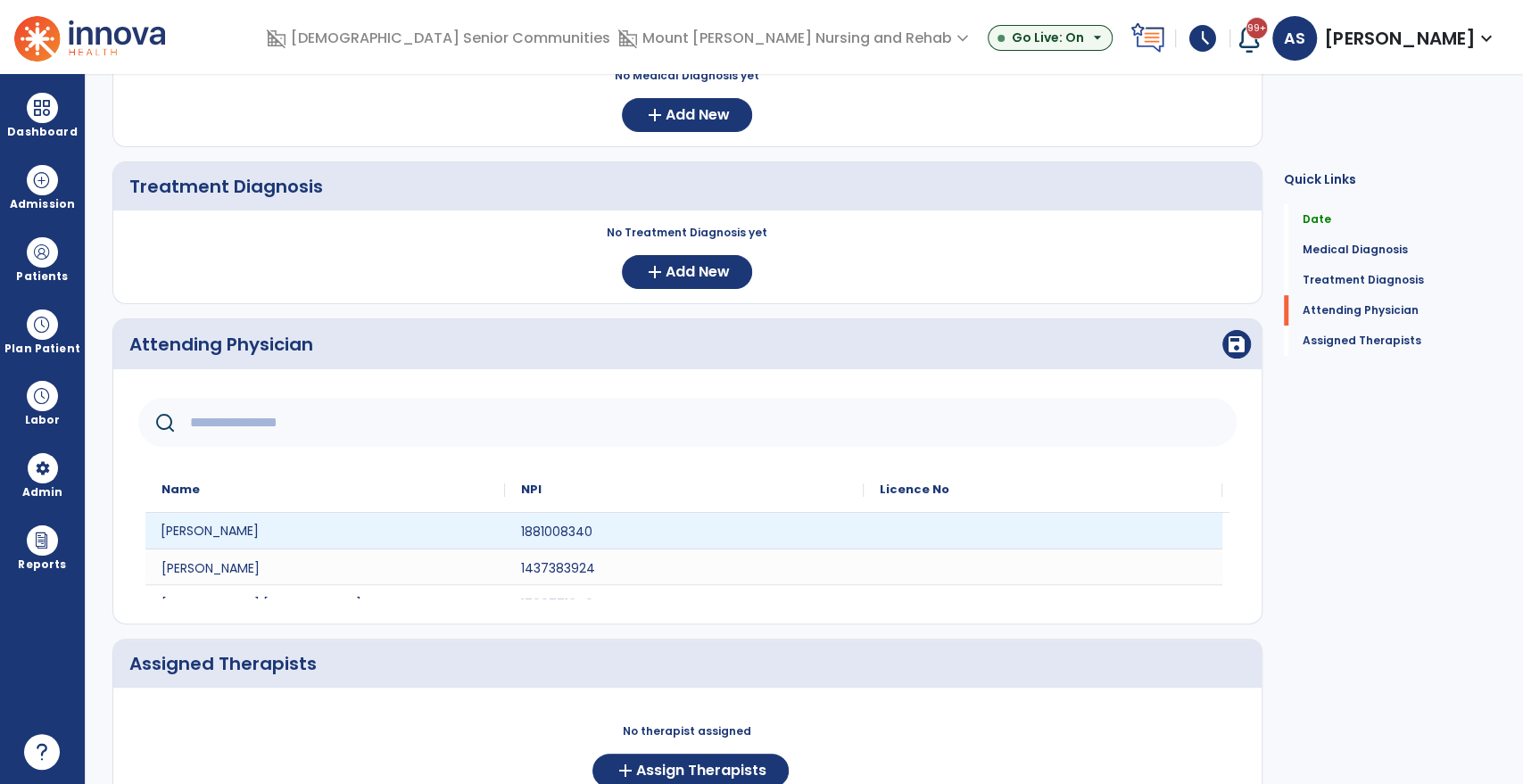 click on "Kathryn Lee-Kalsch" 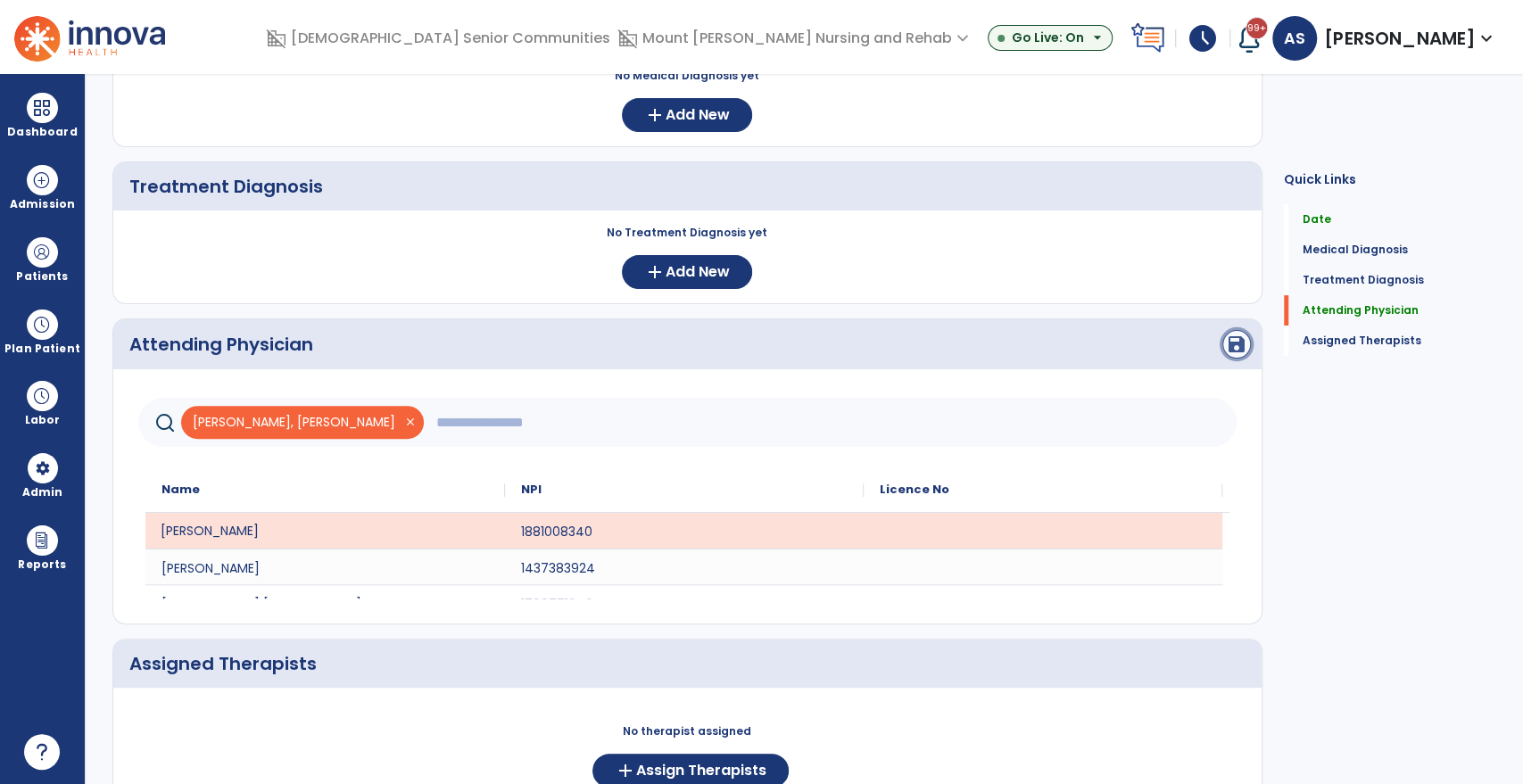 click on "save" 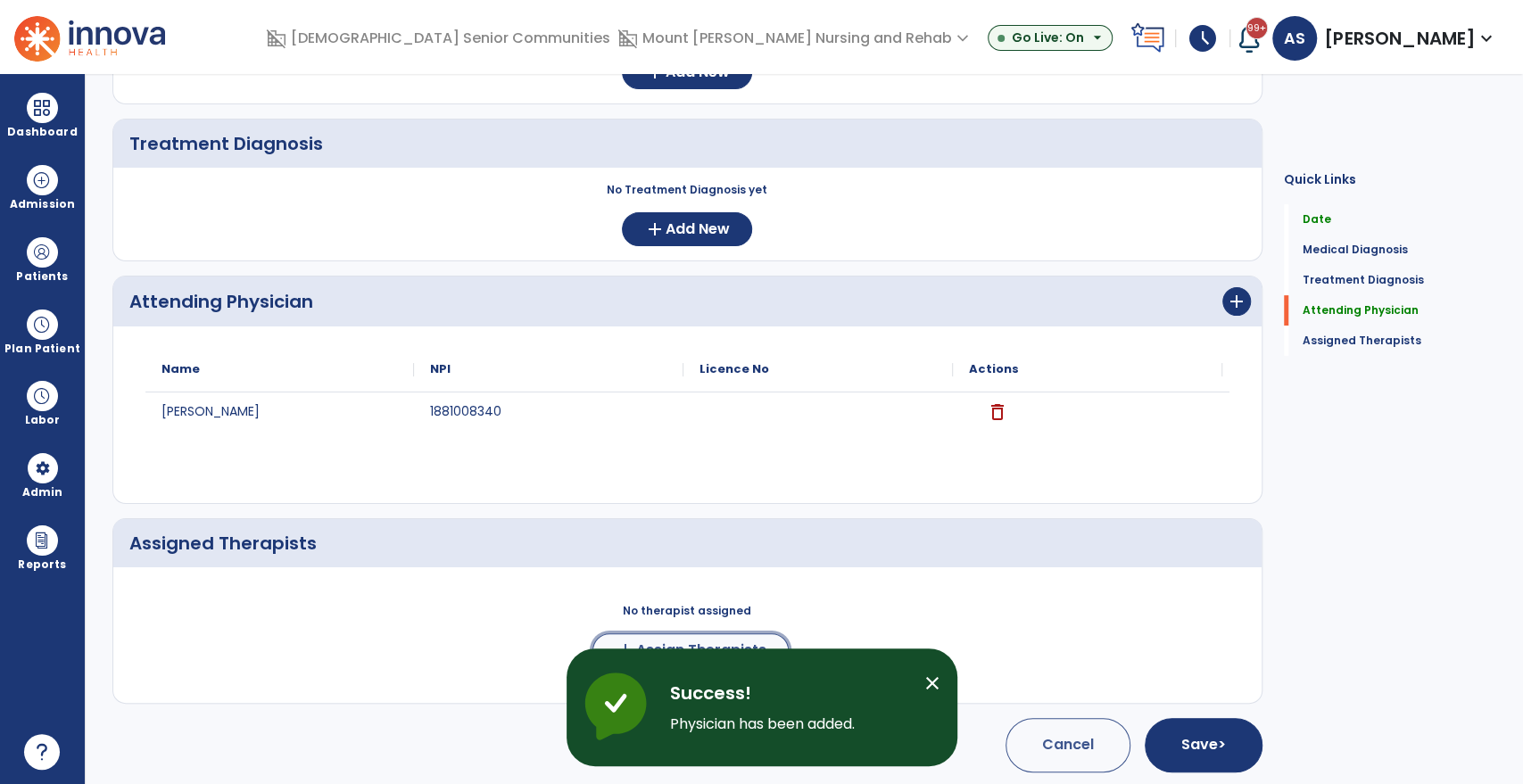 click on "add" 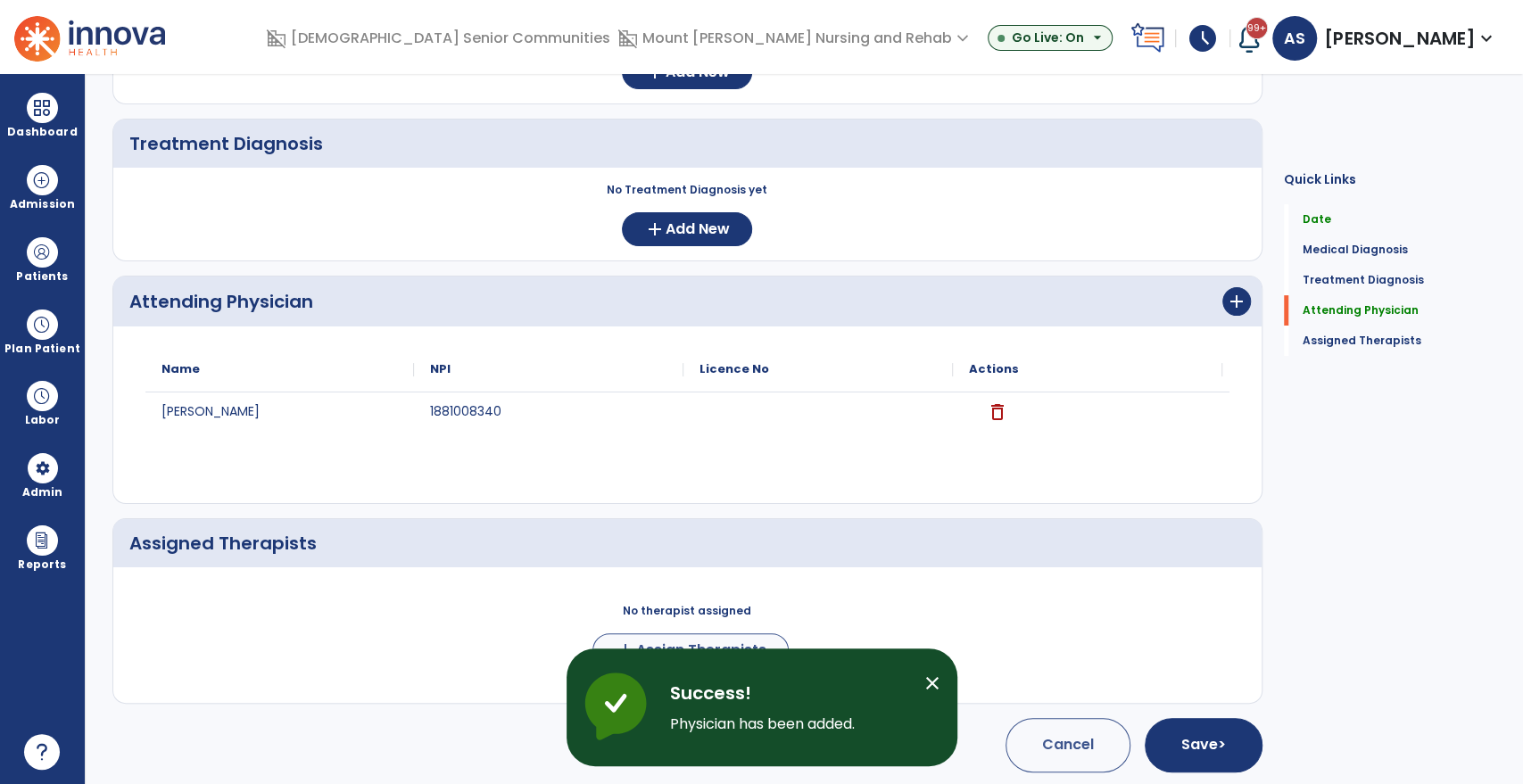 scroll, scrollTop: 290, scrollLeft: 0, axis: vertical 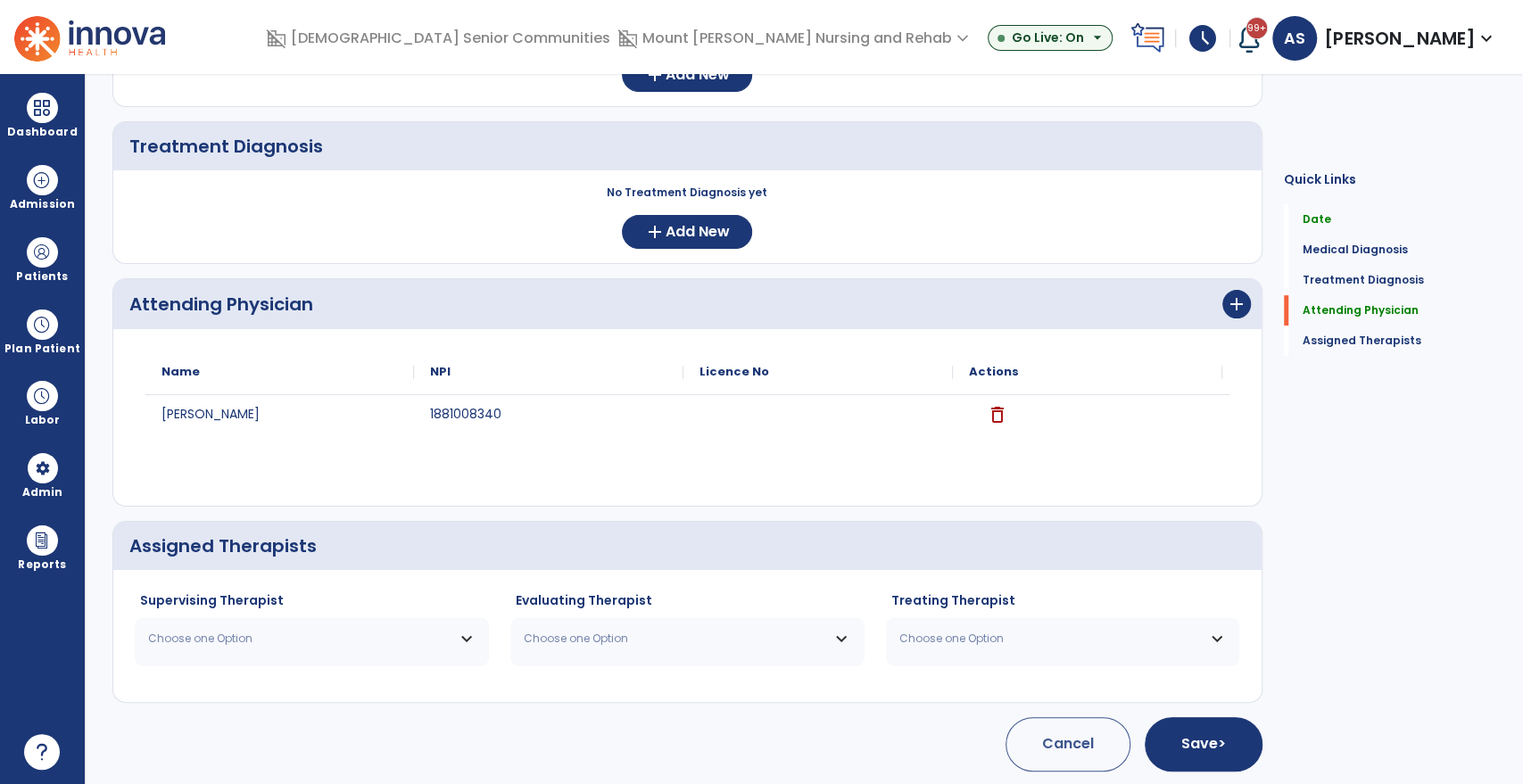 click on "Choose one Option" at bounding box center (301, 639) 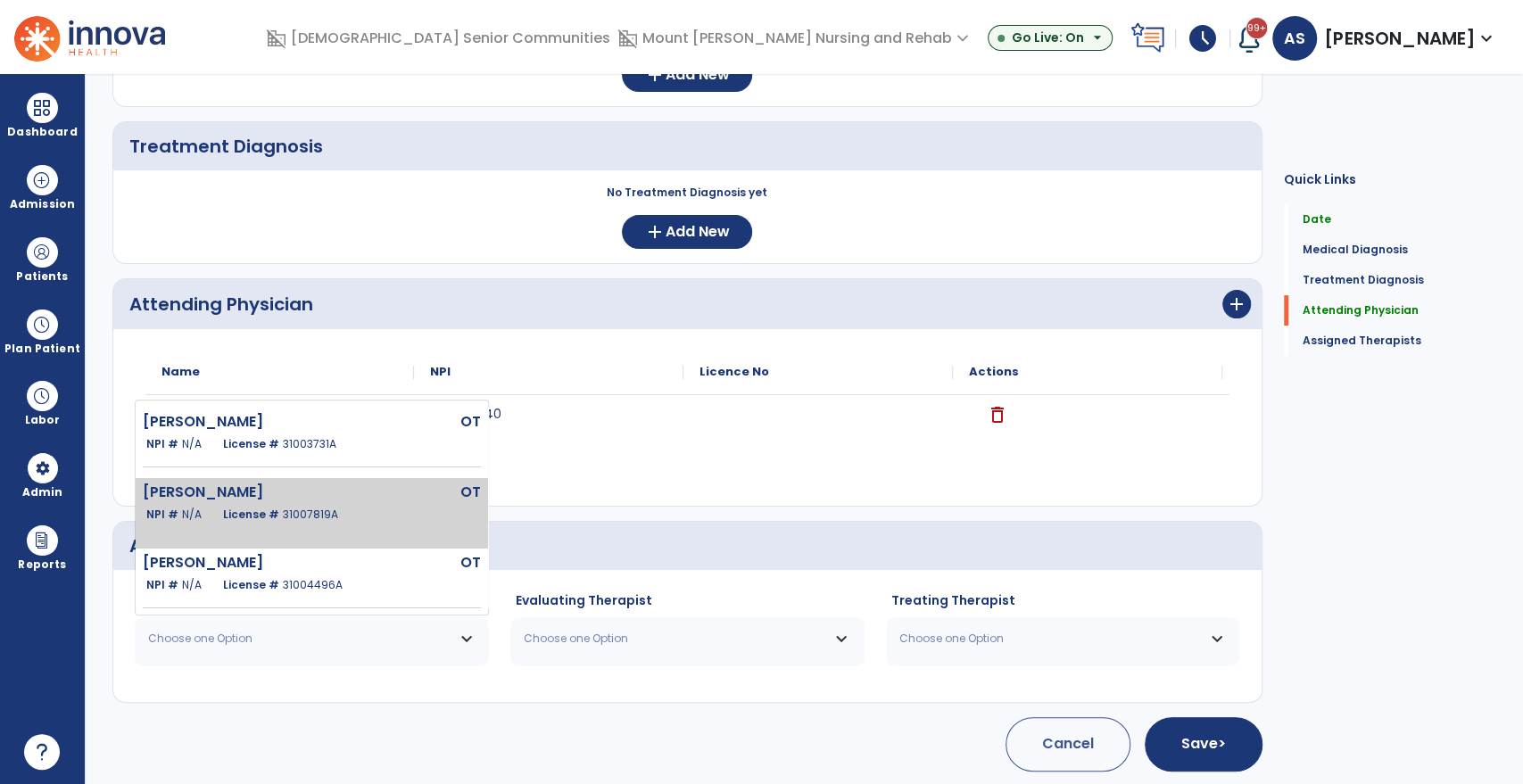 click on "31007819A" 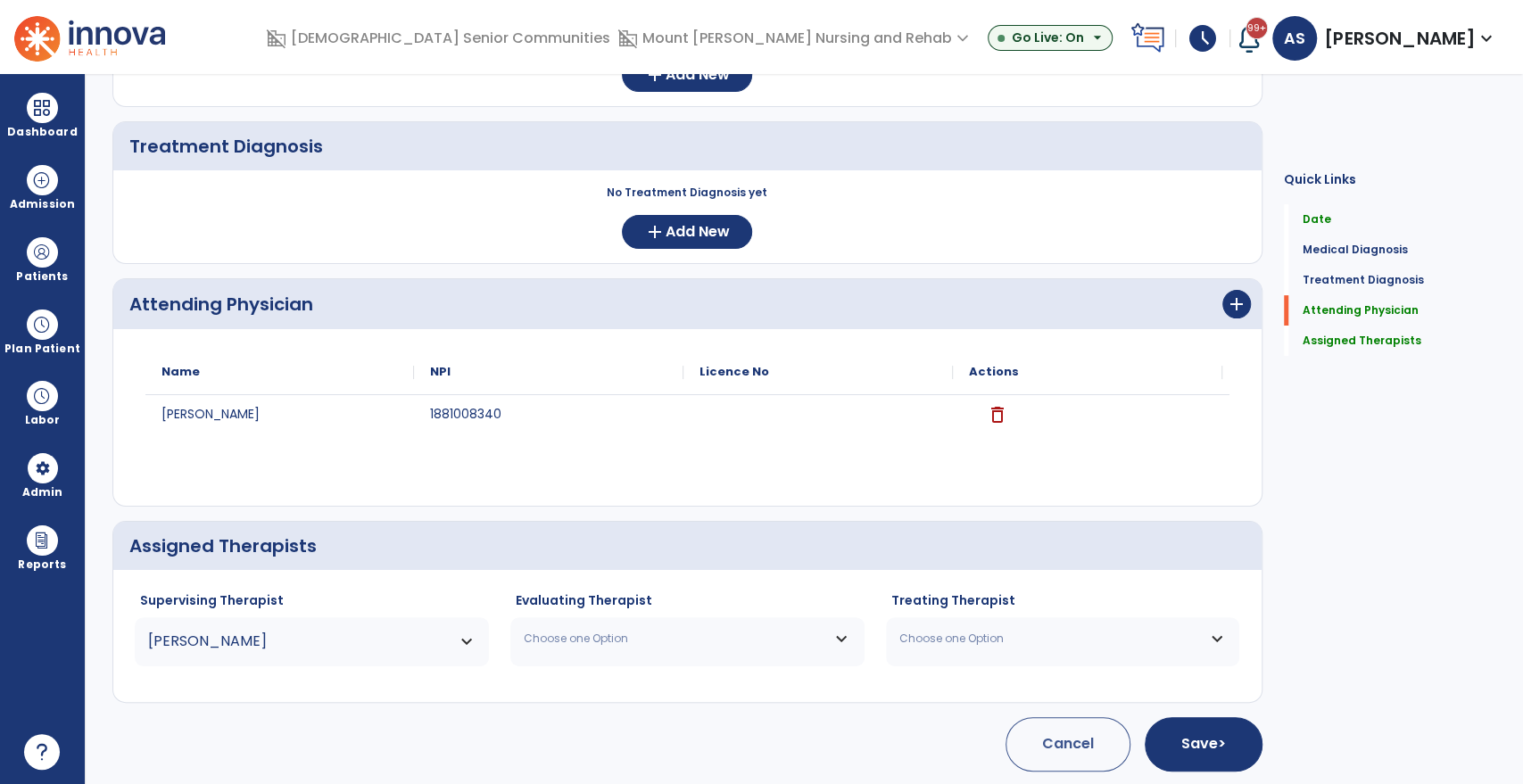 click on "Choose one Option" at bounding box center (687, 639) 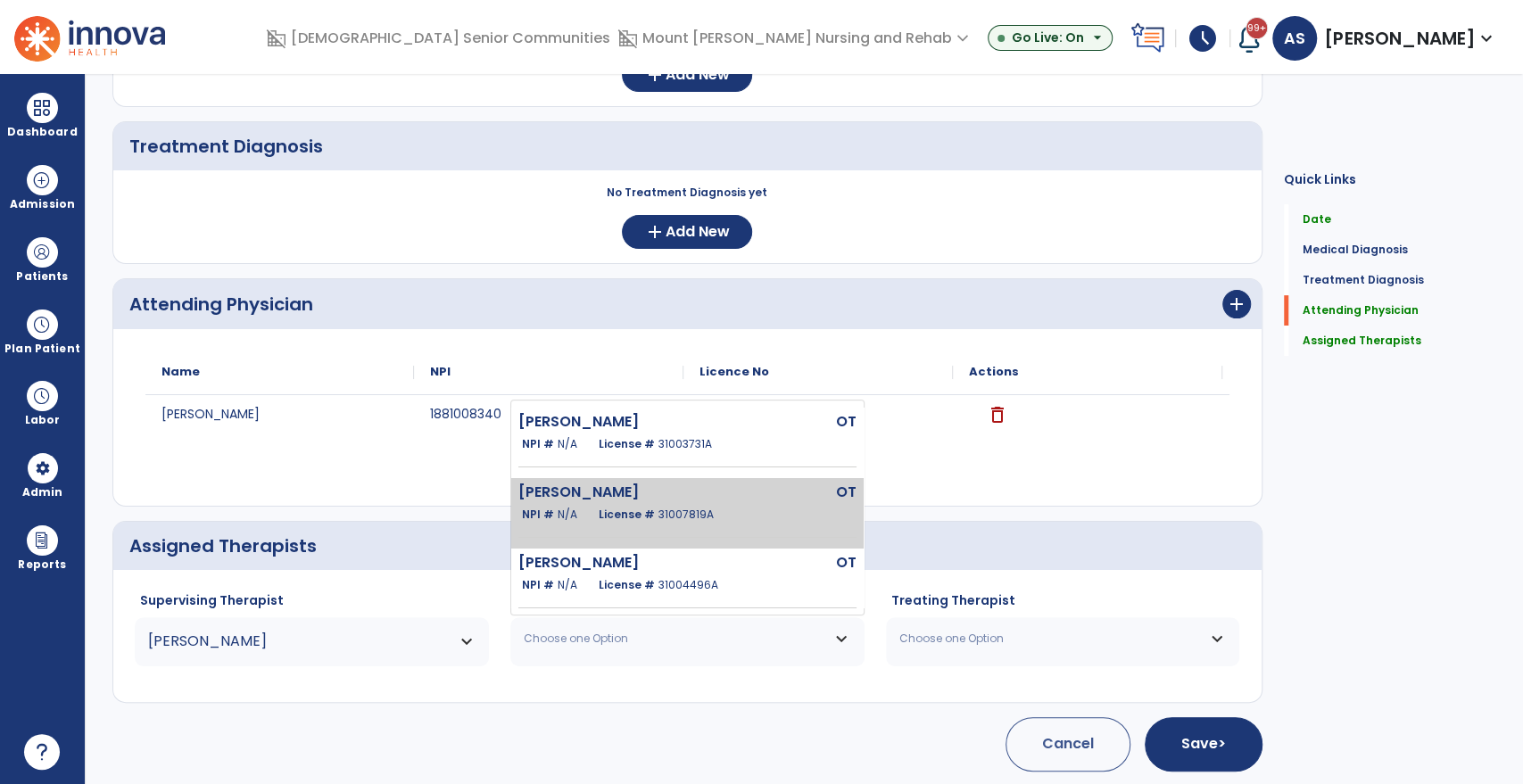 click on "License #  31007819A" 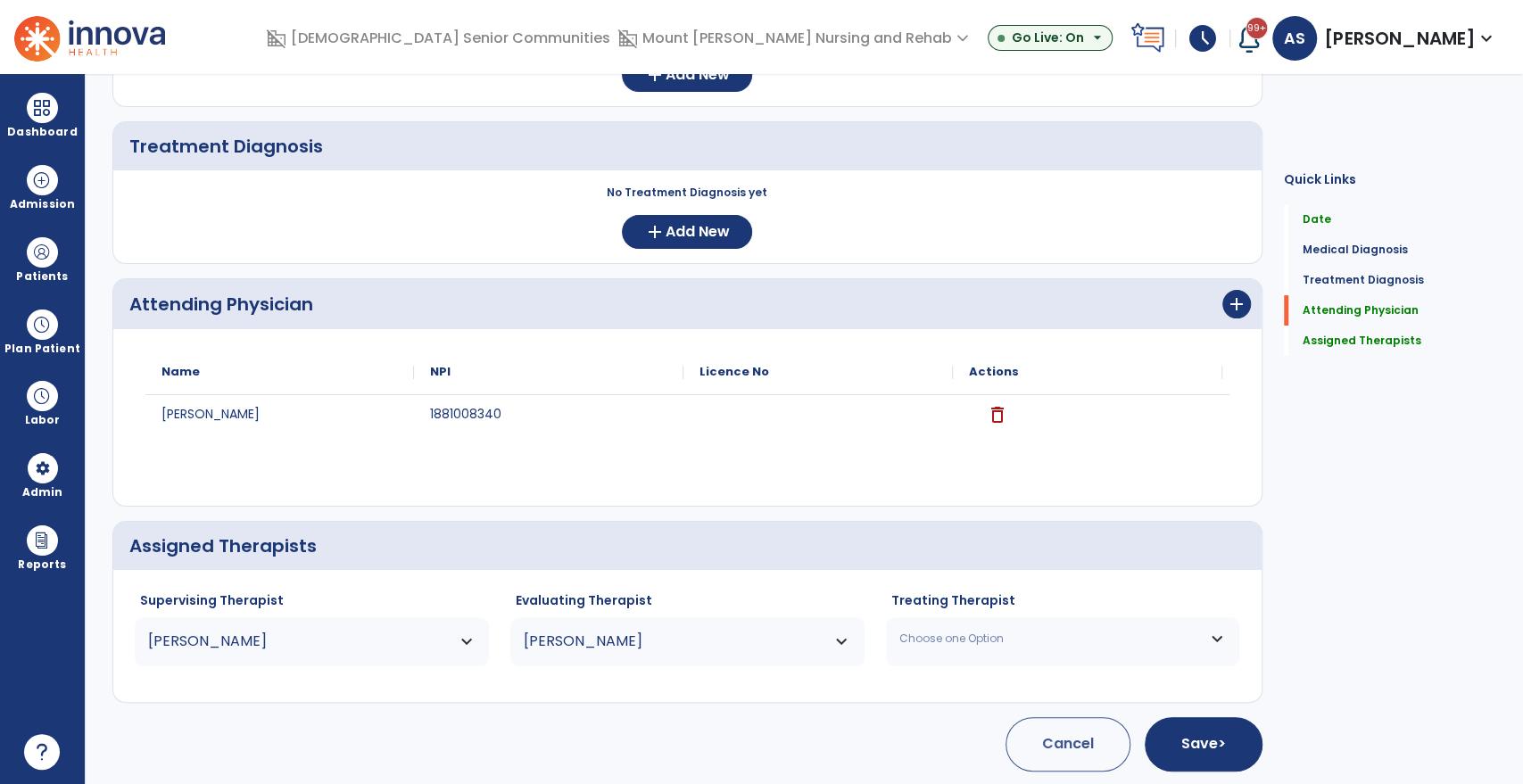 click on "Choose one Option" at bounding box center (1052, 639) 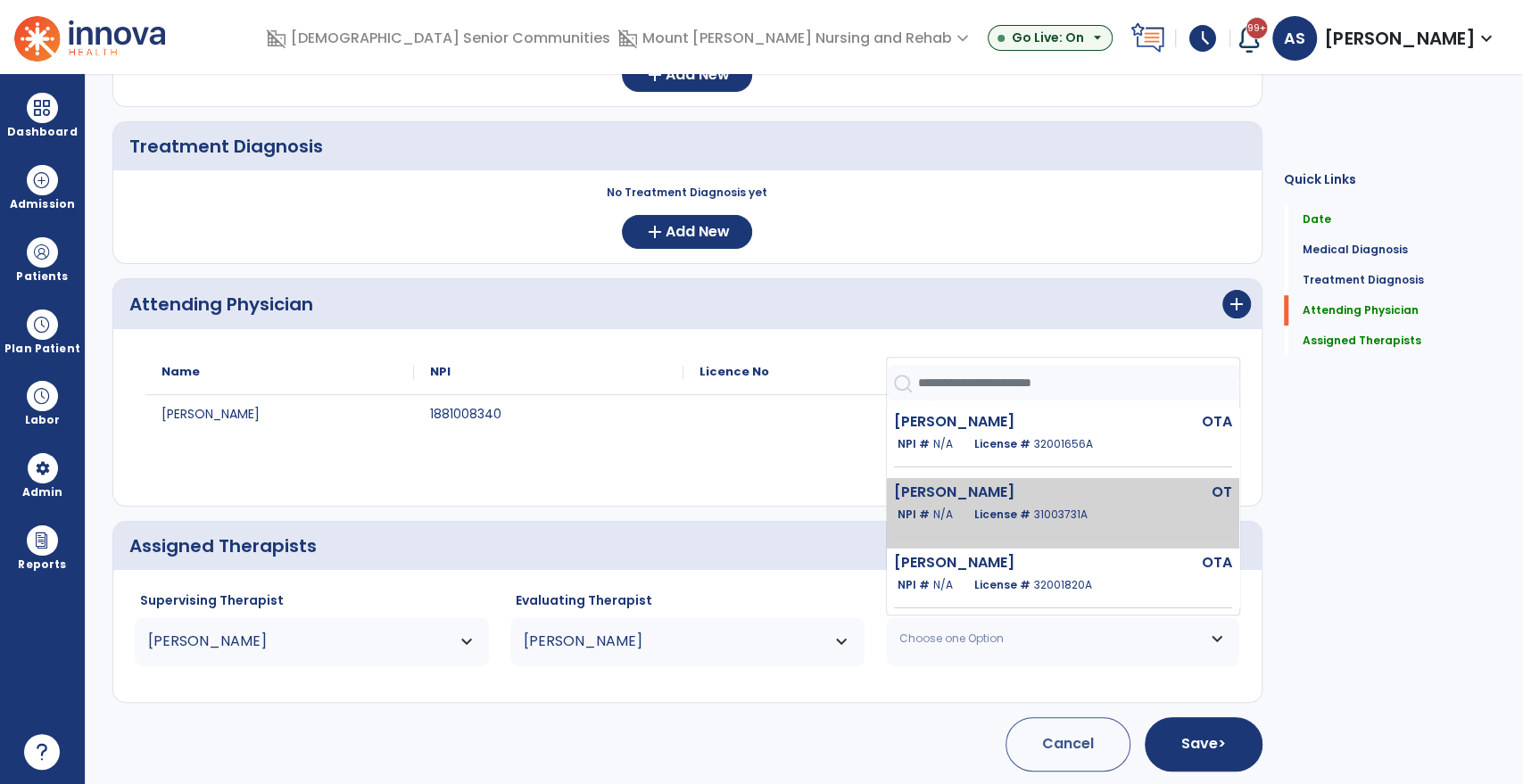 click on "Hamilton Valerie" 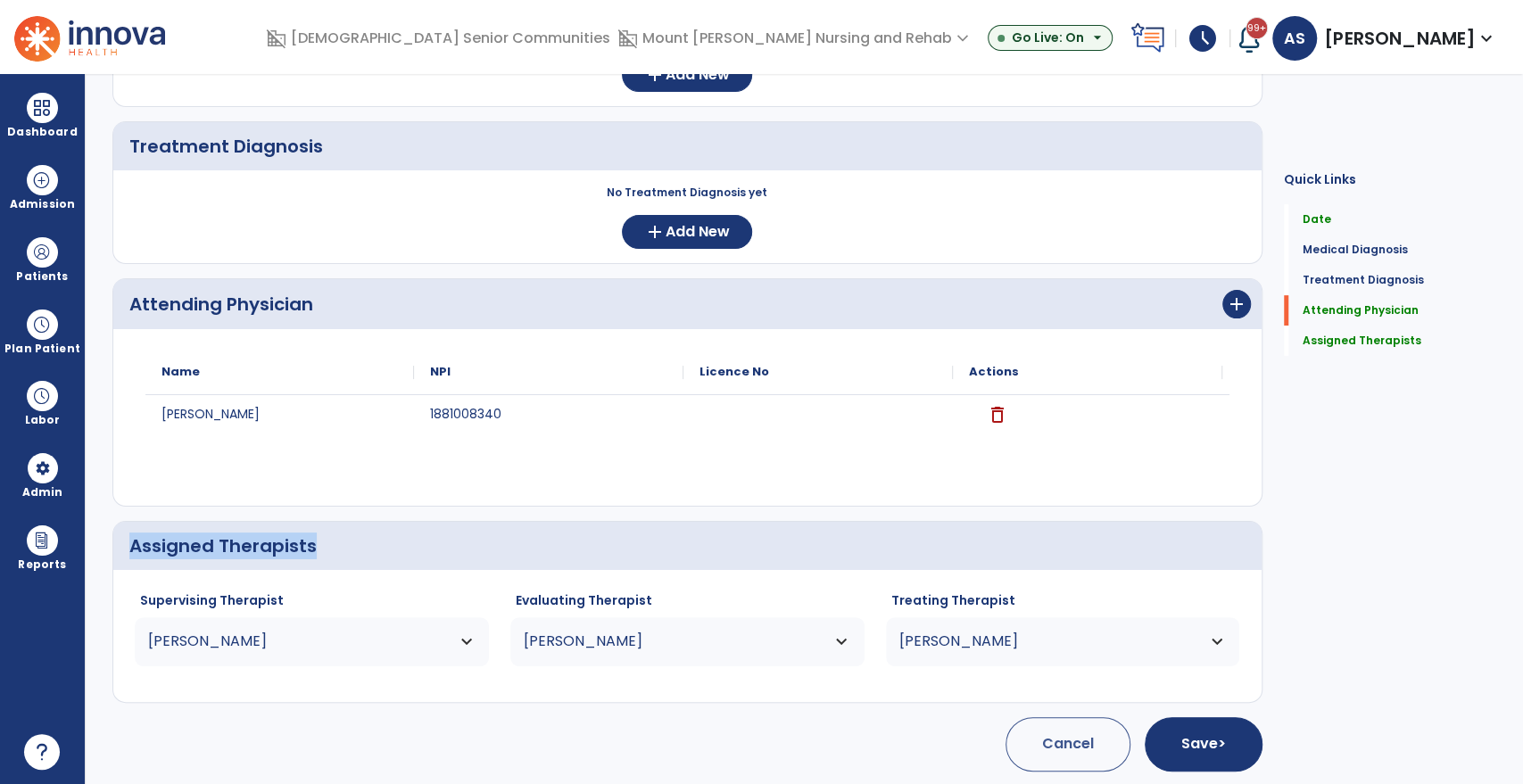 drag, startPoint x: 1096, startPoint y: 491, endPoint x: 1060, endPoint y: 602, distance: 116.6919 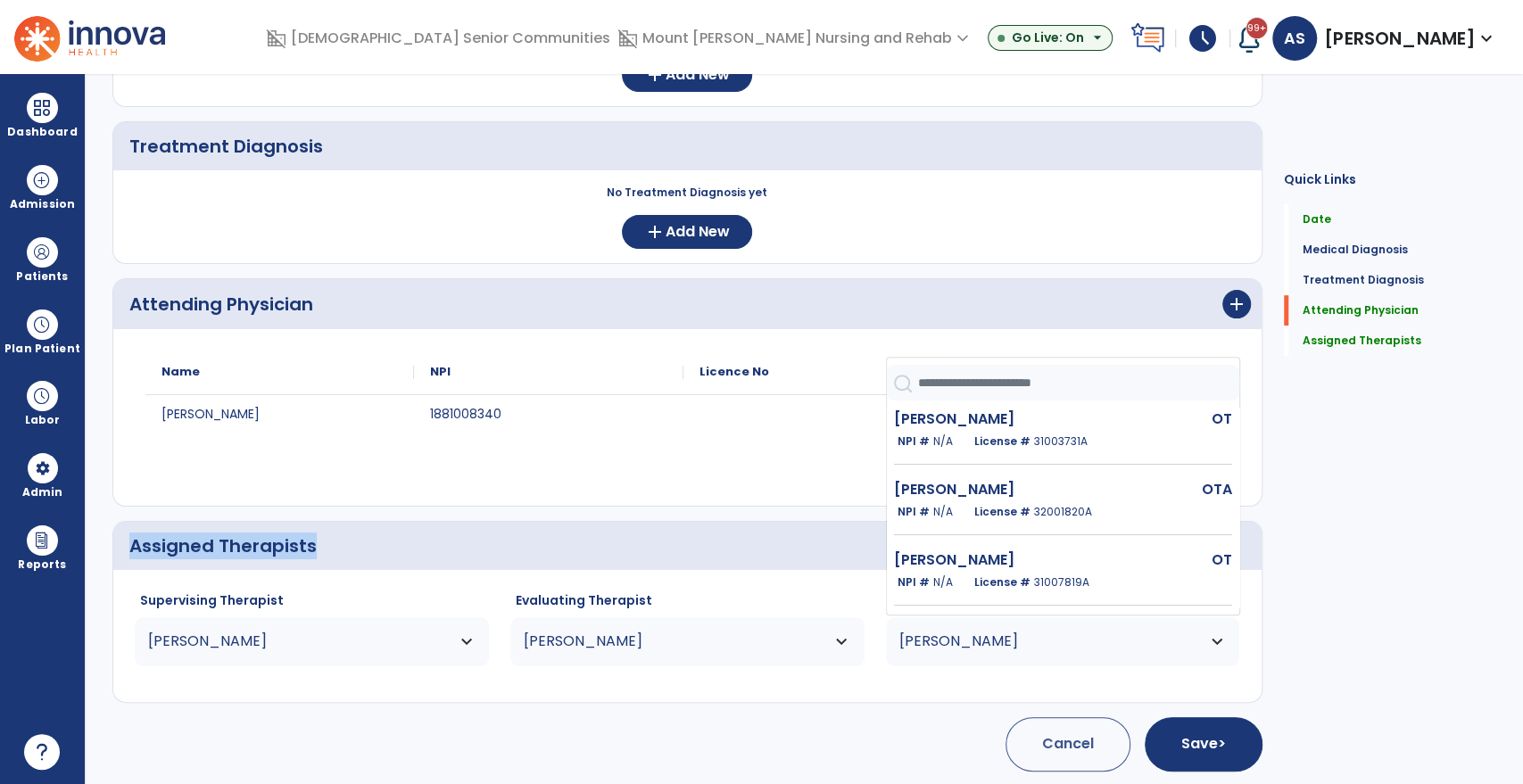 scroll, scrollTop: 152, scrollLeft: 0, axis: vertical 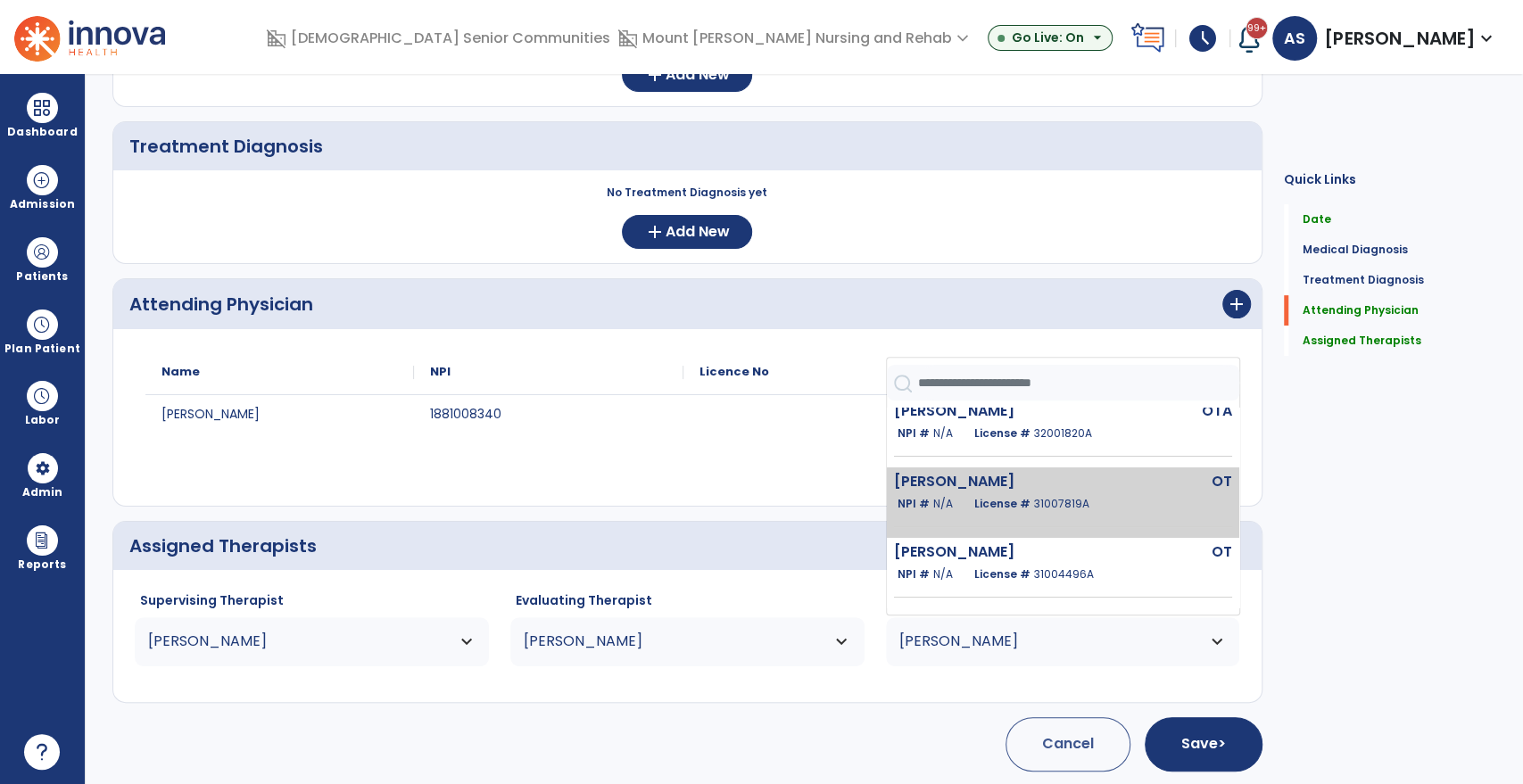 click on "Kiifner Brooke  OT   NPI #  N/A   License #  31007819A" 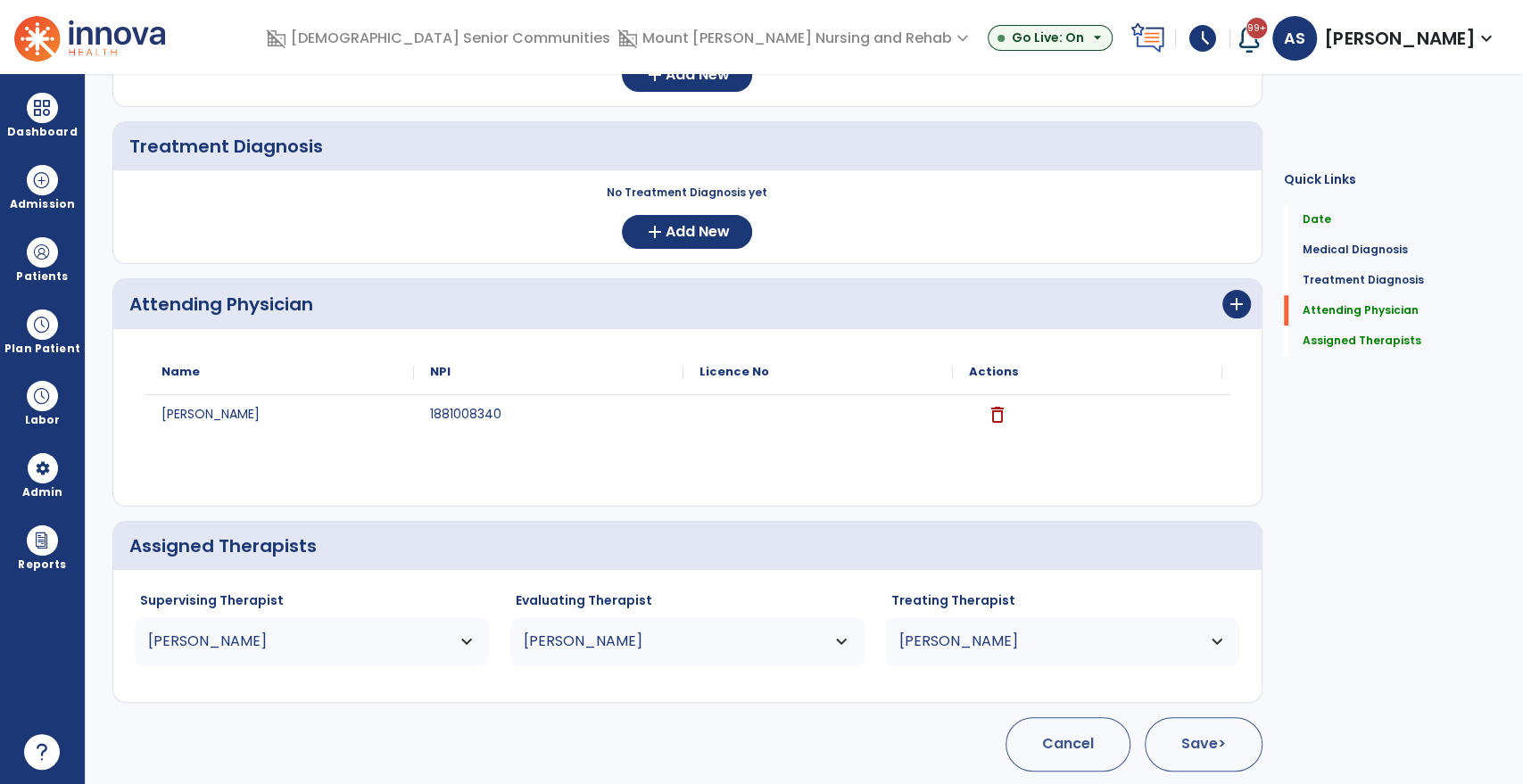 drag, startPoint x: 1225, startPoint y: 780, endPoint x: 1217, endPoint y: 746, distance: 34.928498 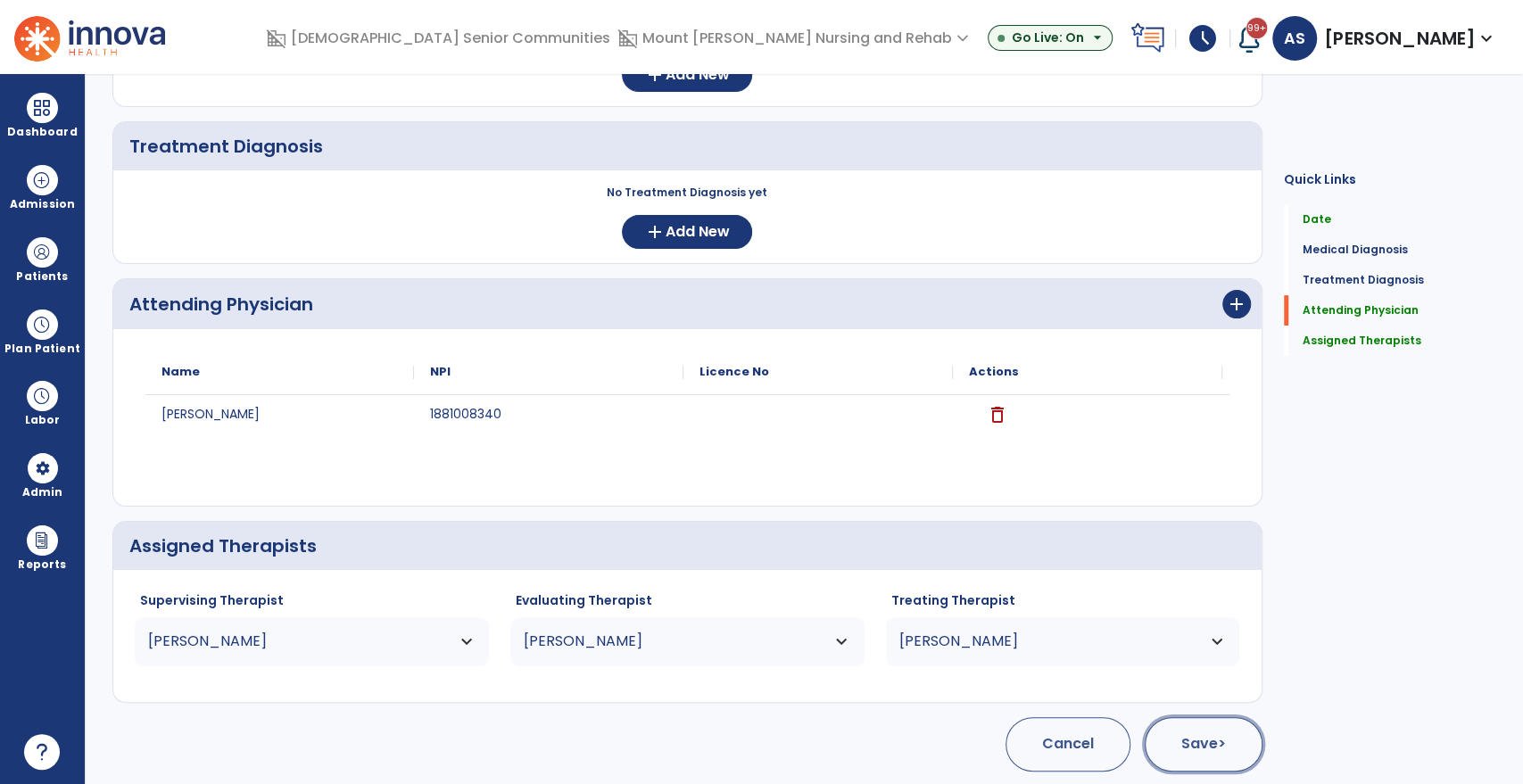 click on ">" 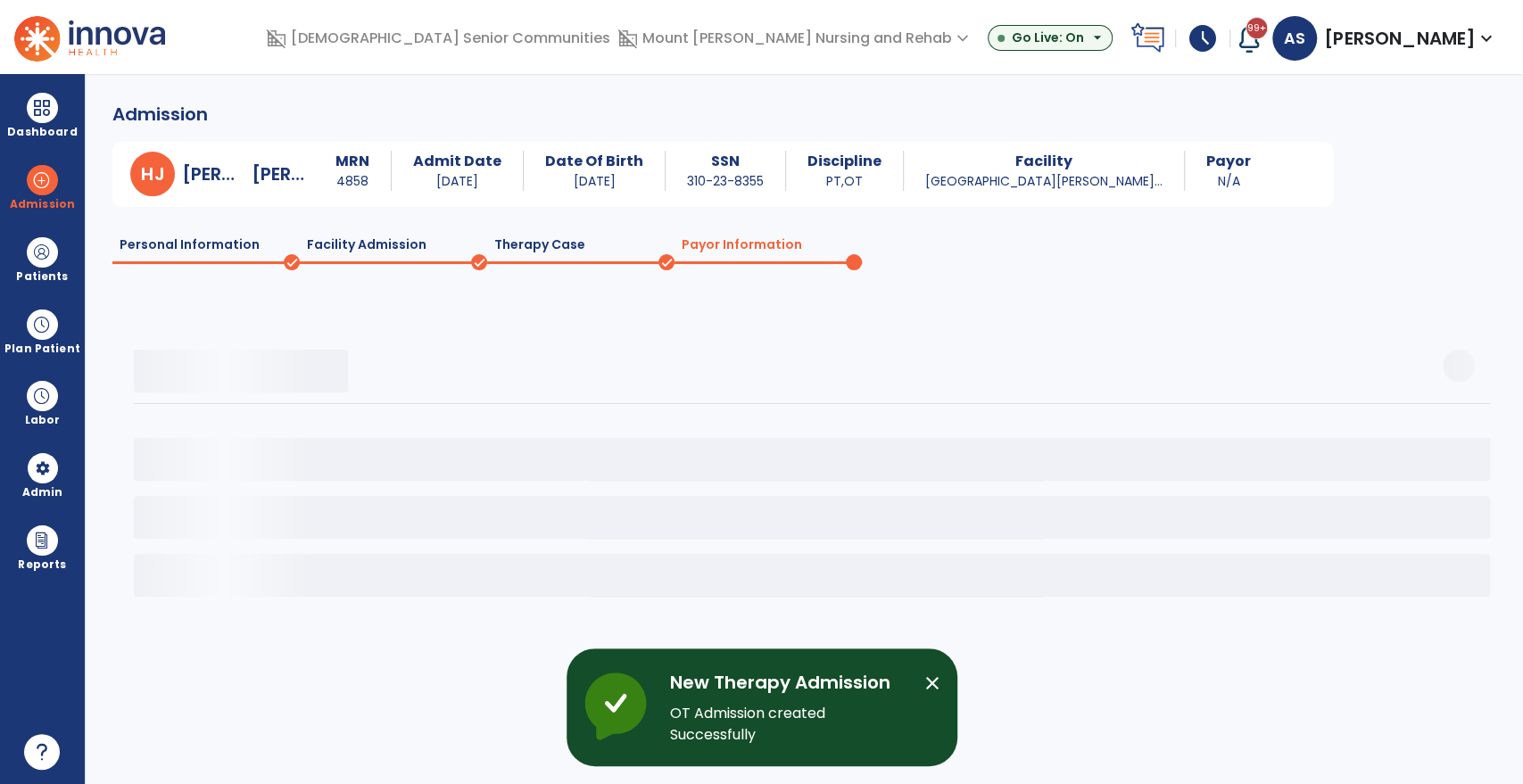 scroll, scrollTop: 0, scrollLeft: 0, axis: both 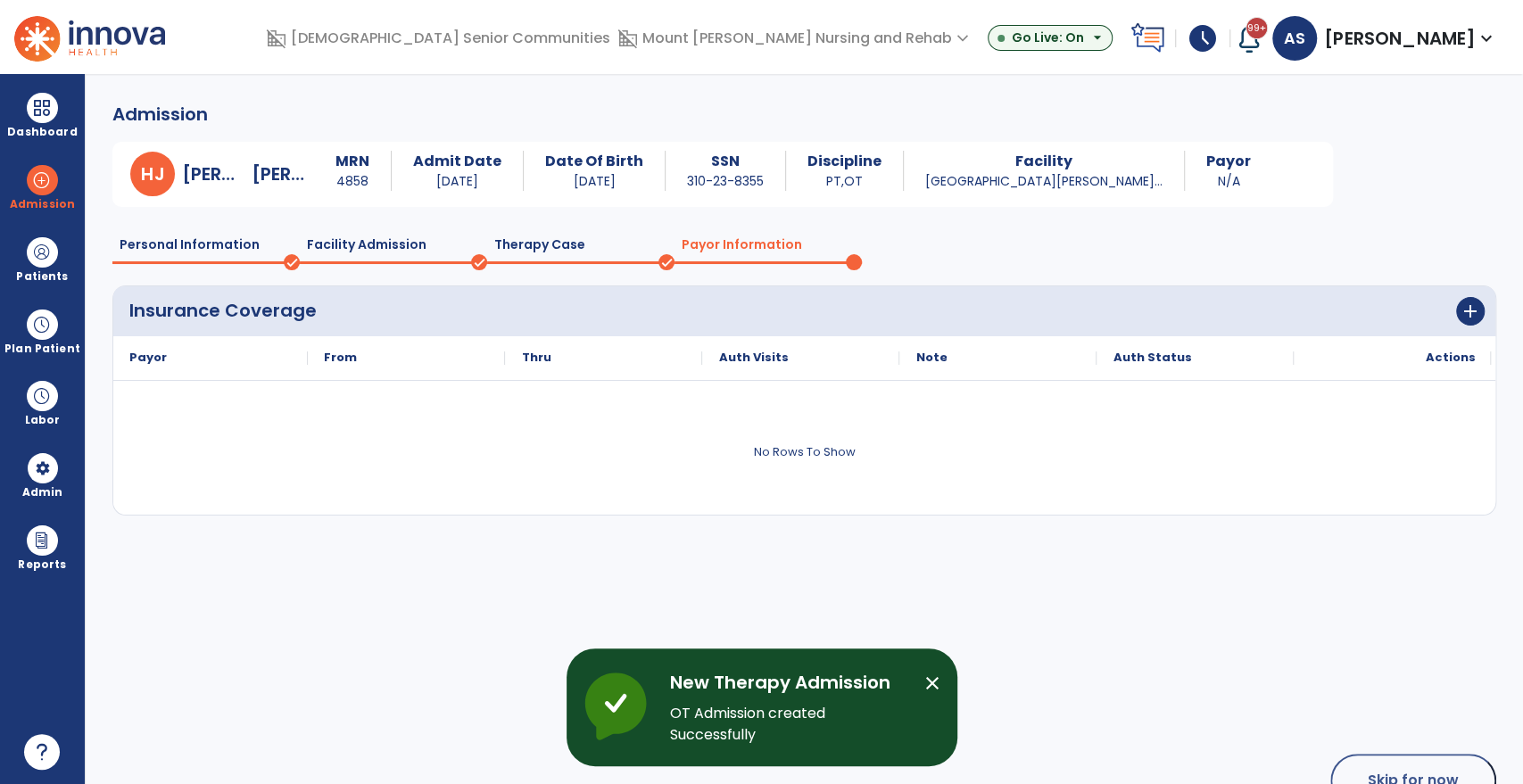 click on "Insurance Coverage  add  Add Insurance" 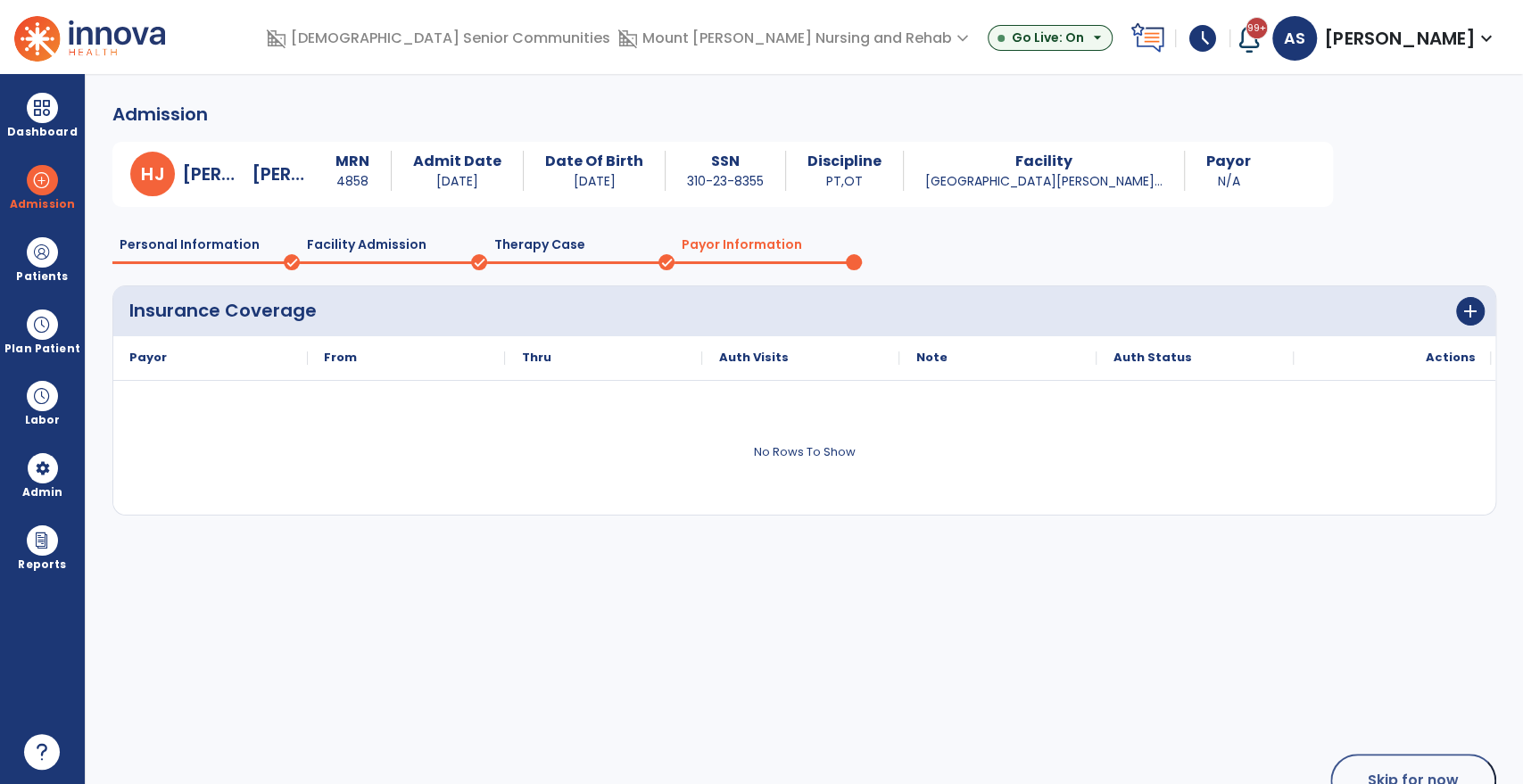 click on "add" 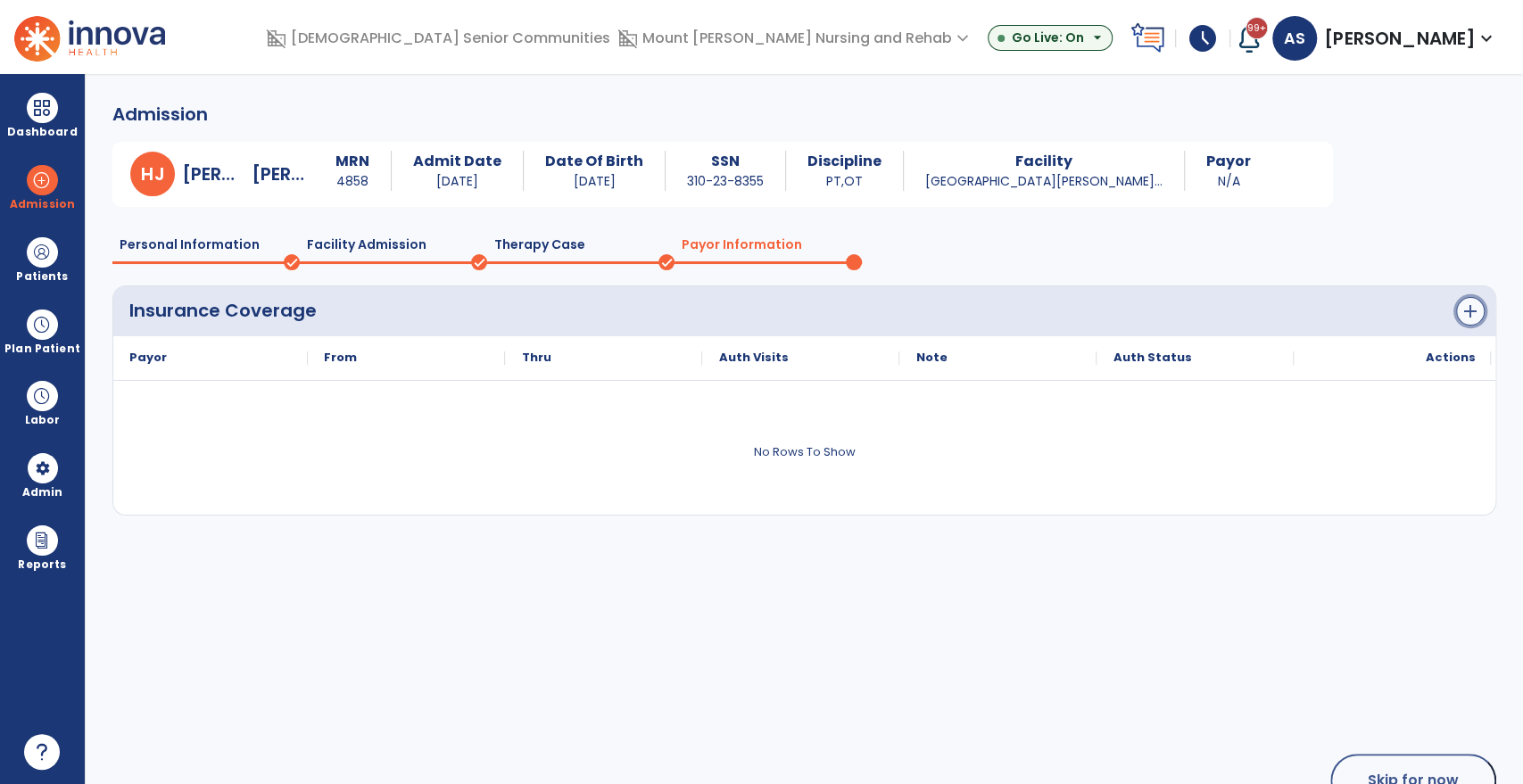 click on "add" 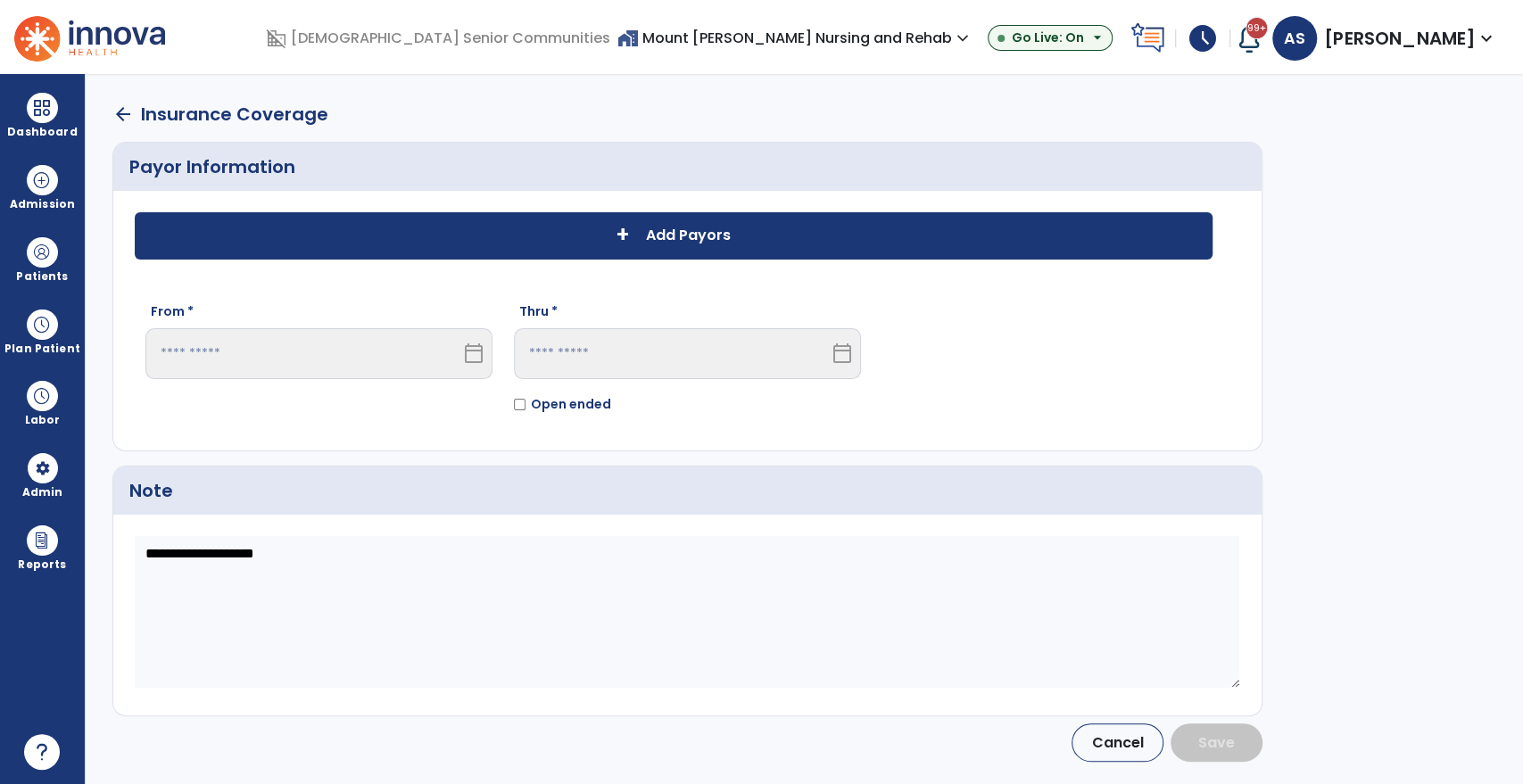 click on "+ Add Payors" 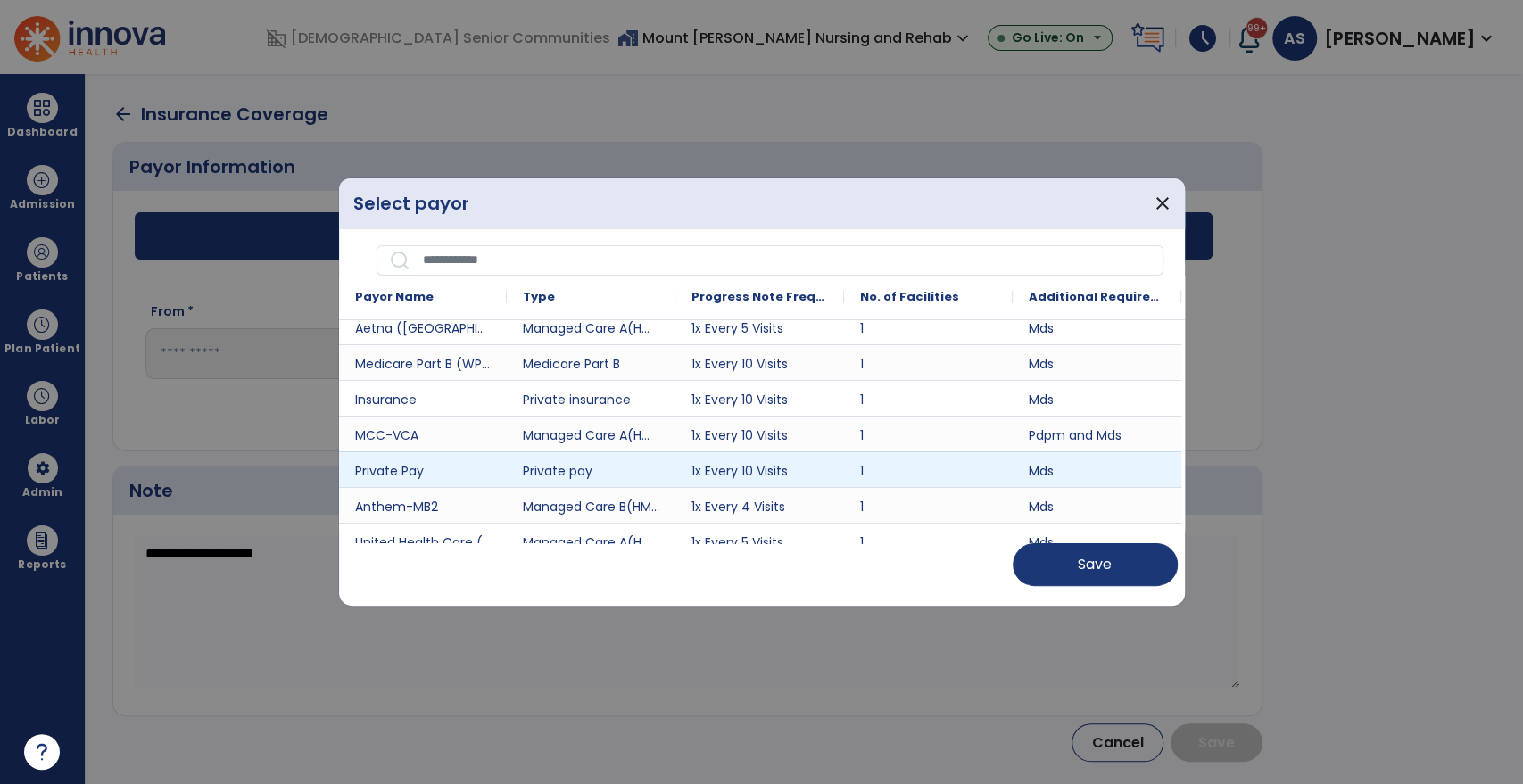 scroll, scrollTop: 396, scrollLeft: 0, axis: vertical 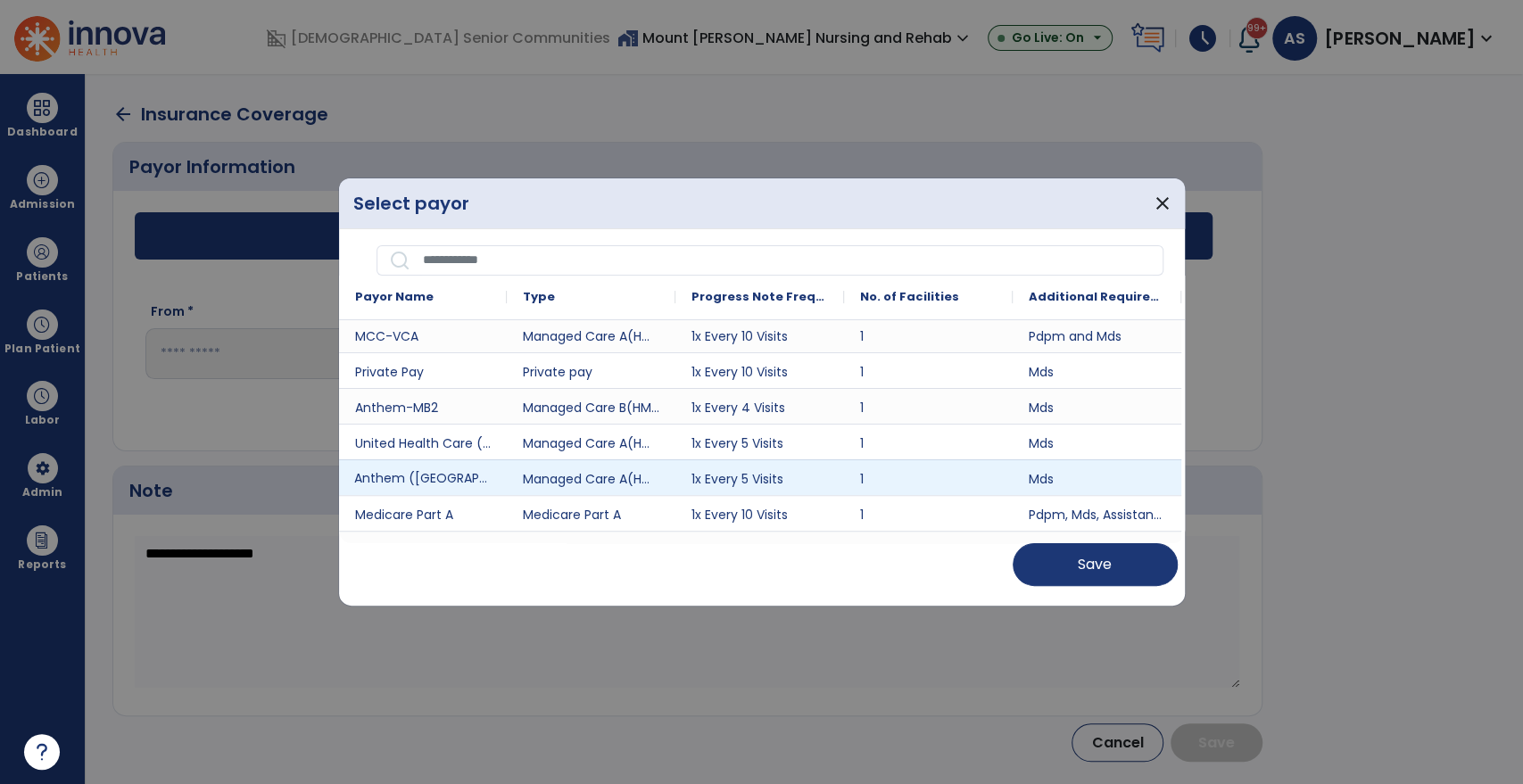 click on "Anthem (MI)" at bounding box center [423, 477] 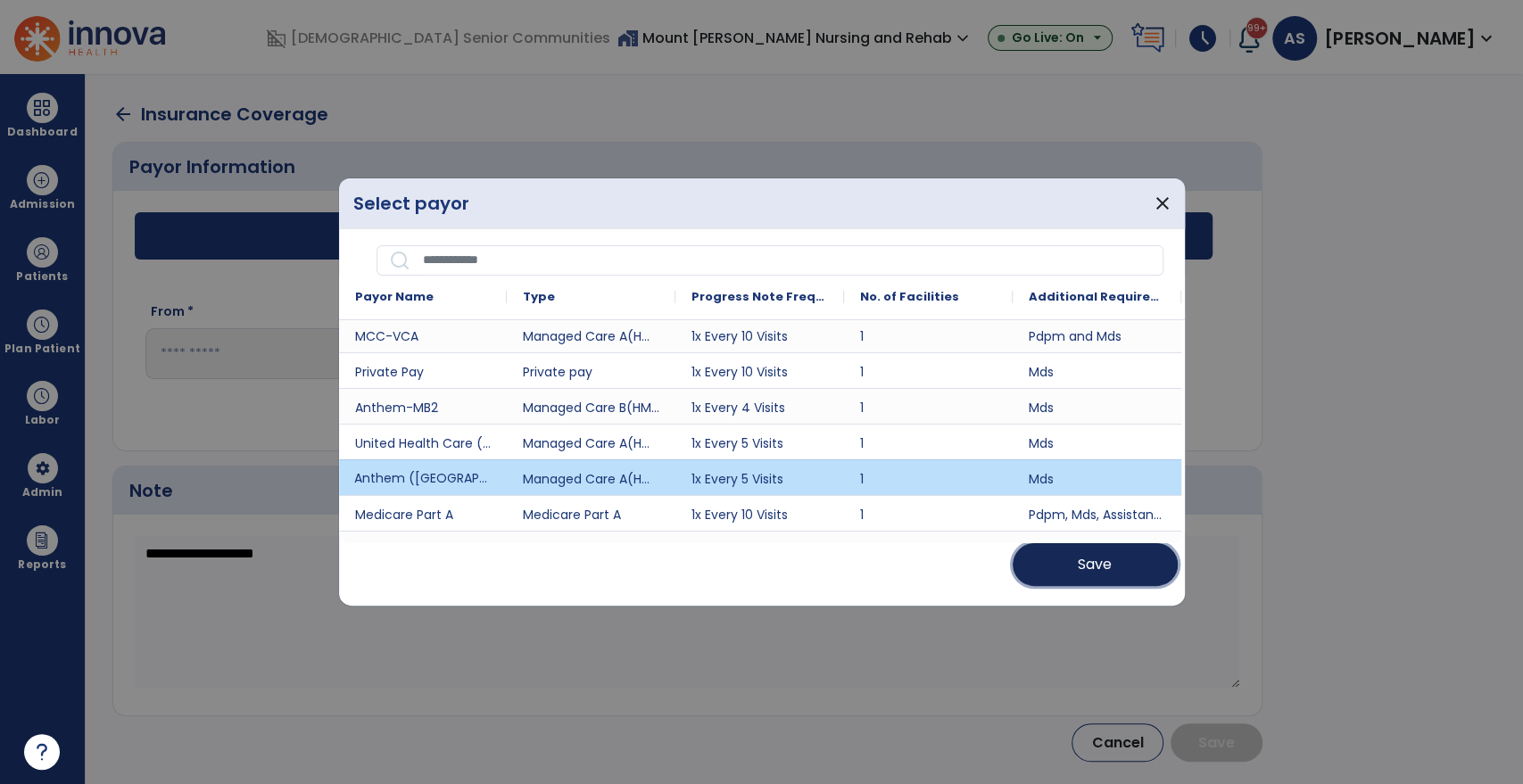 drag, startPoint x: 1131, startPoint y: 576, endPoint x: 892, endPoint y: 505, distance: 249.32308 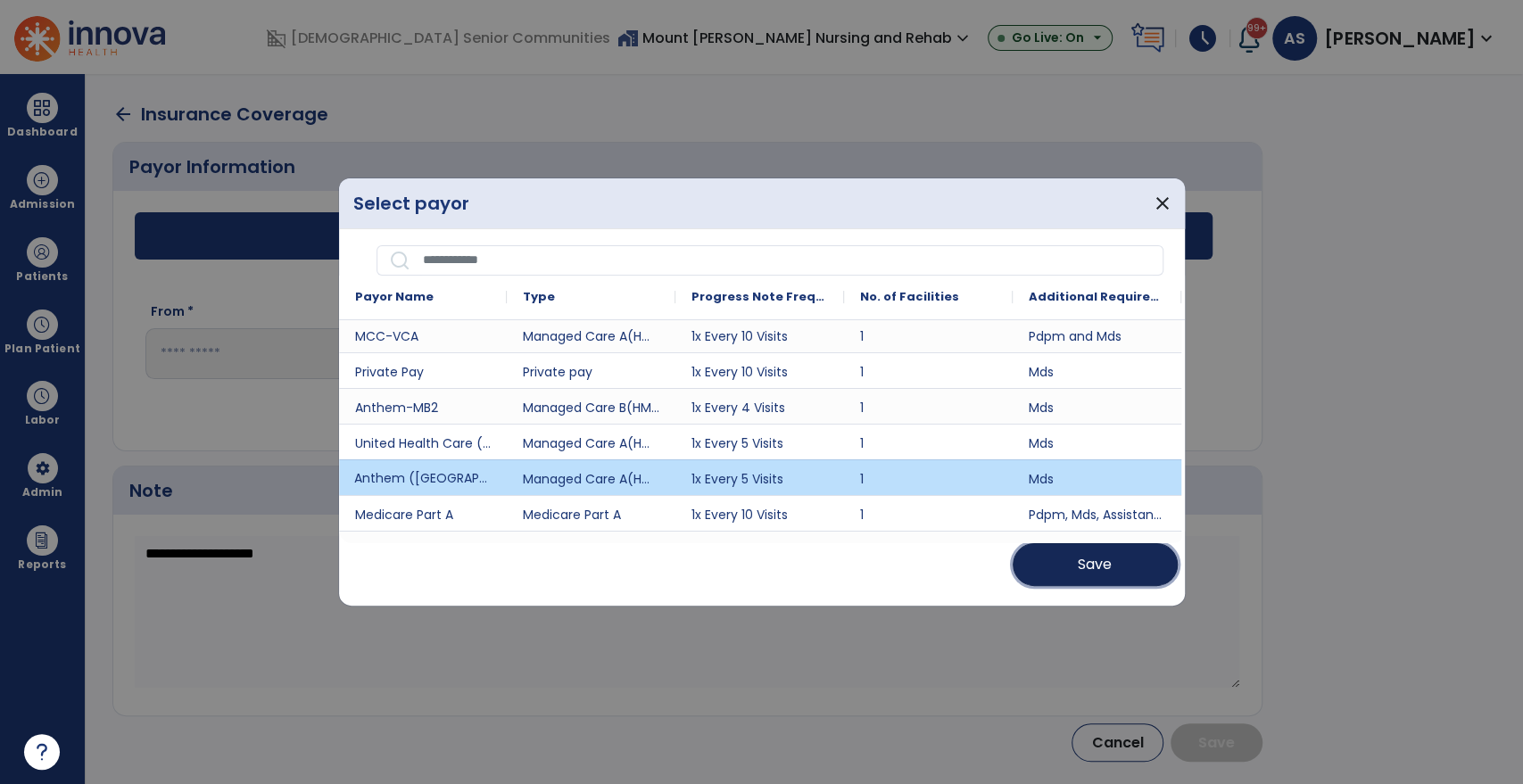 click on "Save" at bounding box center [1095, 565] 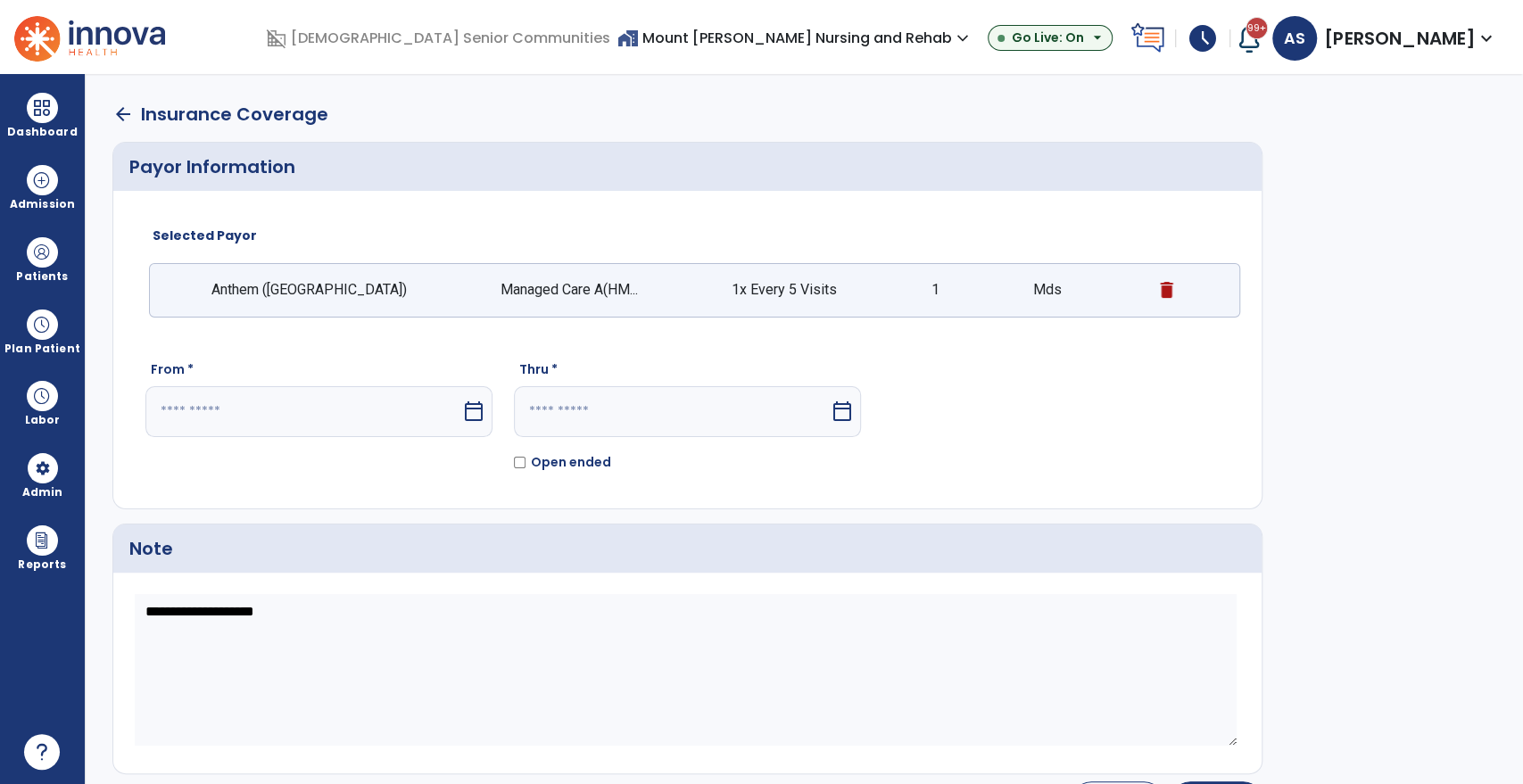 drag, startPoint x: 236, startPoint y: 354, endPoint x: 253, endPoint y: 398, distance: 47.169906 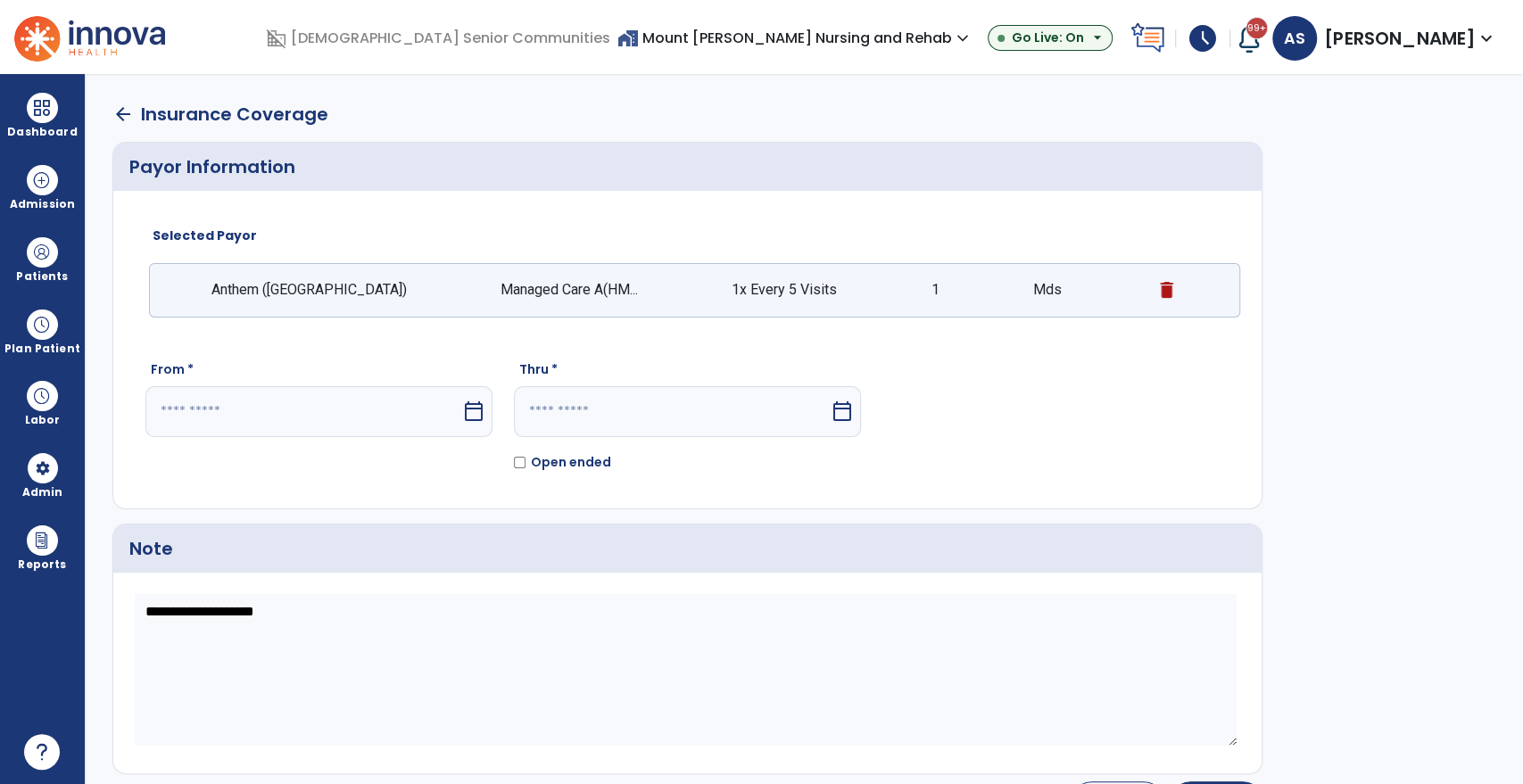 select on "*" 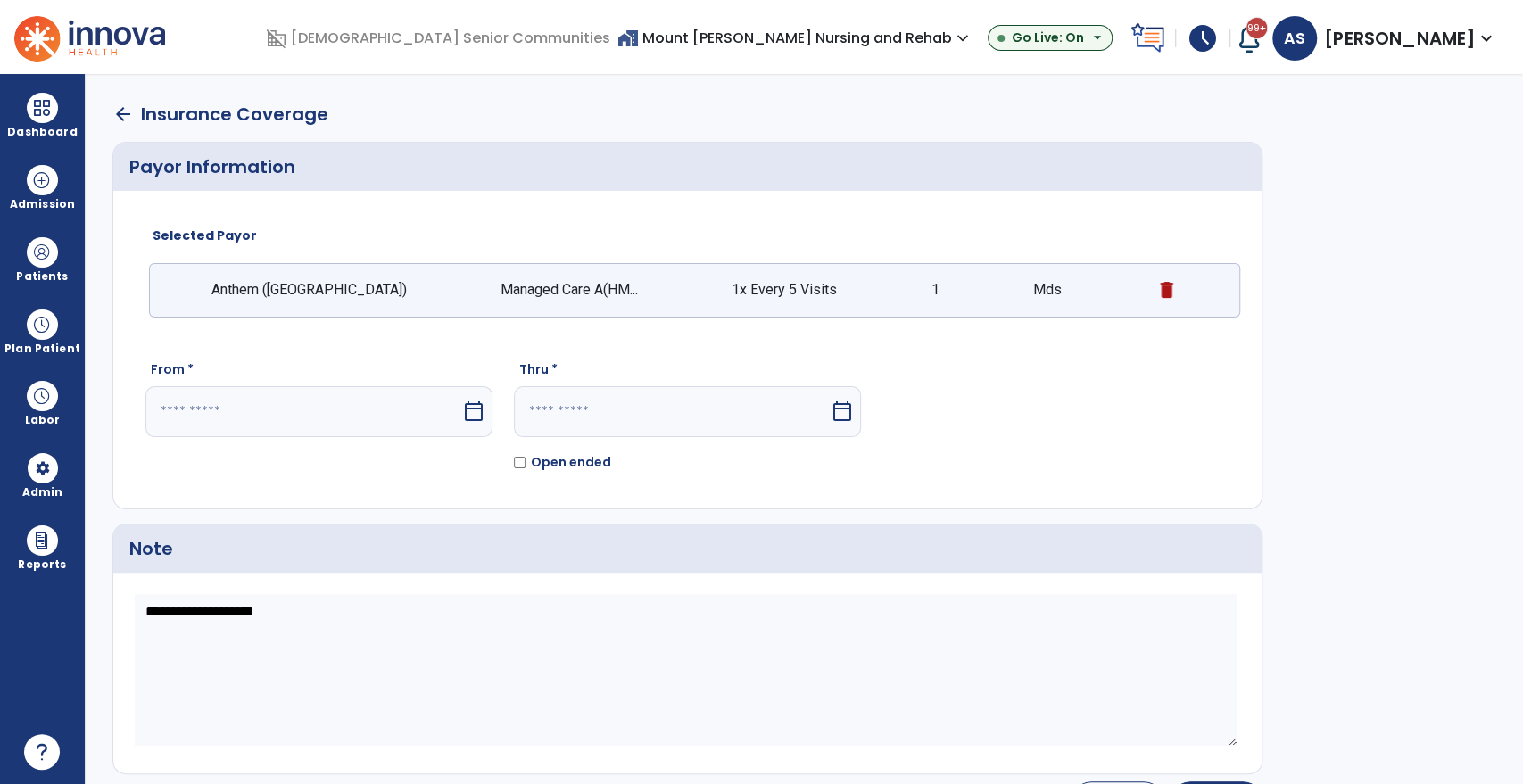 select on "****" 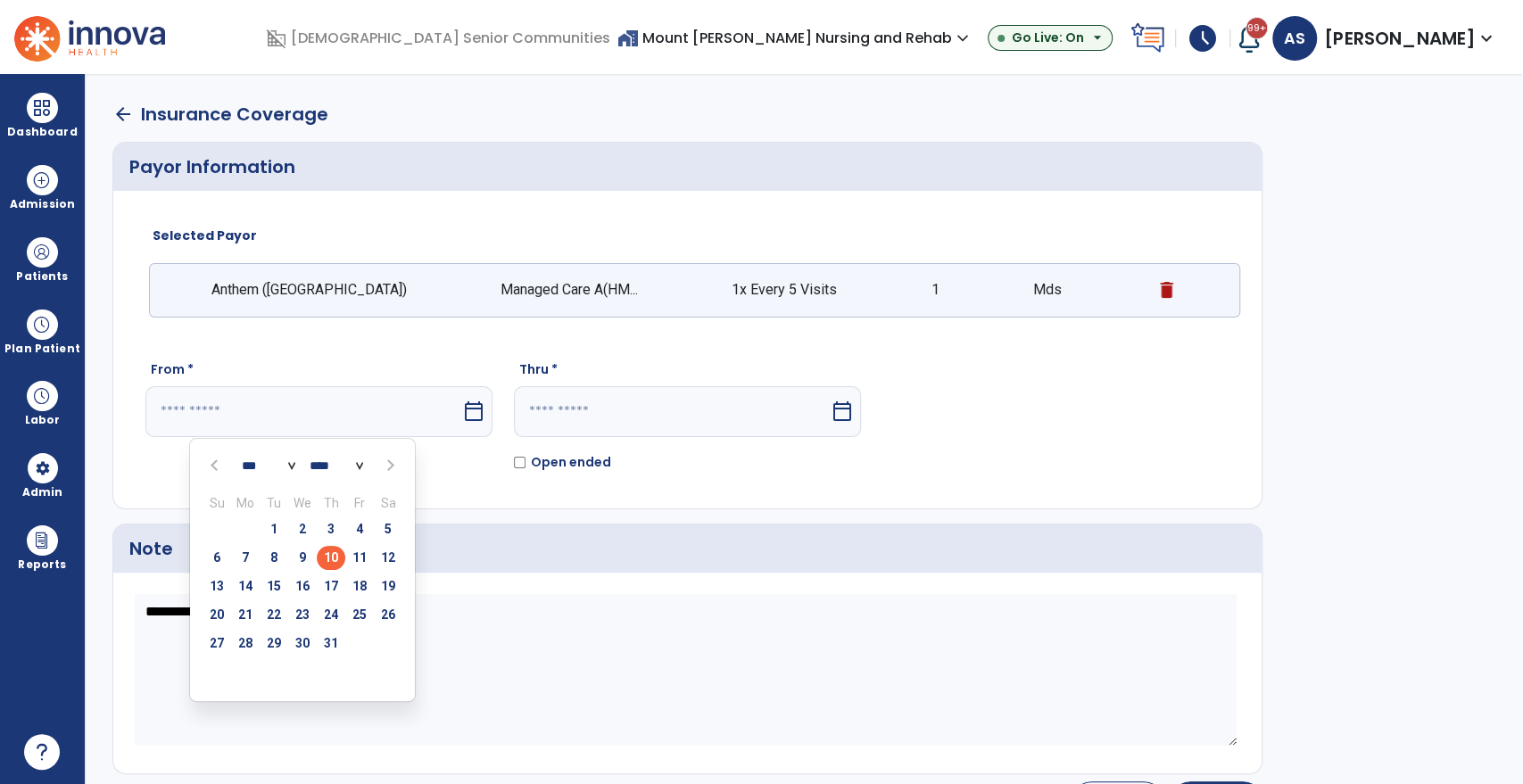 click on "10" at bounding box center [331, 557] 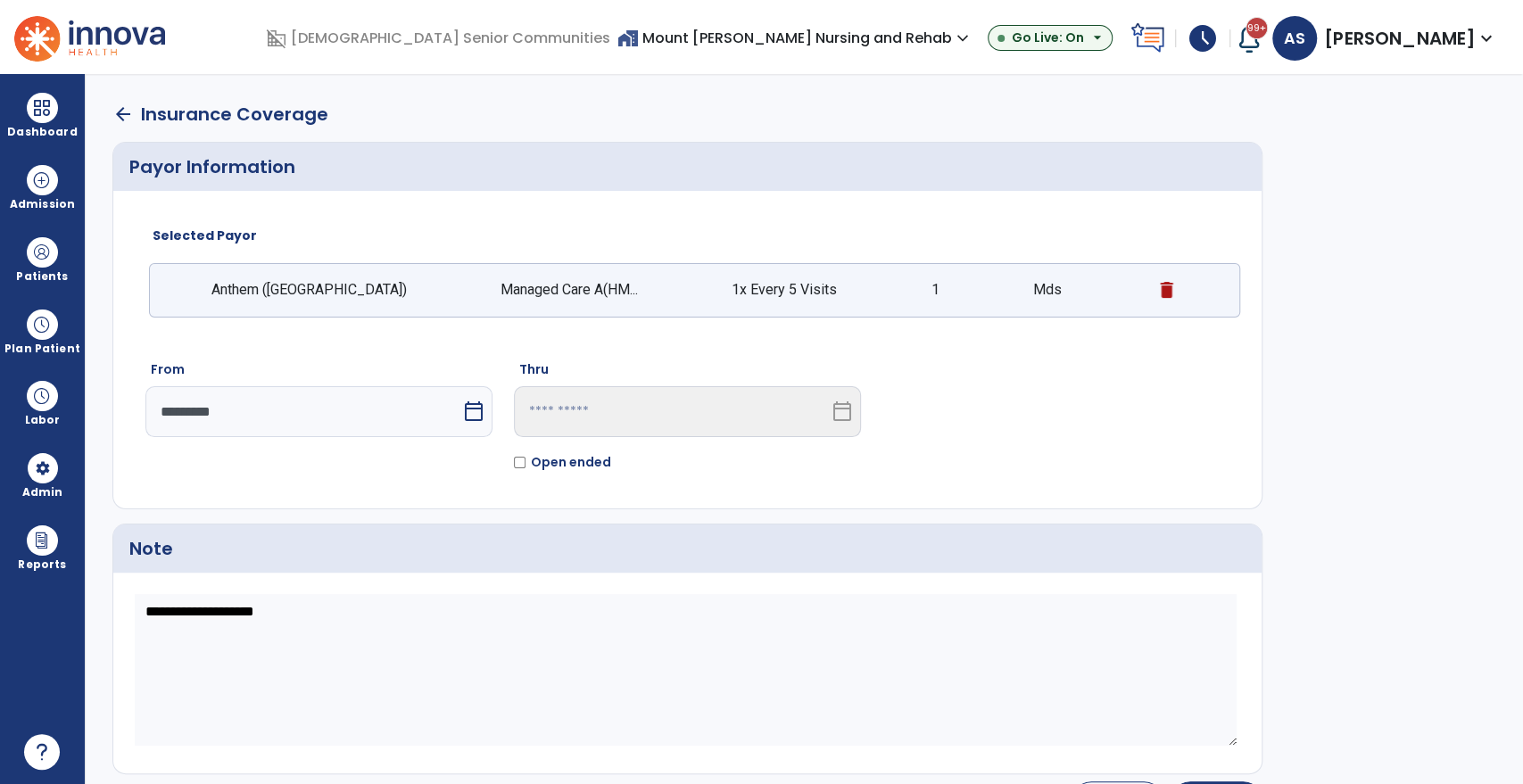 scroll, scrollTop: 42, scrollLeft: 0, axis: vertical 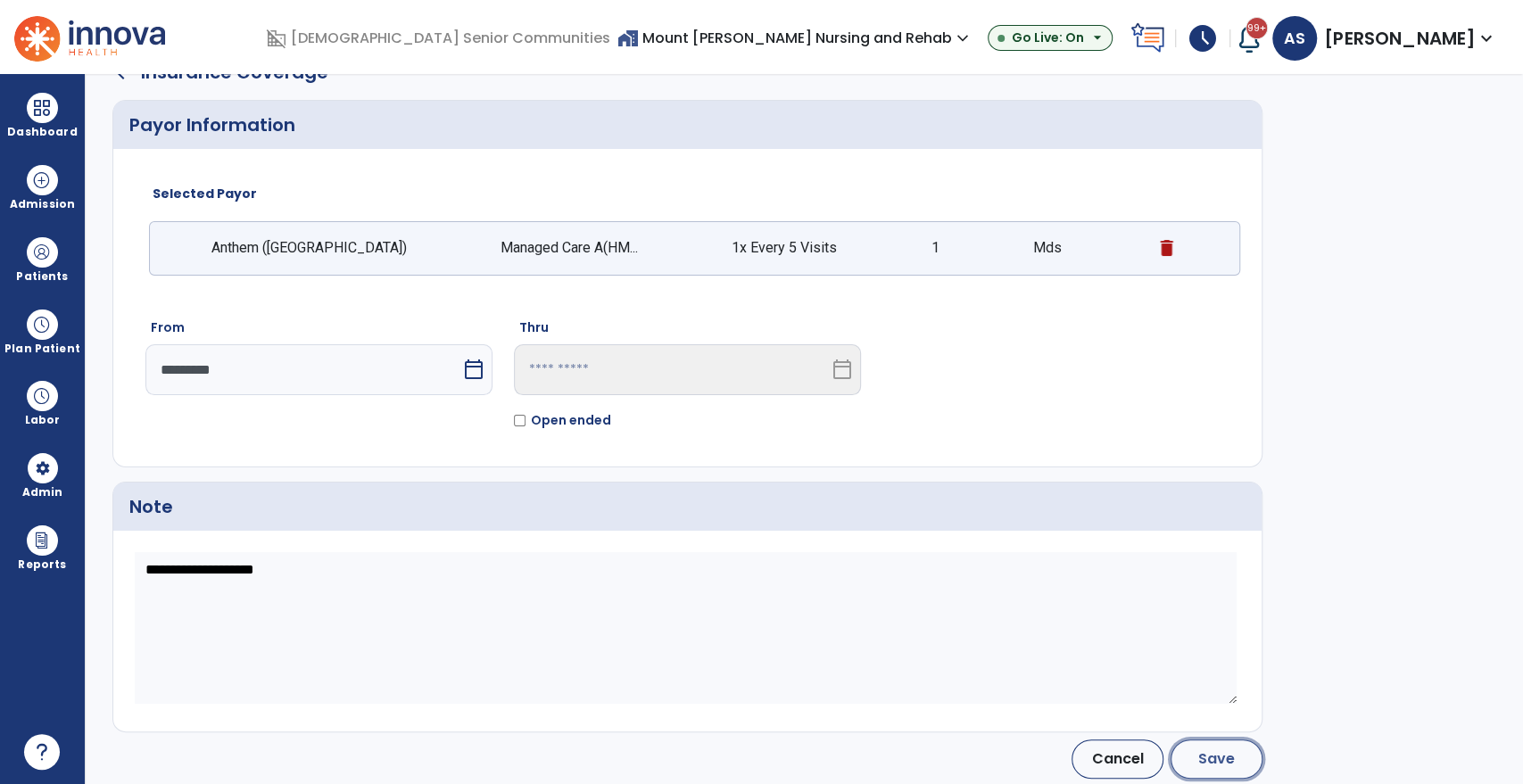 click on "Save" 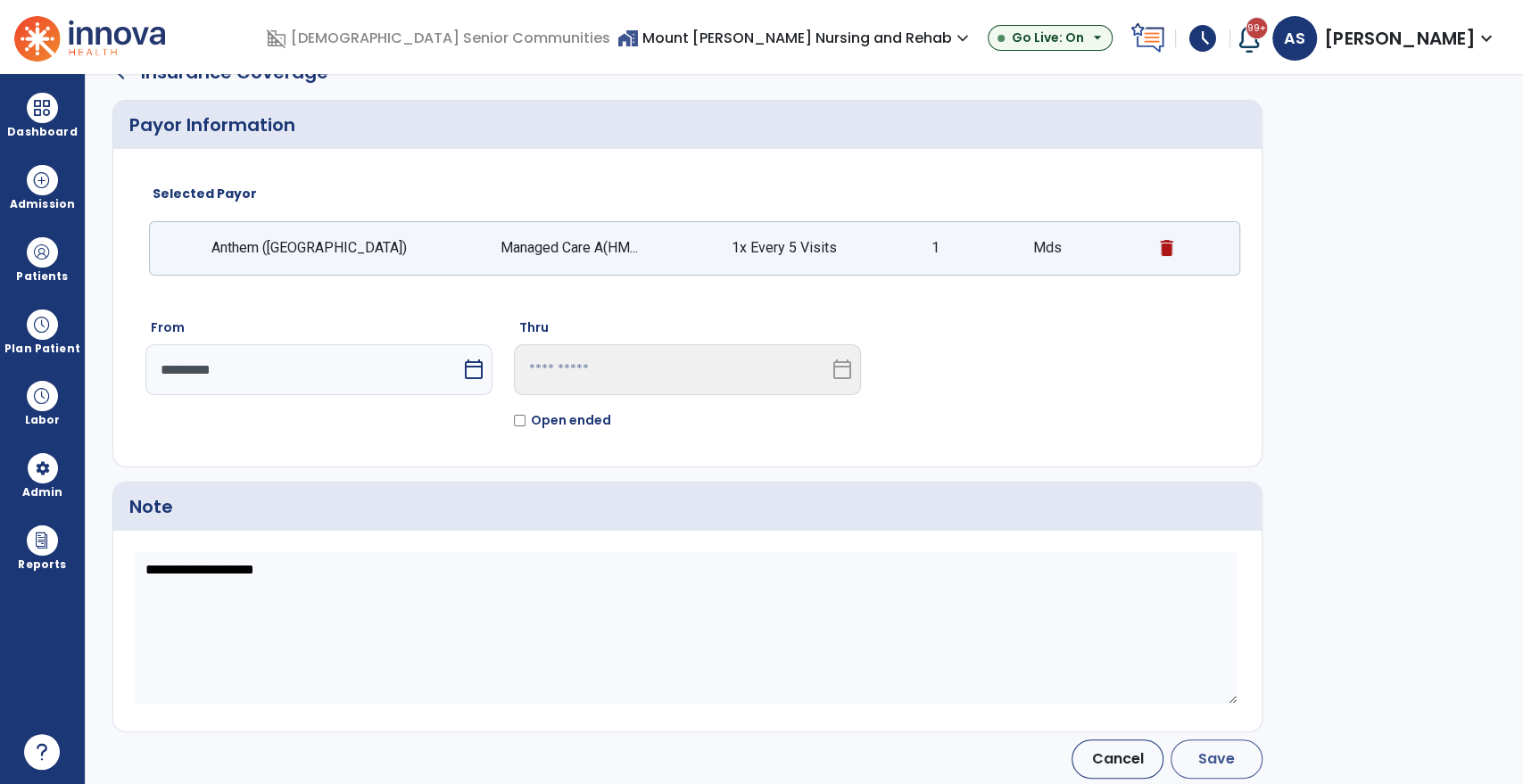 type on "*********" 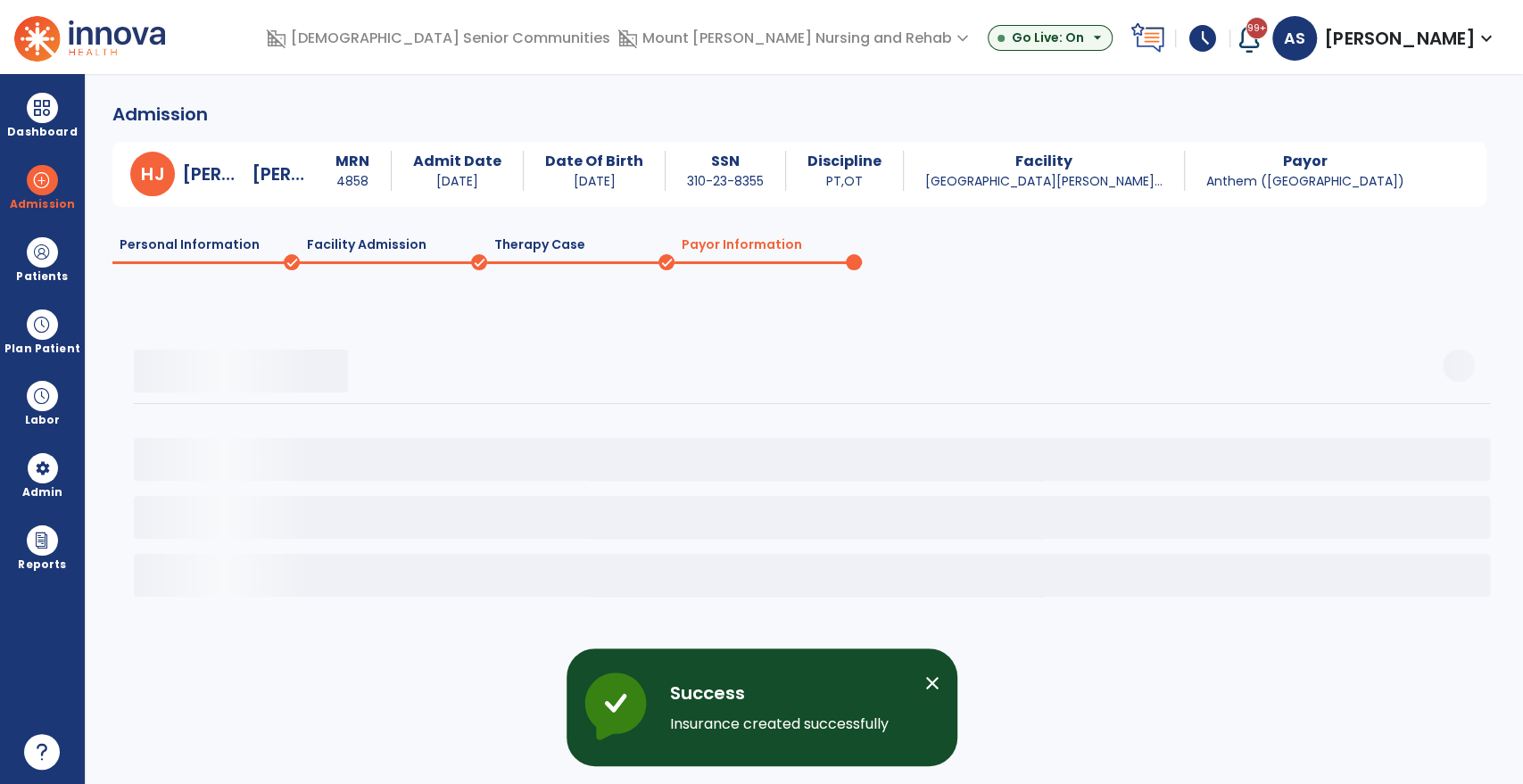 scroll, scrollTop: 0, scrollLeft: 0, axis: both 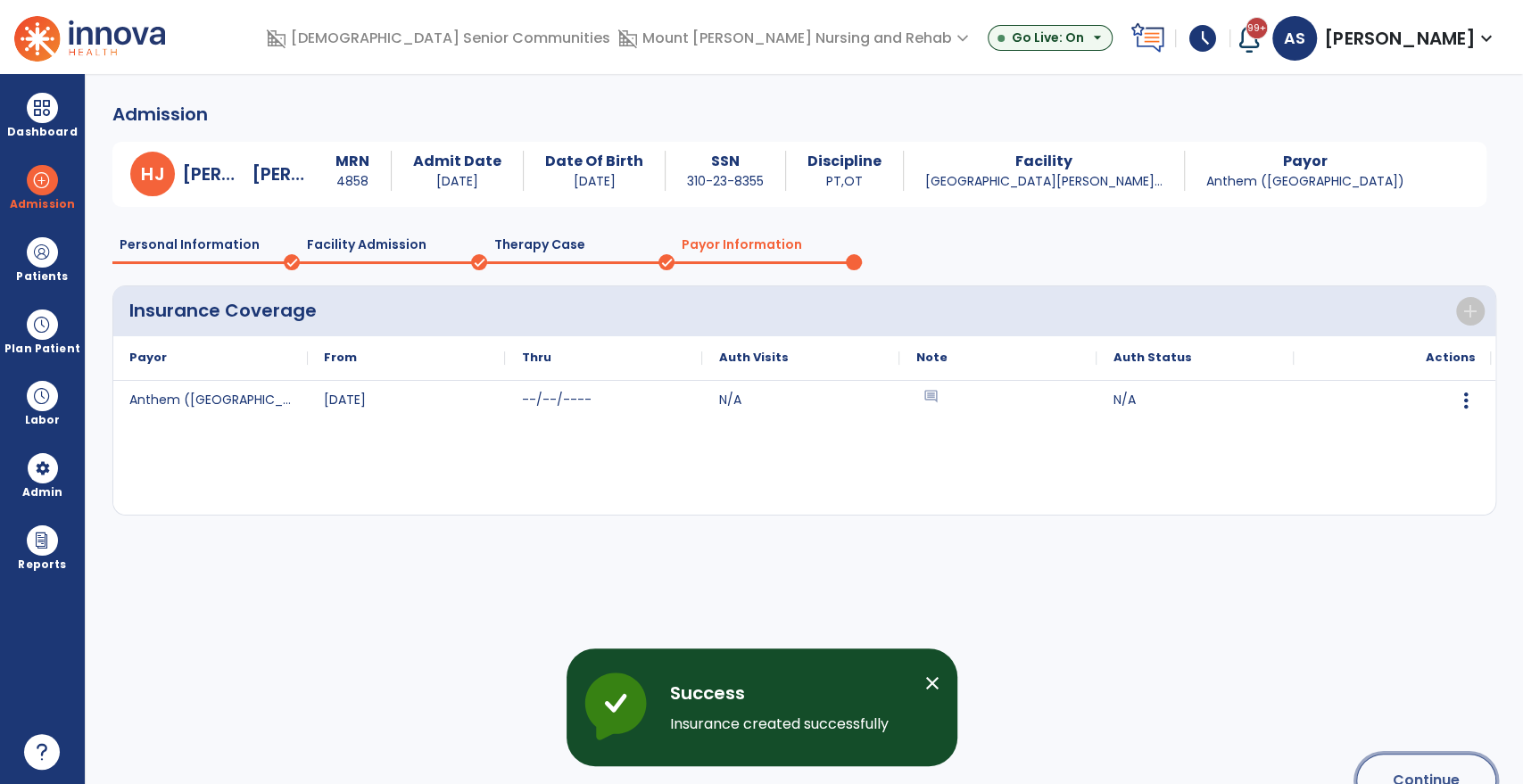 click on "Continue" 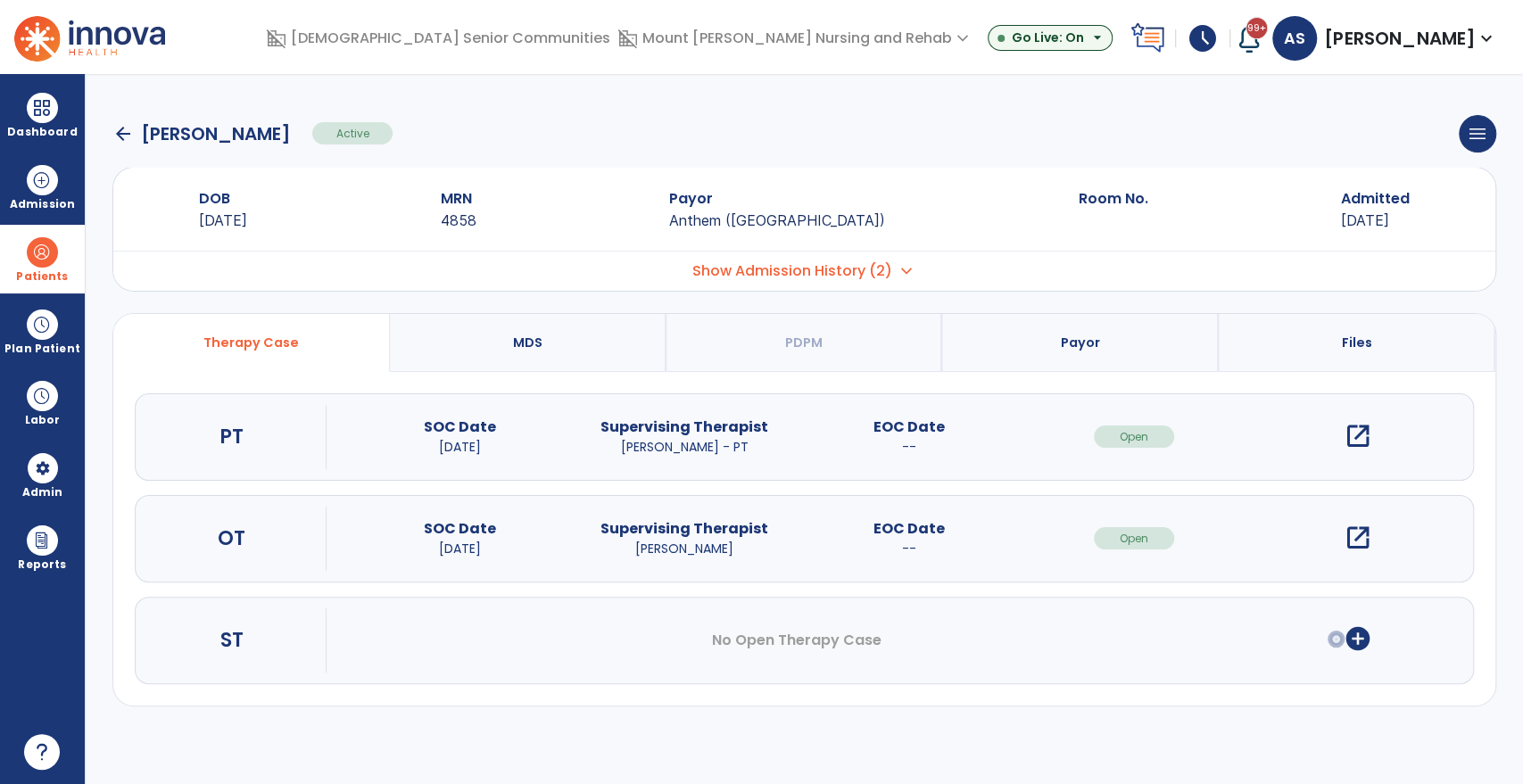 click at bounding box center (42, 252) 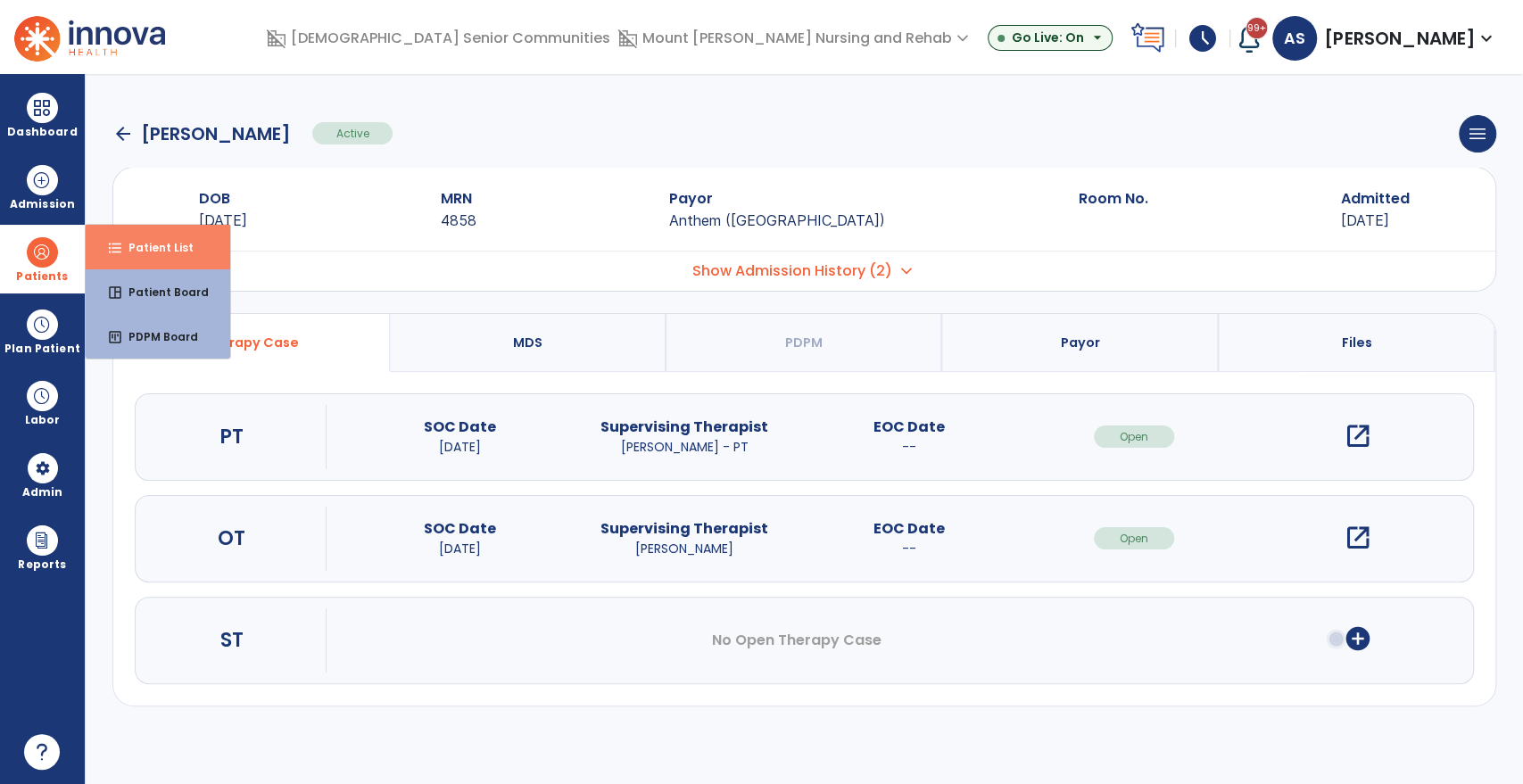 click on "Patient List" at bounding box center (153, 247) 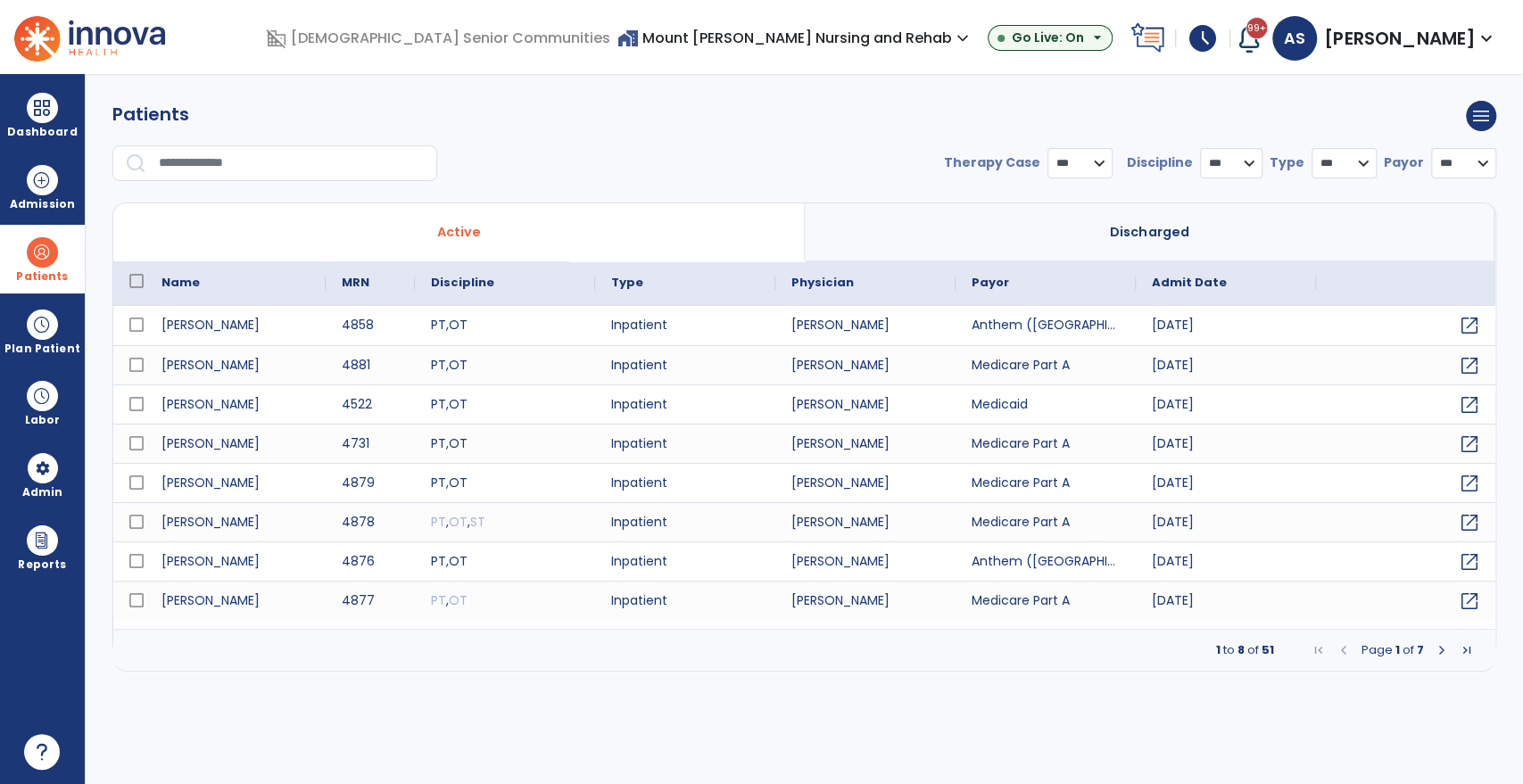 select on "***" 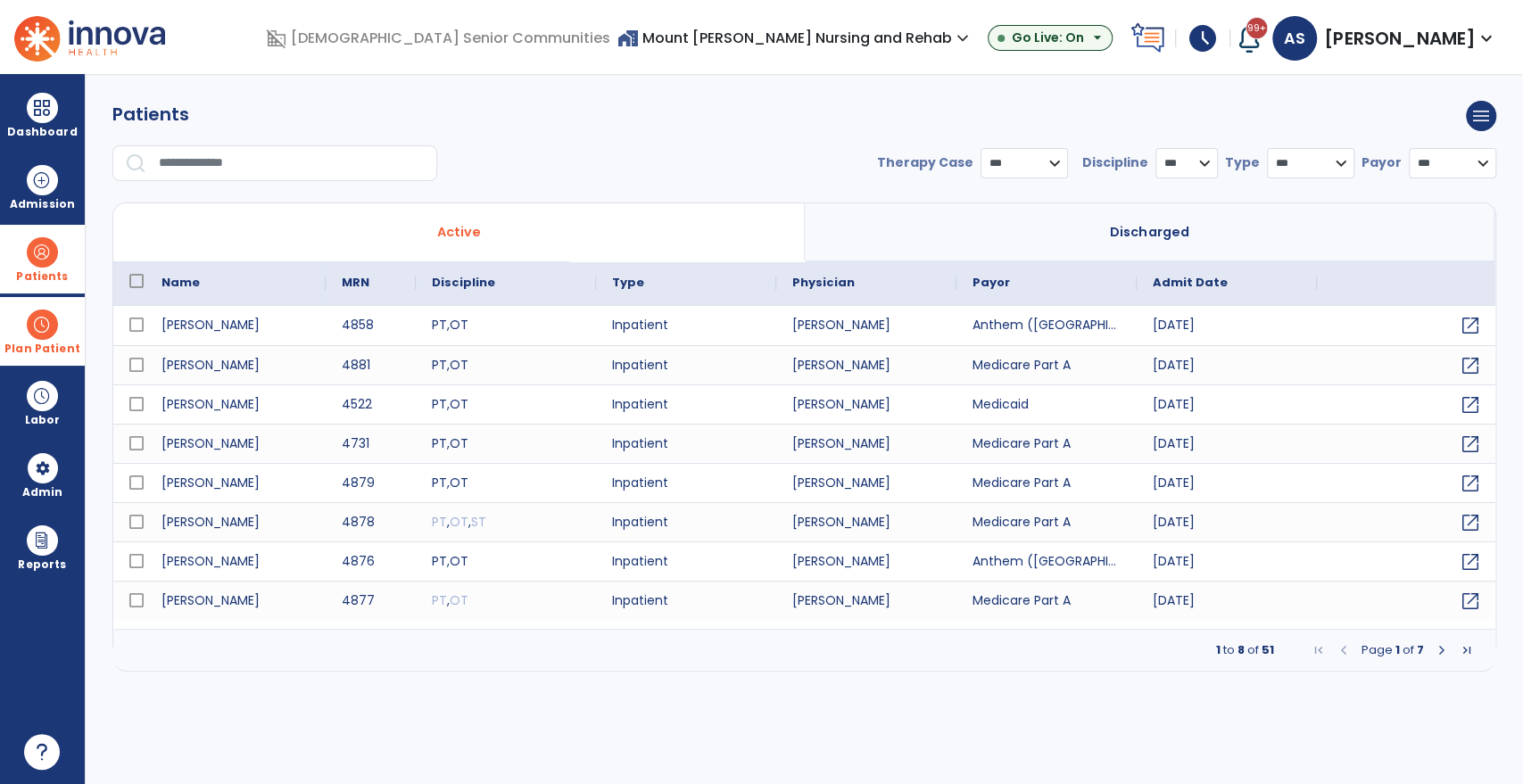 click on "Plan Patient" at bounding box center [42, 259] 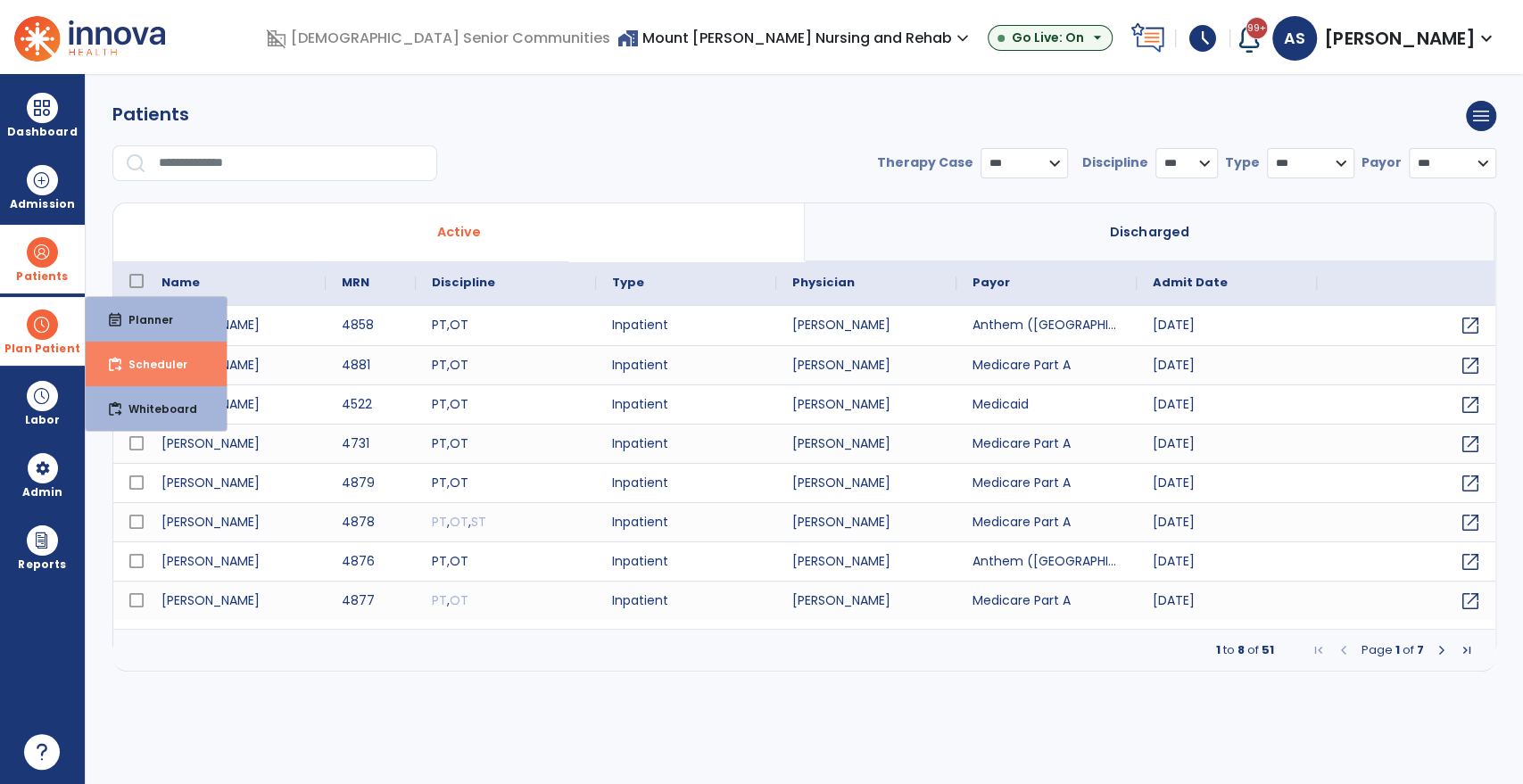 click on "content_paste_go  Scheduler" at bounding box center [156, 364] 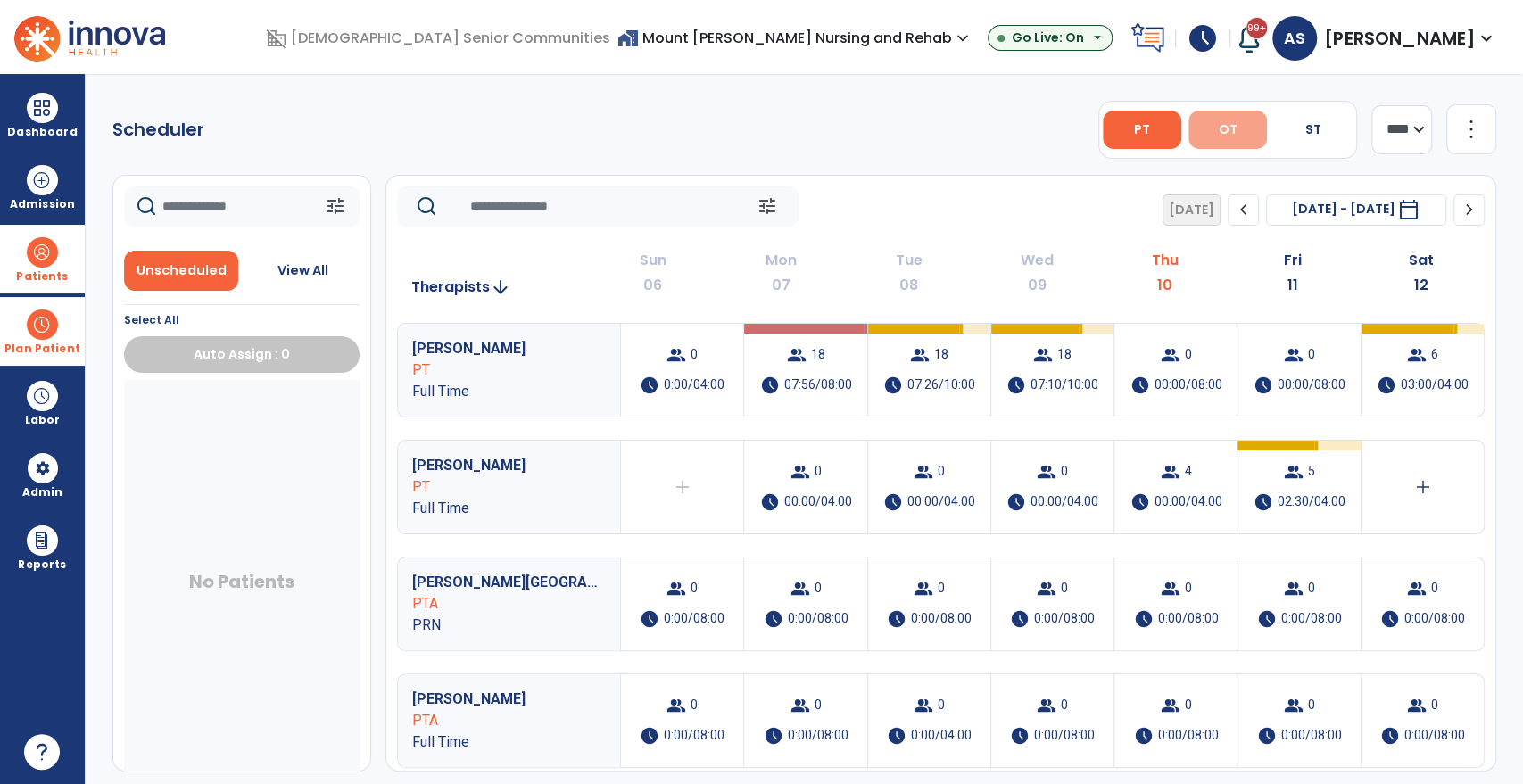 click on "OT" at bounding box center (1228, 129) 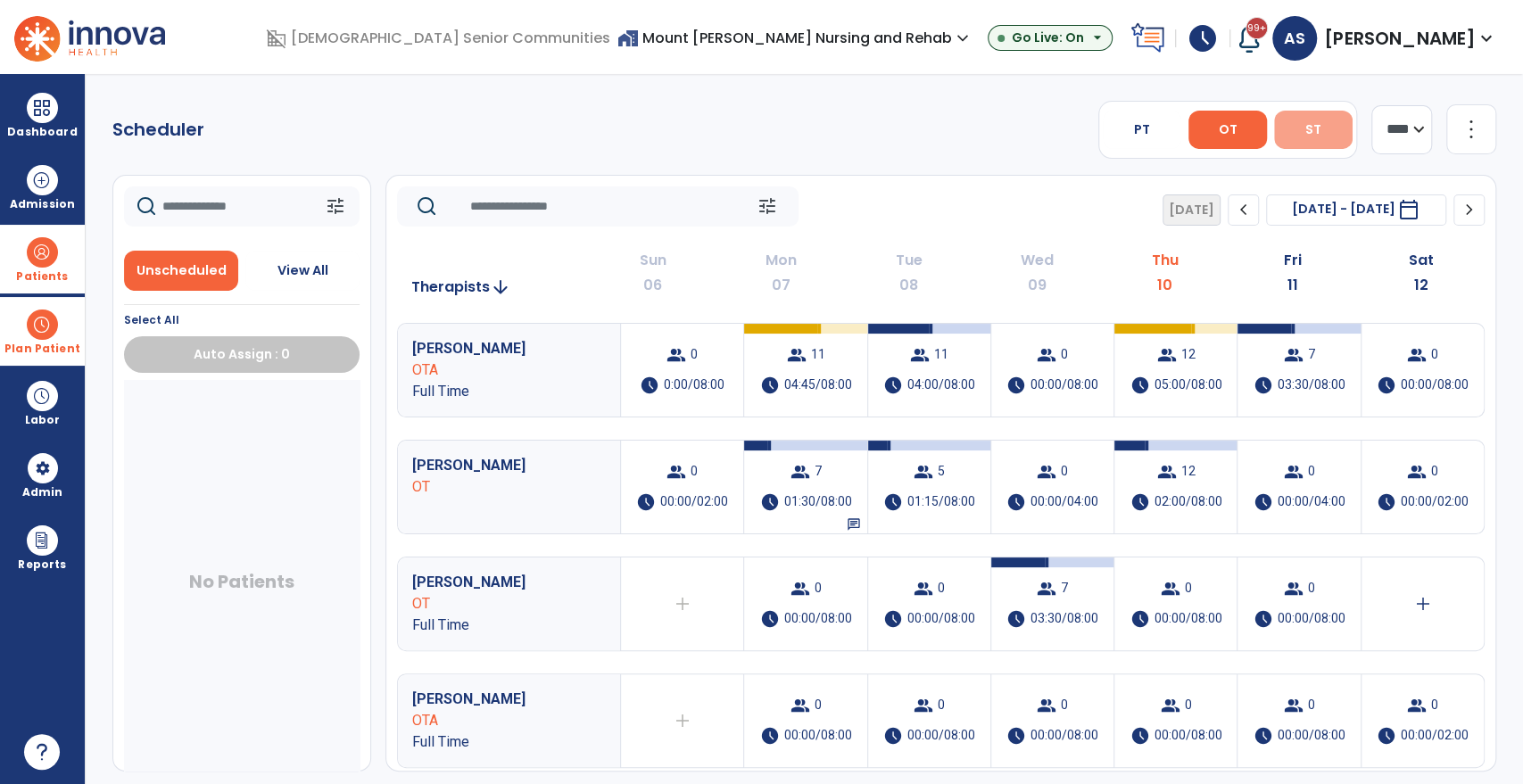 click on "ST" at bounding box center [1313, 129] 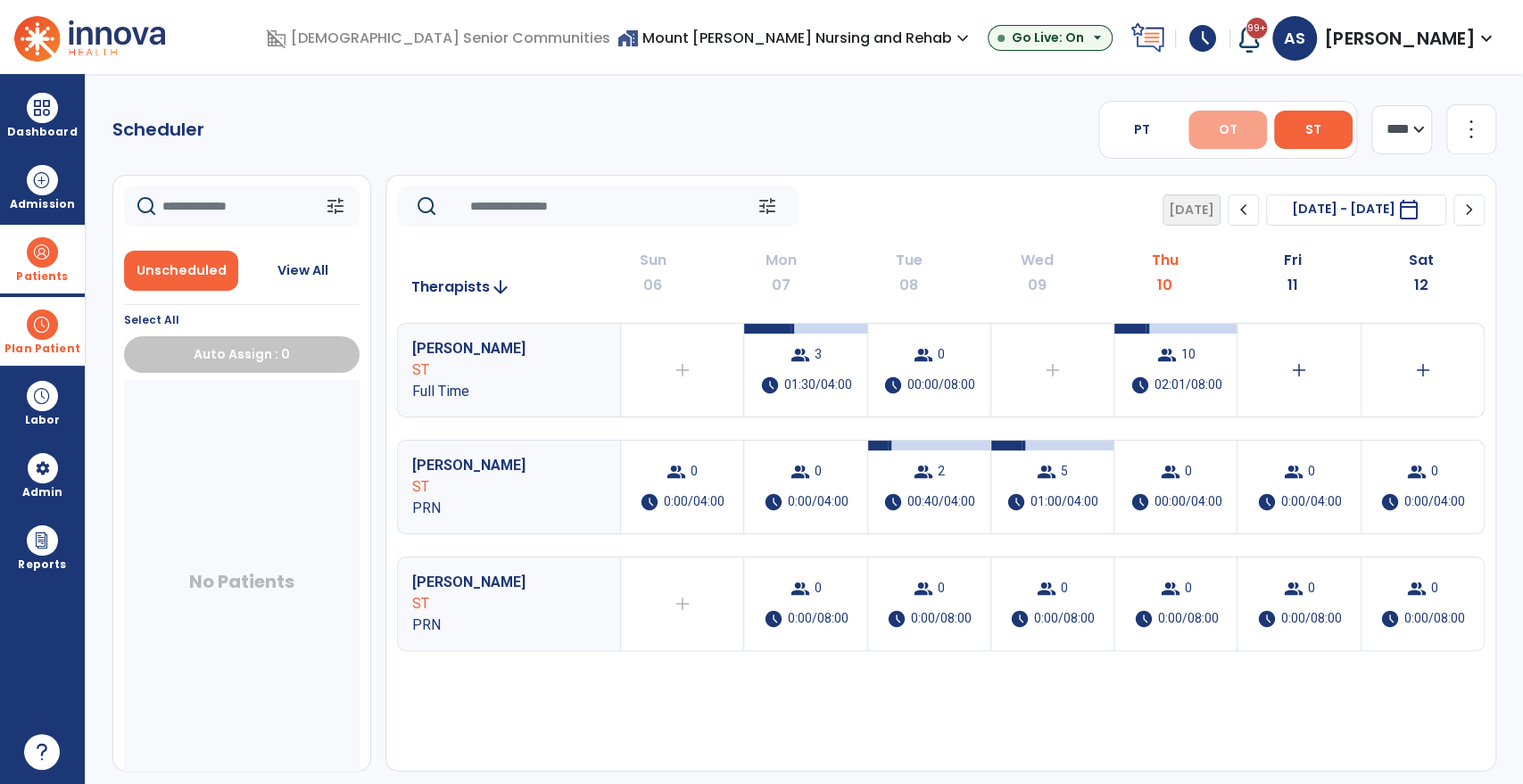 click on "OT" at bounding box center (1228, 129) 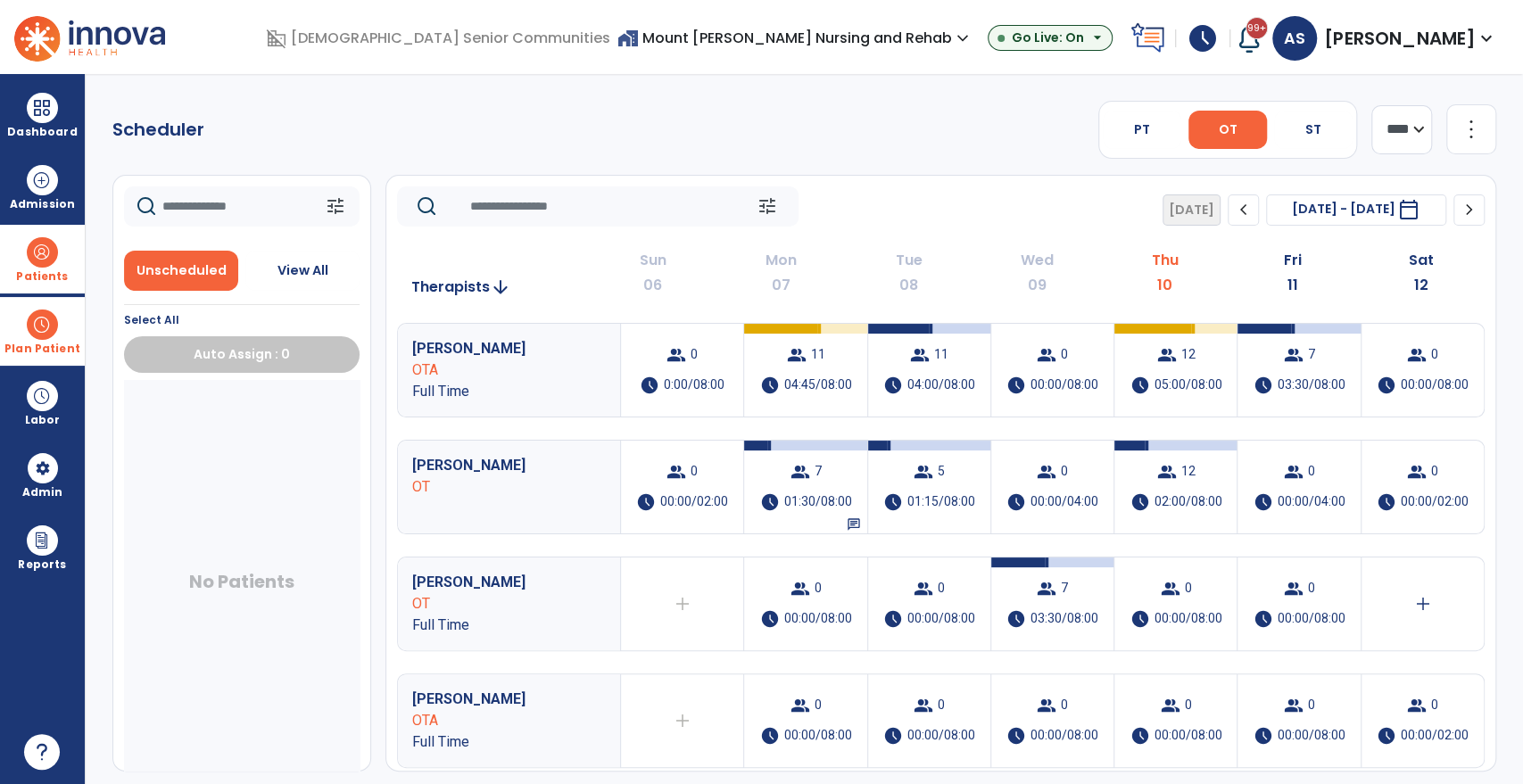 click on "home_work   Mount Vernon Nursing and Rehab   expand_more" at bounding box center (795, 37) 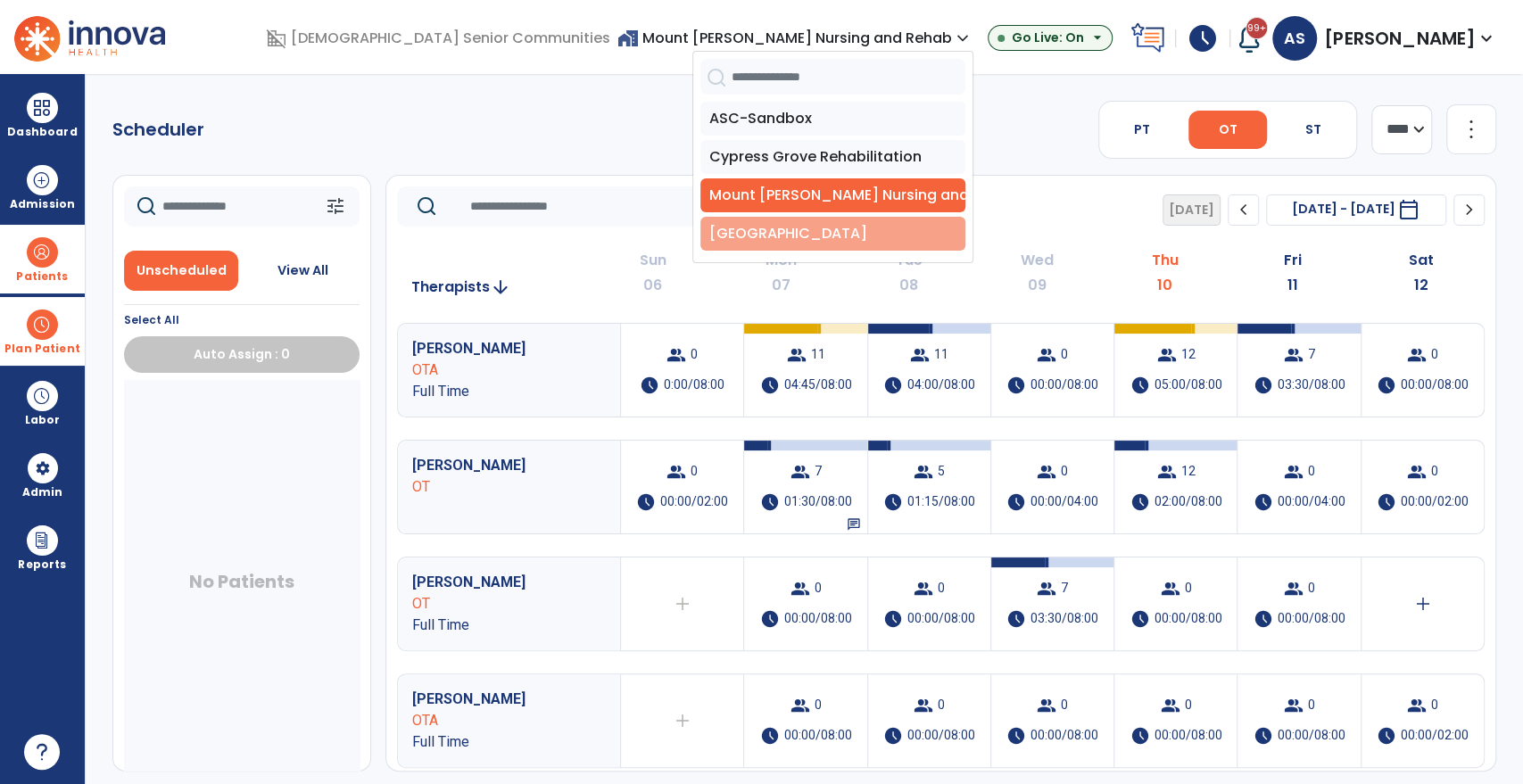 click on "[GEOGRAPHIC_DATA]" at bounding box center [832, 234] 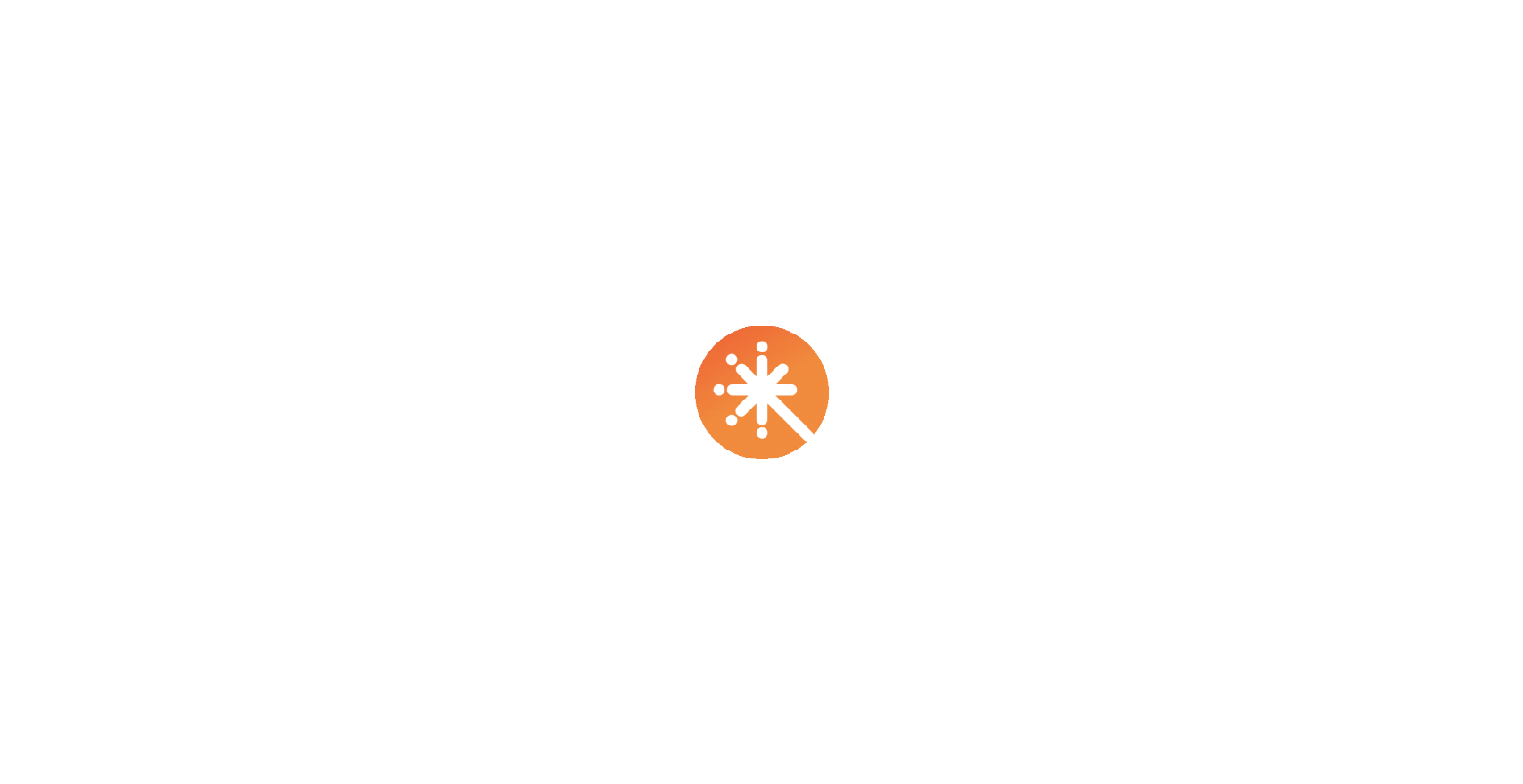 scroll, scrollTop: 0, scrollLeft: 0, axis: both 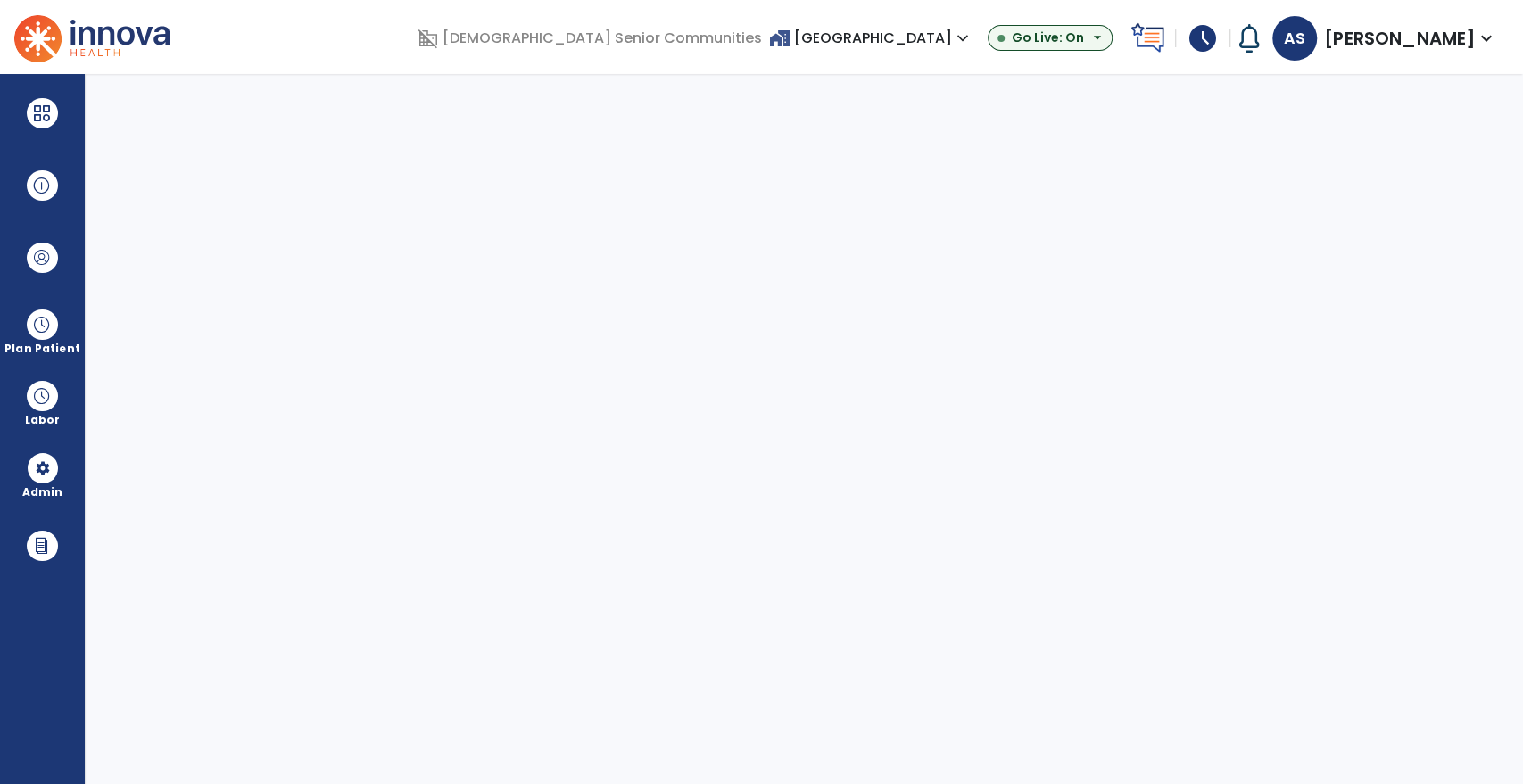 select on "***" 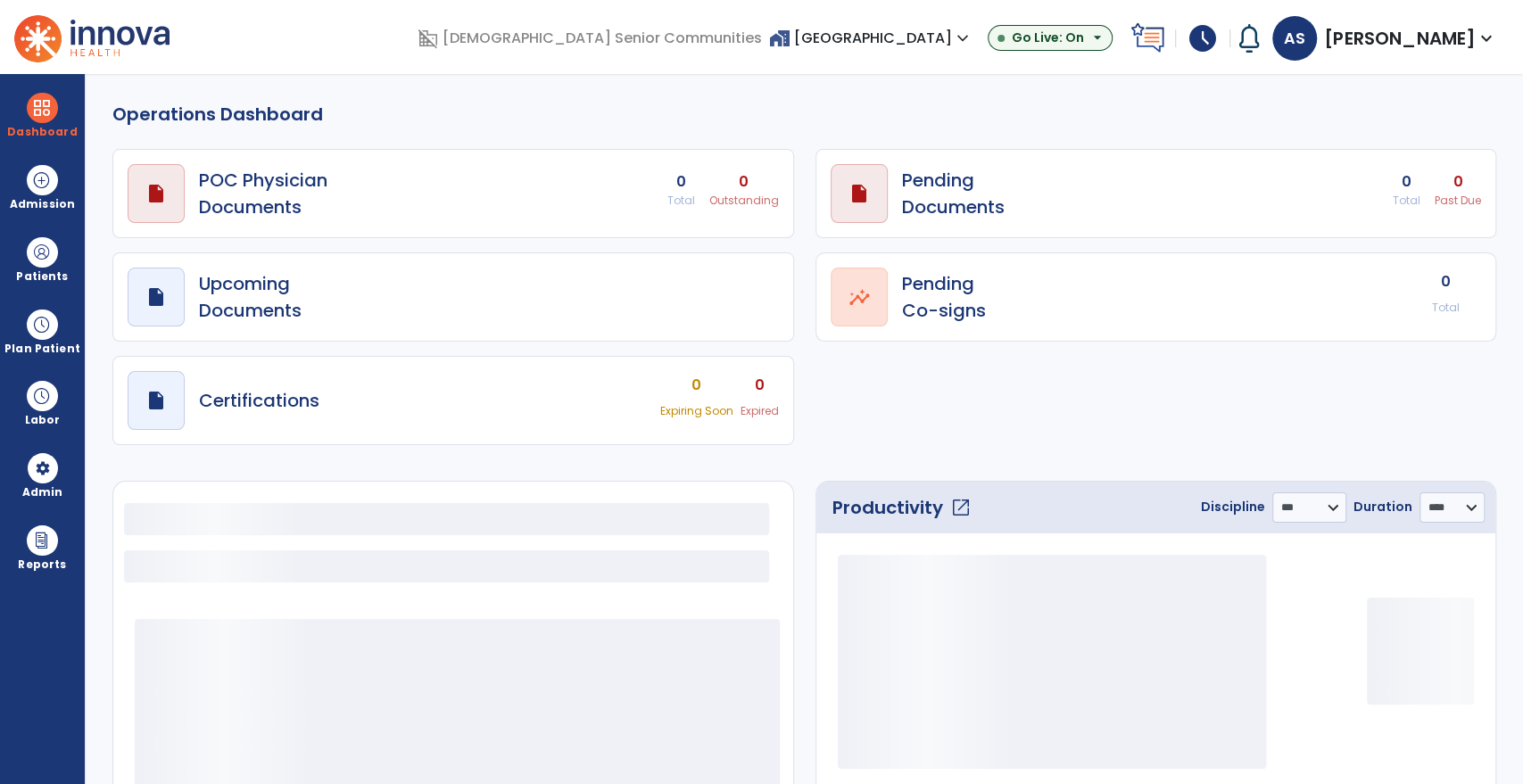 select on "***" 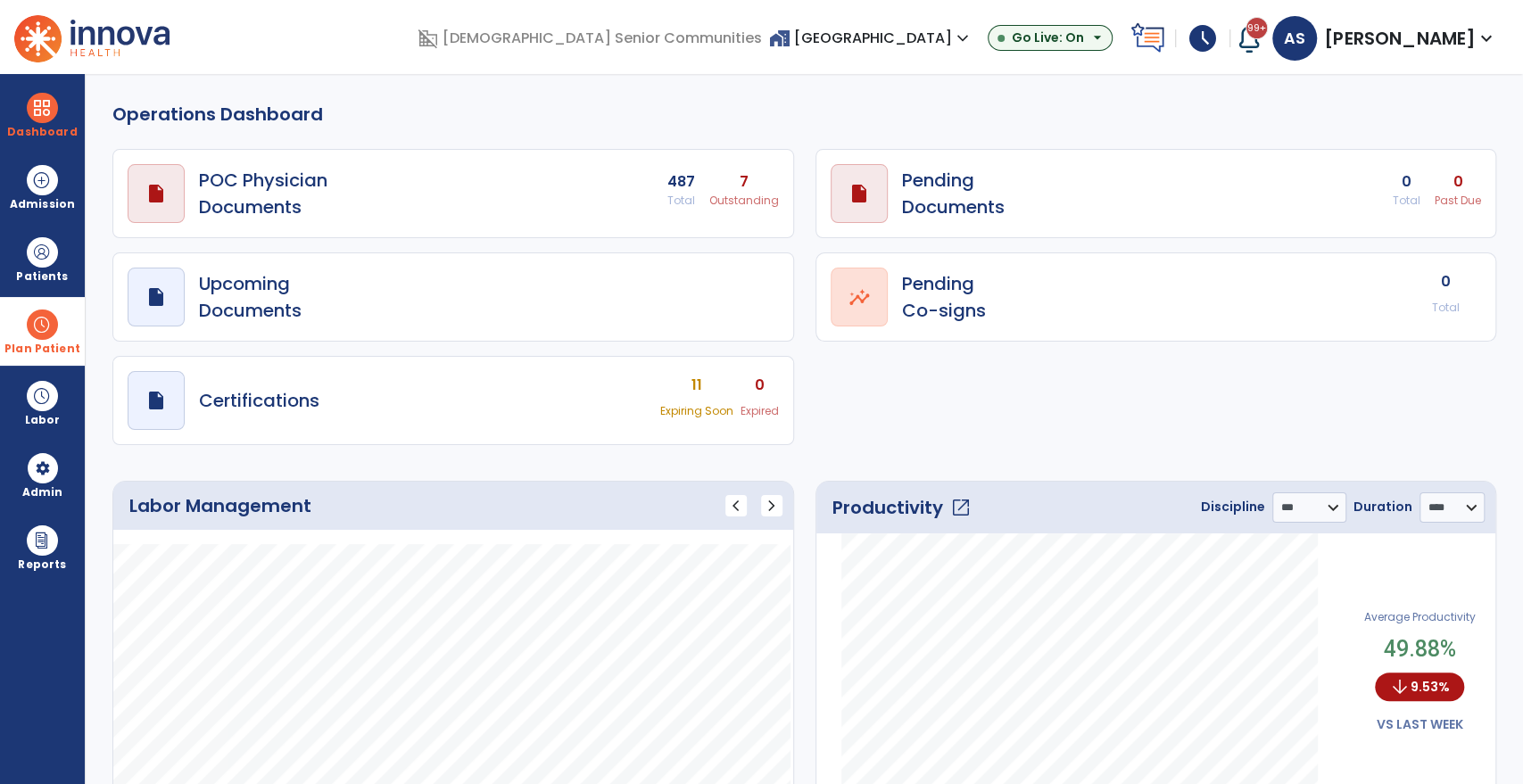 click on "Plan Patient" at bounding box center (42, 259) 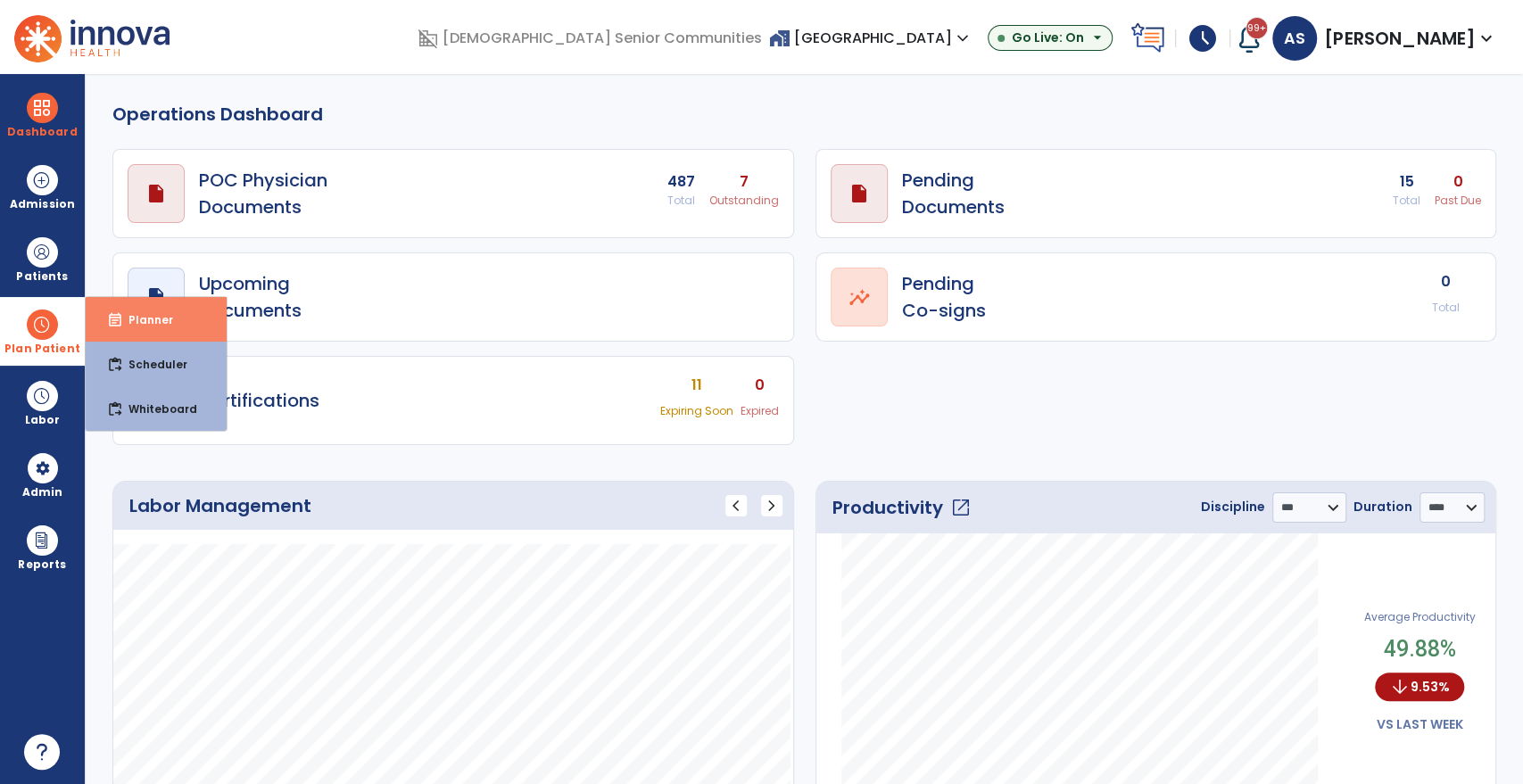 click on "event_note  Planner" at bounding box center [156, 319] 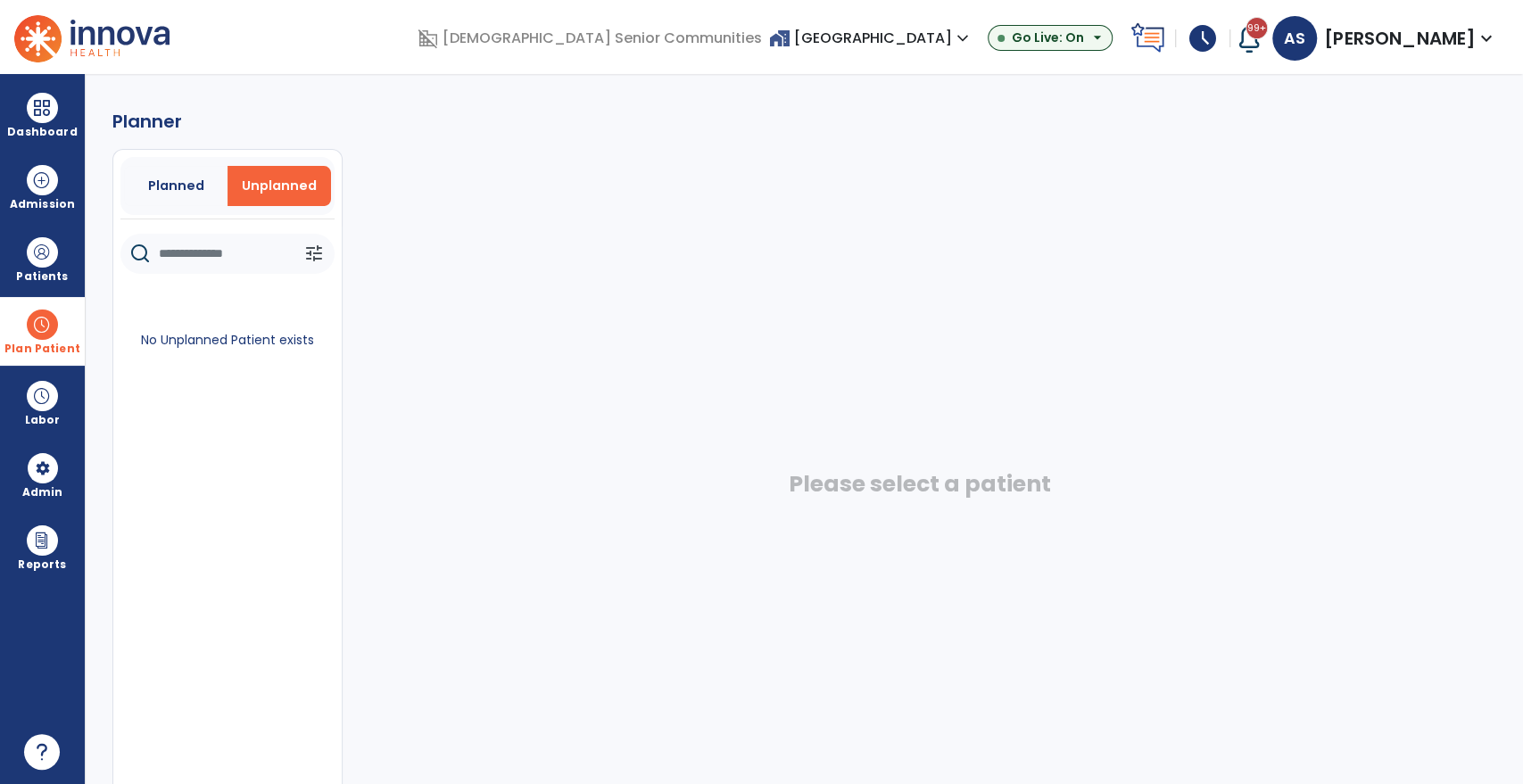 click at bounding box center (42, 325) 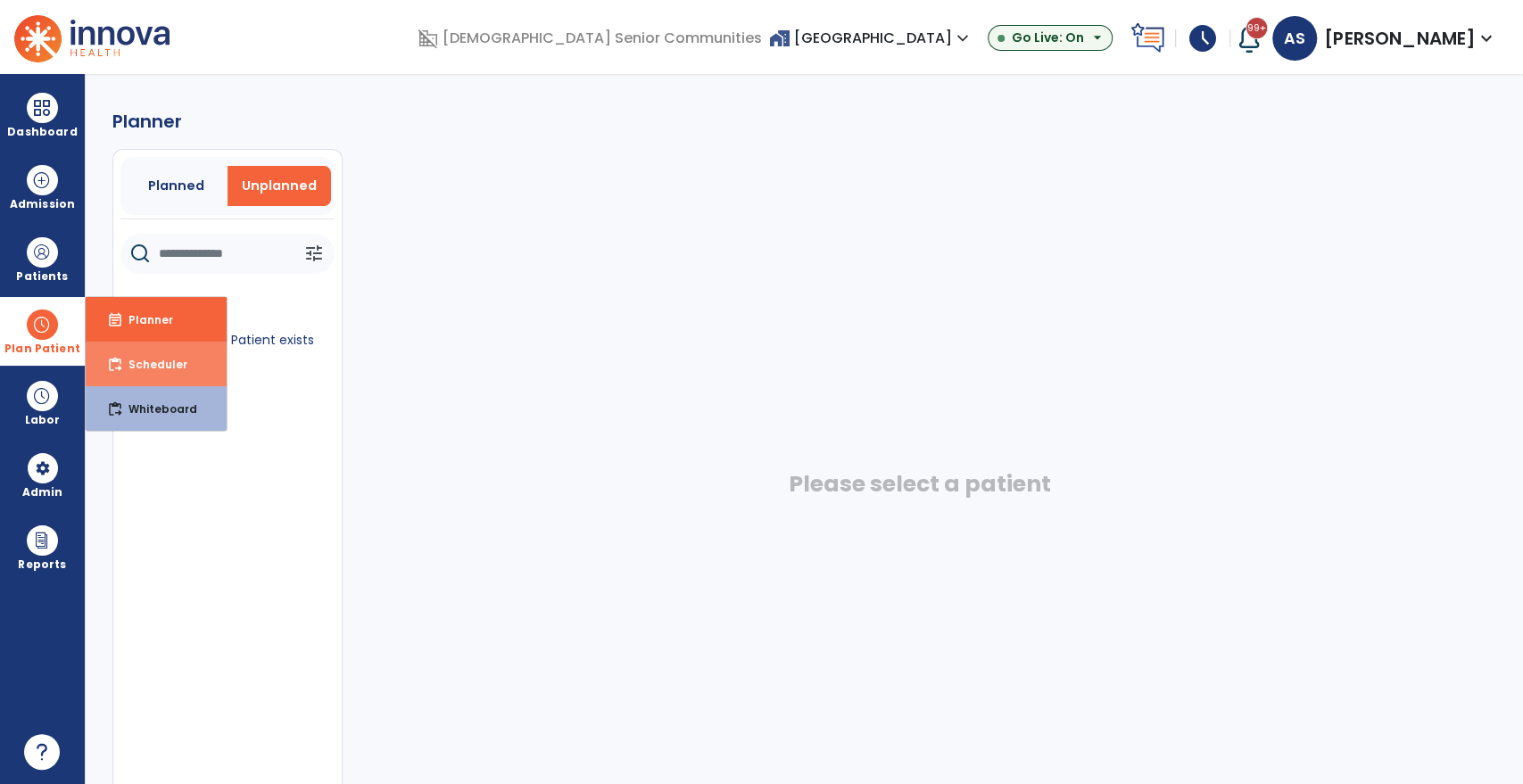 click on "Scheduler" at bounding box center [151, 364] 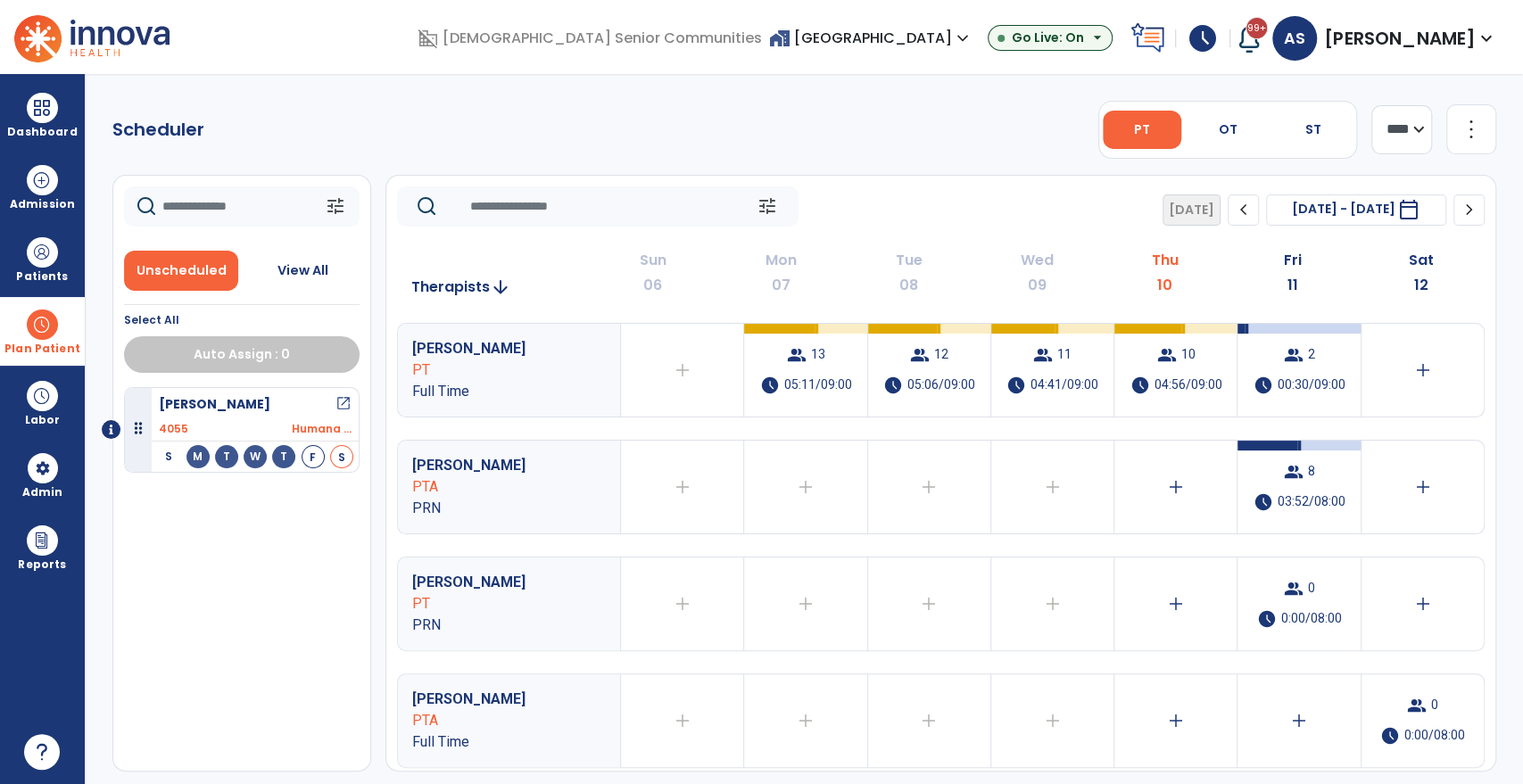 click on "Scheduler   PT   OT   ST  **** *** more_vert  Manage Labor   View All Therapists   Print   tune   Unscheduled   View All  Select All  Auto Assign : 0   Glaeser, Linda   open_in_new  4055 Humana ...  S M T W T F S  tune   Today  chevron_left Jul 6, 2025 - Jul 12, 2025  *********  calendar_today  chevron_right   Therapists  arrow_downward Sun  06  Mon  07  Tue  08  Wed  09  Thu  10  Fri  11  Sat  12  Haddad, Caroline PT Full Time  add  Therapist not available for the day  group  13  schedule  05:11/09:00   group  12  schedule  05:06/09:00   group  11  schedule  04:41/09:00   group  10  schedule  04:56/09:00   group  2  schedule  00:30/09:00   add  Scates, Jarah PTA PRN  add  Therapist not available for the day  add  Therapist not available for the day  add  Therapist not available for the day  add  Therapist not available for the day  add   group  8  schedule  03:52/08:00   add  Garcia, Katherine PT PRN  add  Therapist not available for the day  add  Therapist not available for the day  add   add   add  0 PTA" at bounding box center [804, 429] 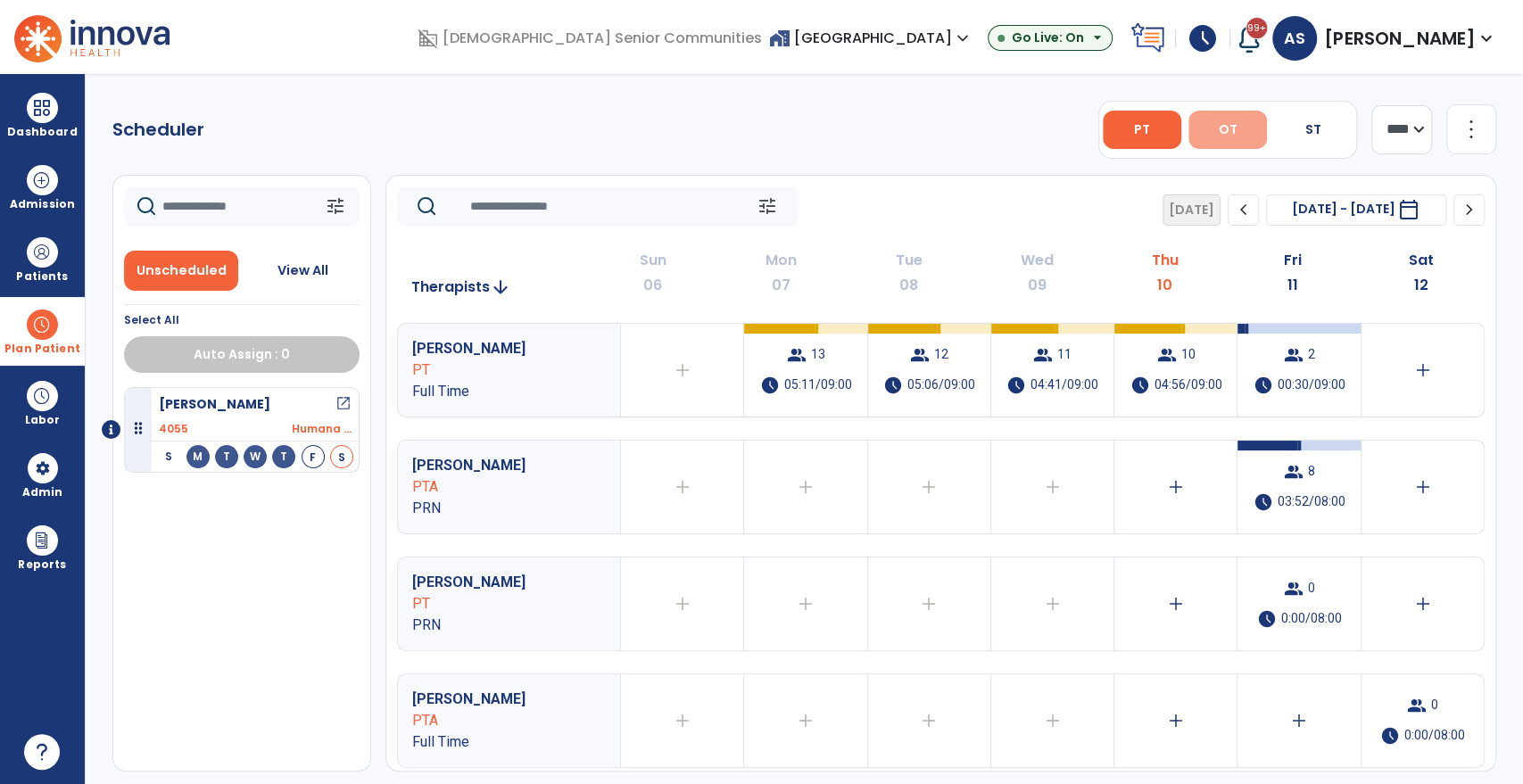 click on "OT" at bounding box center (1228, 129) 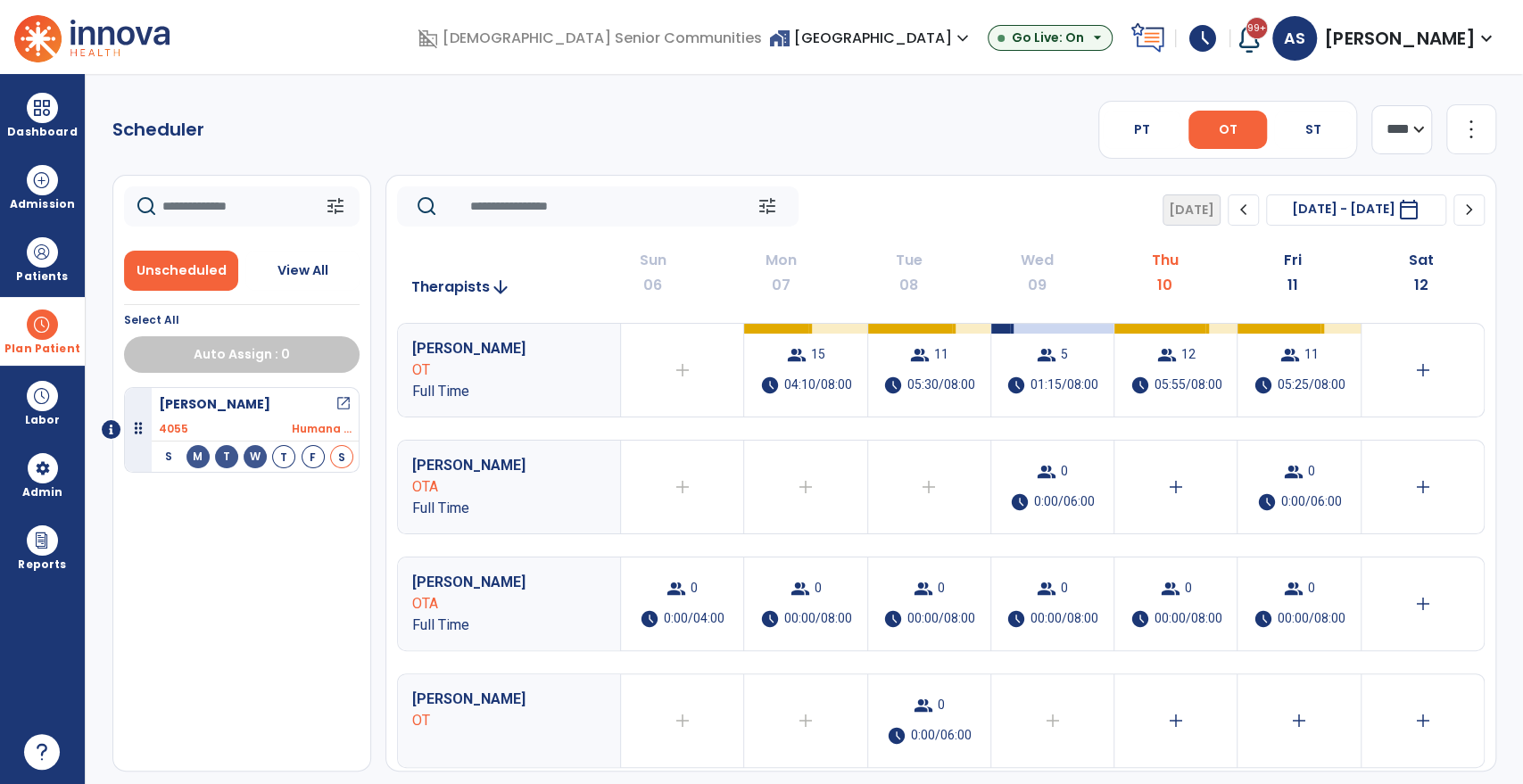 click on "08" 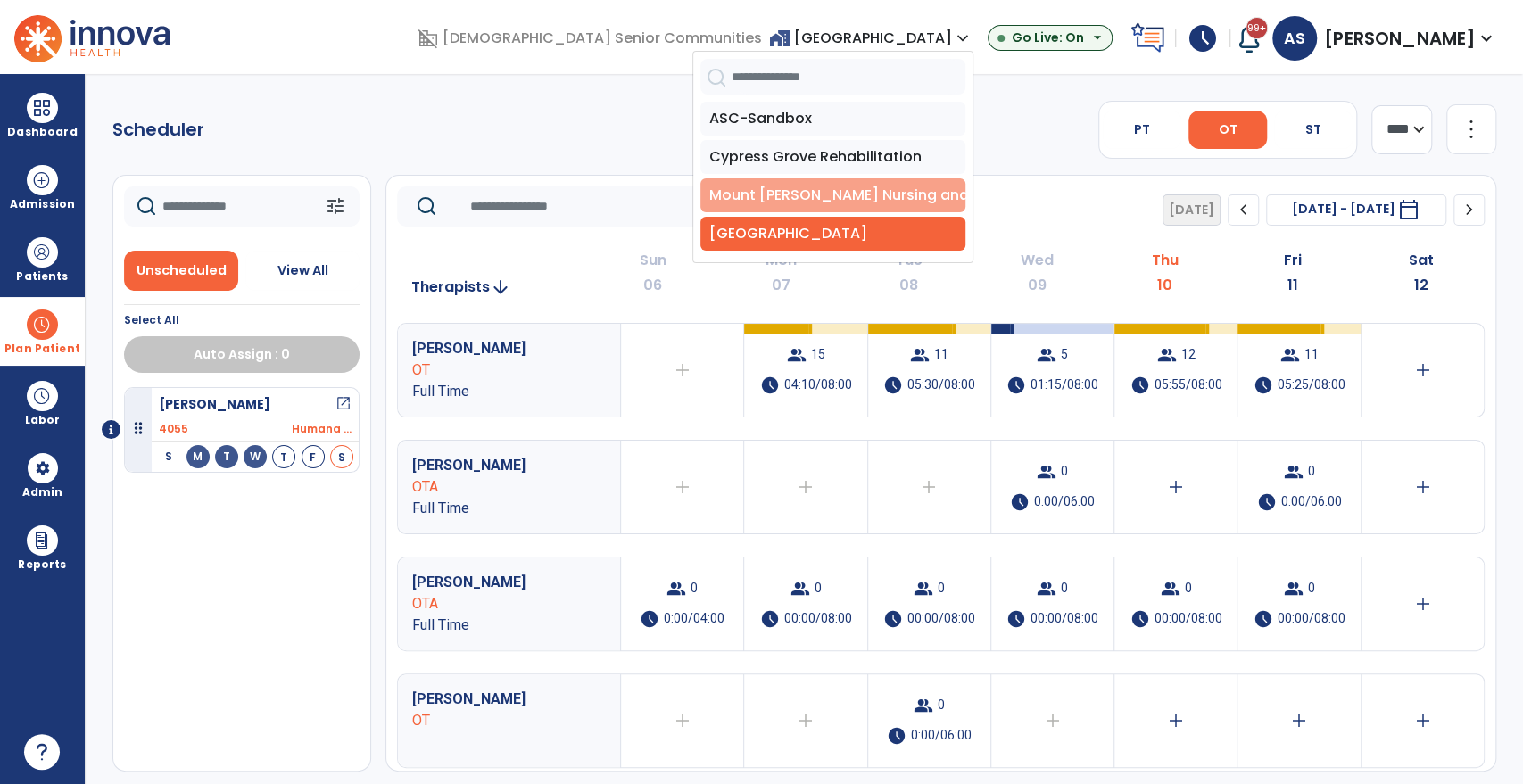 click on "Mount [PERSON_NAME] Nursing and Rehab" at bounding box center (832, 195) 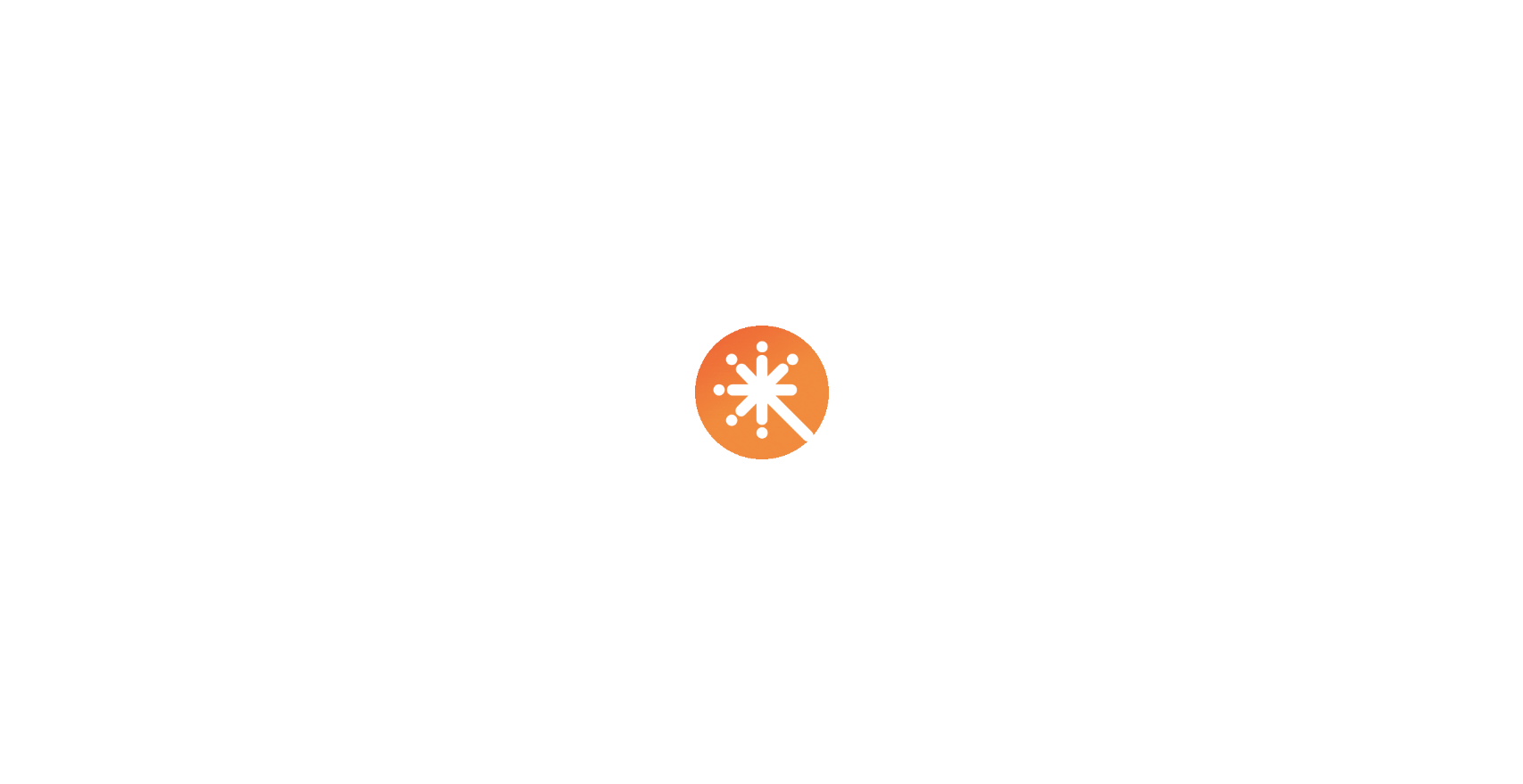 scroll, scrollTop: 0, scrollLeft: 0, axis: both 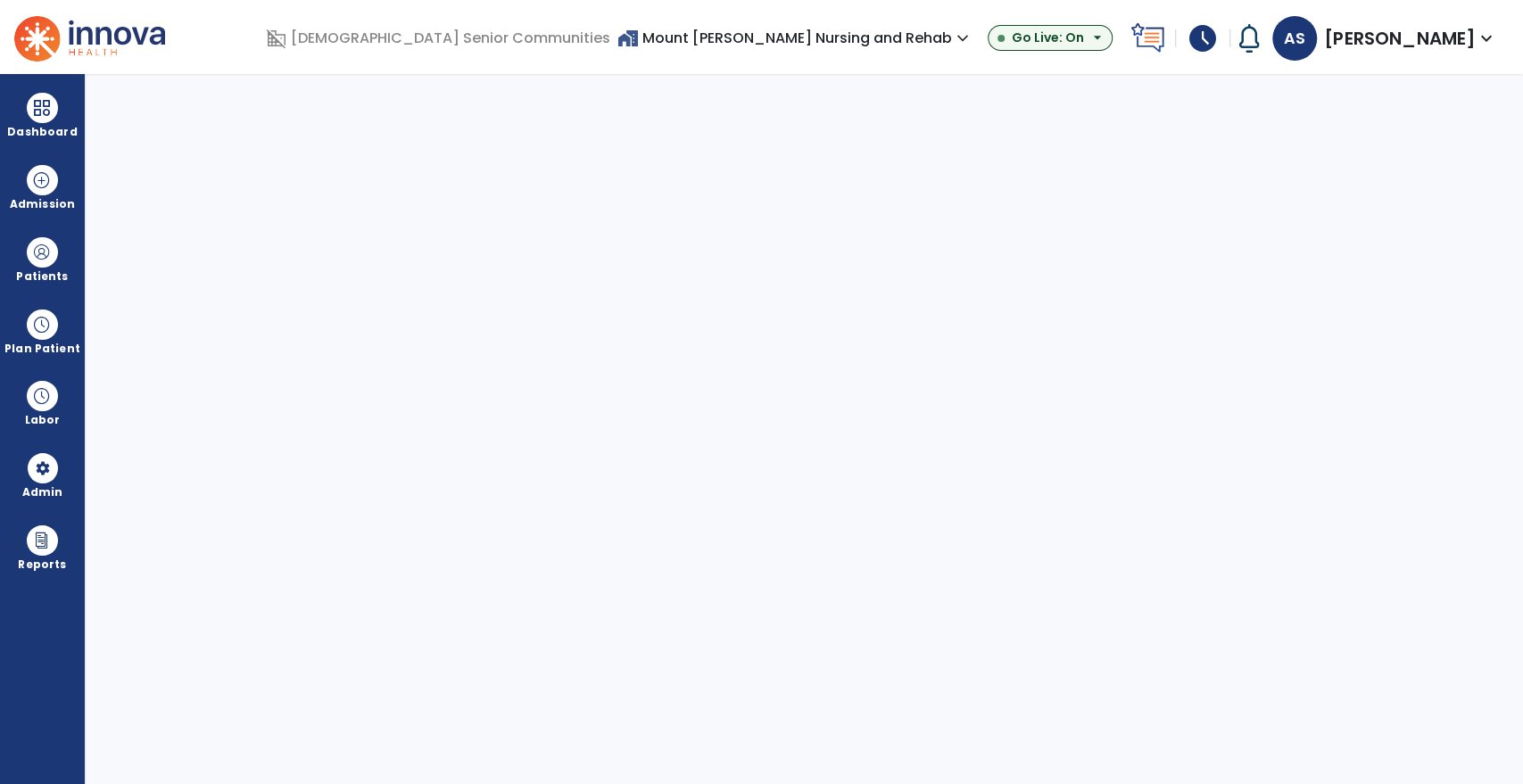 select on "***" 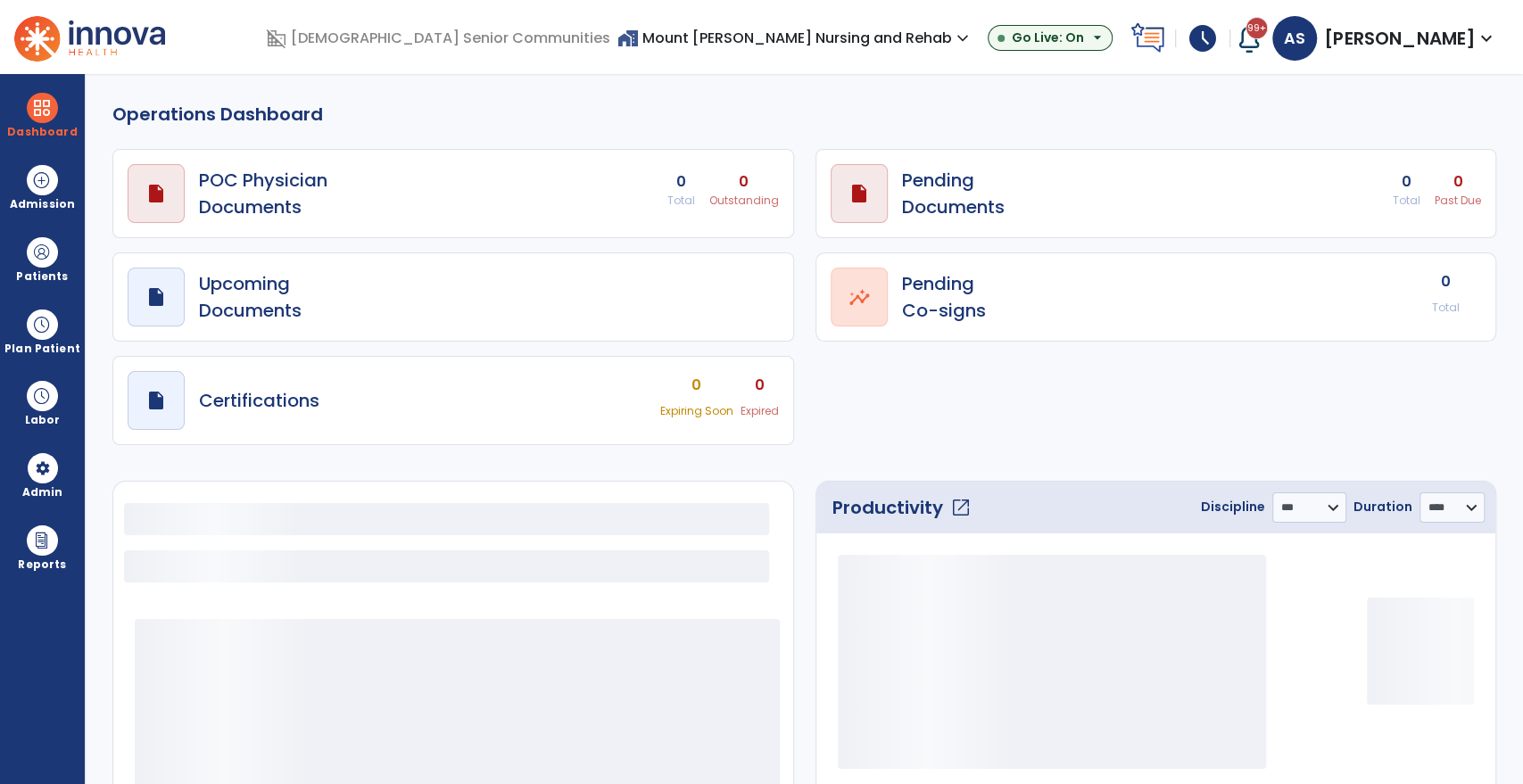 select on "***" 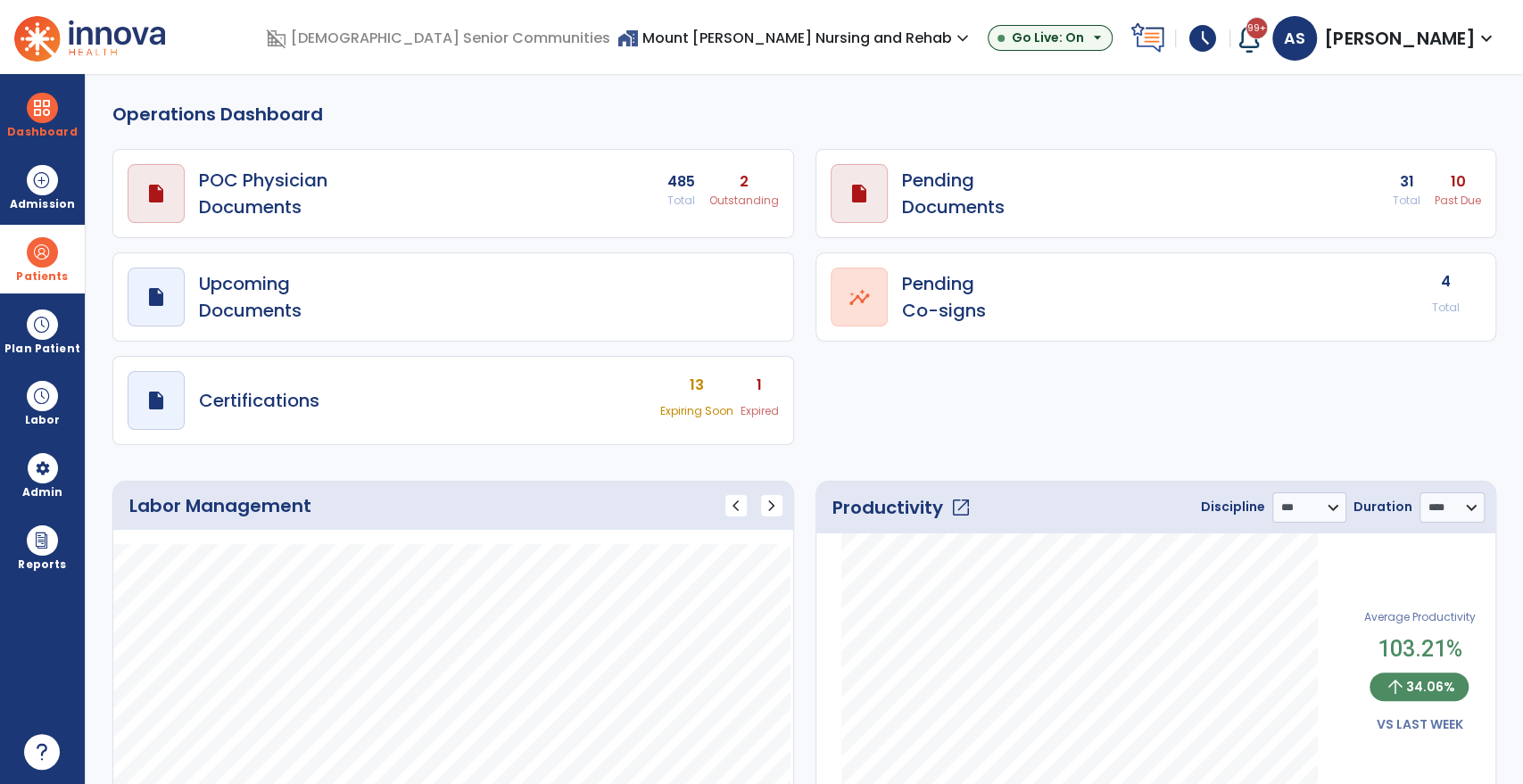 click on "Patients" at bounding box center (42, 259) 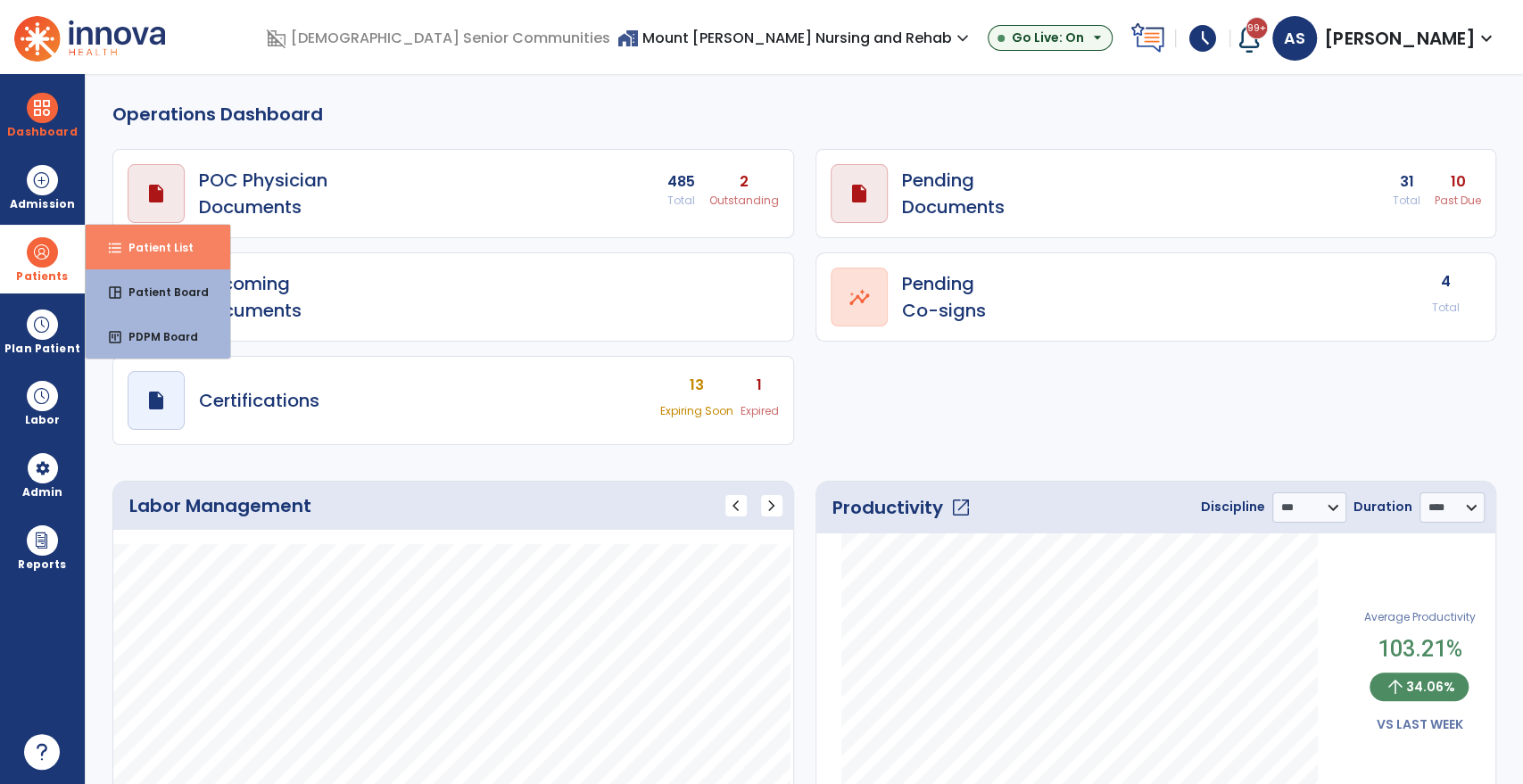 click on "format_list_bulleted  Patient List" at bounding box center (158, 247) 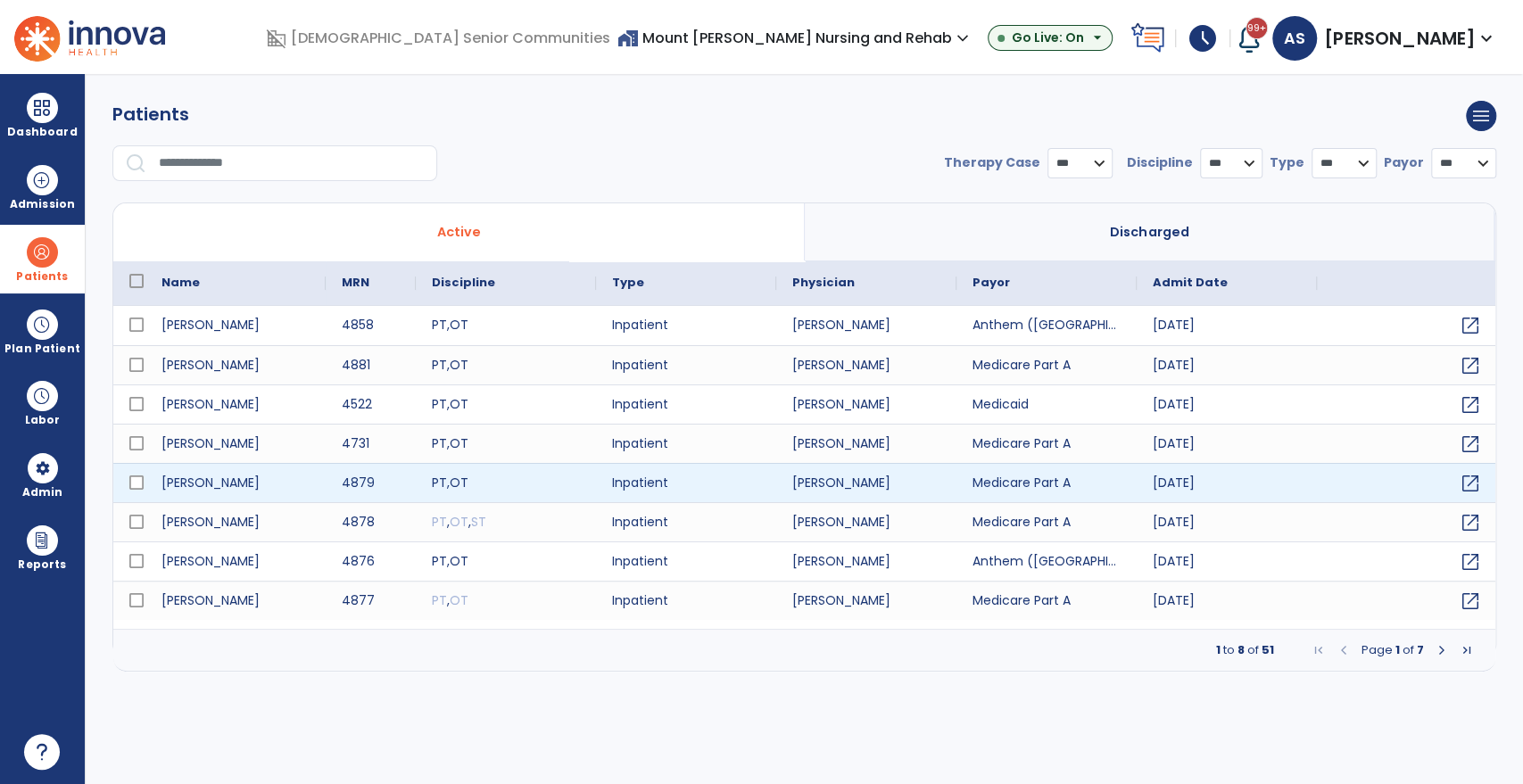 select on "***" 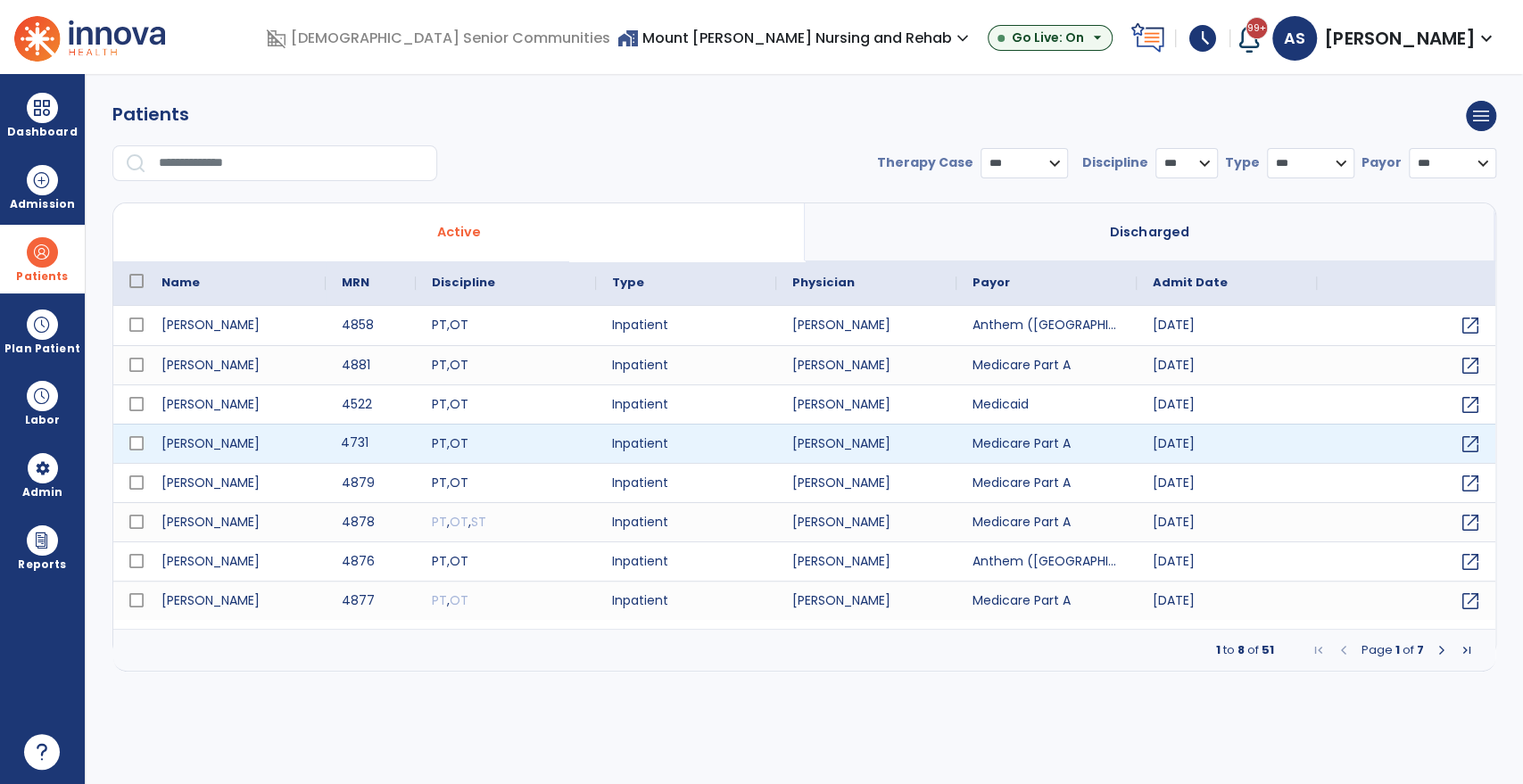 click on "4731" at bounding box center (370, 443) 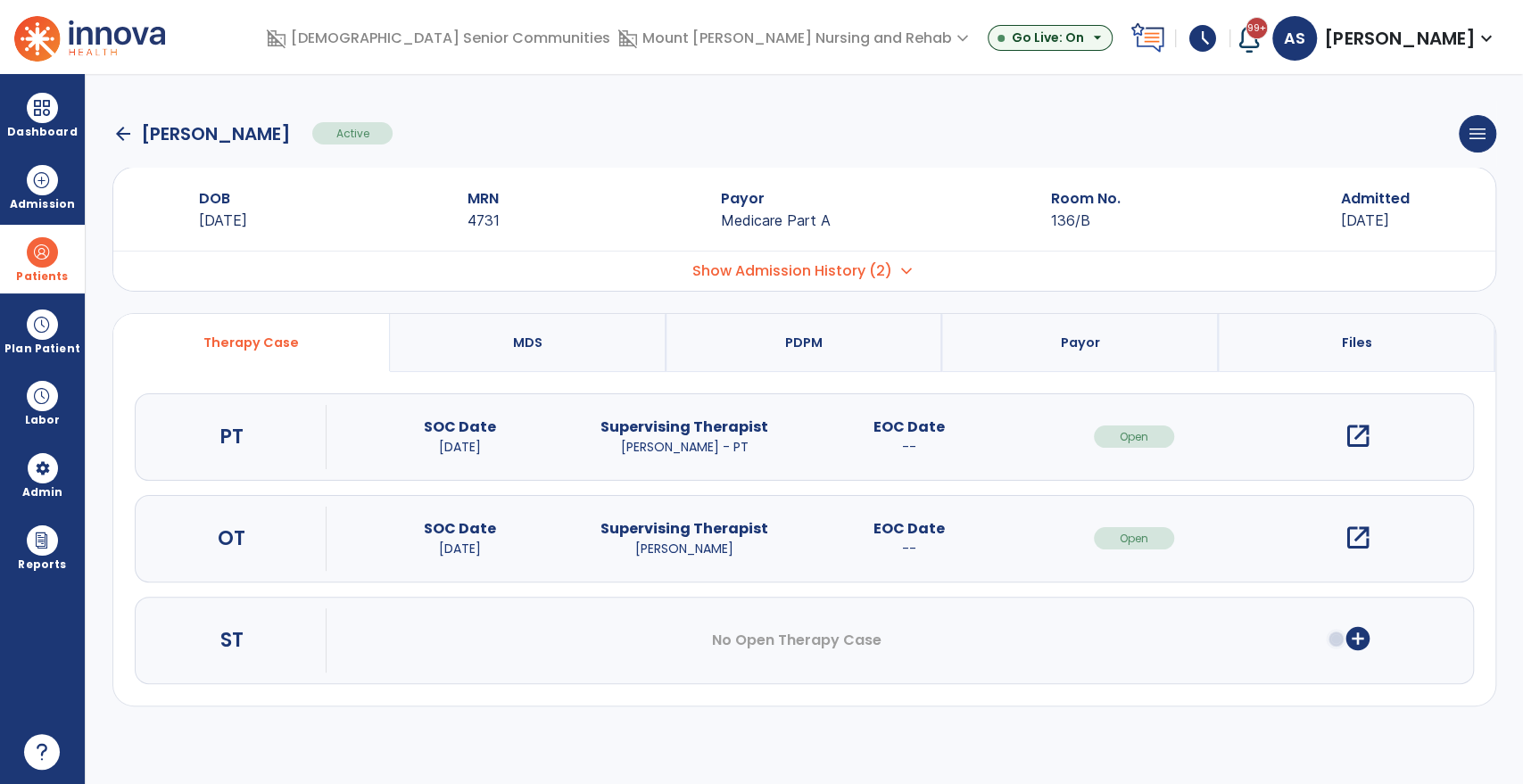click on "open_in_new" at bounding box center [1358, 436] 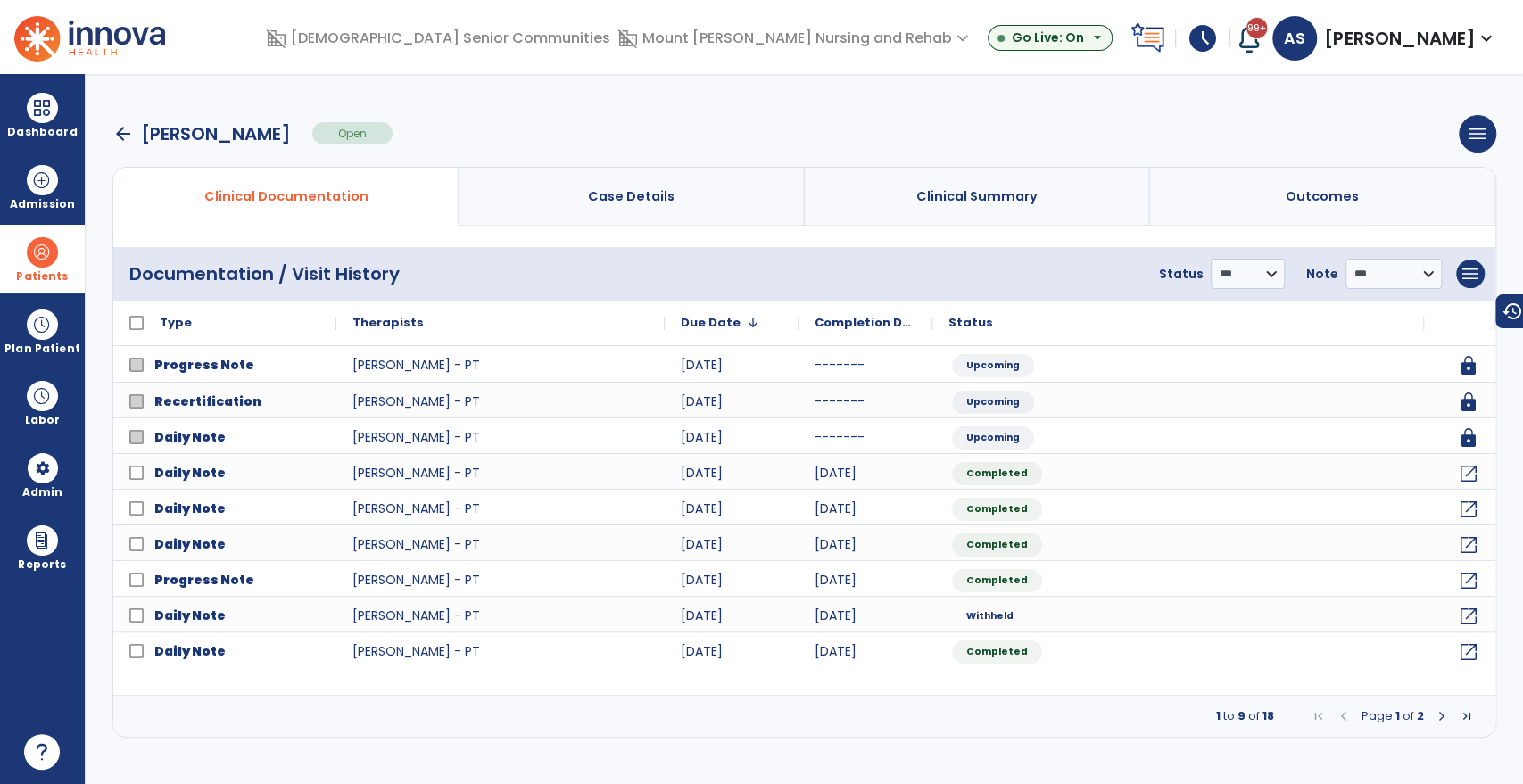click at bounding box center (1442, 716) 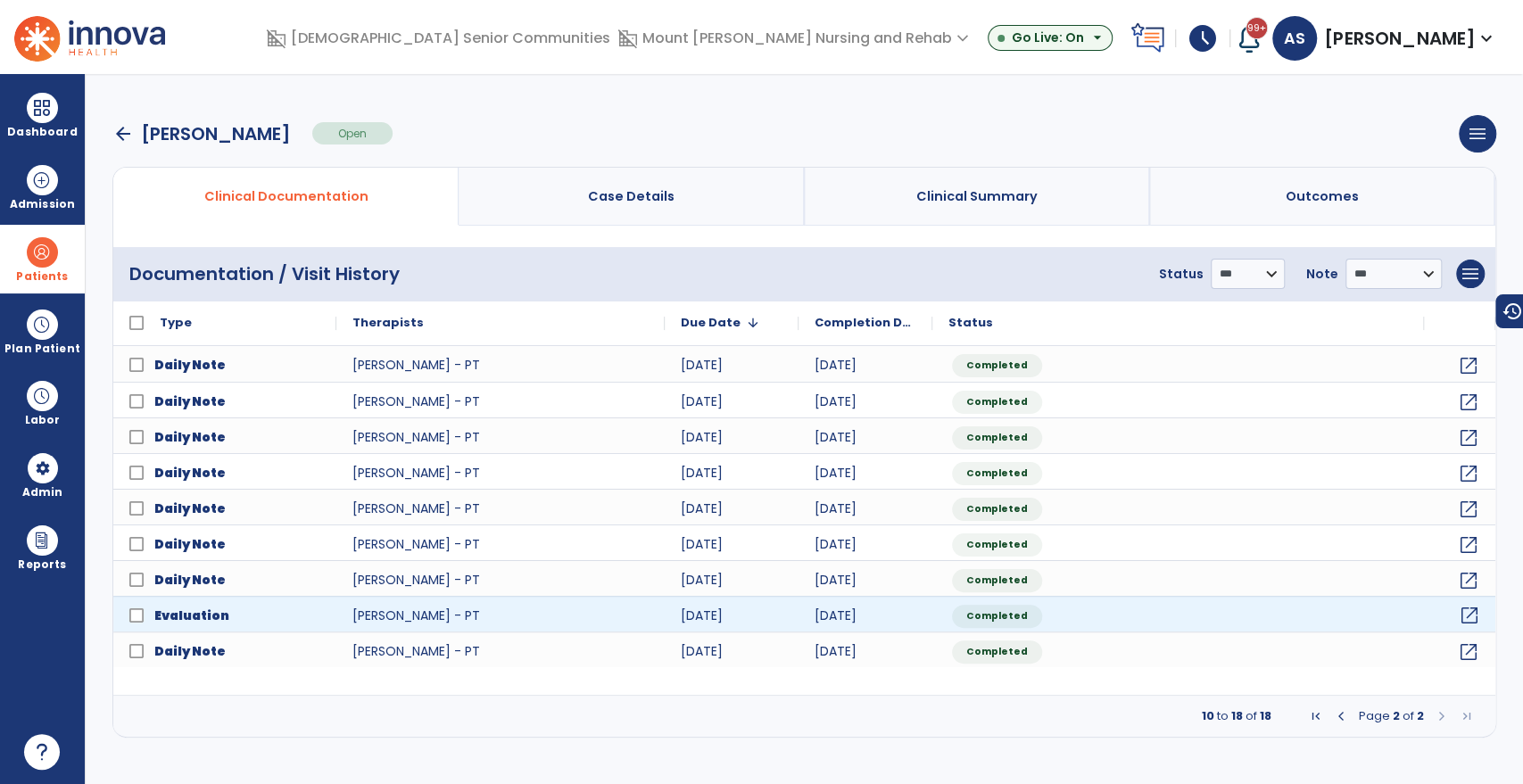 click on "open_in_new" 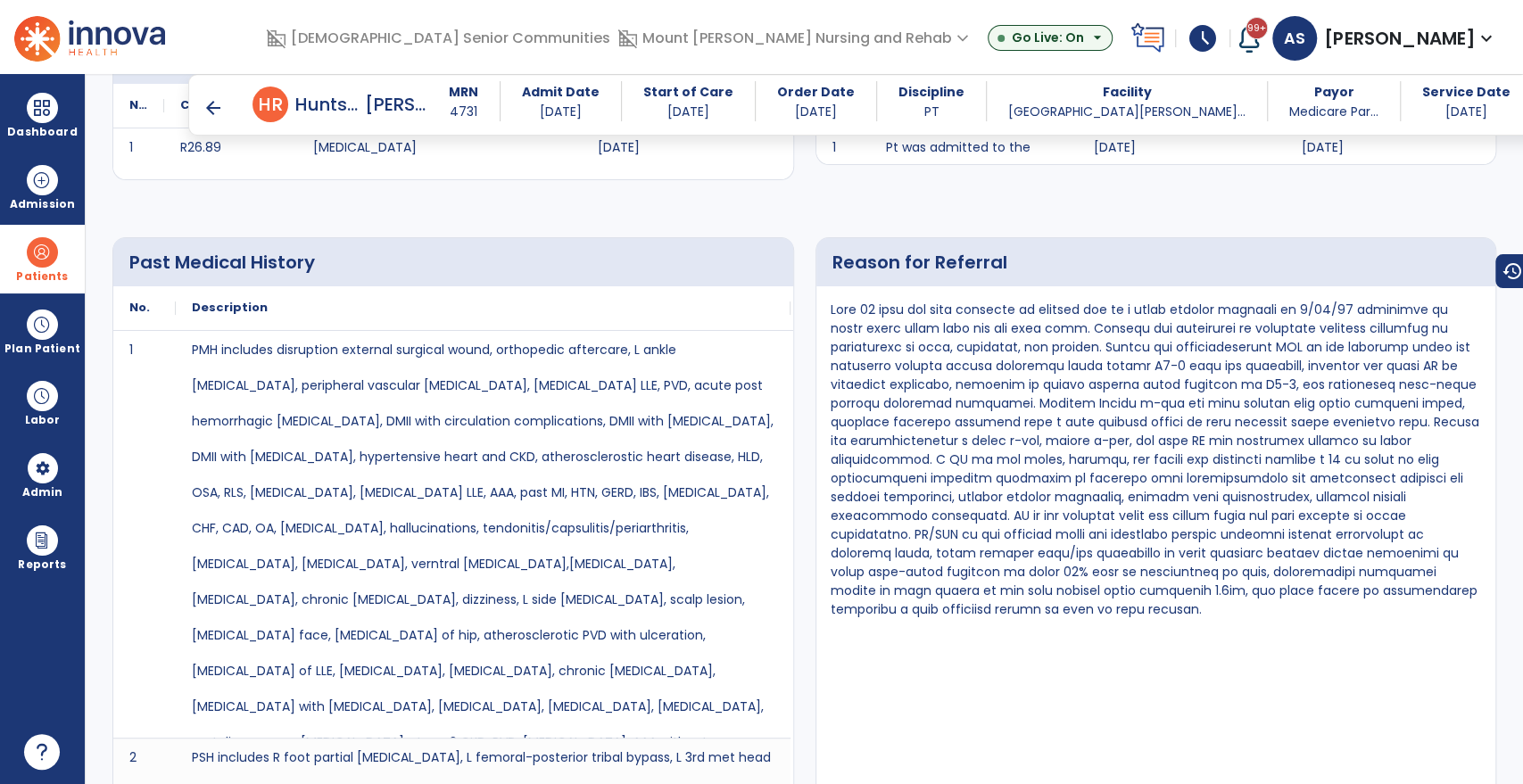 scroll, scrollTop: 99, scrollLeft: 0, axis: vertical 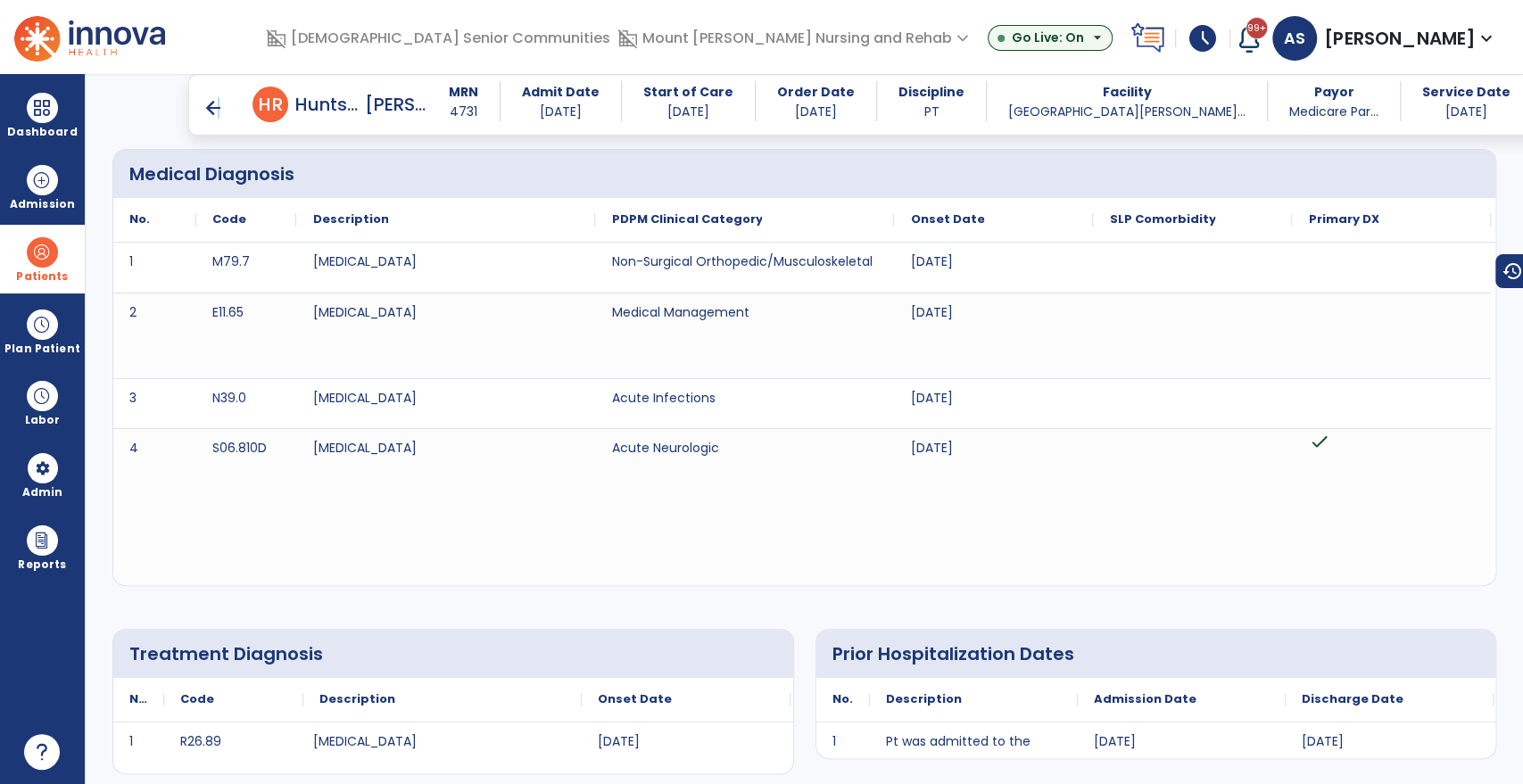 click on "arrow_back" at bounding box center (213, 108) 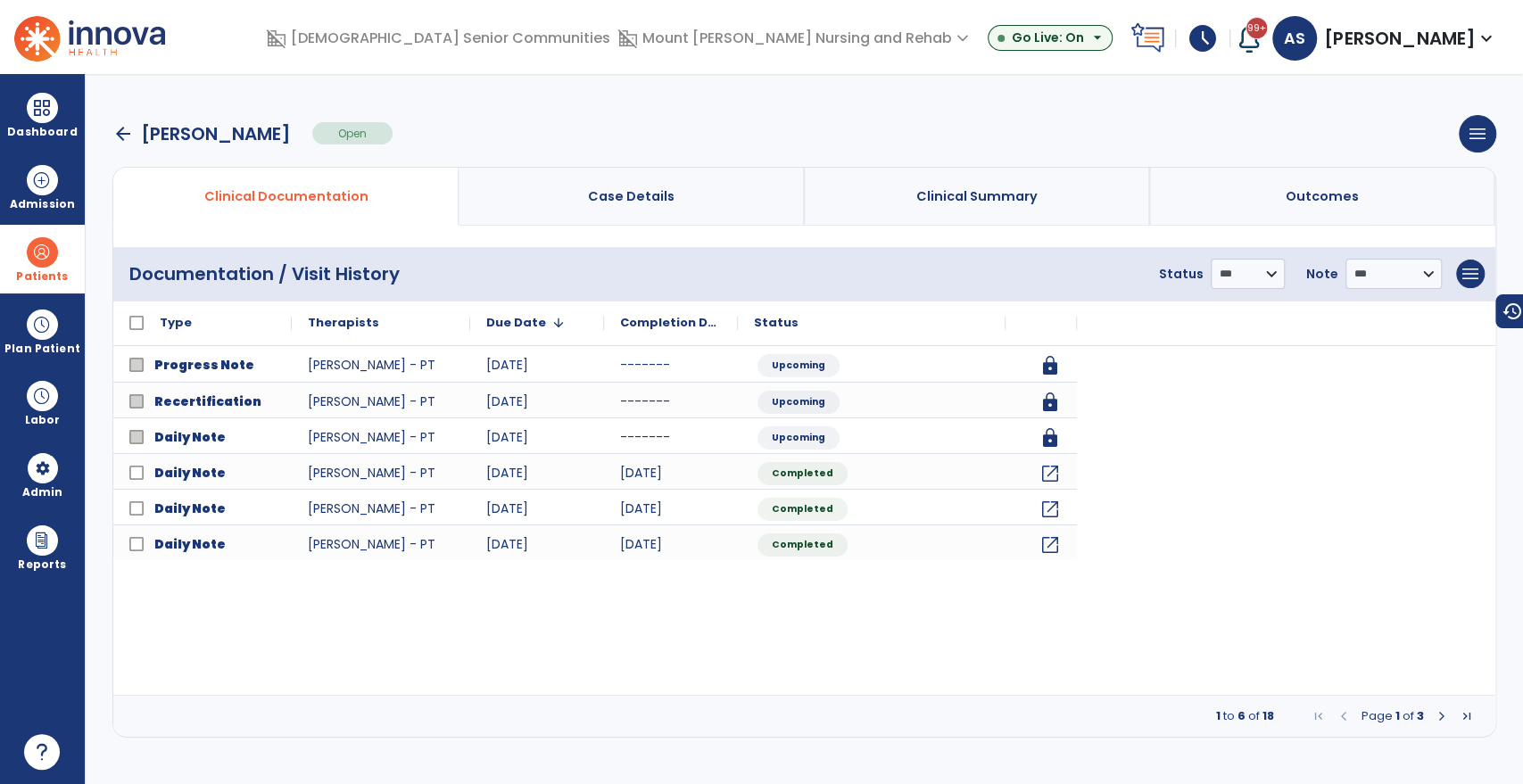 scroll, scrollTop: 0, scrollLeft: 0, axis: both 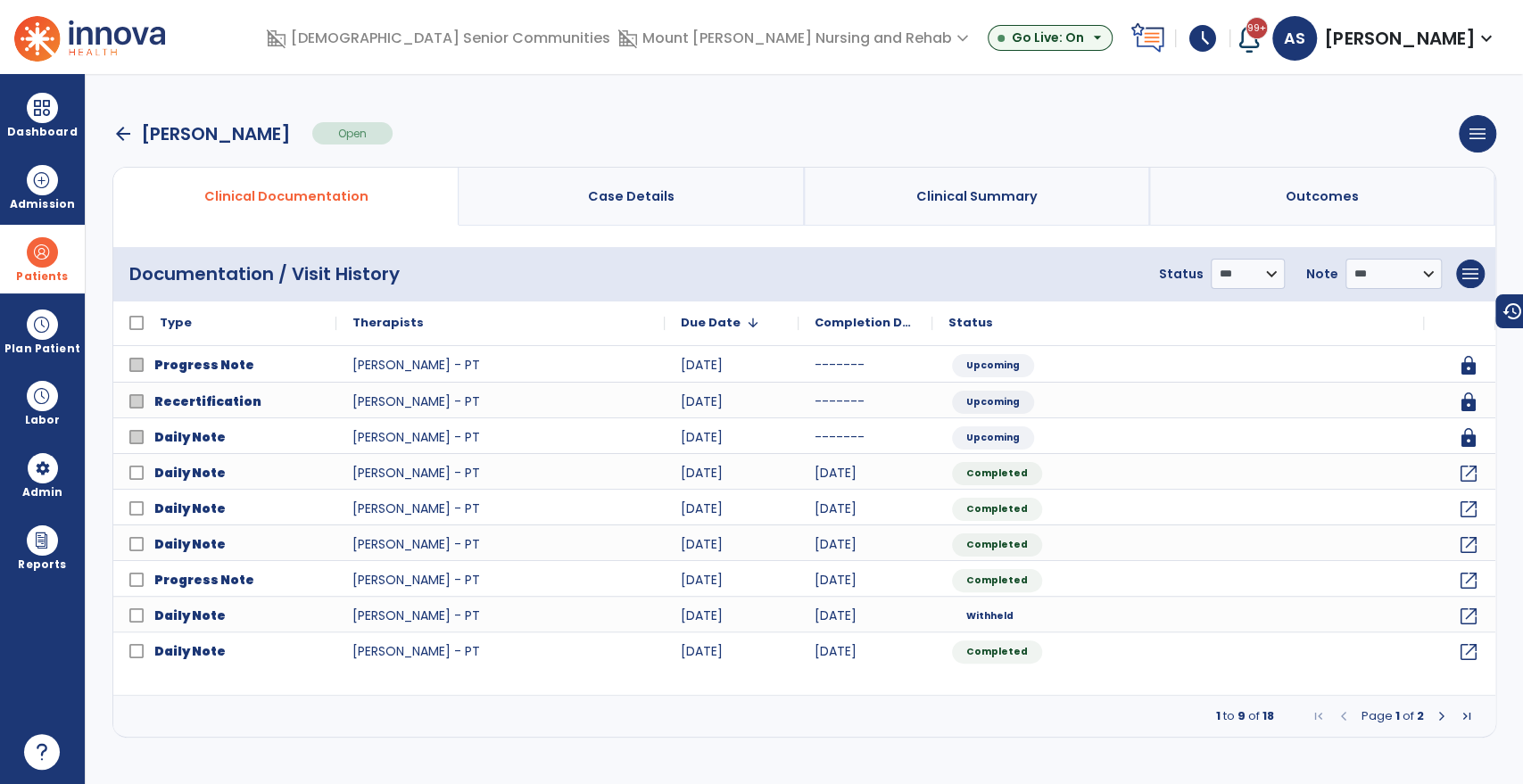 click on "arrow_back" at bounding box center [123, 134] 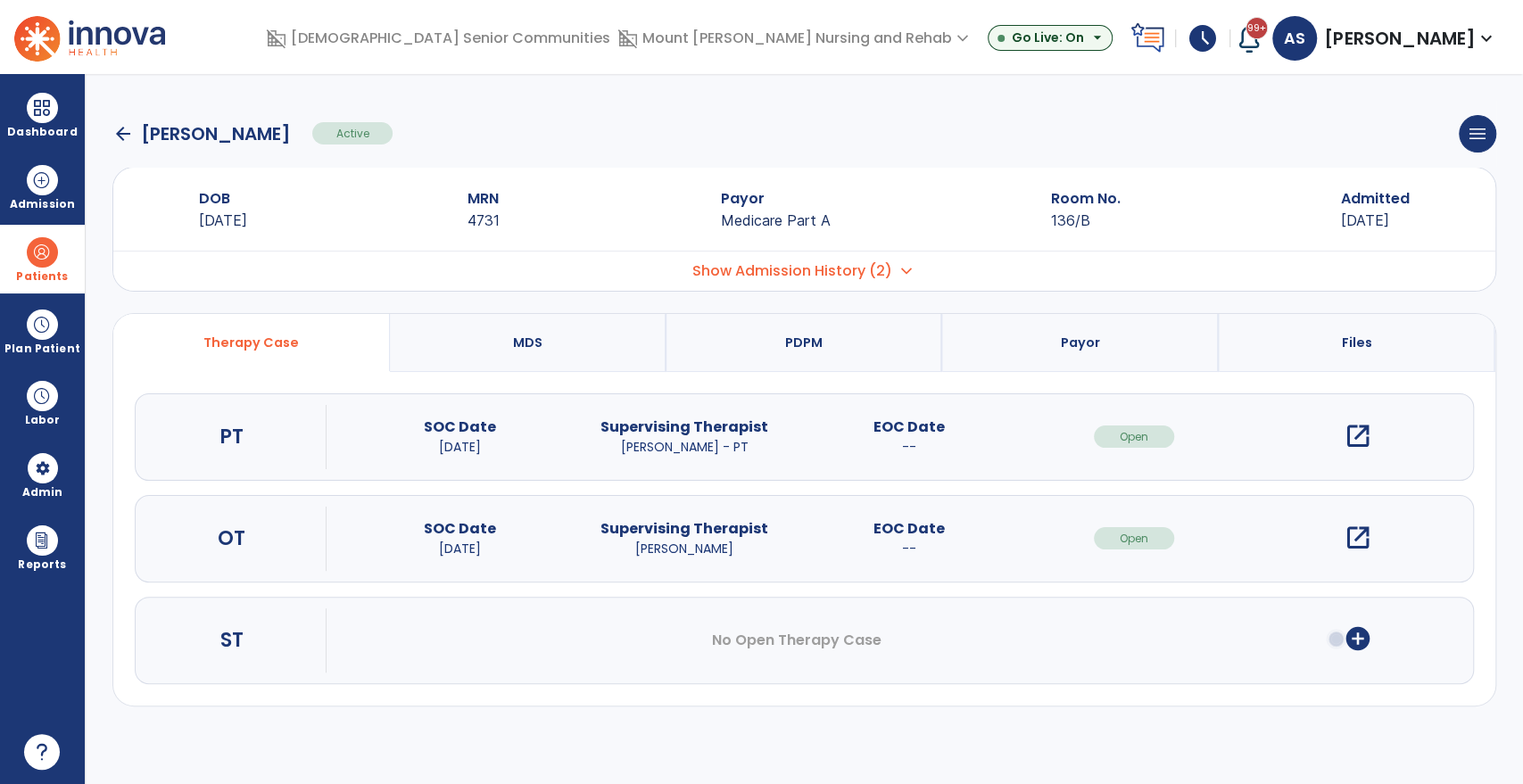 click on "open_in_new" at bounding box center (1358, 538) 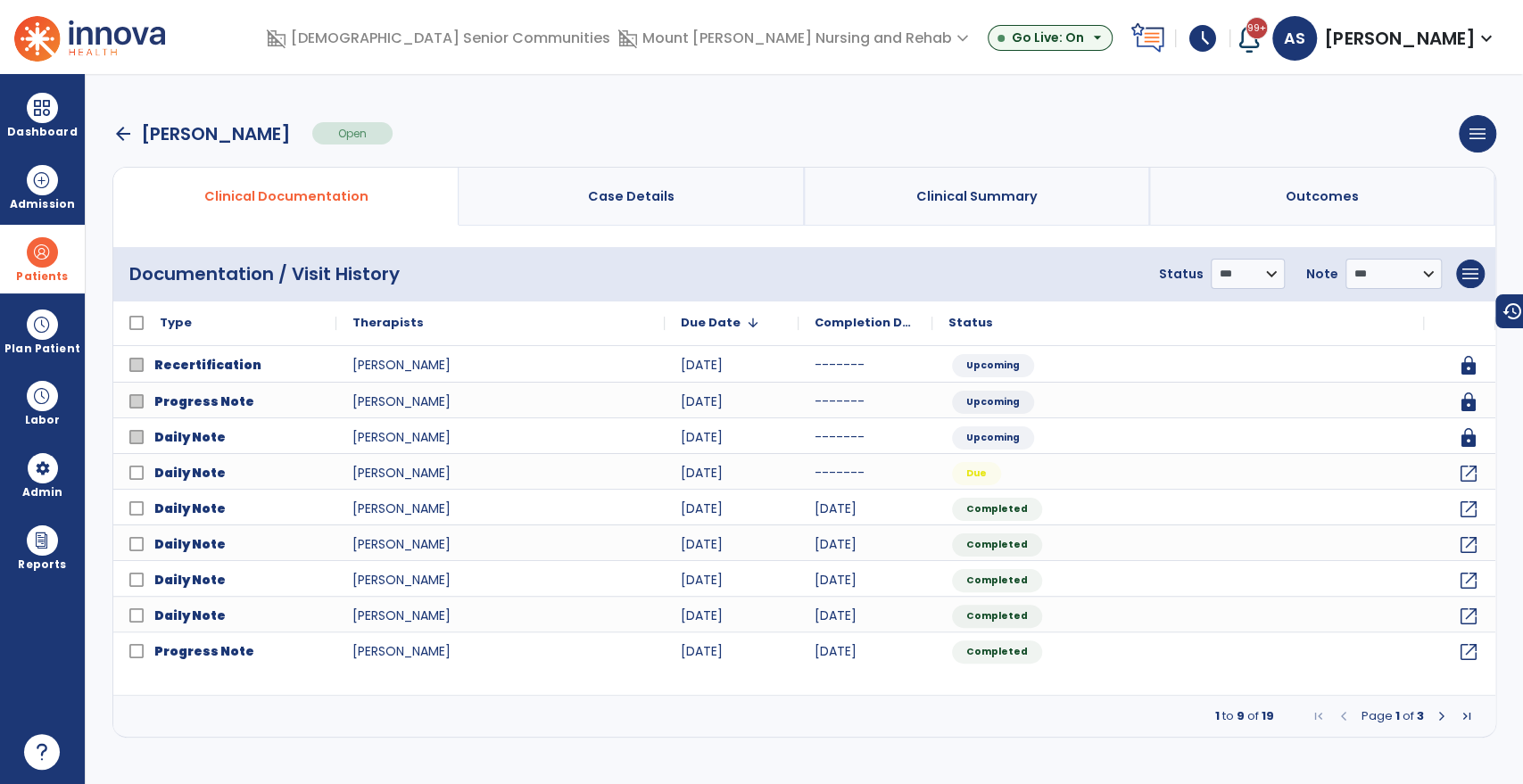 click at bounding box center [1442, 716] 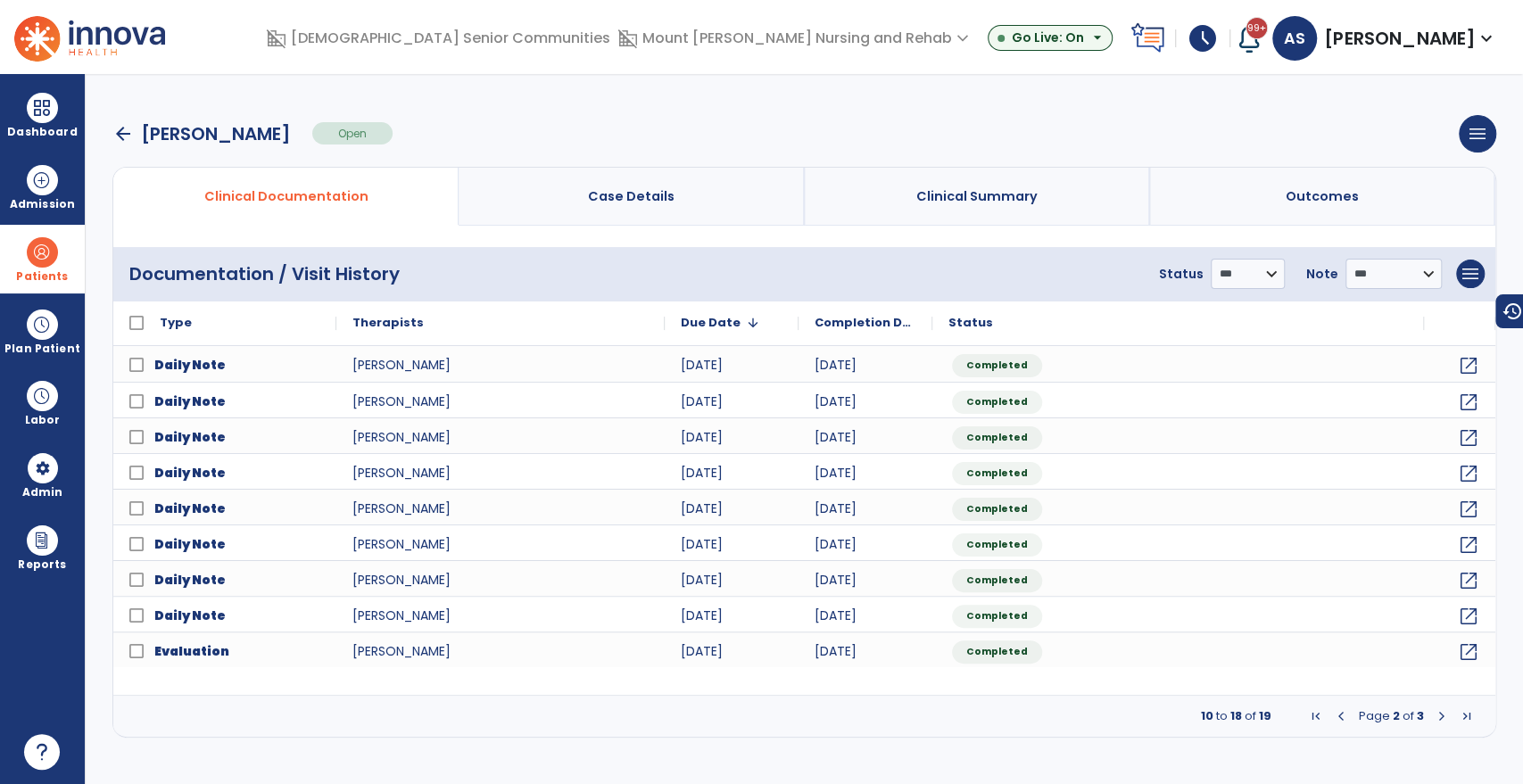 click at bounding box center [1442, 716] 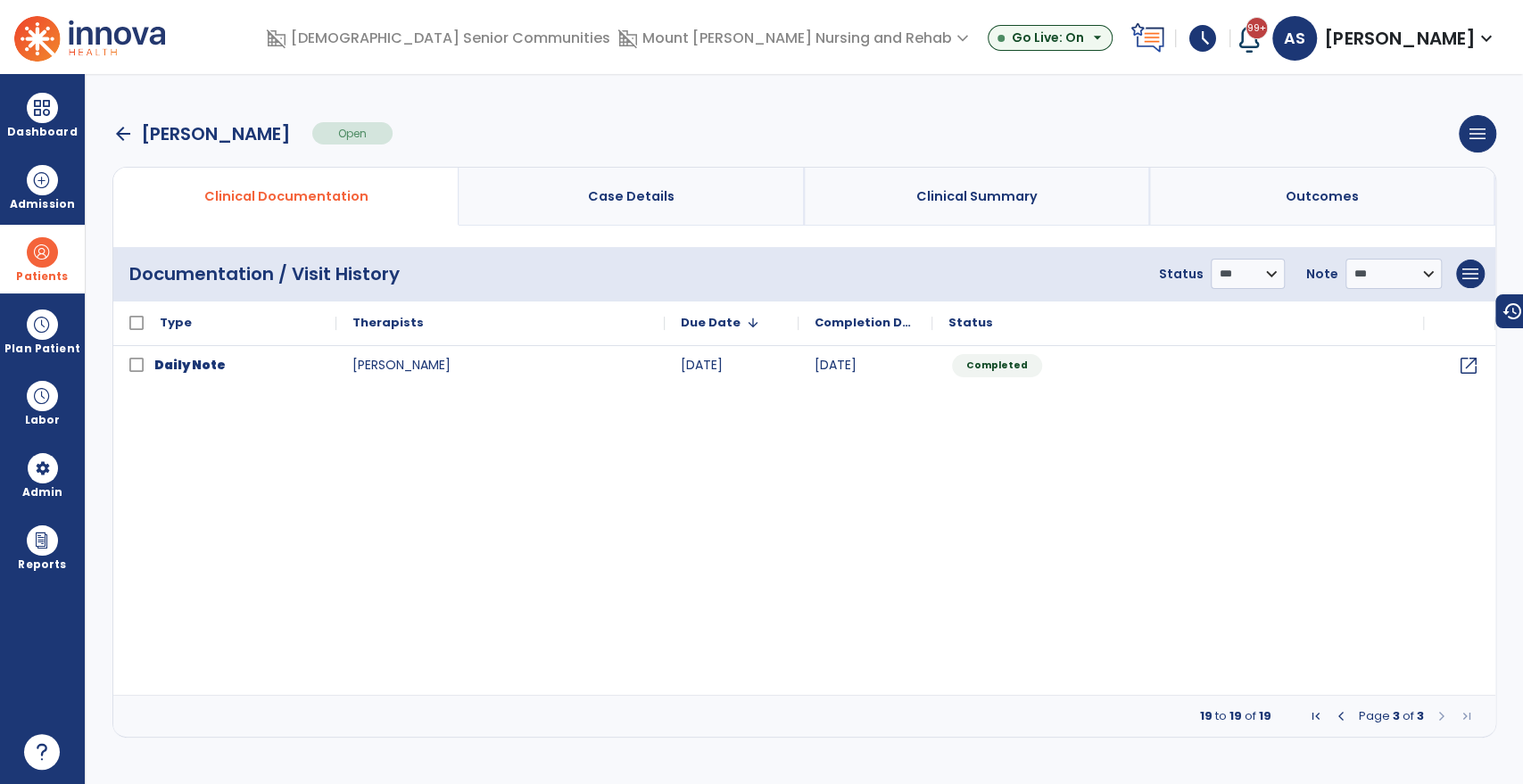 click at bounding box center [1341, 716] 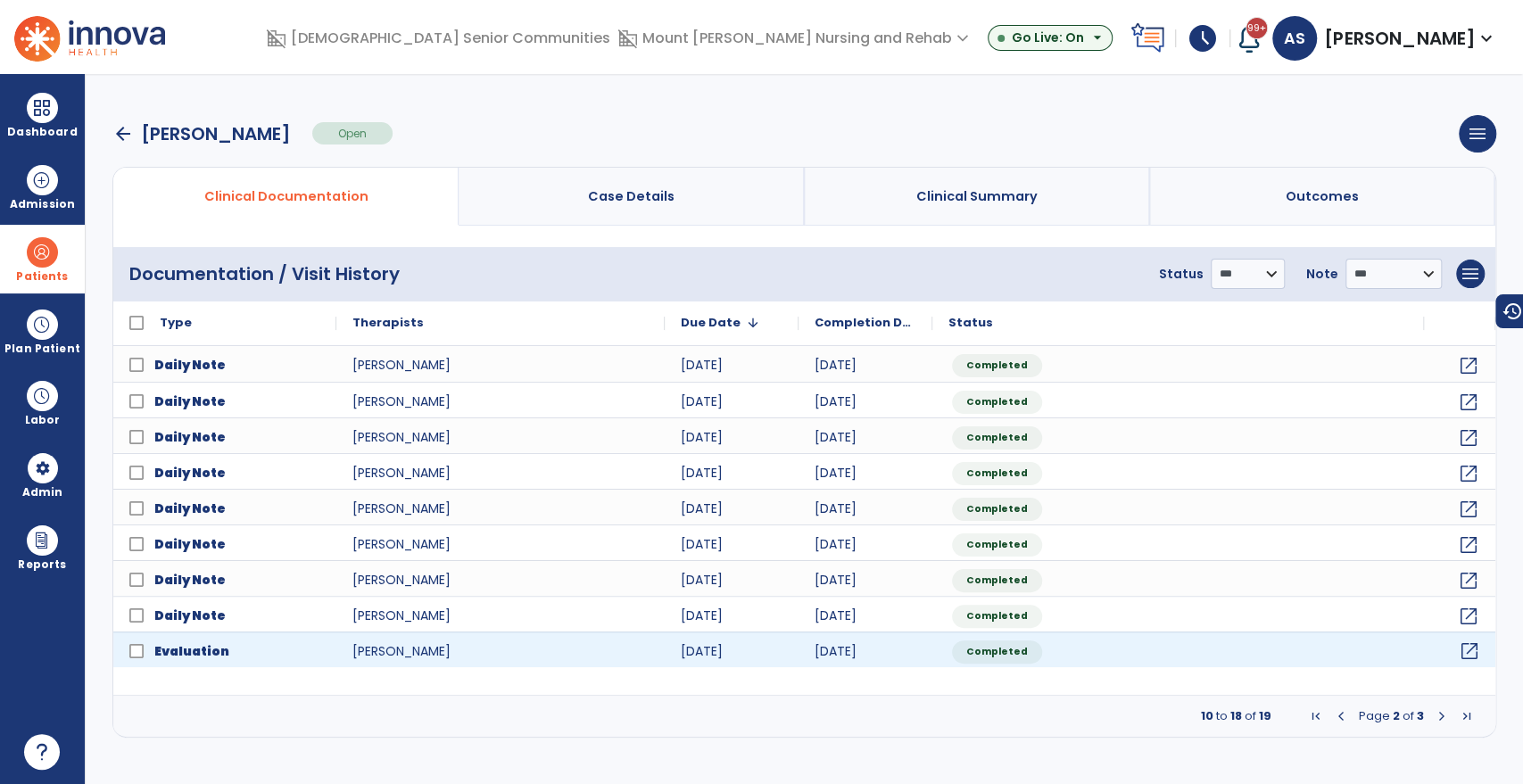 click on "open_in_new" 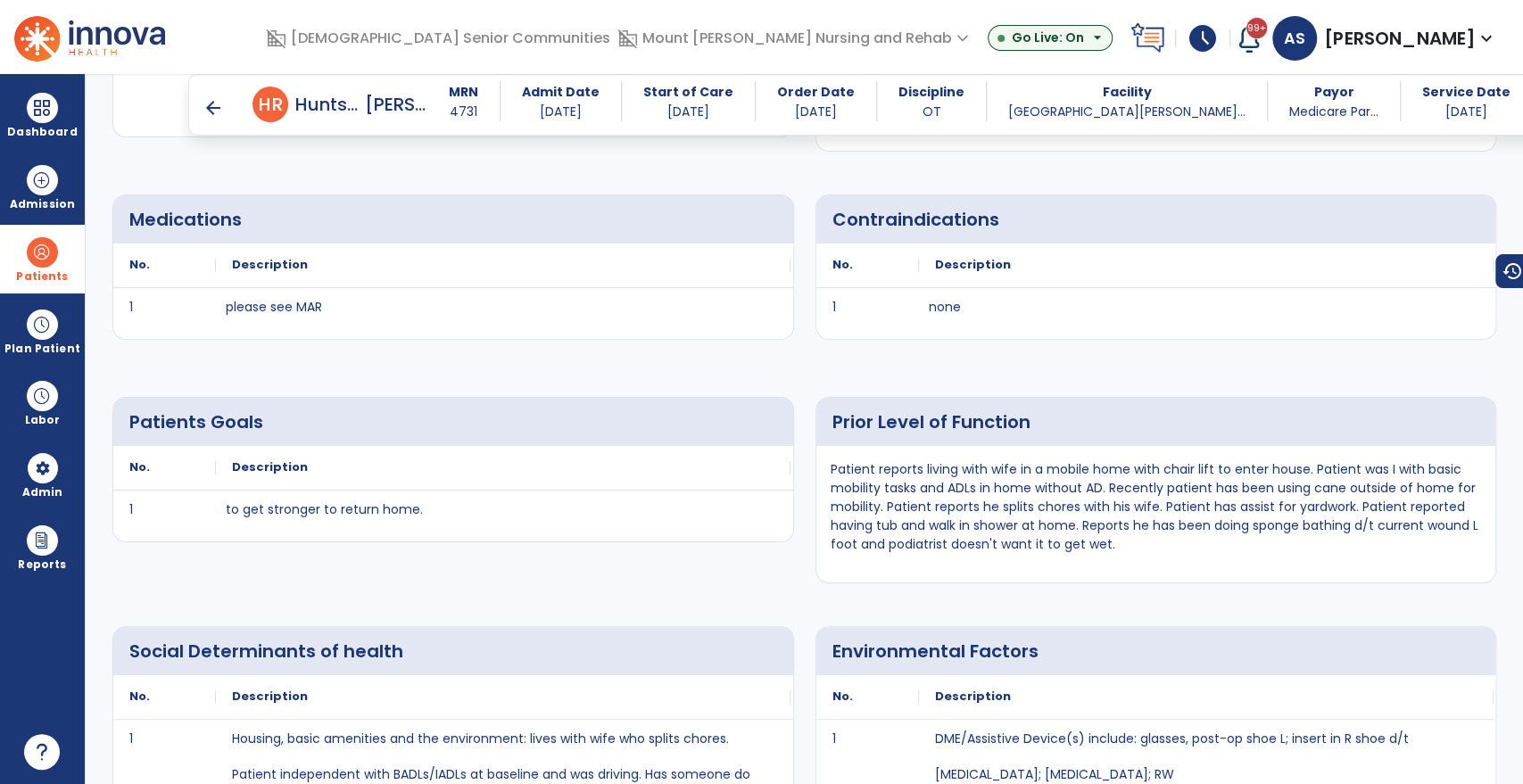 scroll, scrollTop: 1262, scrollLeft: 0, axis: vertical 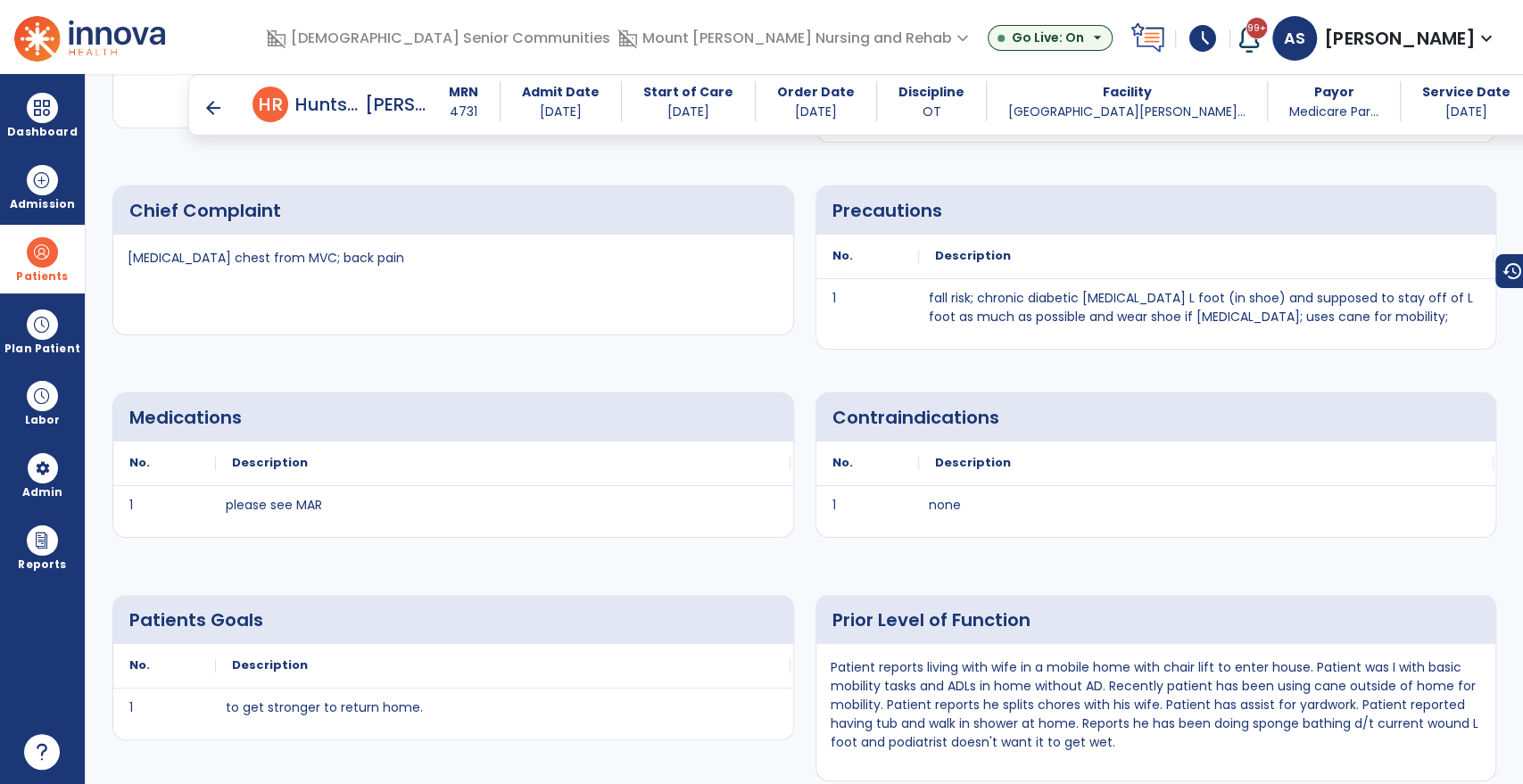 click on "arrow_back" at bounding box center (213, 108) 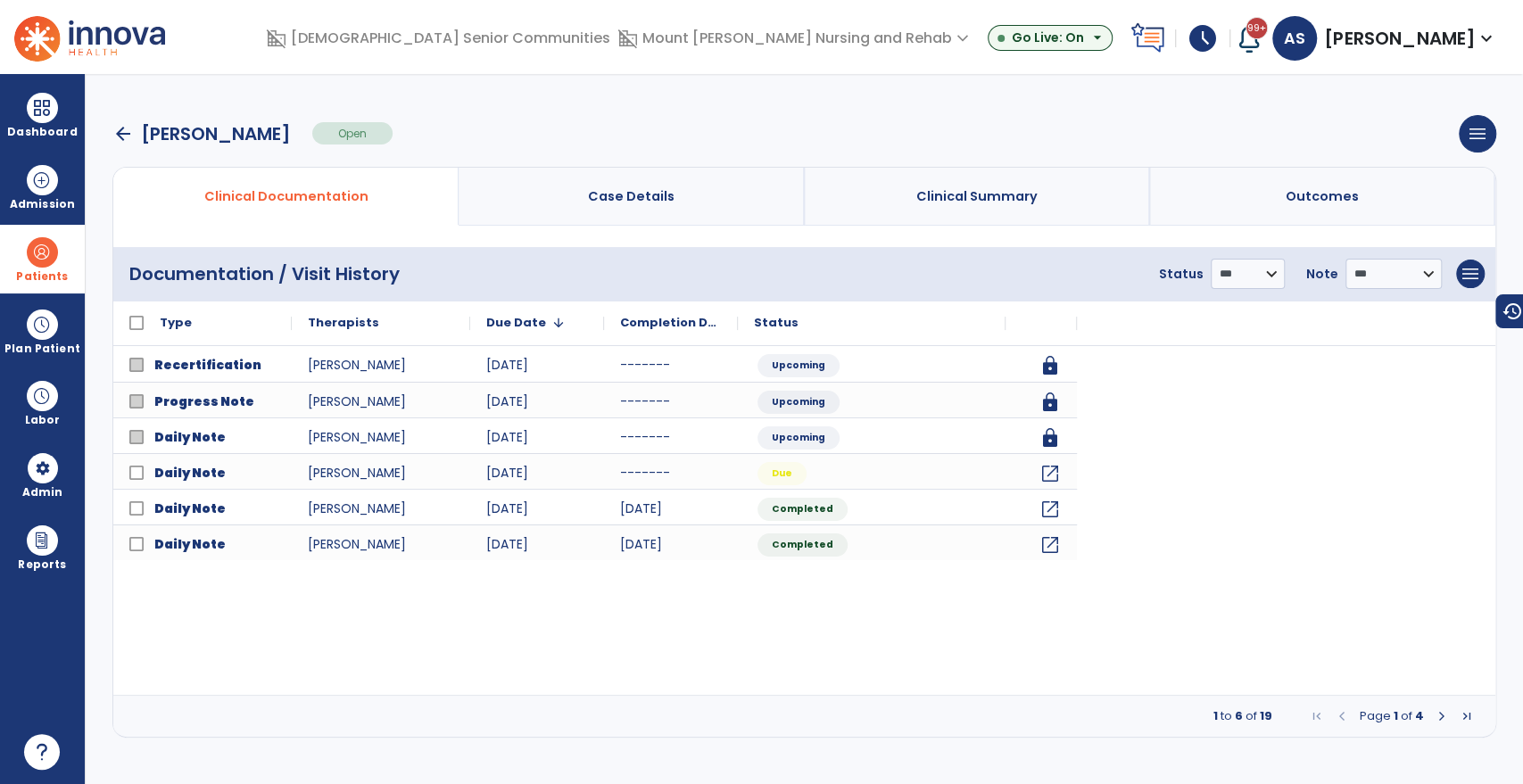 scroll, scrollTop: 0, scrollLeft: 0, axis: both 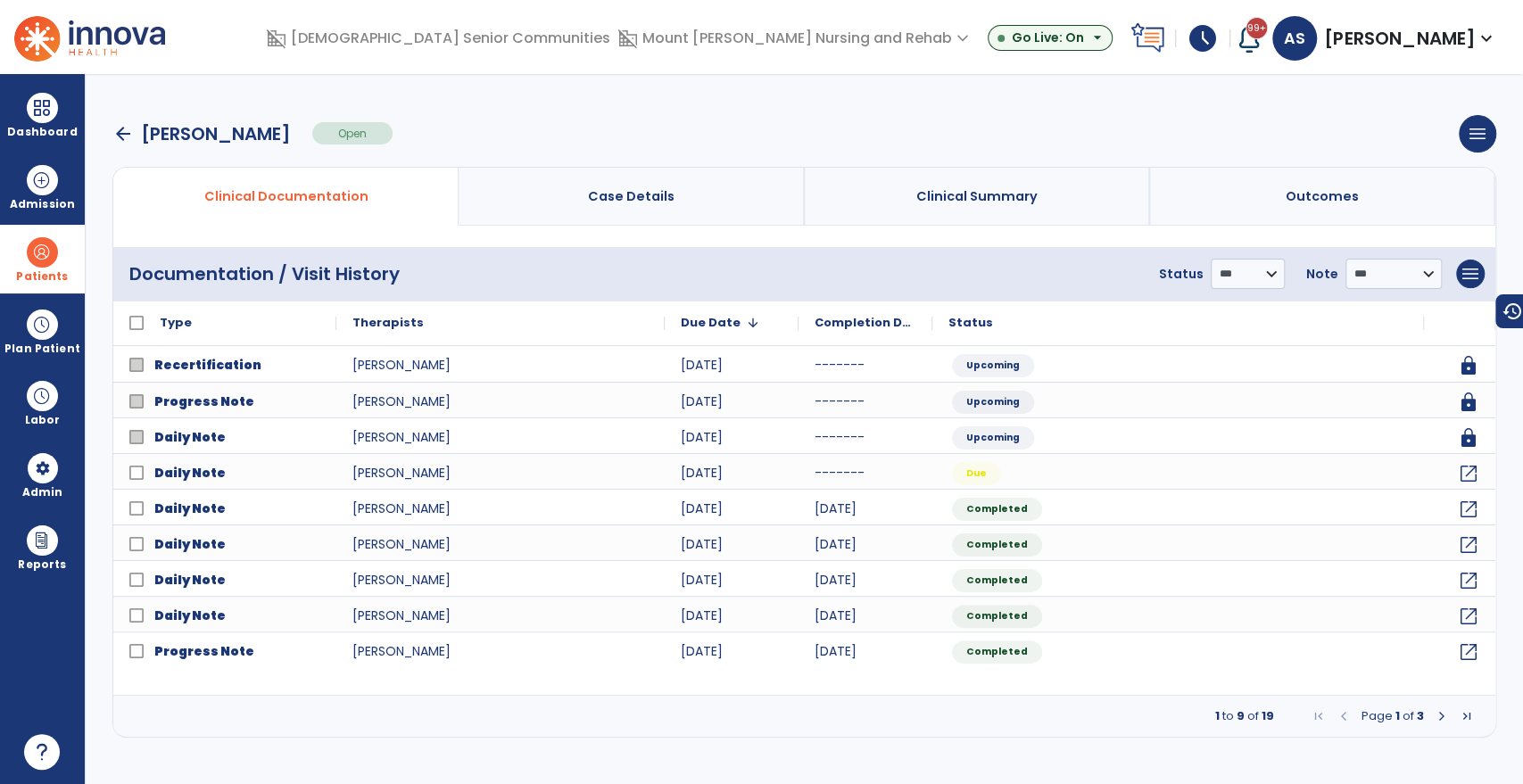 click on "arrow_back" at bounding box center [123, 134] 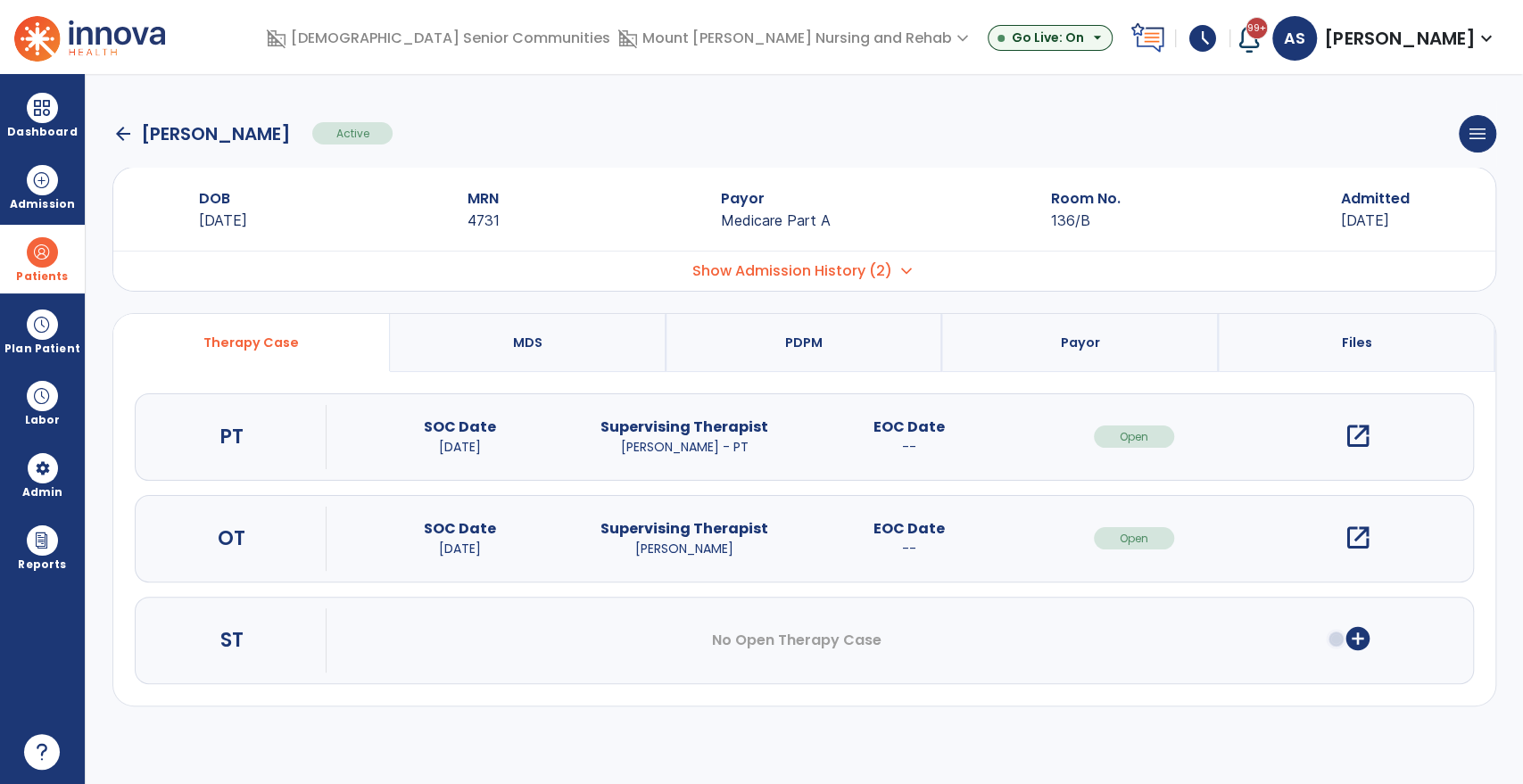 click on "arrow_back" 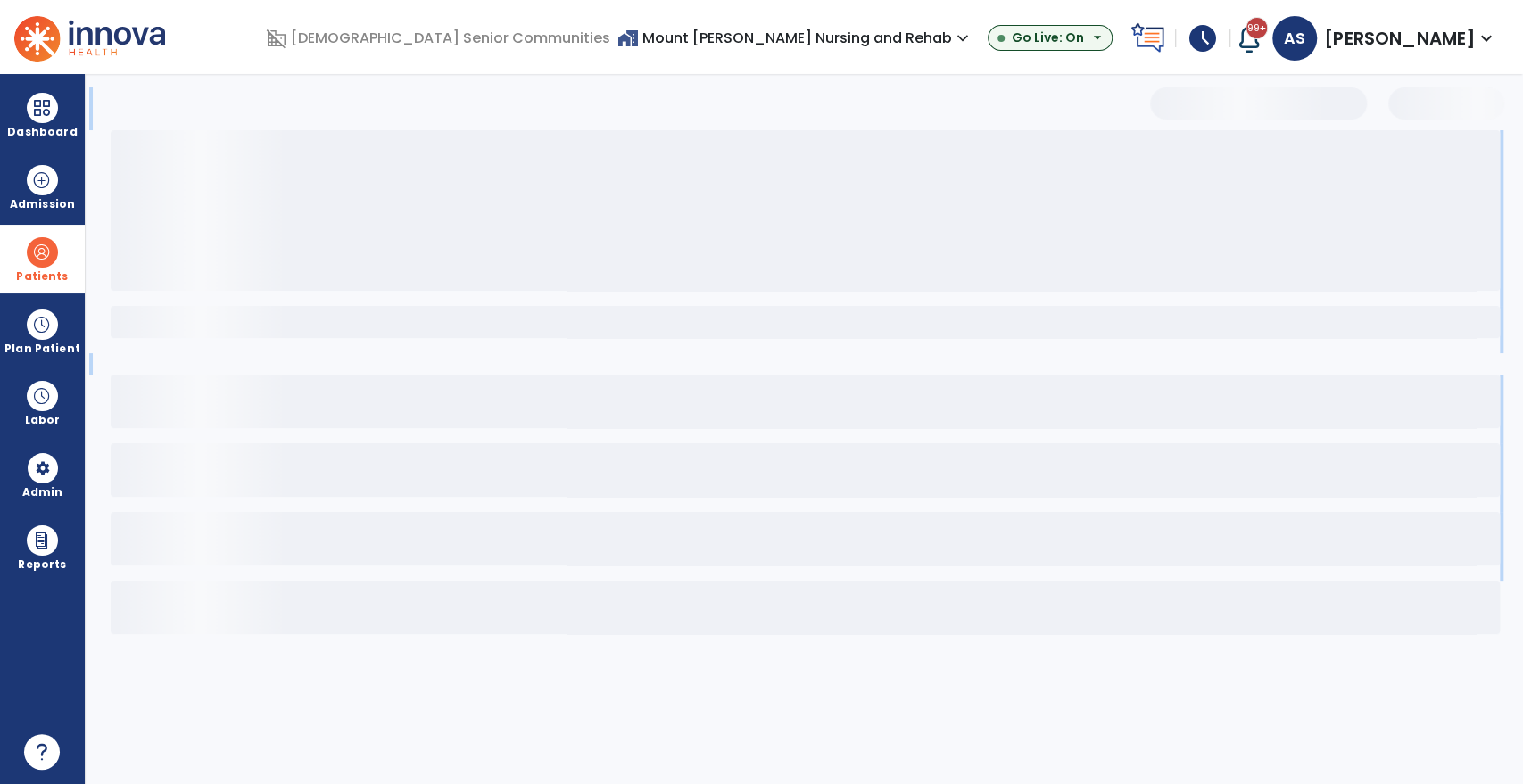 click at bounding box center (813, 466) 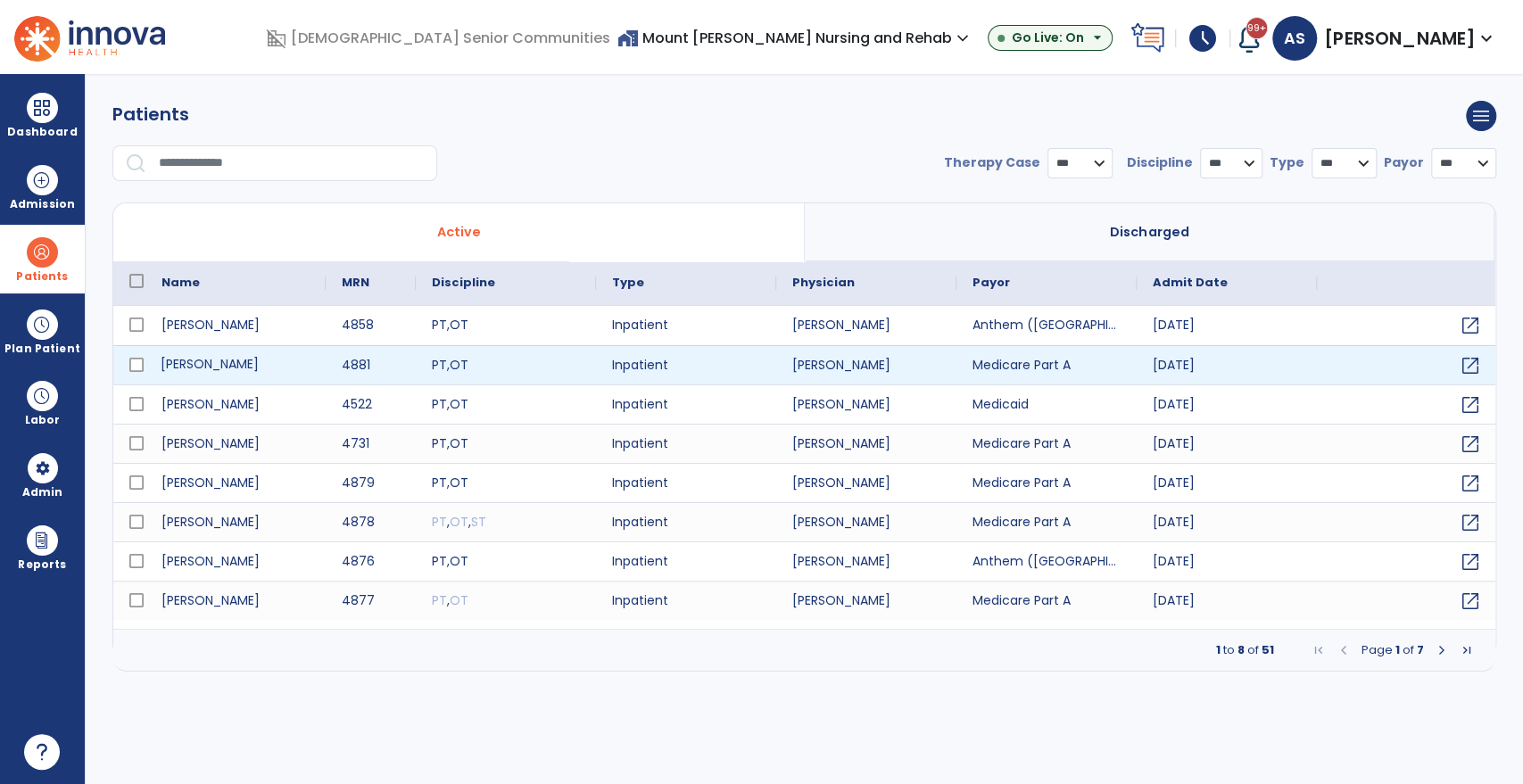 click on "Huntsman, Shirley" at bounding box center [236, 365] 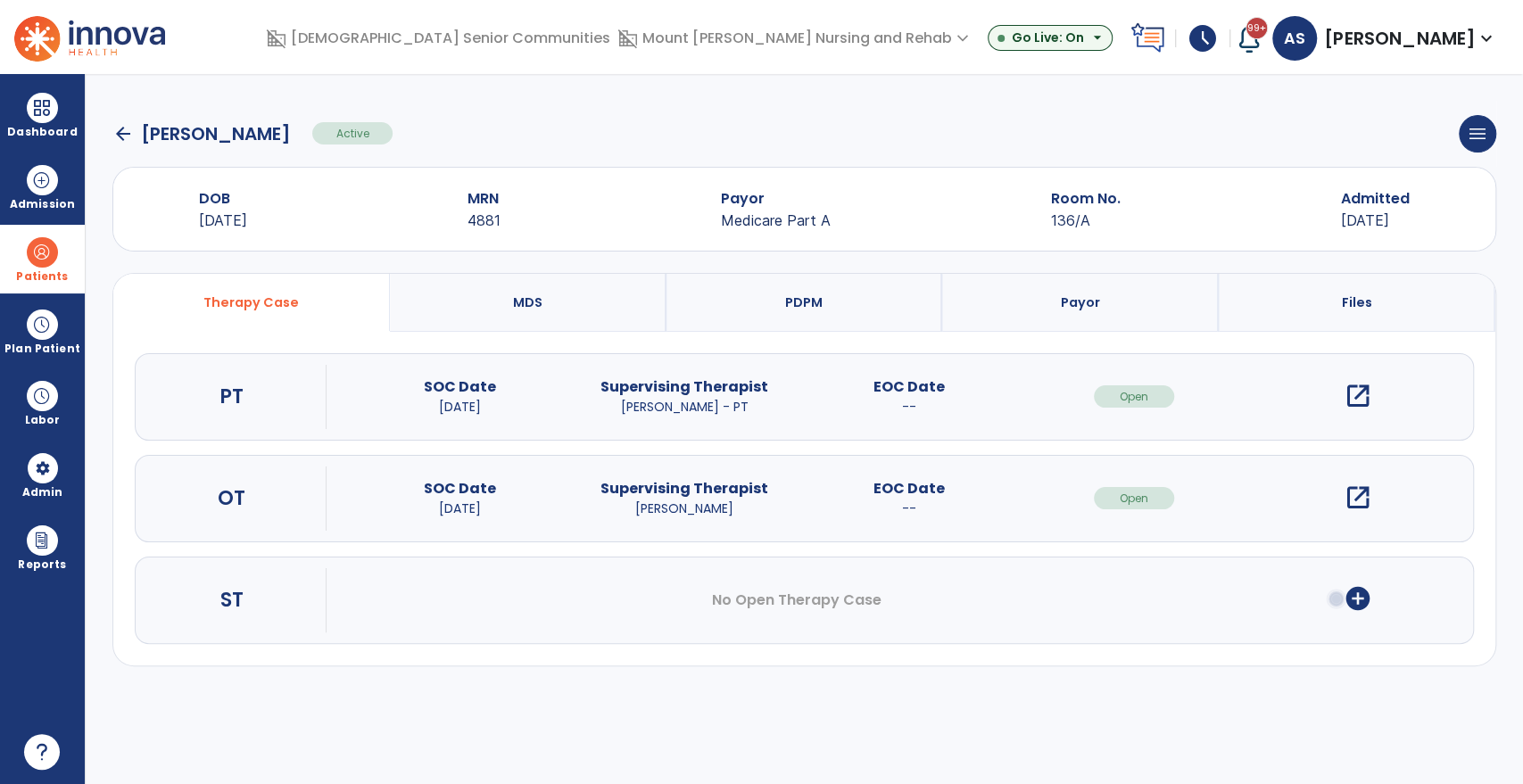 click on "open_in_new" at bounding box center (1358, 396) 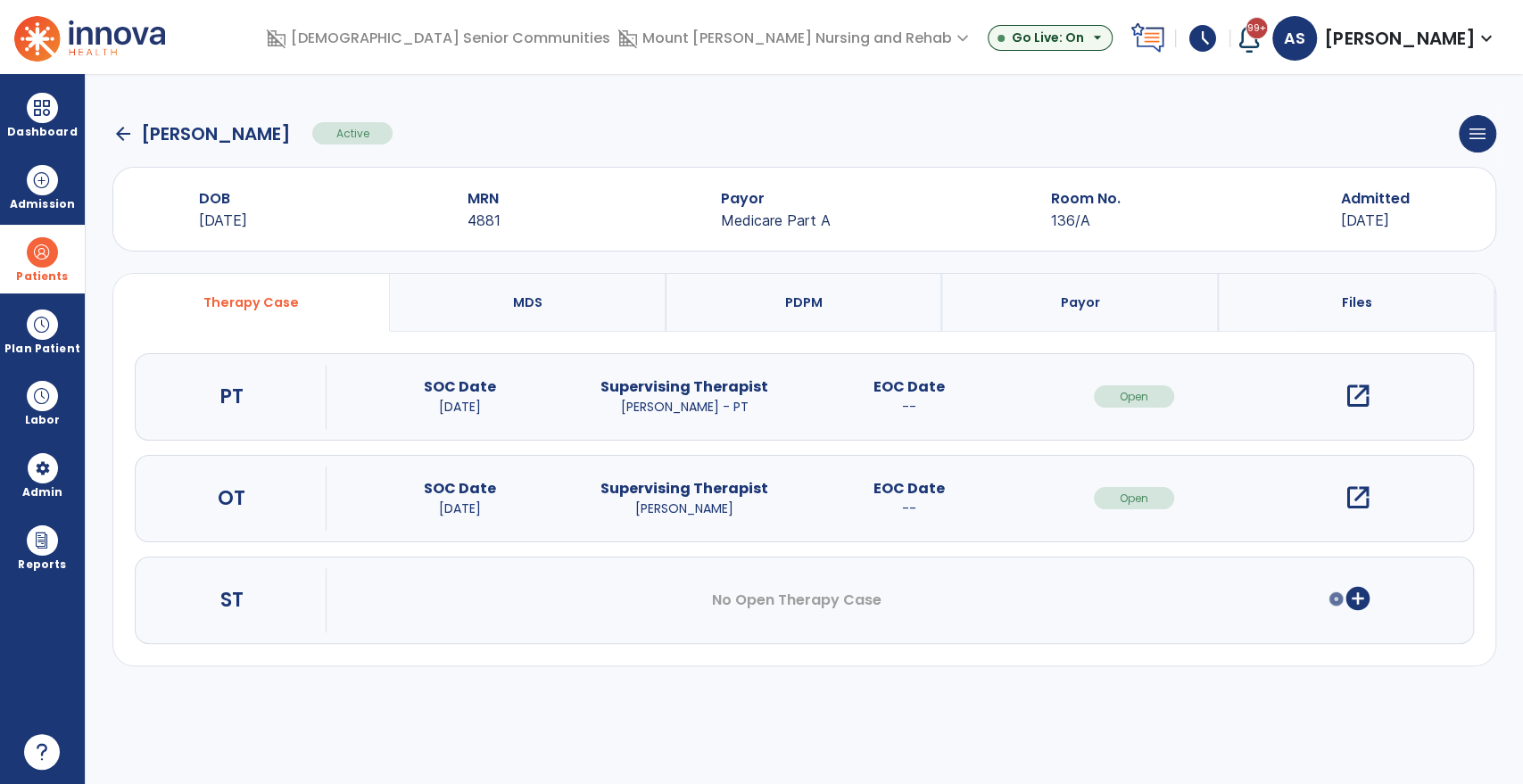 click on "open_in_new" at bounding box center (1358, 396) 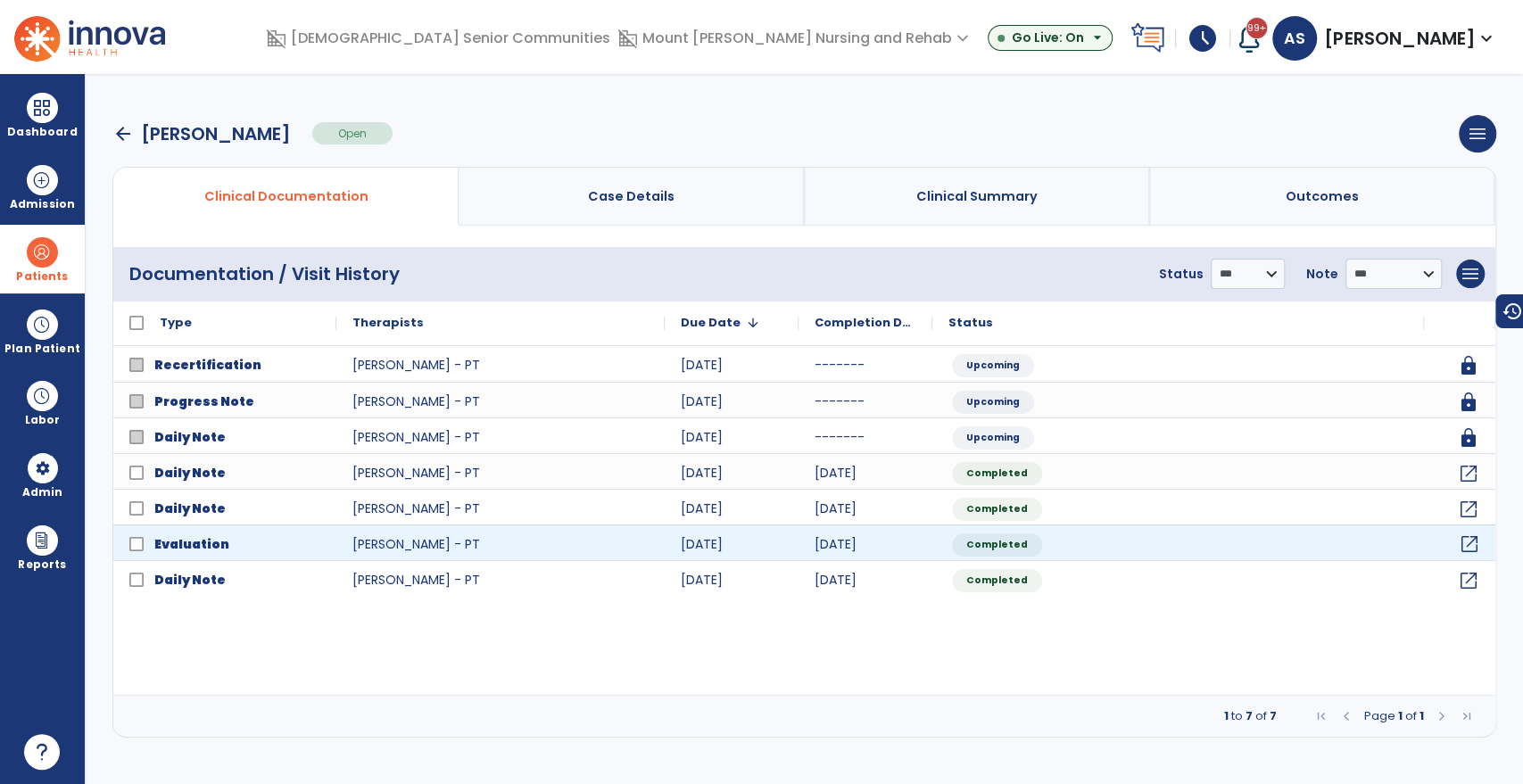 click on "open_in_new" 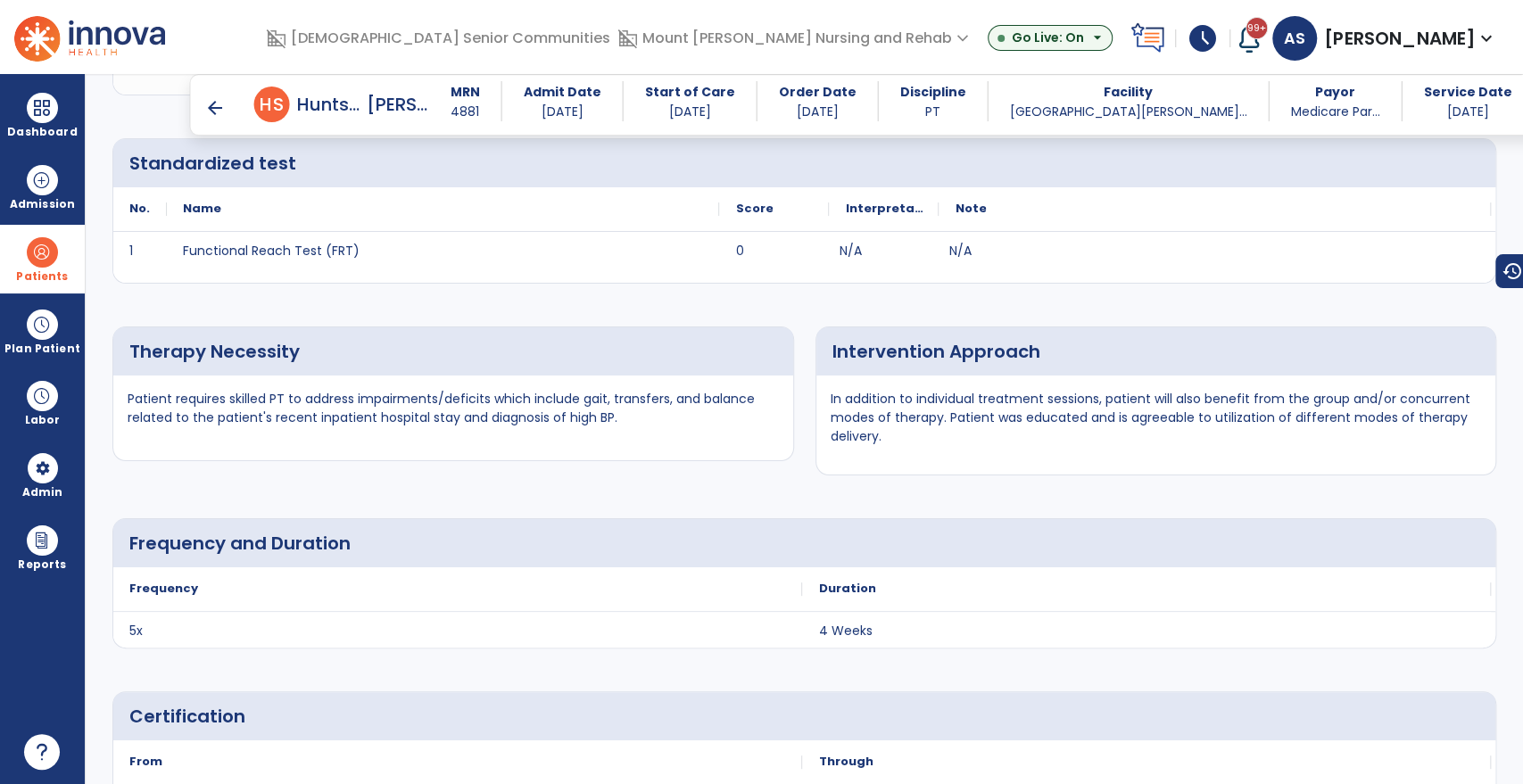 scroll, scrollTop: 3531, scrollLeft: 0, axis: vertical 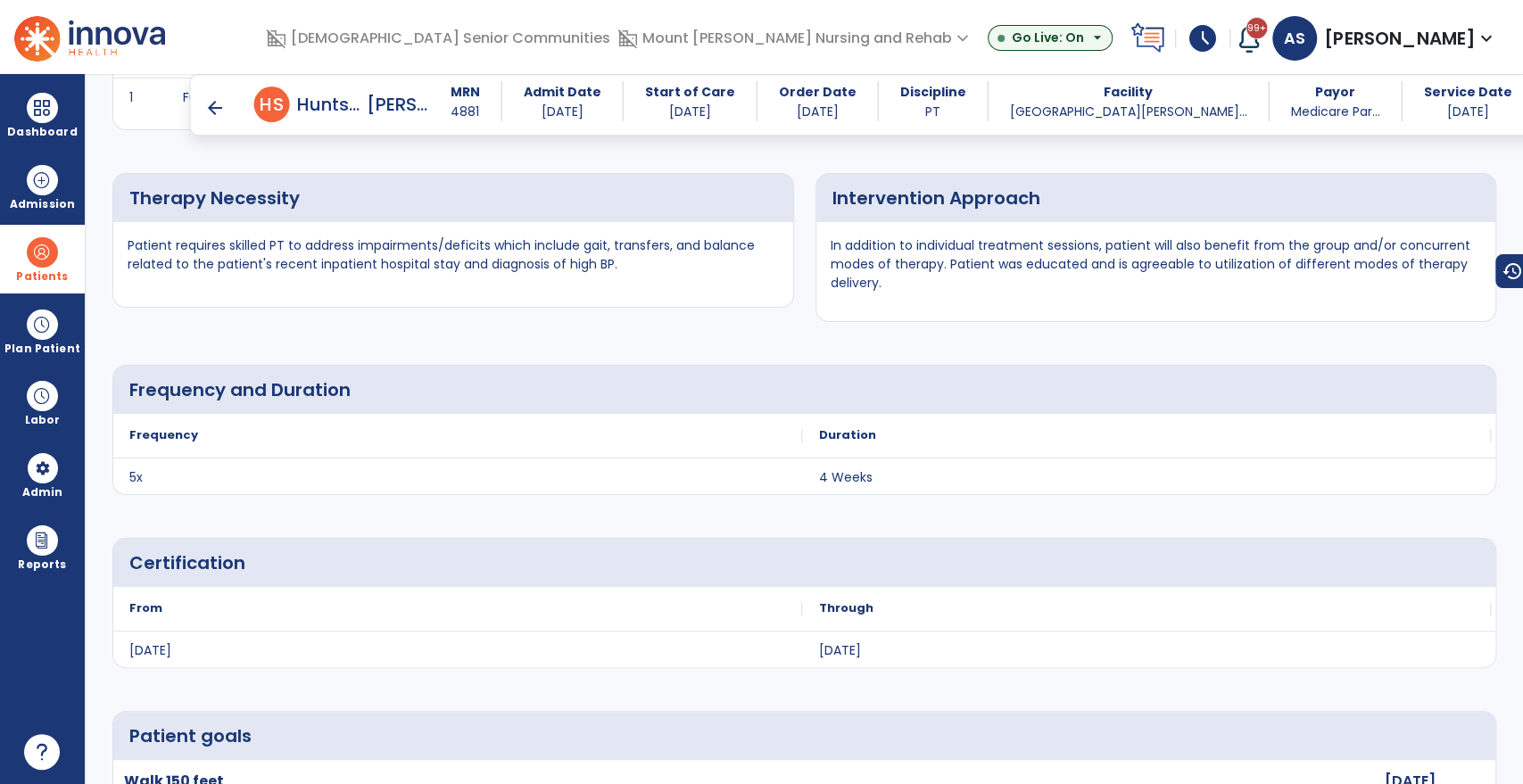 click on "arrow_back" at bounding box center (215, 108) 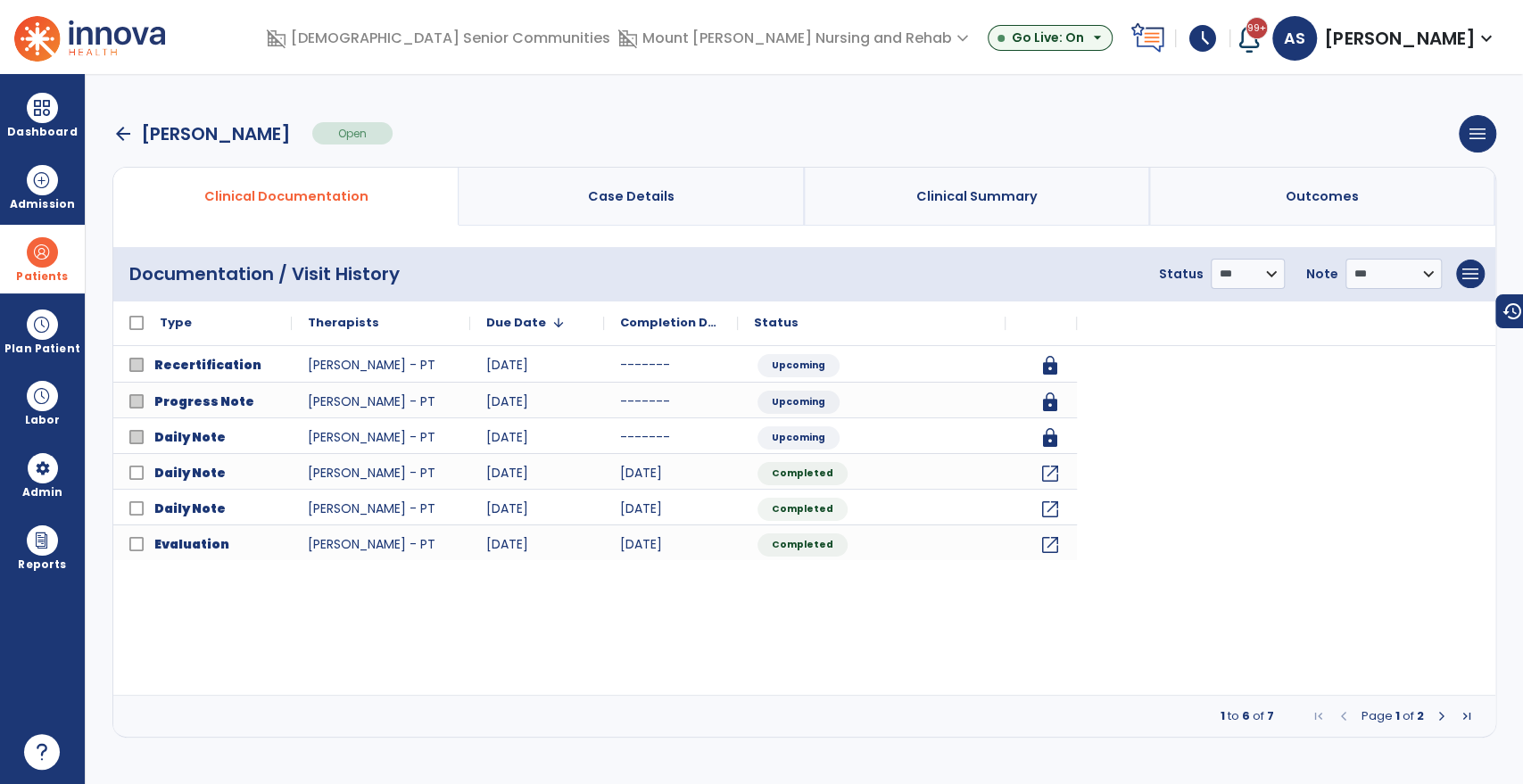 scroll, scrollTop: 0, scrollLeft: 0, axis: both 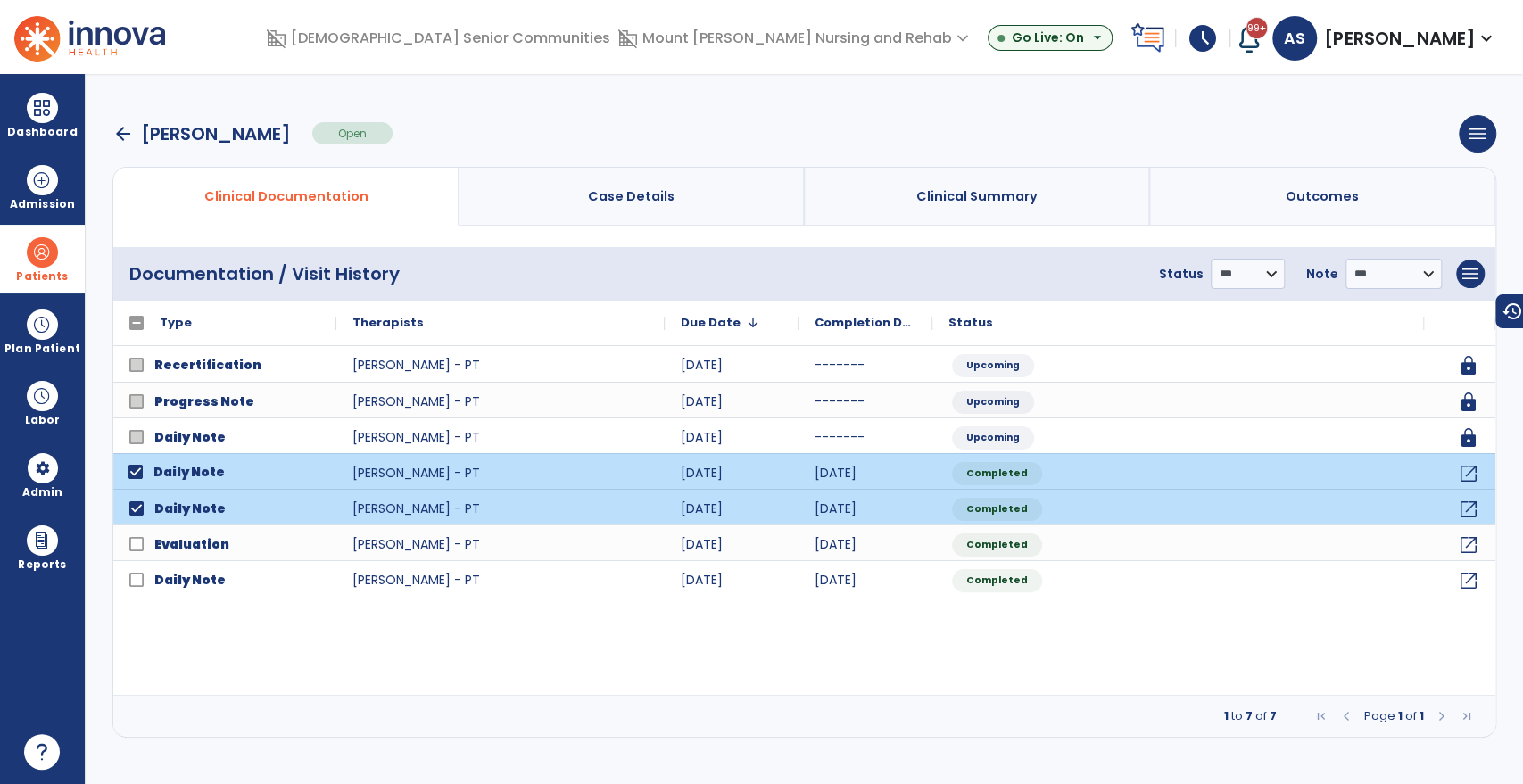click on "**********" at bounding box center (1318, 274) 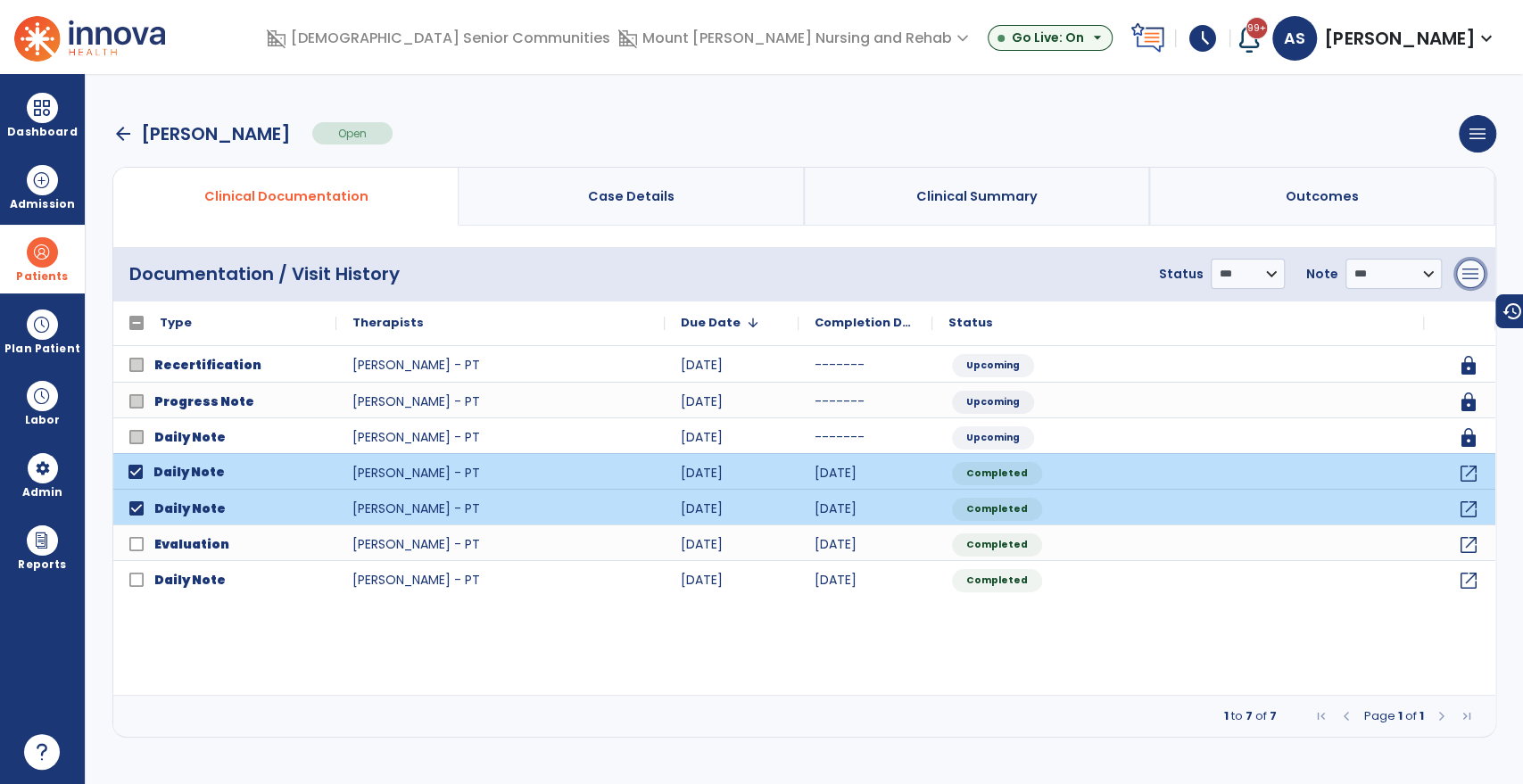 click on "menu" at bounding box center [1470, 274] 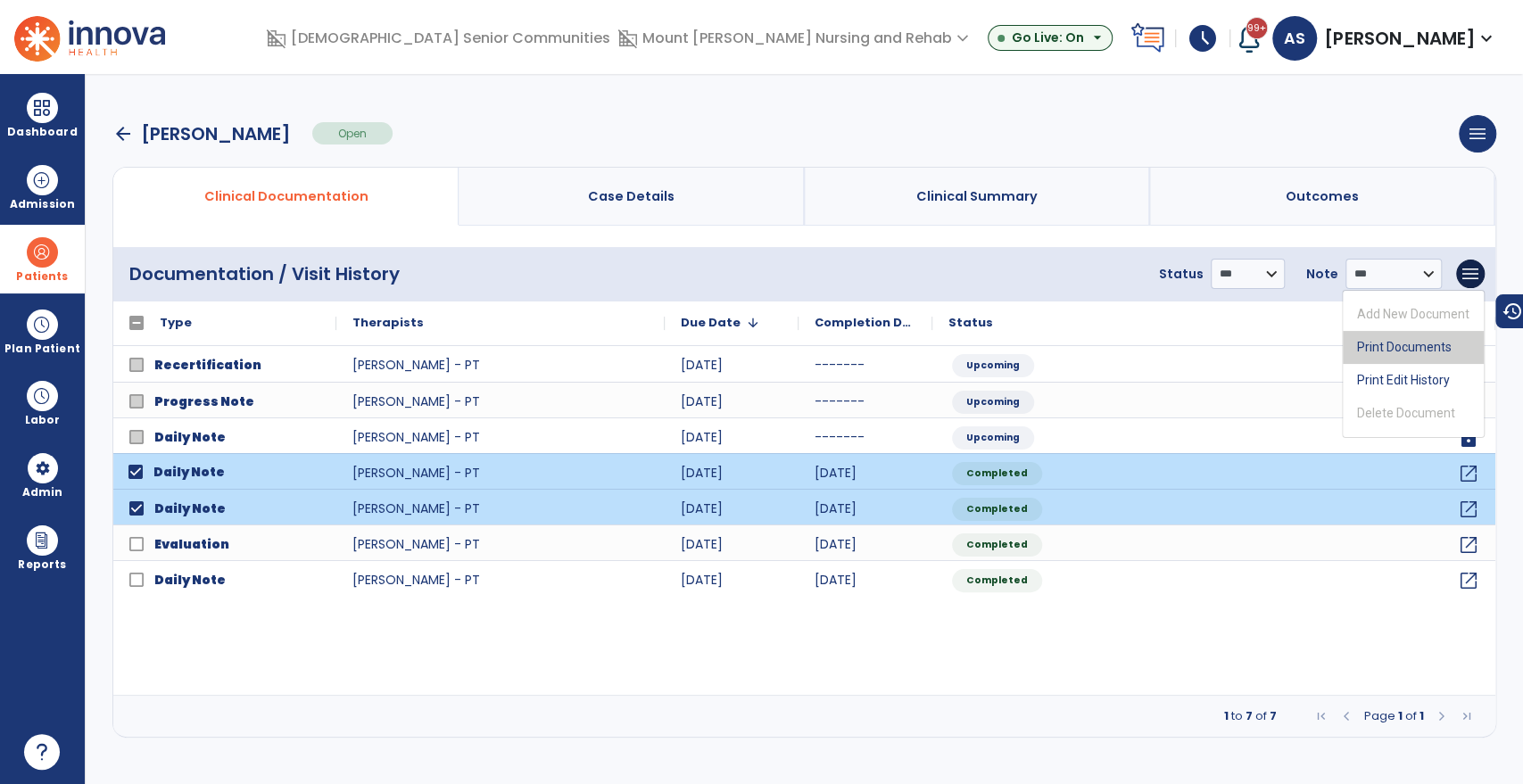 click on "Print Documents" at bounding box center (1413, 347) 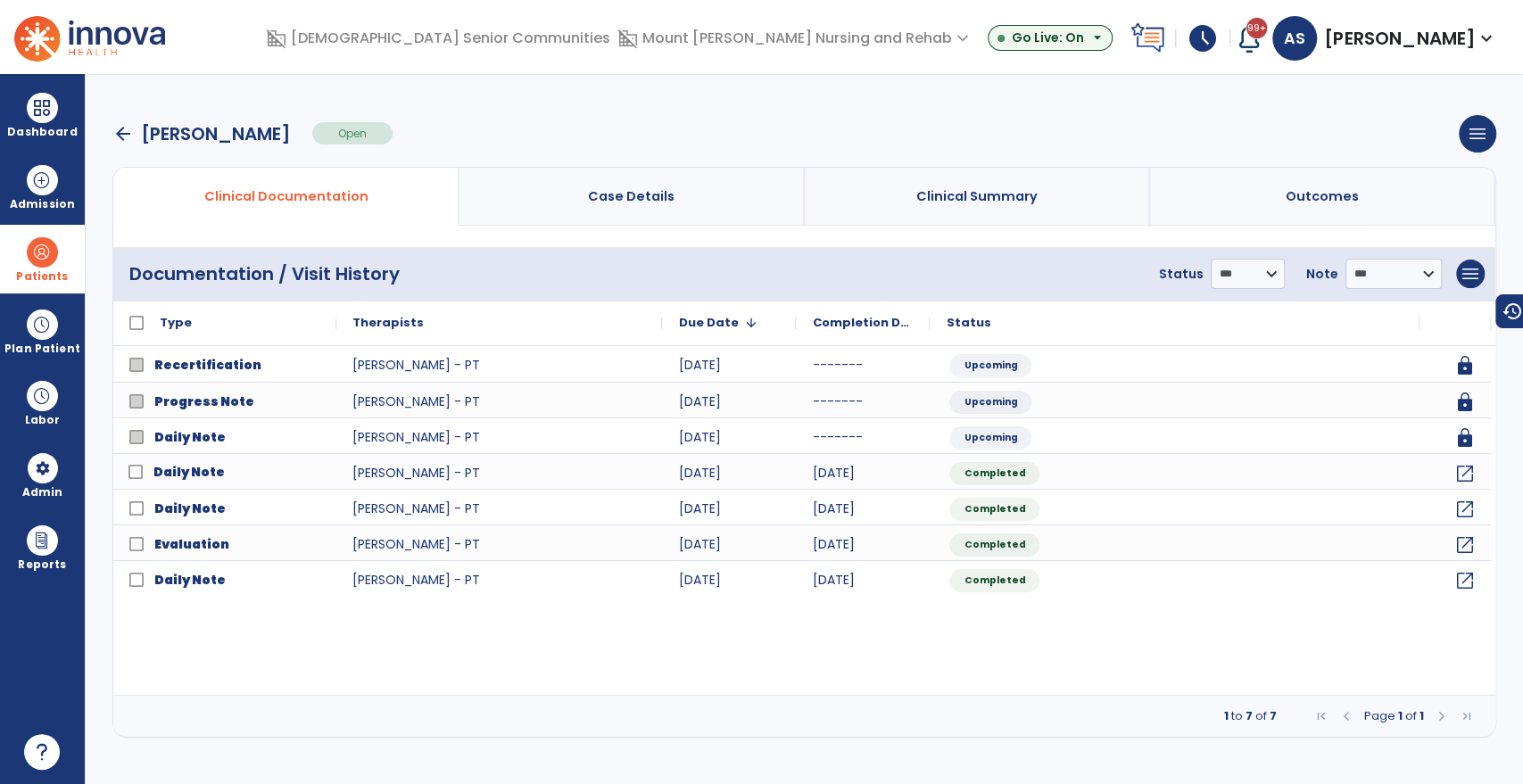 click on "arrow_back" at bounding box center [123, 134] 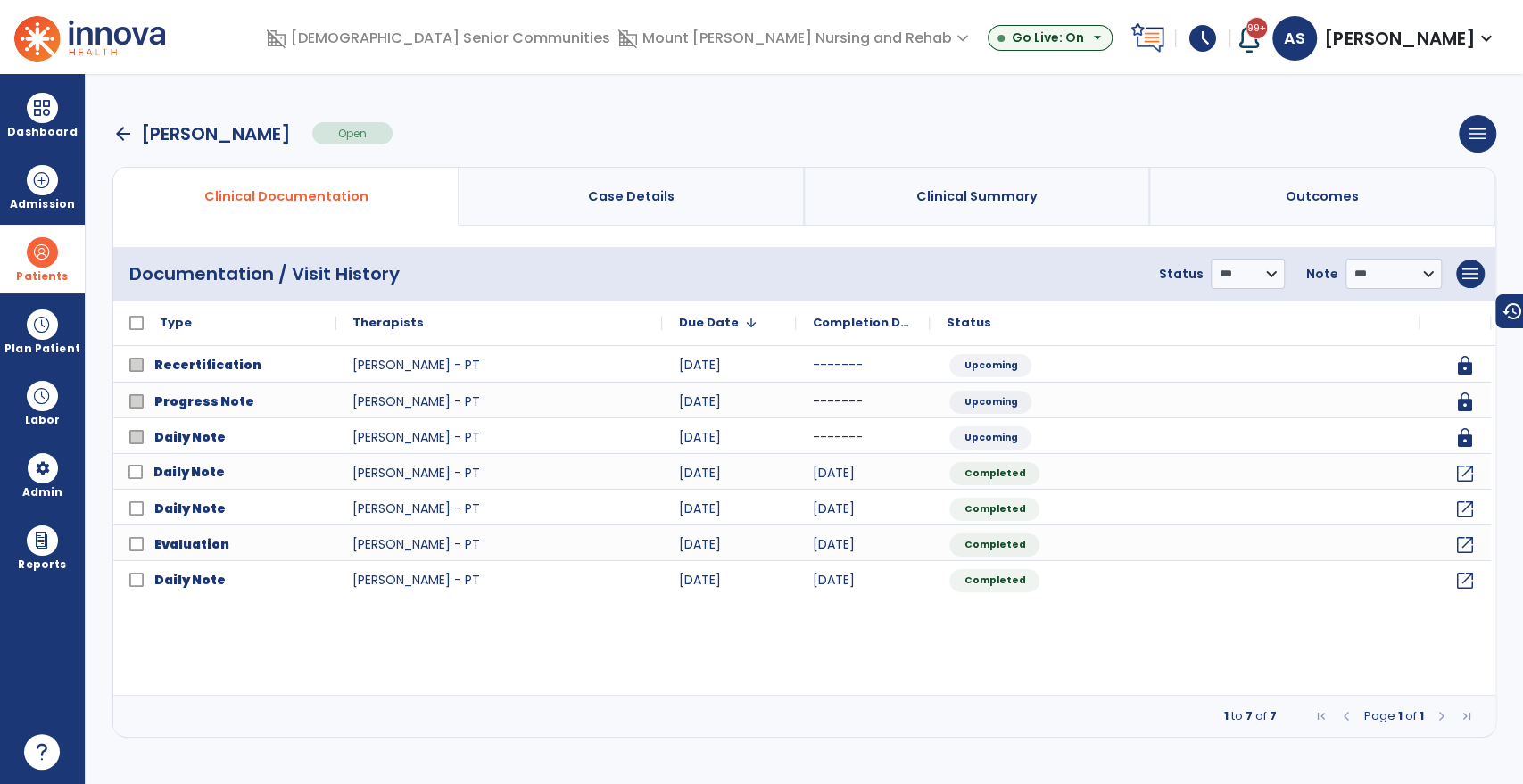 click on "**********" at bounding box center [804, 429] 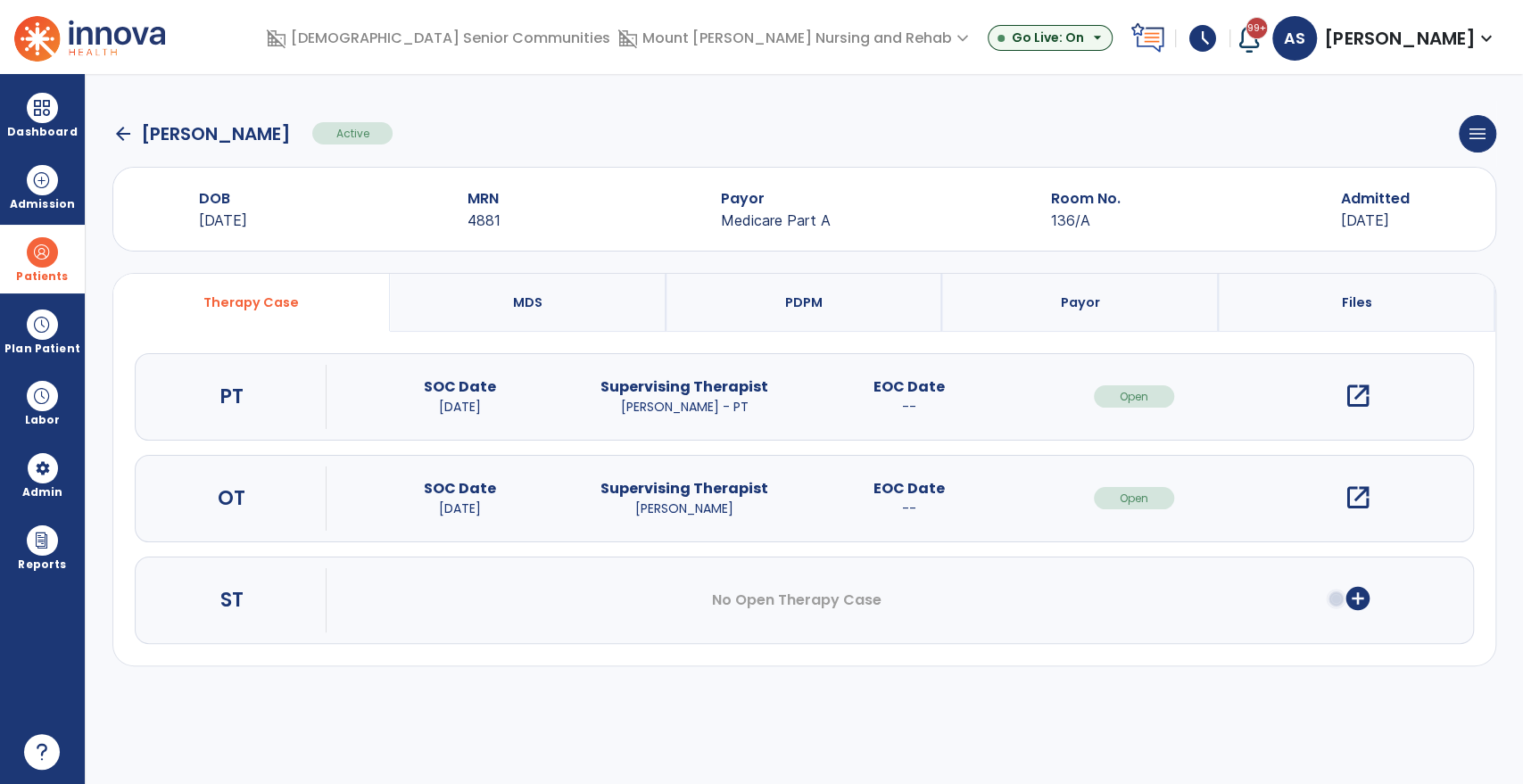 click on "arrow_back" 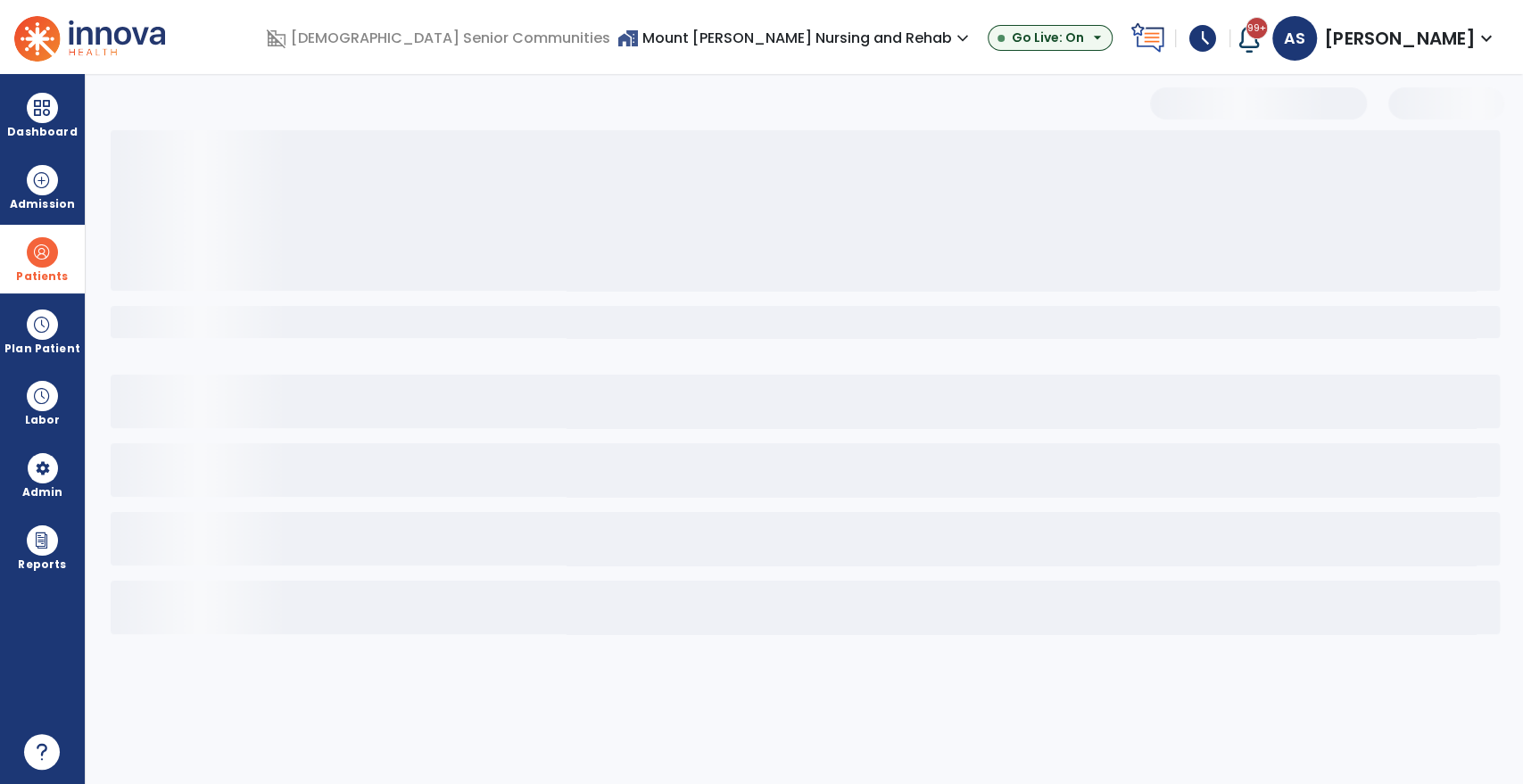 click at bounding box center (805, 210) 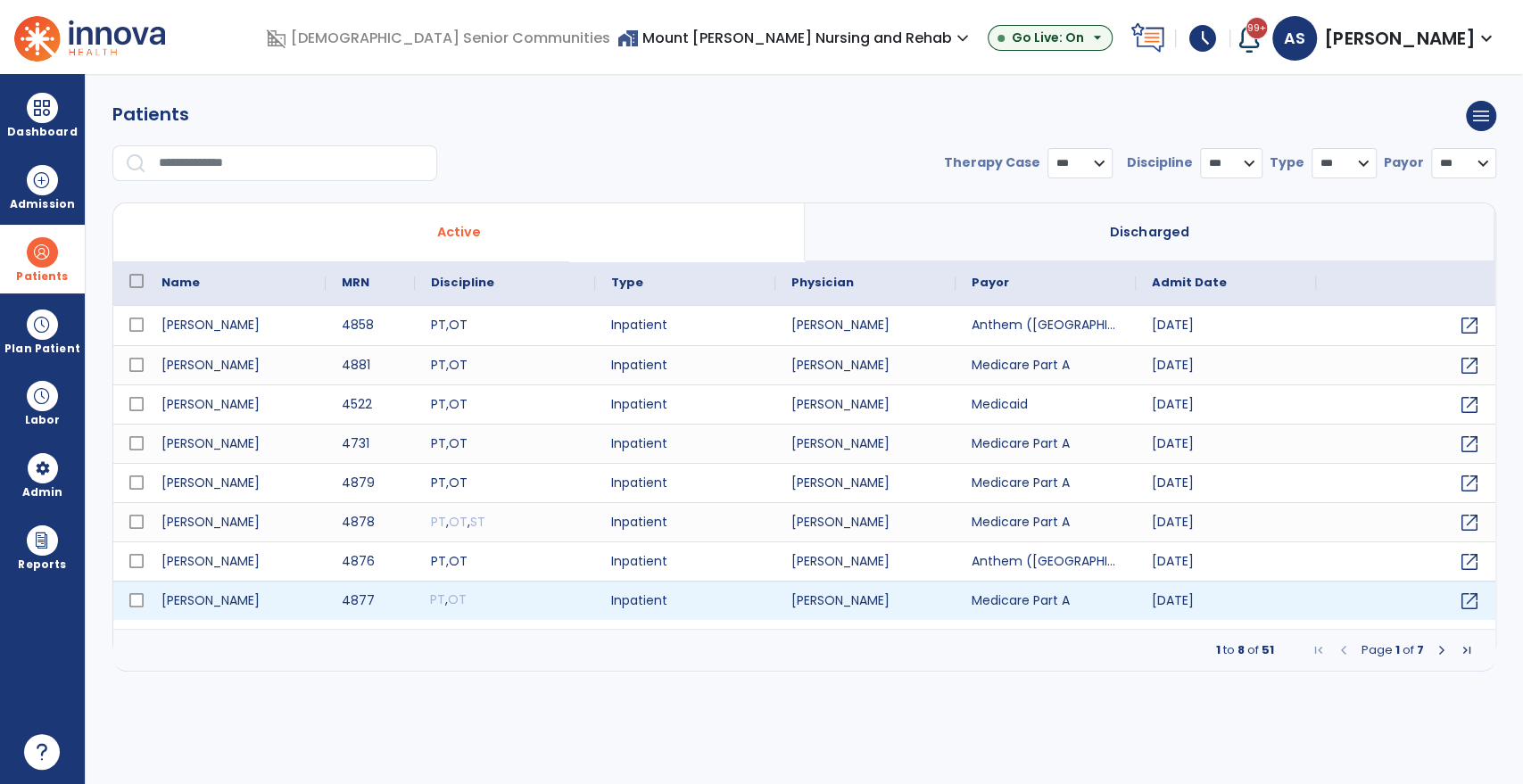 click on "PT , OT" at bounding box center (505, 600) 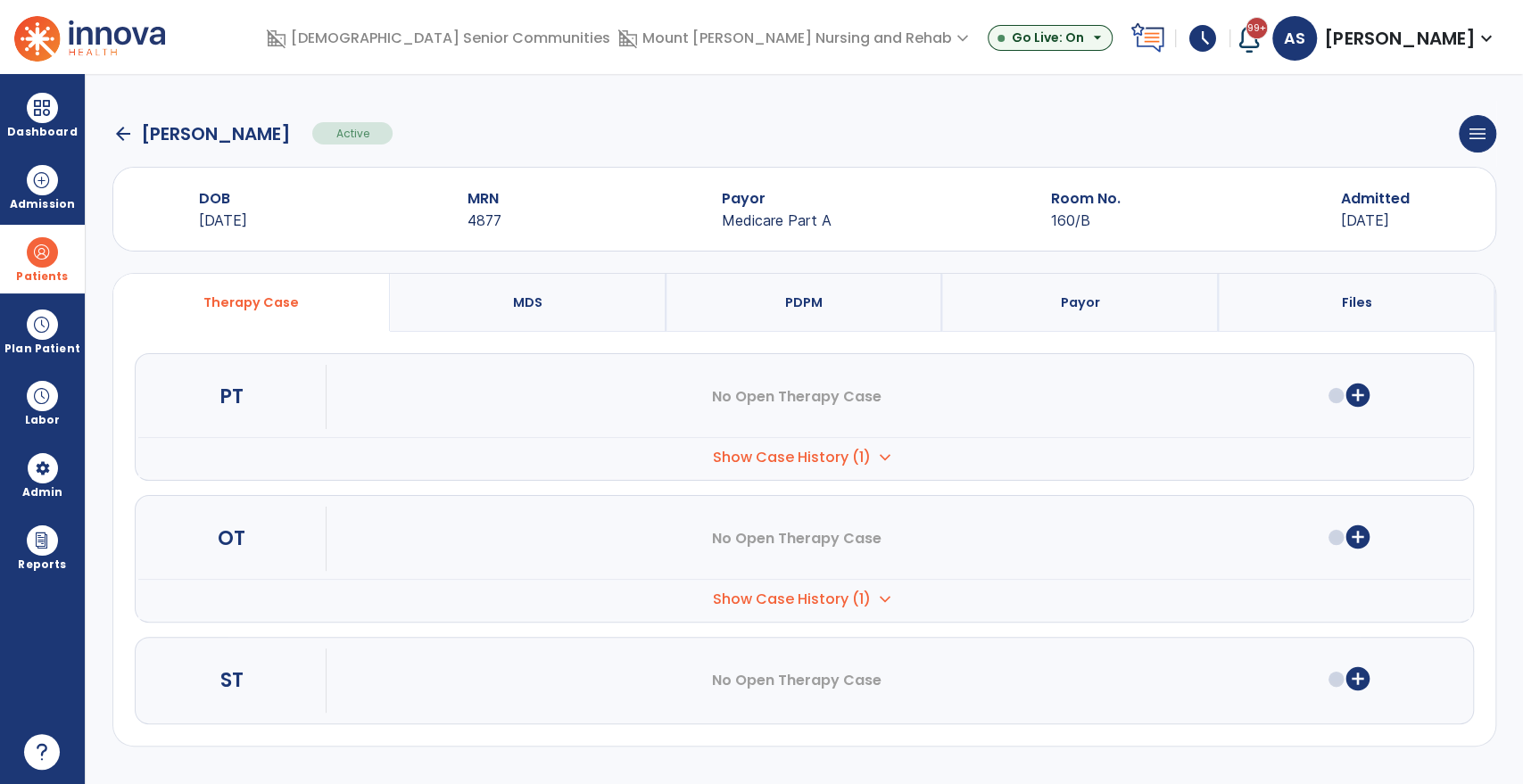 click on "Payor" at bounding box center [1080, 302] 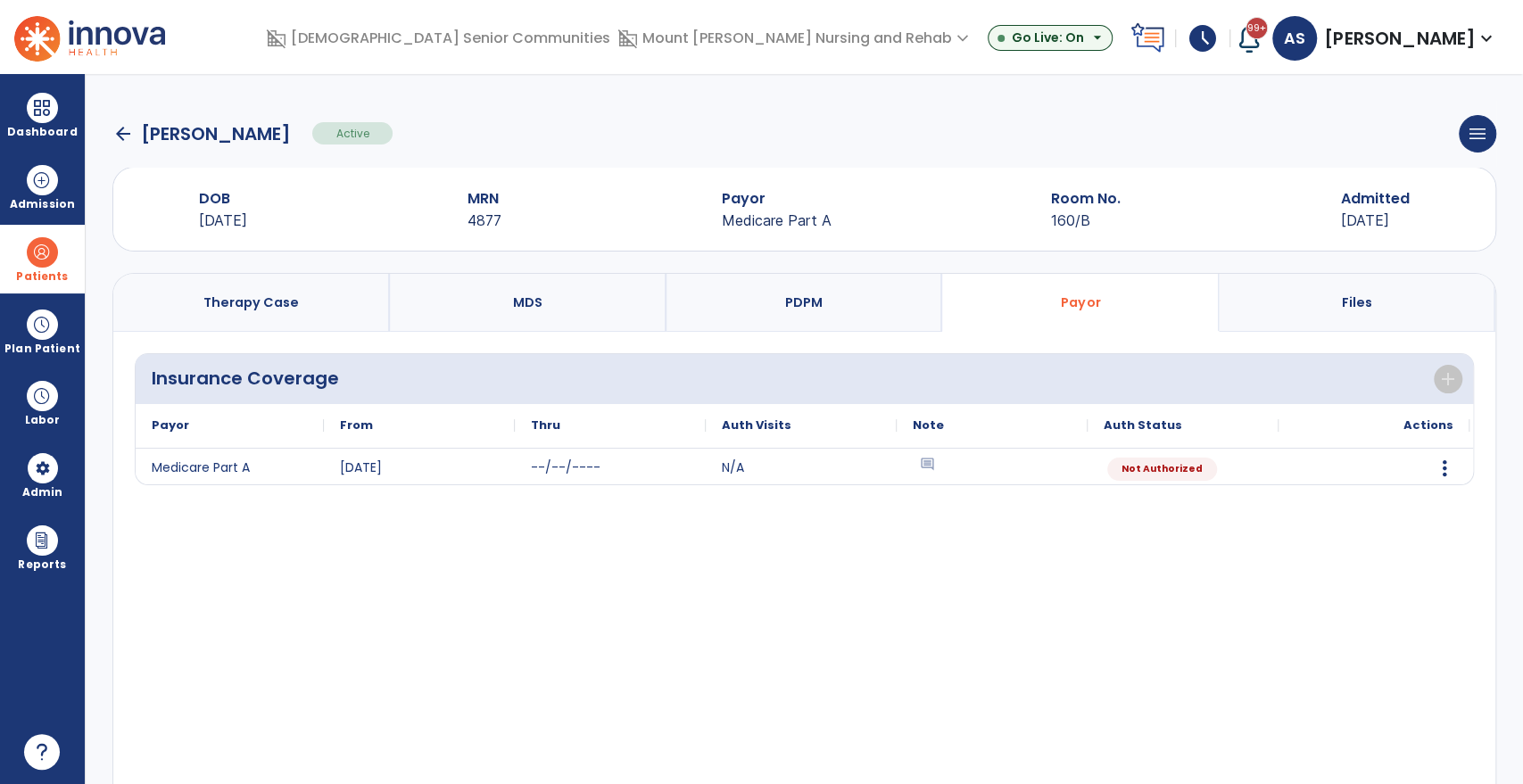 click on "arrow_back" 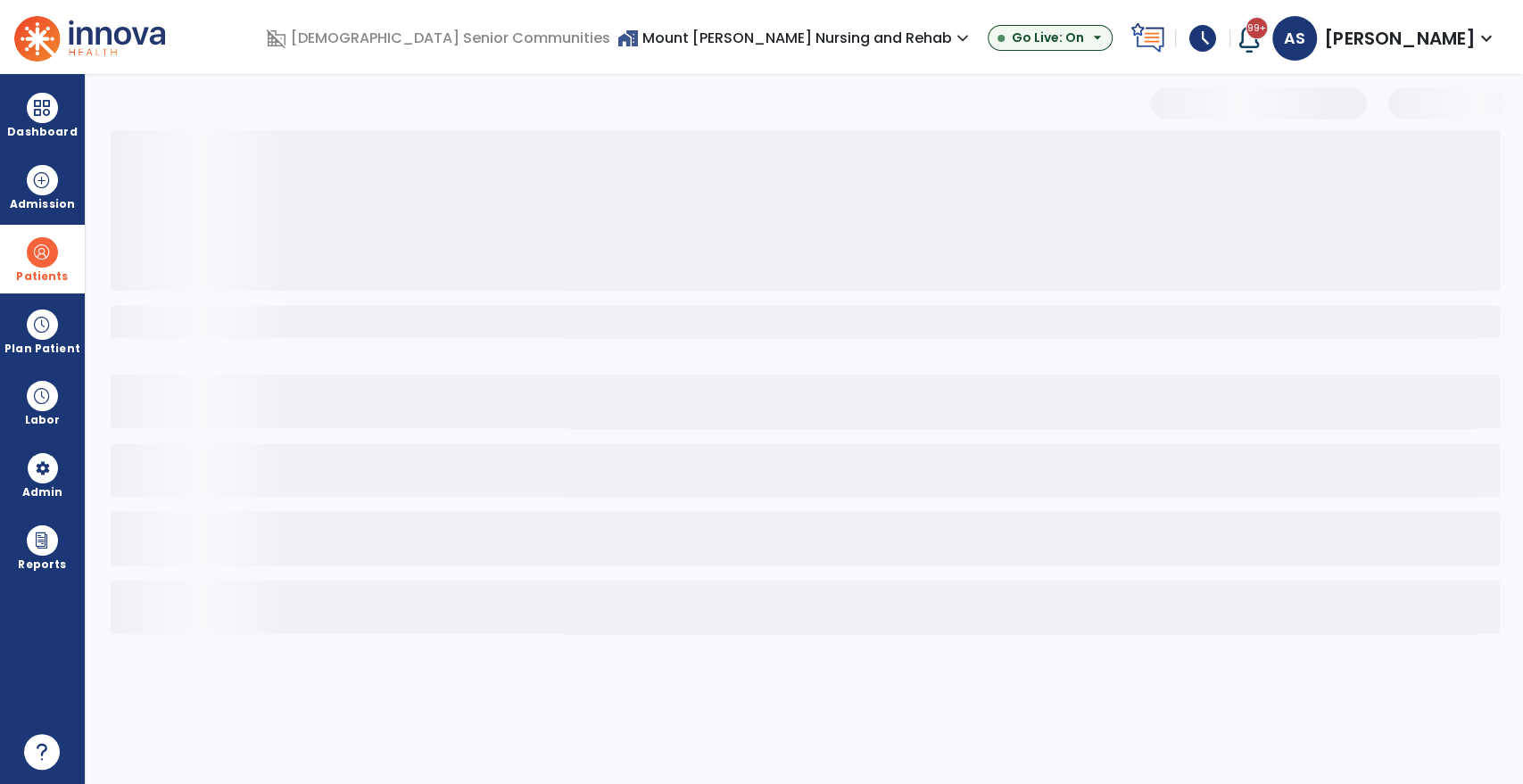 select on "***" 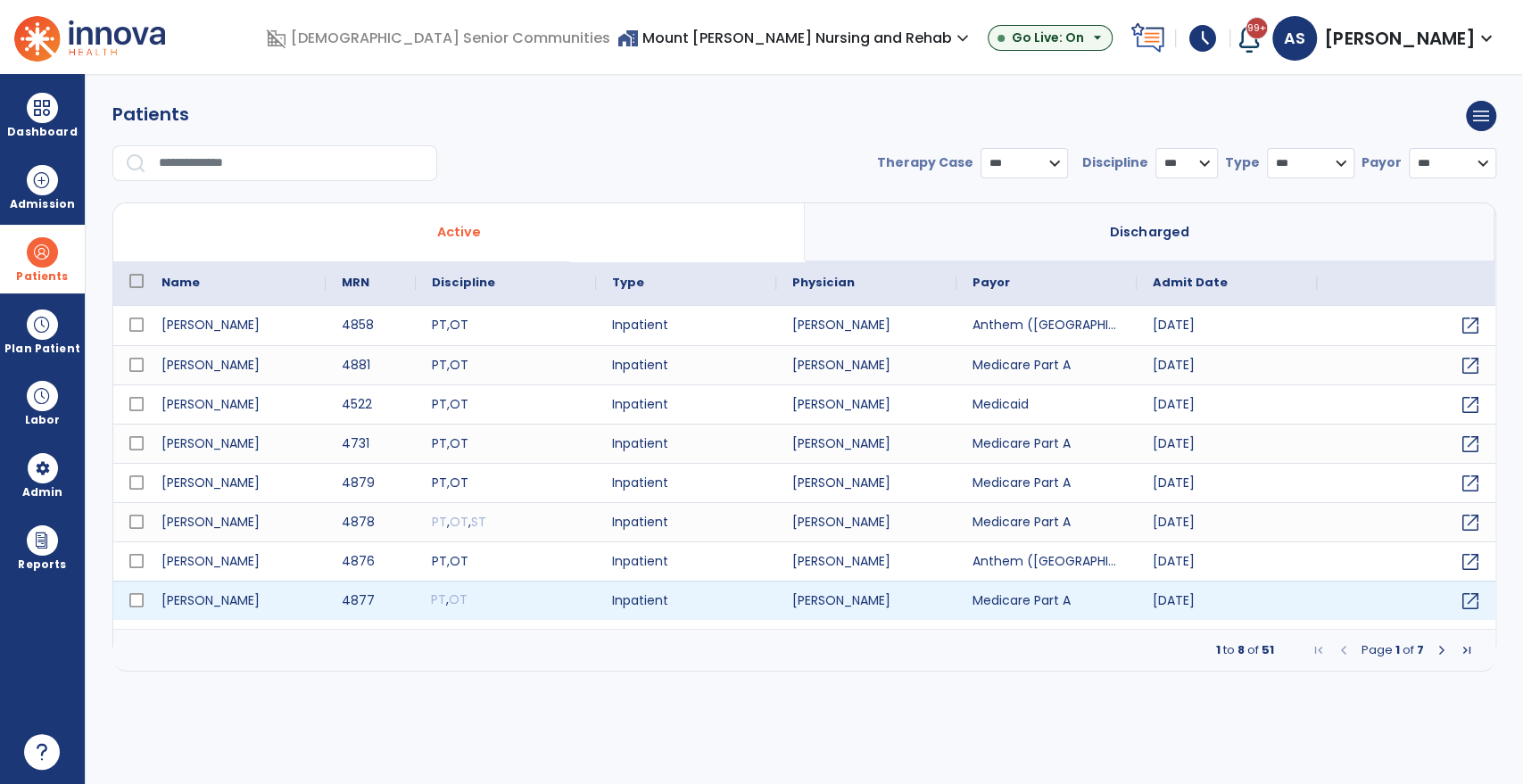click on "PT , OT" at bounding box center (506, 600) 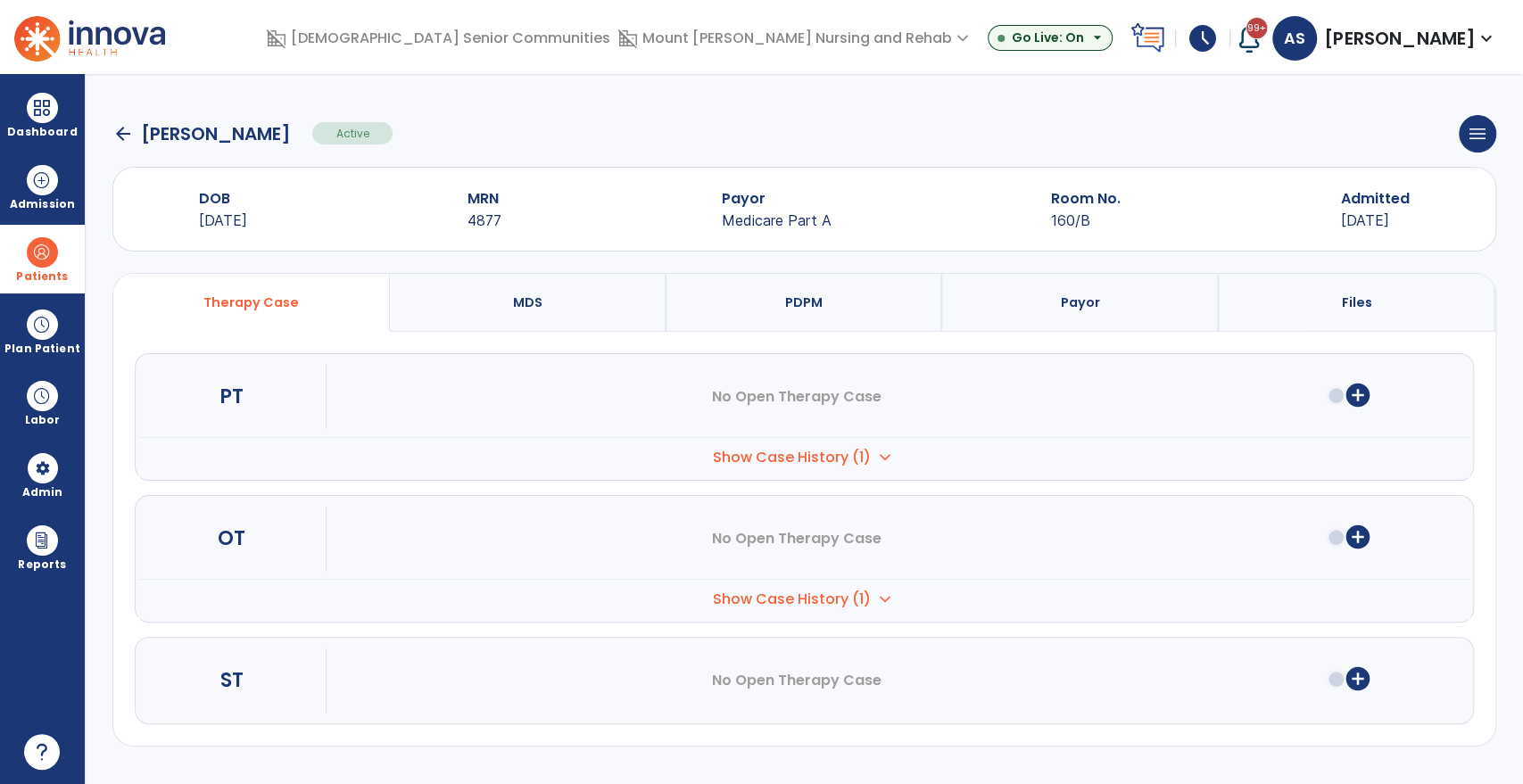 click on "arrow_back" 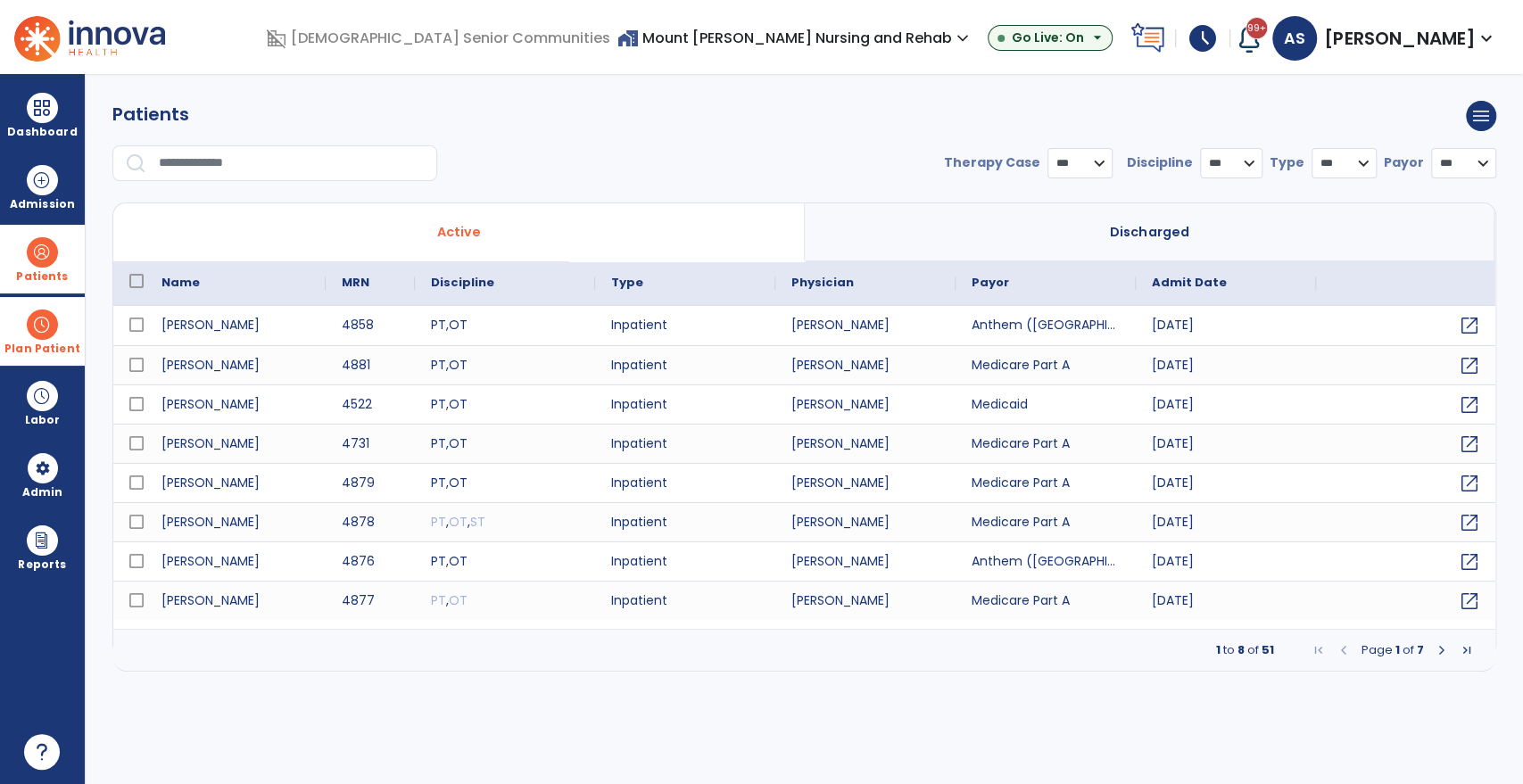 select on "***" 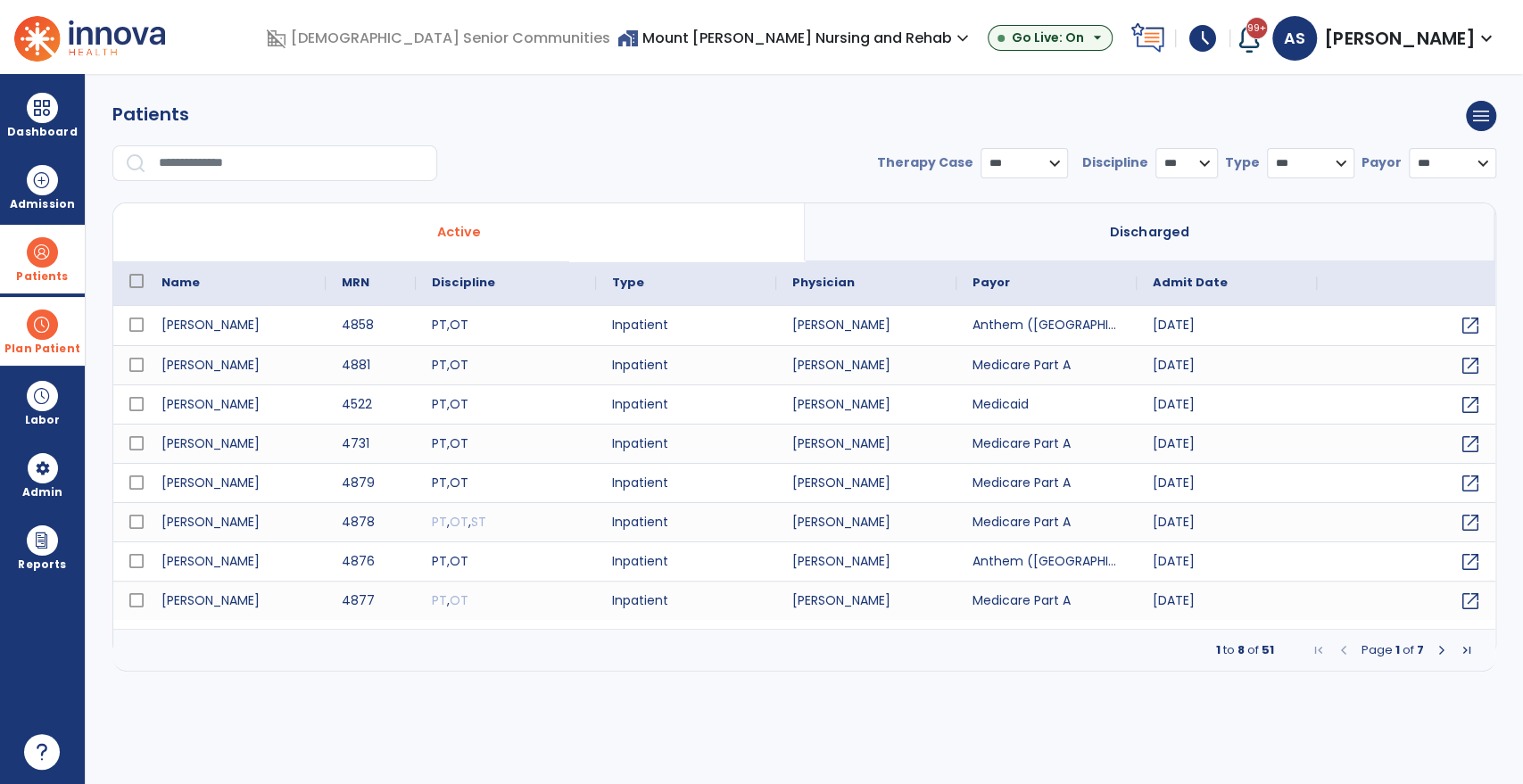 click on "Plan Patient" at bounding box center (42, 259) 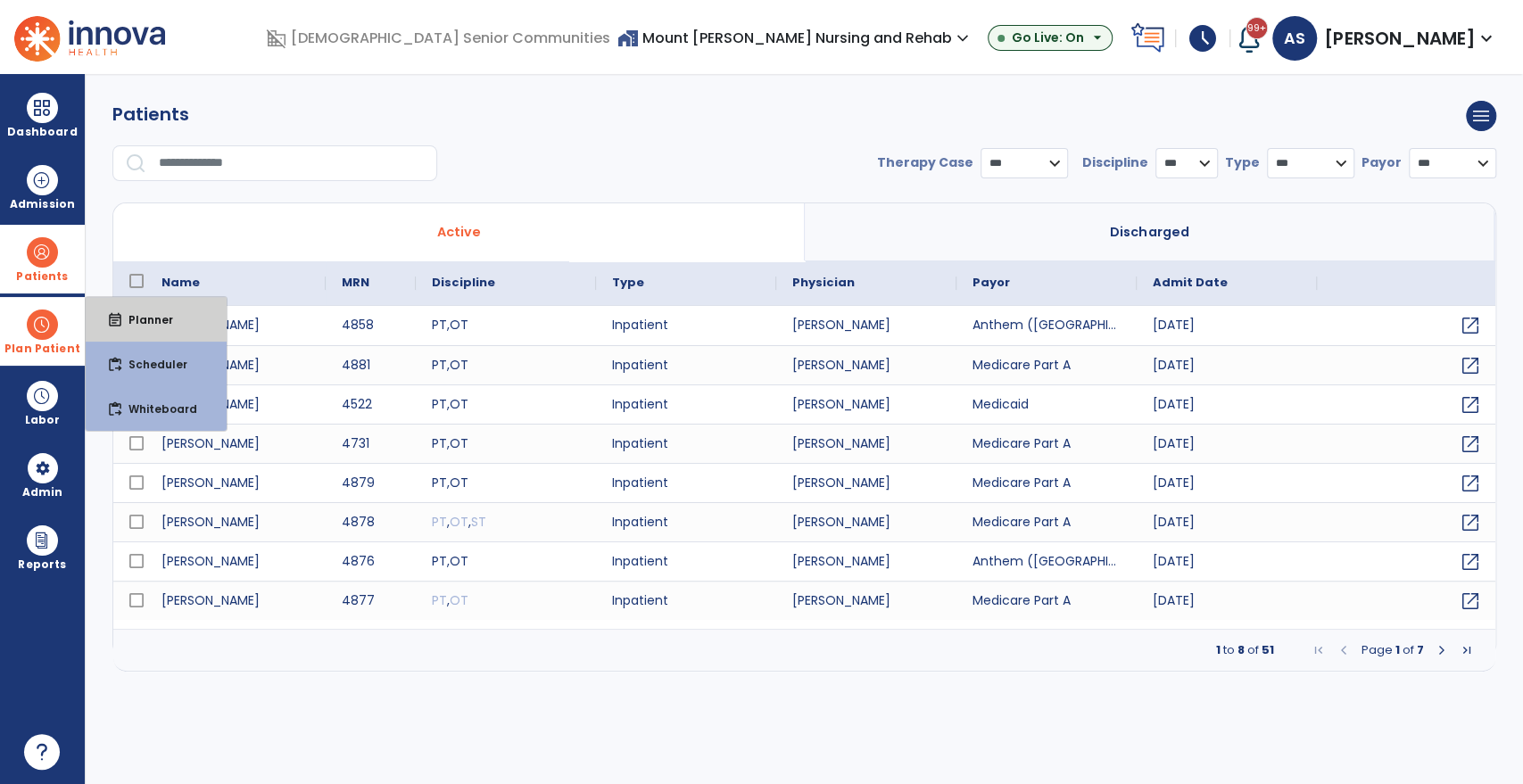 drag, startPoint x: 108, startPoint y: 322, endPoint x: 57, endPoint y: 319, distance: 51.08816 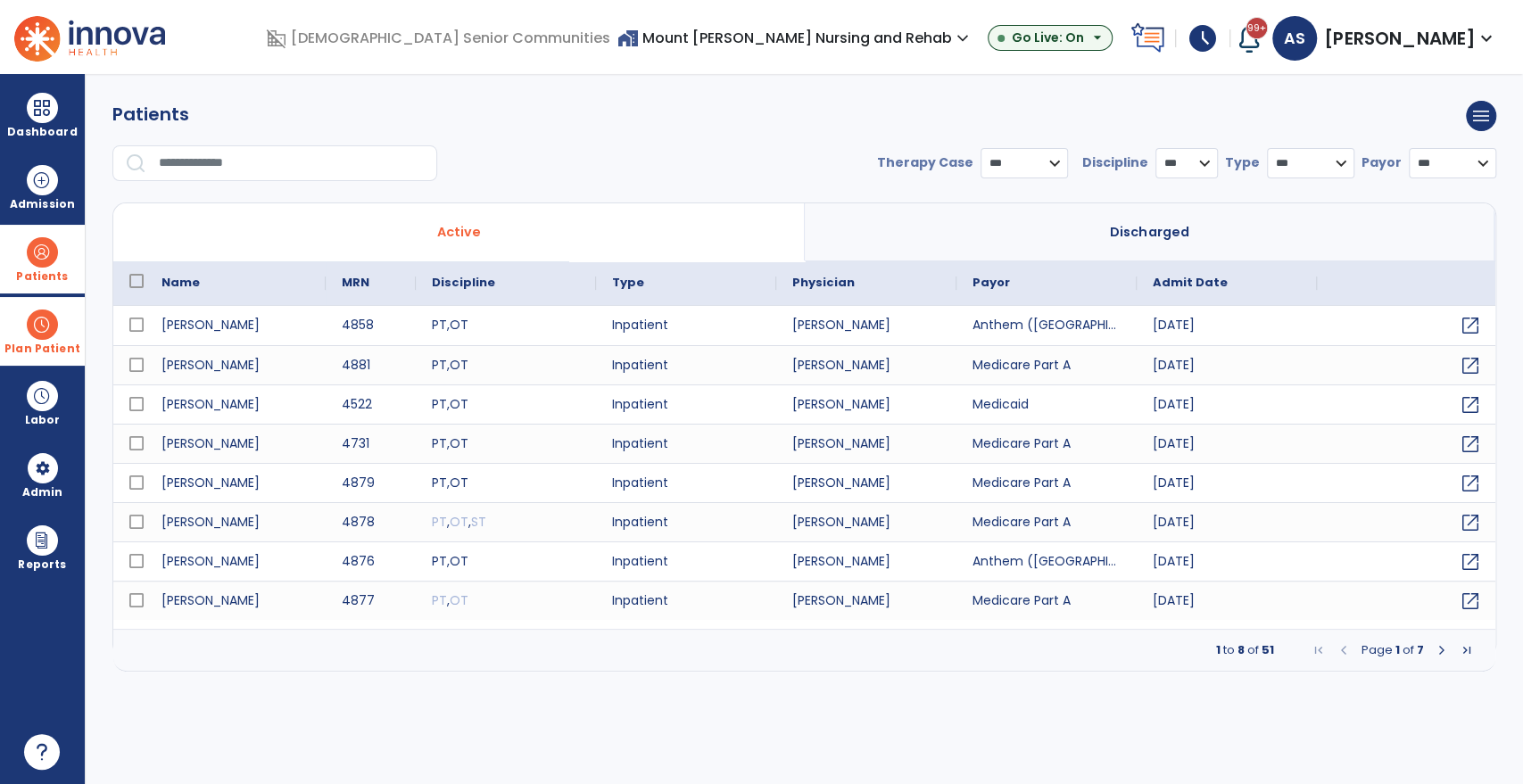 click on "Plan Patient" at bounding box center [42, 259] 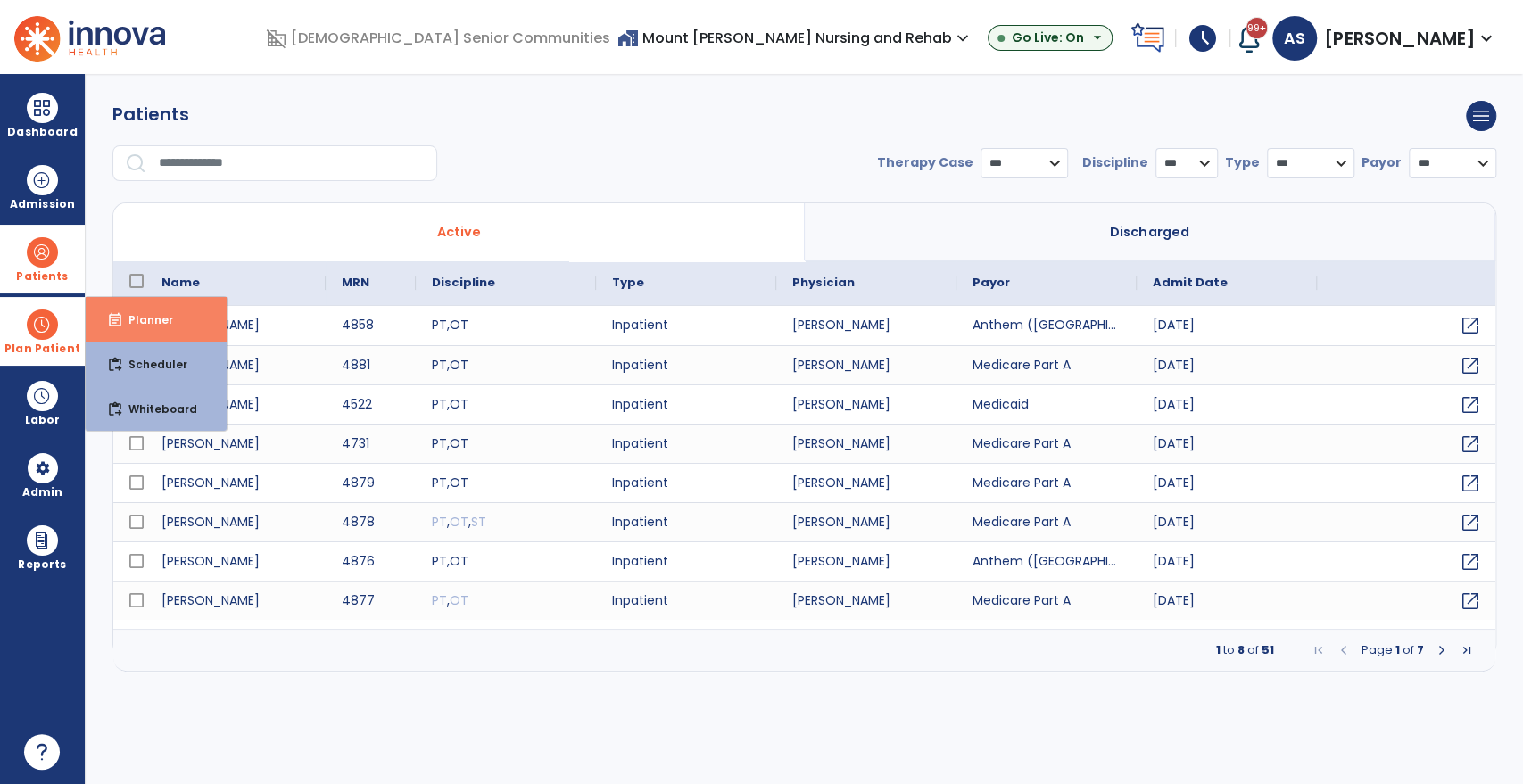click on "event_note  Planner" at bounding box center (156, 319) 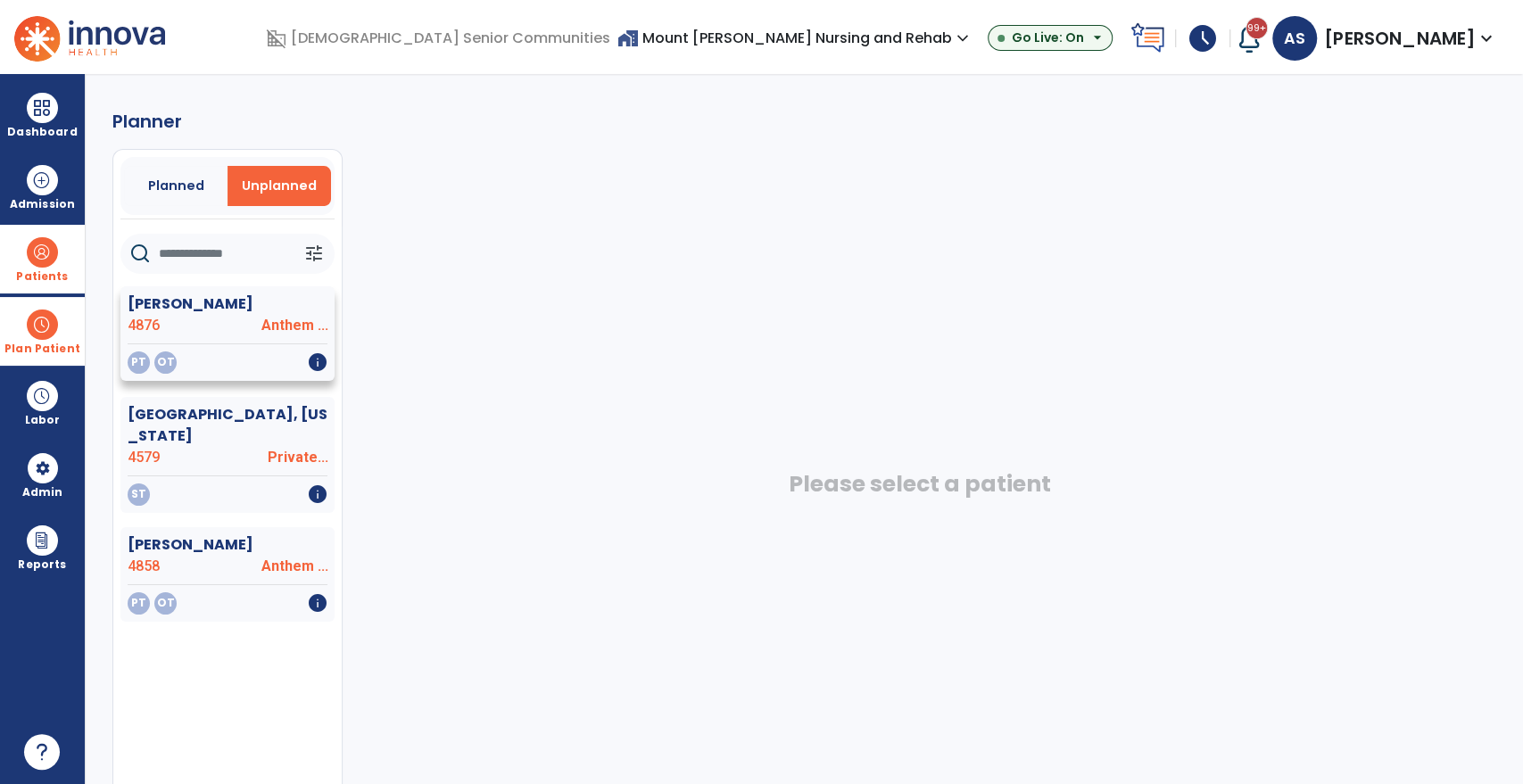click on "Eblen, Diana  4876 Anthem ..." 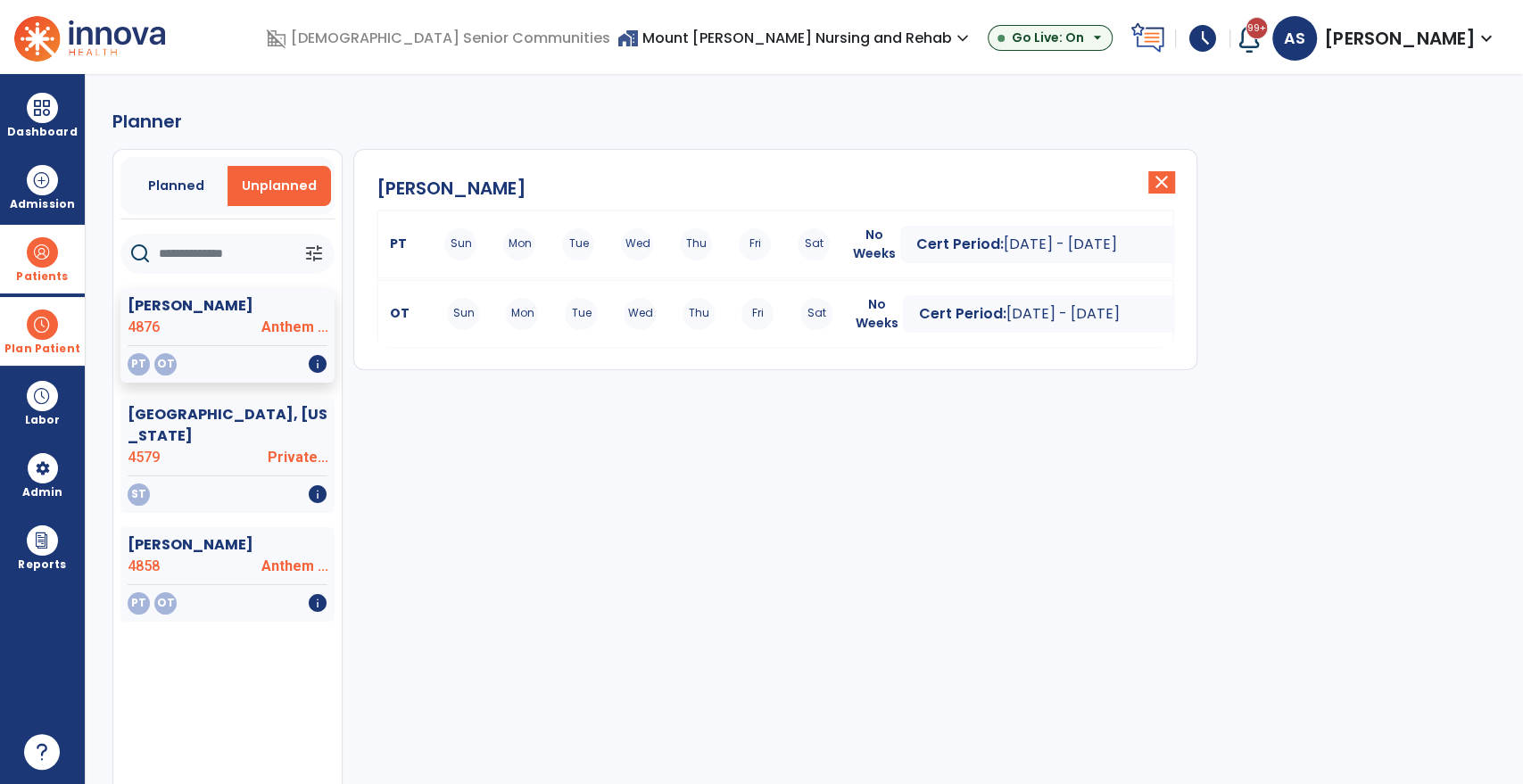 click on "Eblen, Diana  close   PT Sun Mon Tue Wed Thu Fri Sat No Weeks Cert Period:  Jul 10, 2025 - Sep 3, 2025  expand_more    OT Sun Mon Tue Wed Thu Fri Sat No Weeks Cert Period:  Jul 10, 2025 - Aug 20, 2025  expand_more" 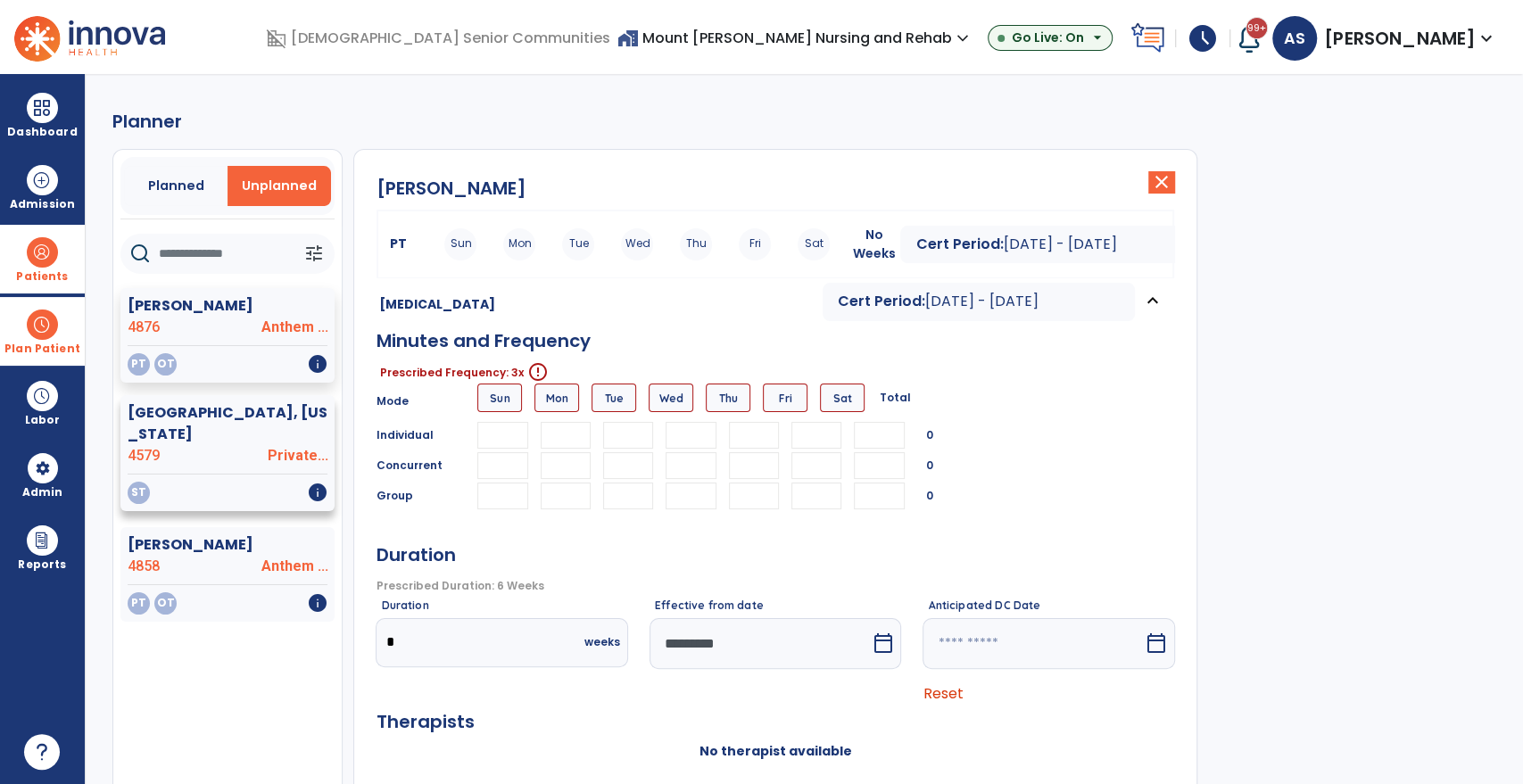click on "Private..." 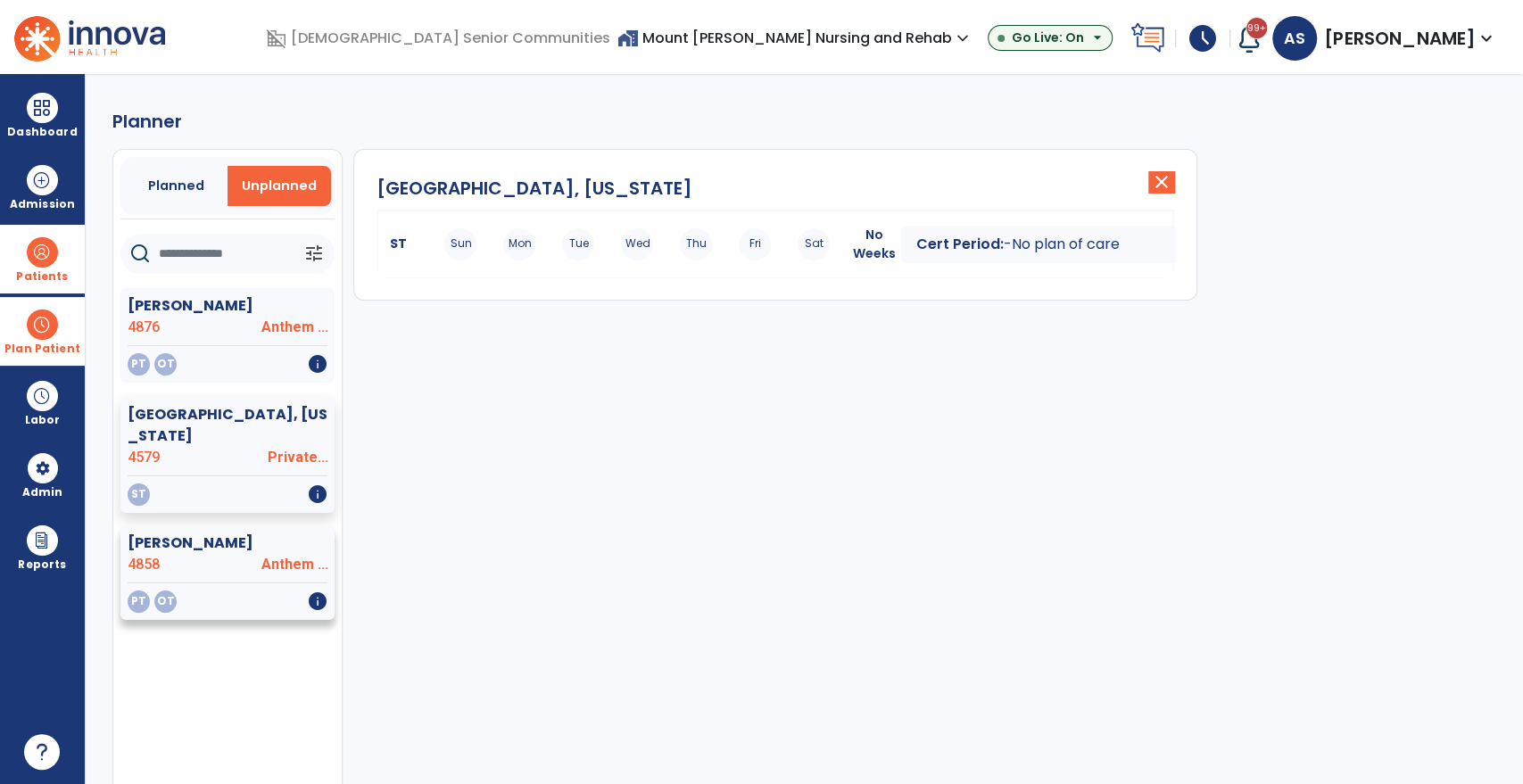 click on "Harper, Jonathan  4858 Anthem ..." 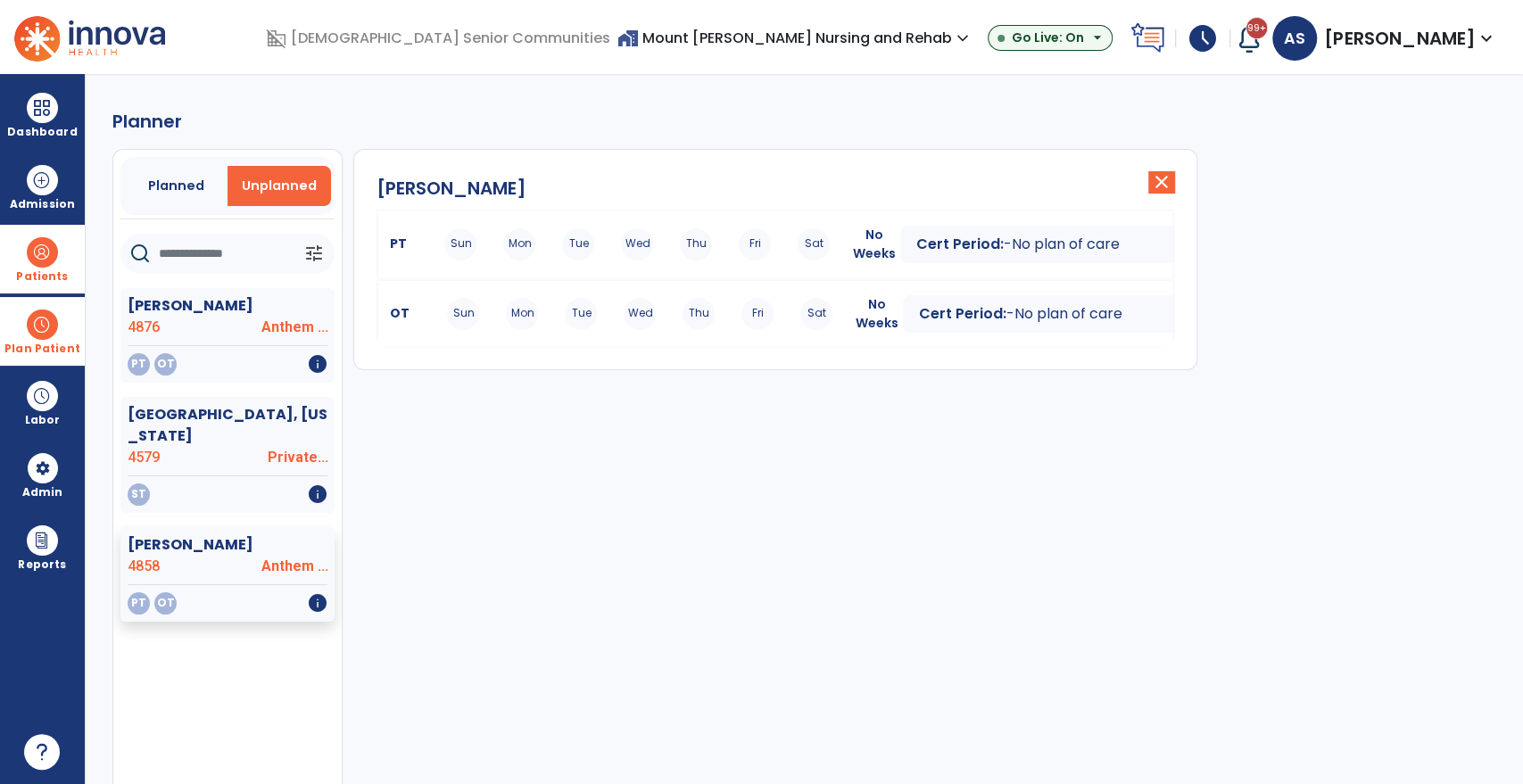 click on "Cert Period:   -  No plan of care" at bounding box center [1059, 314] 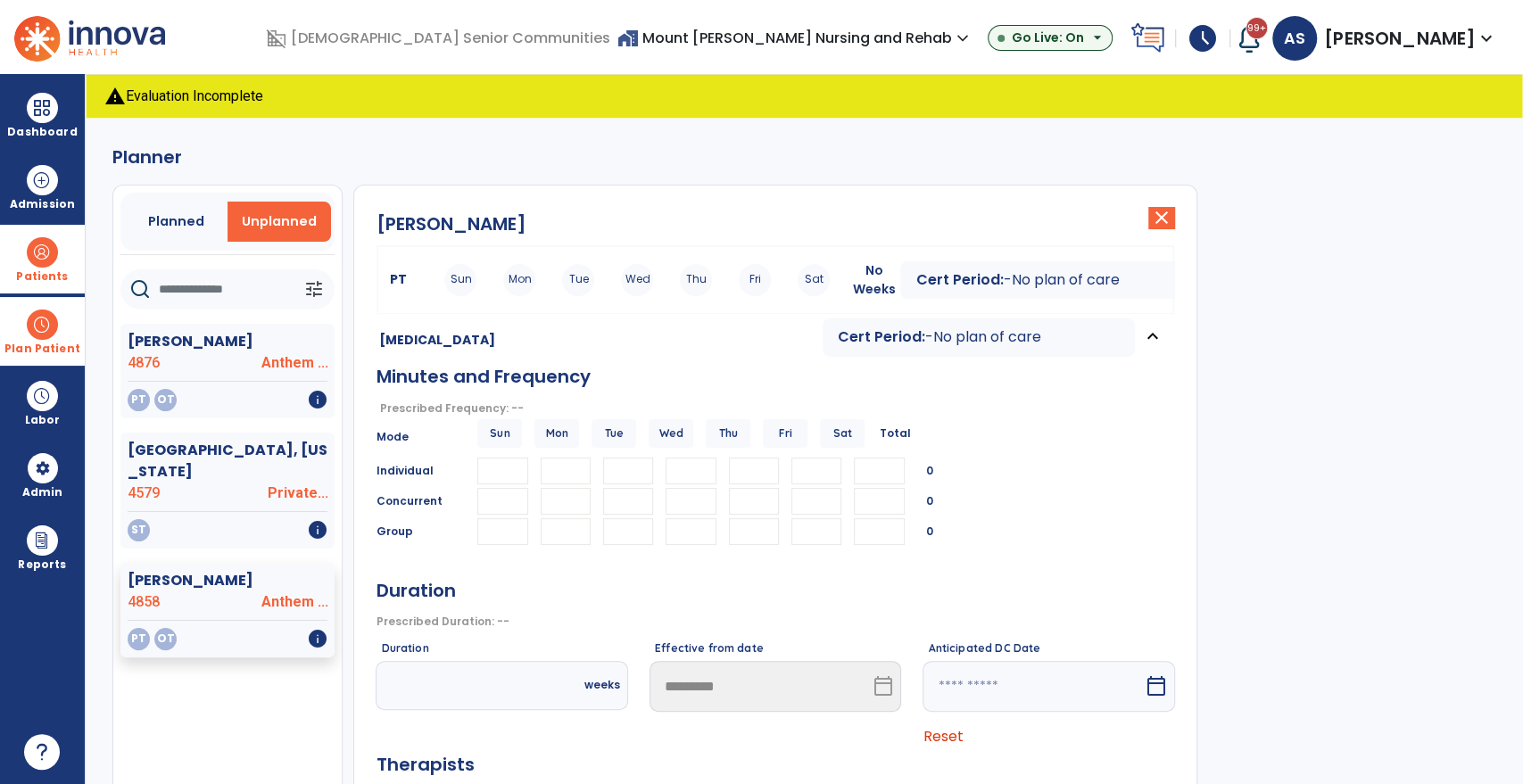 click on "Patients" at bounding box center (42, 259) 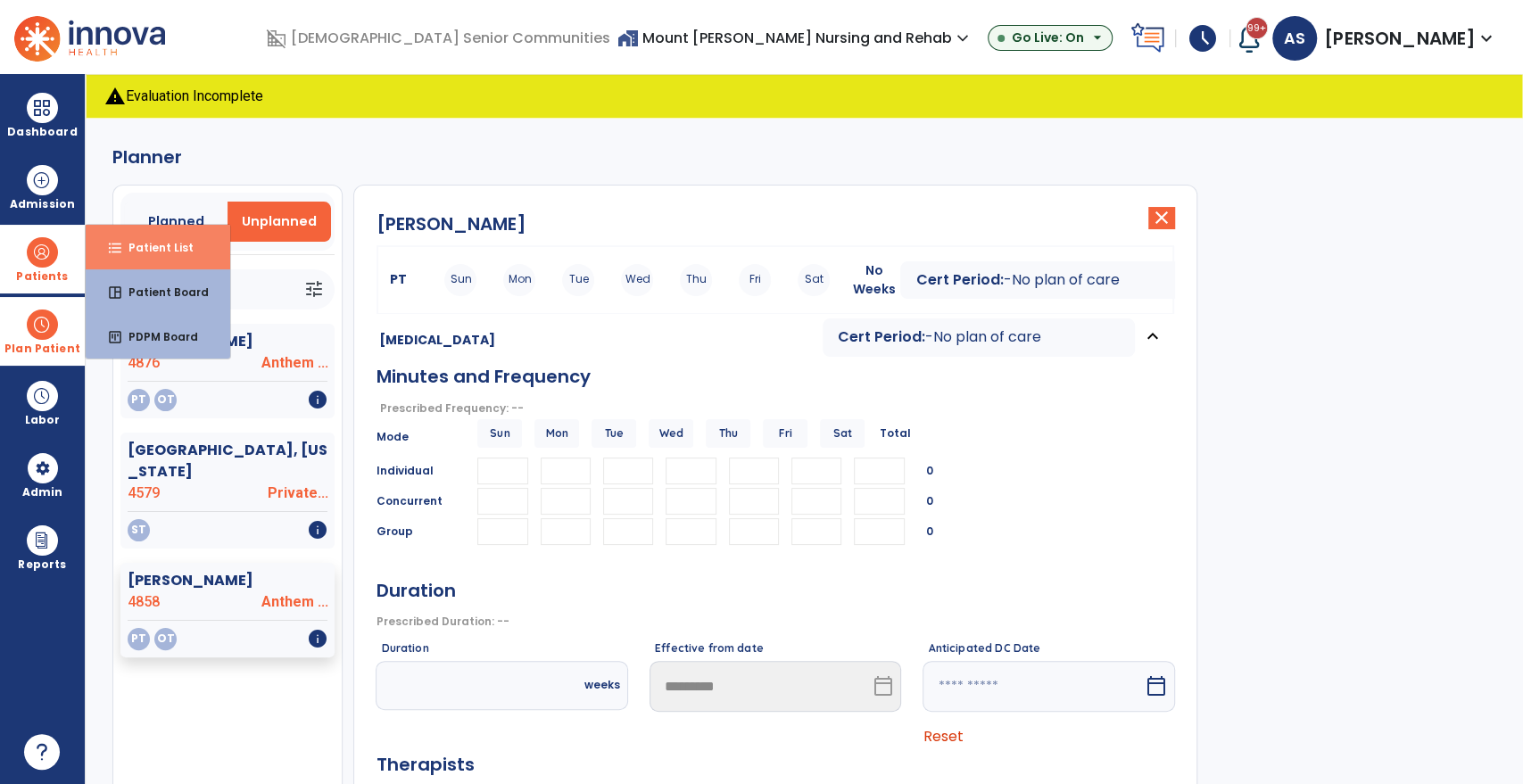click on "format_list_bulleted  Patient List" at bounding box center [158, 247] 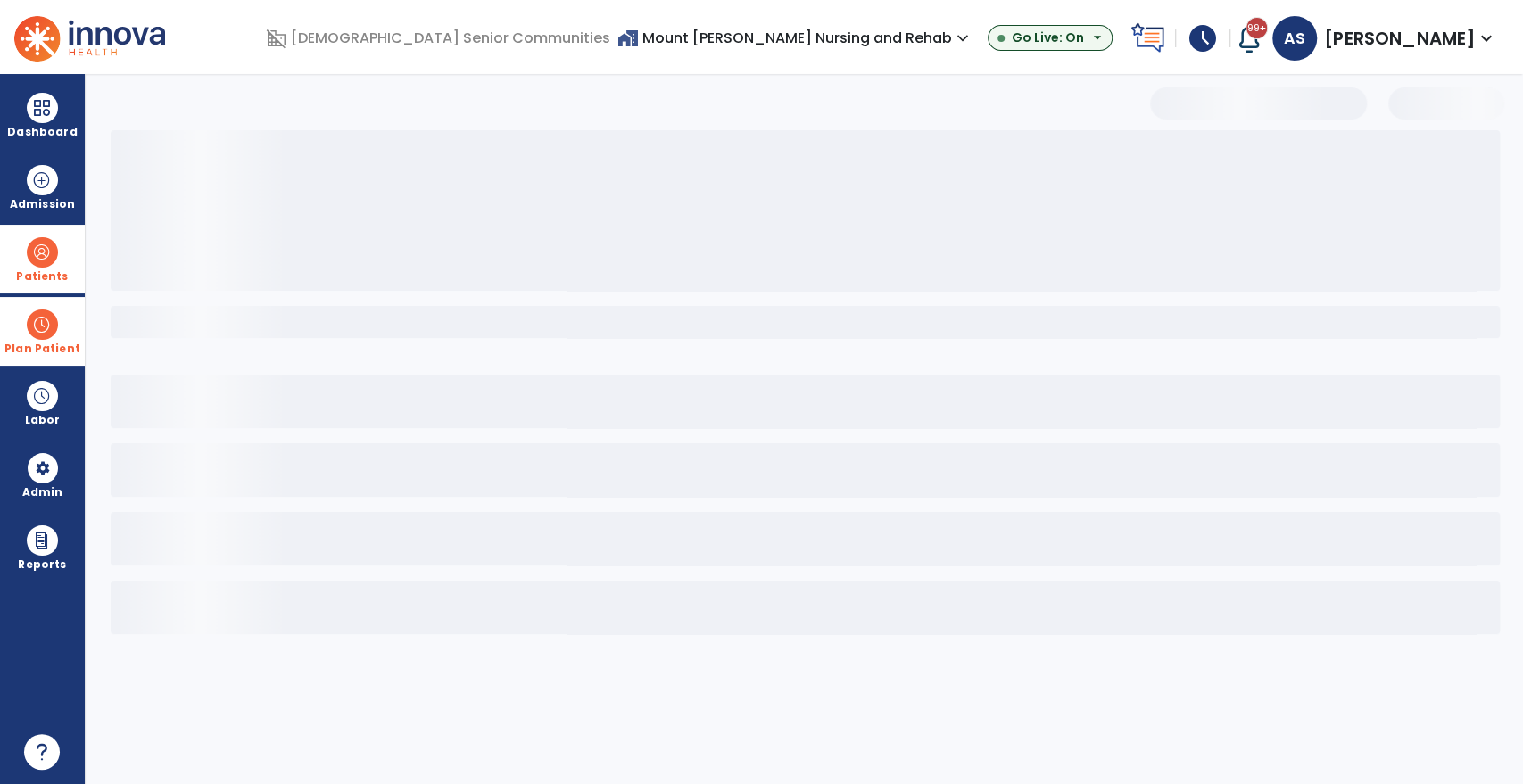 select on "***" 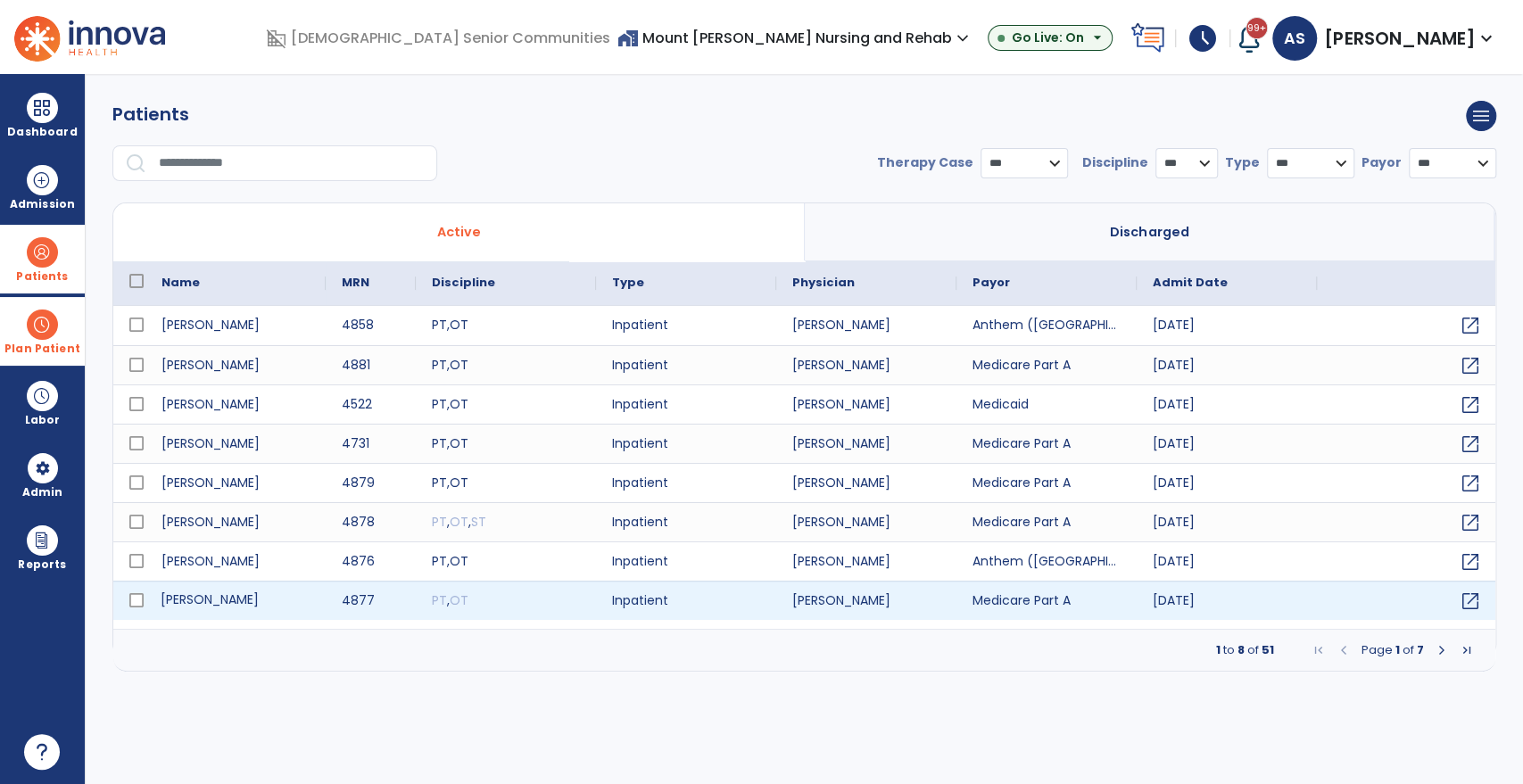click on "Martin, Carol" at bounding box center (236, 600) 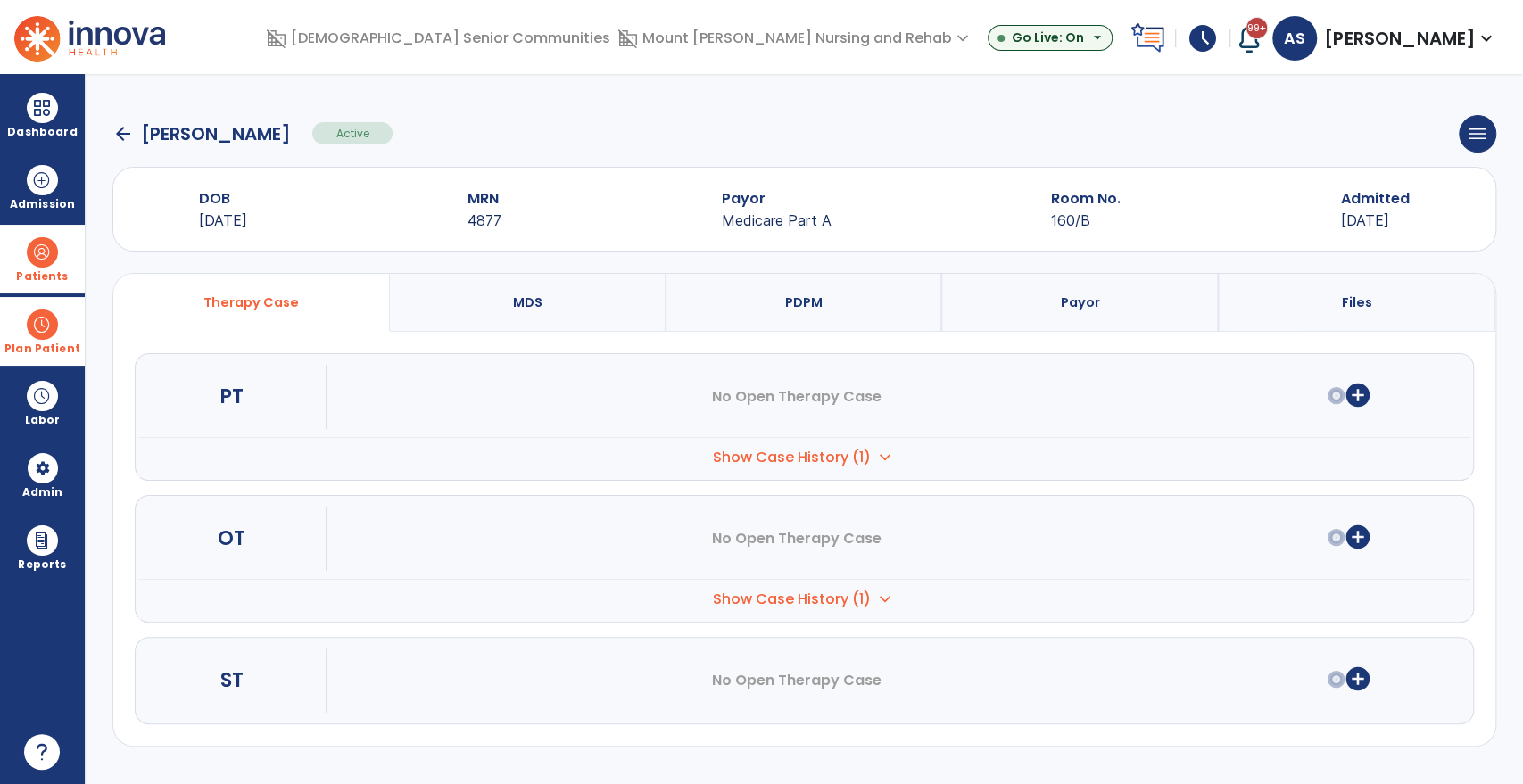 click on "expand_more" at bounding box center [885, 458] 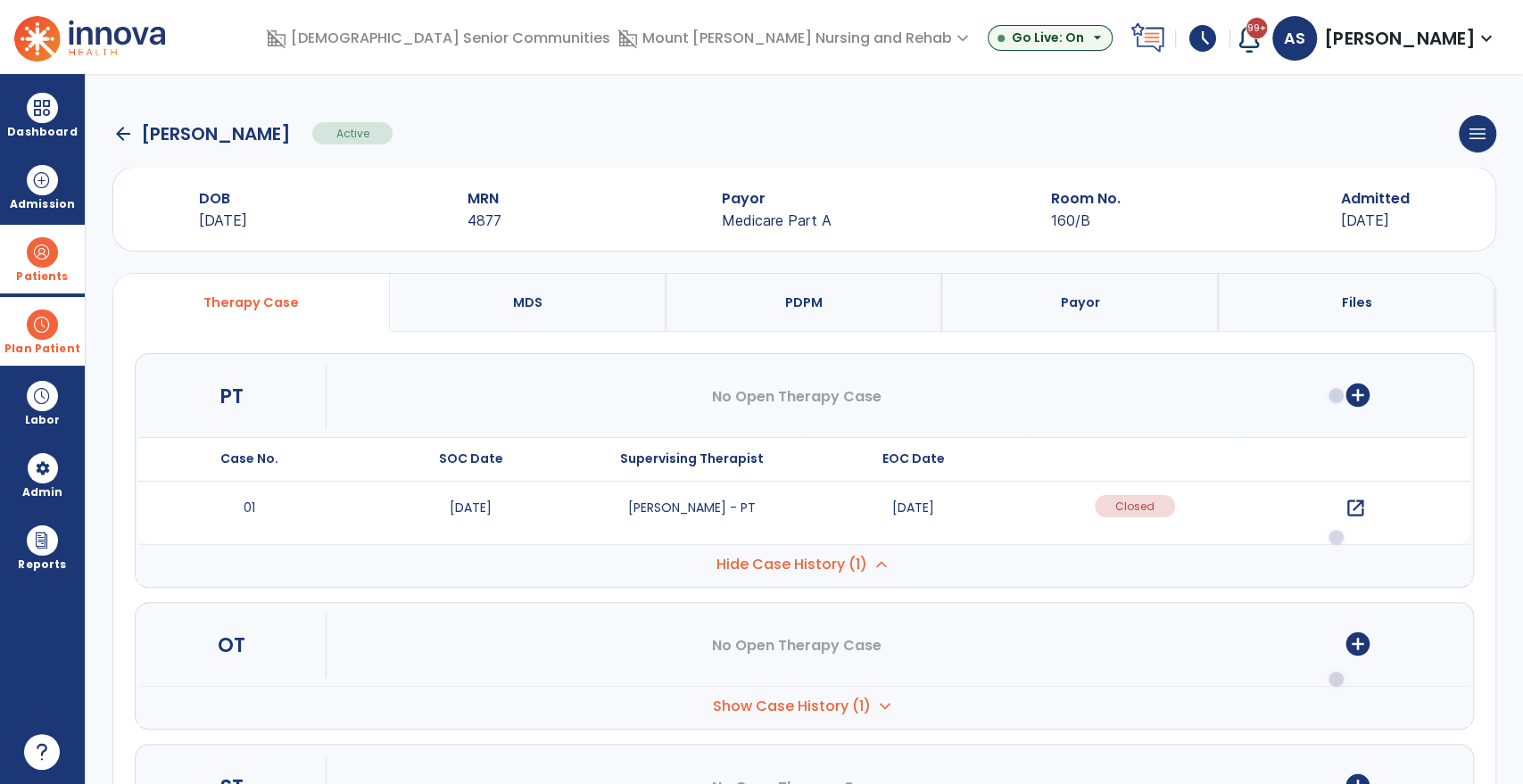 click on "open_in_new" at bounding box center (1355, 508) 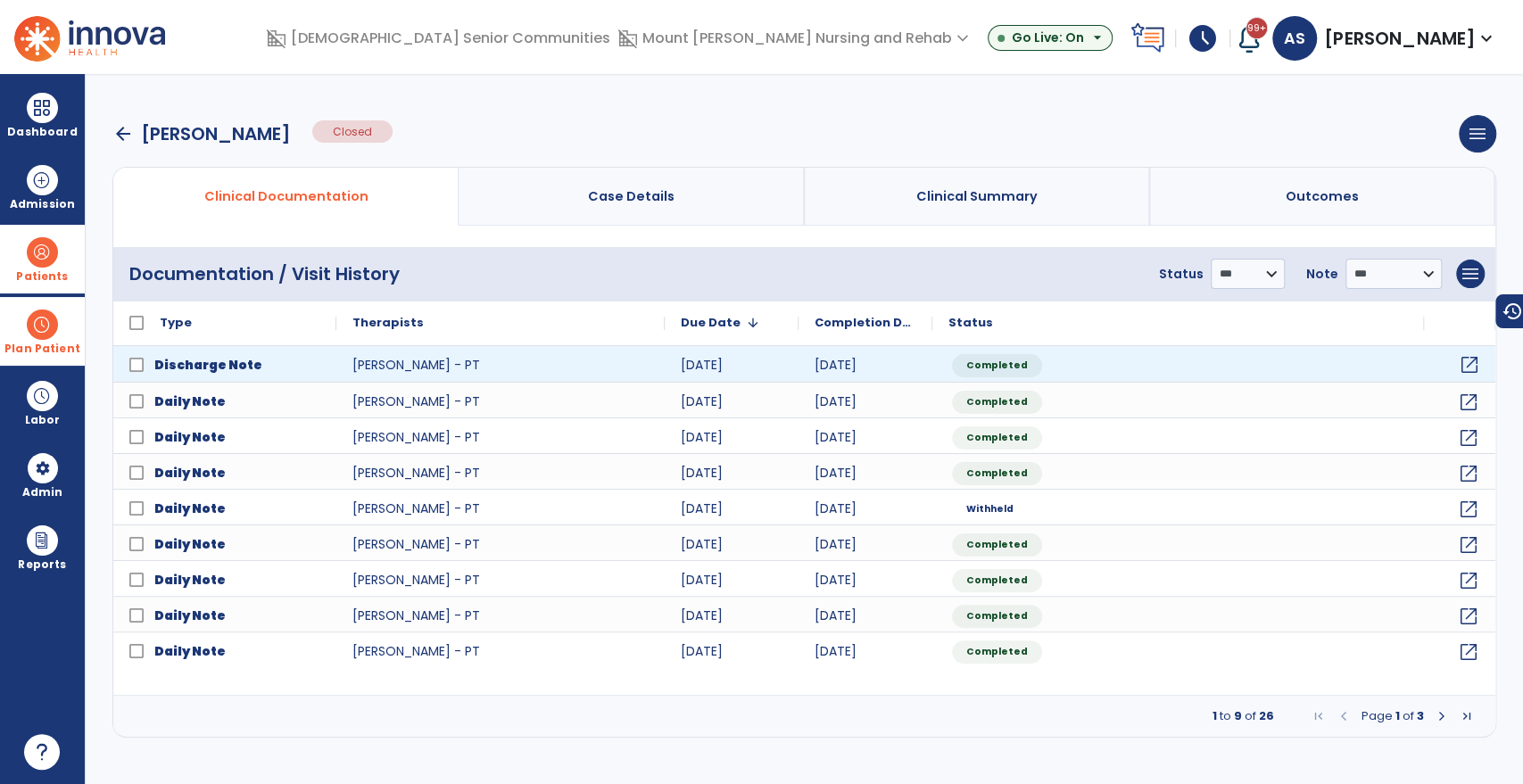 click on "open_in_new" 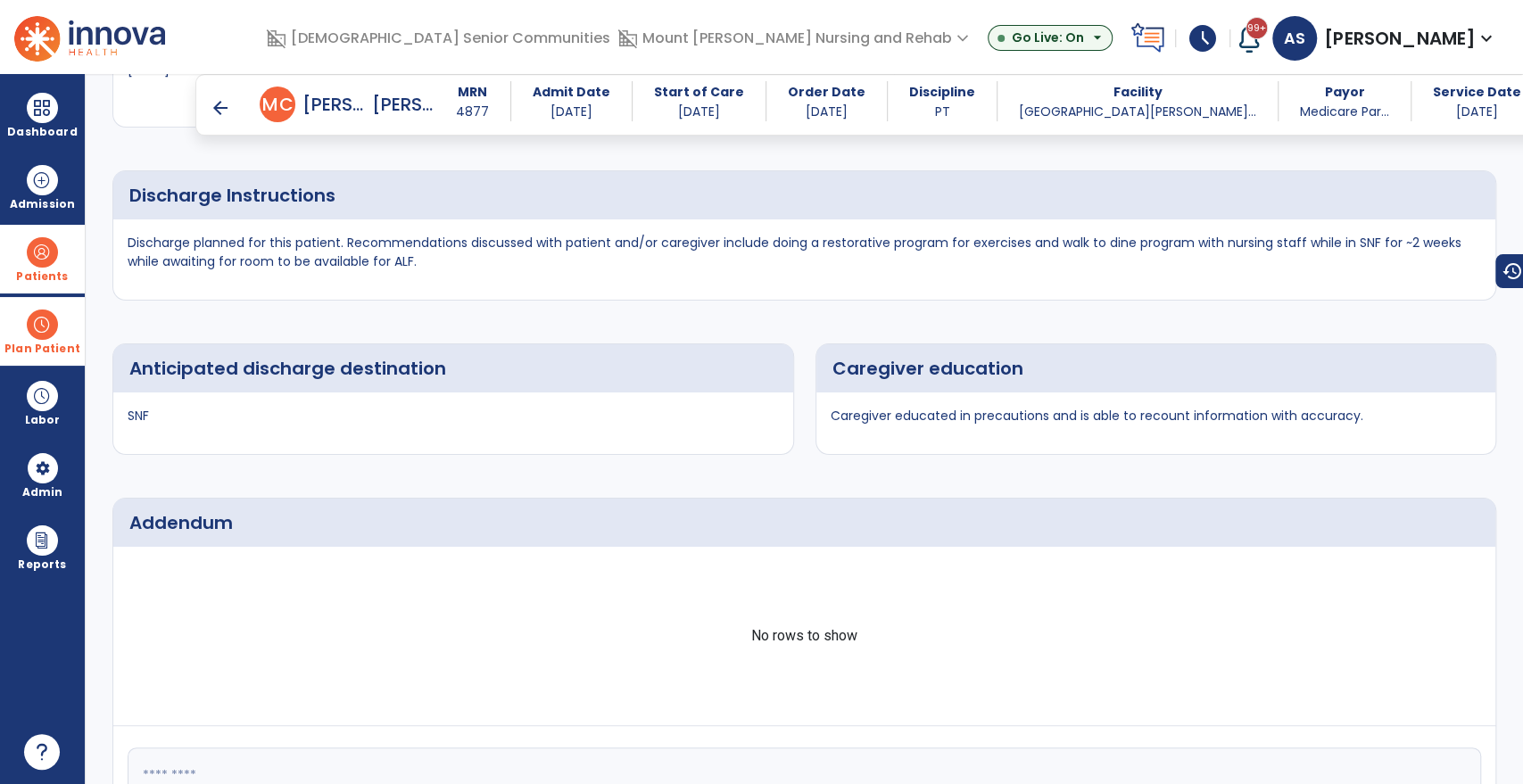 scroll, scrollTop: 2722, scrollLeft: 0, axis: vertical 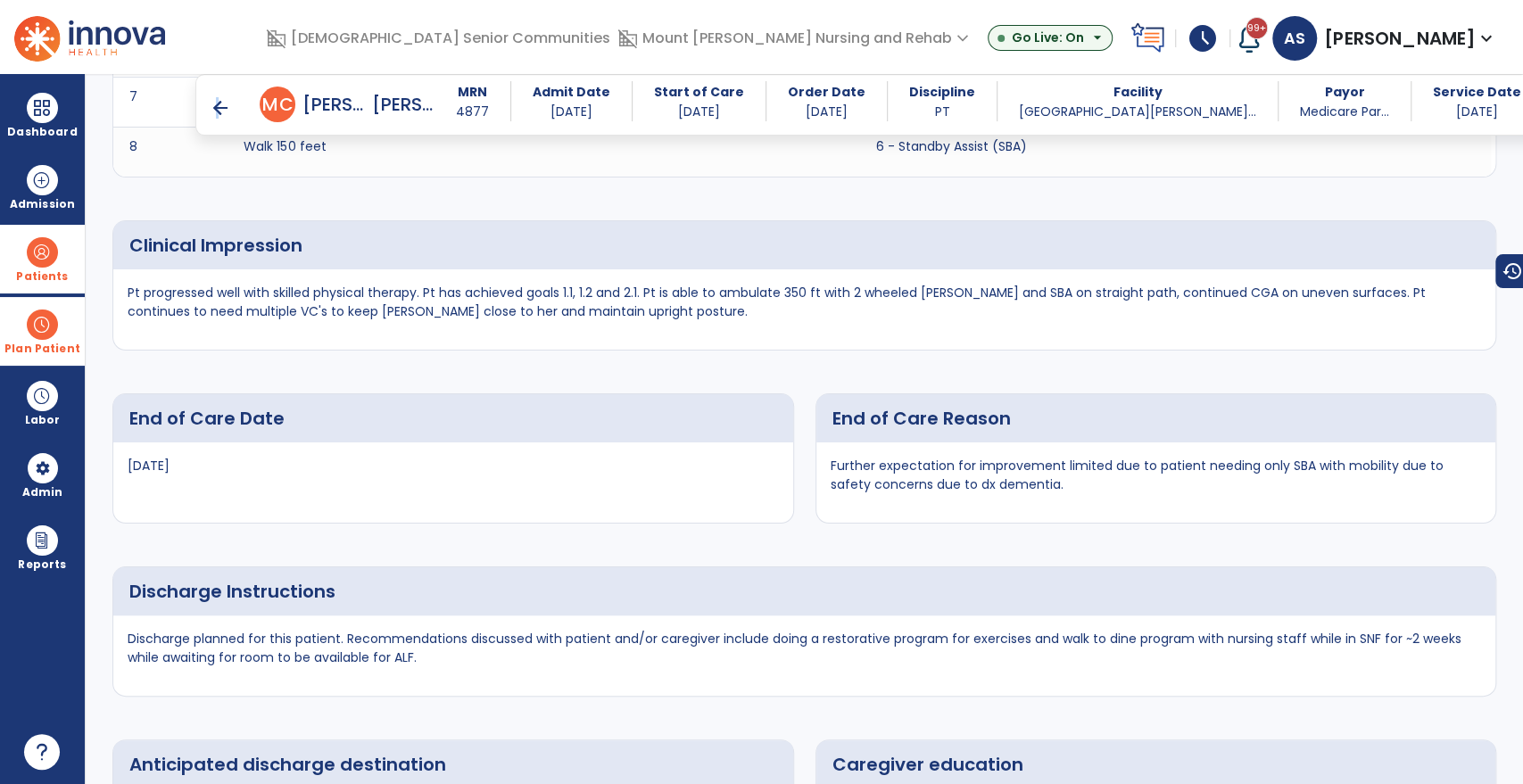 click on "arrow_back" at bounding box center (220, 108) 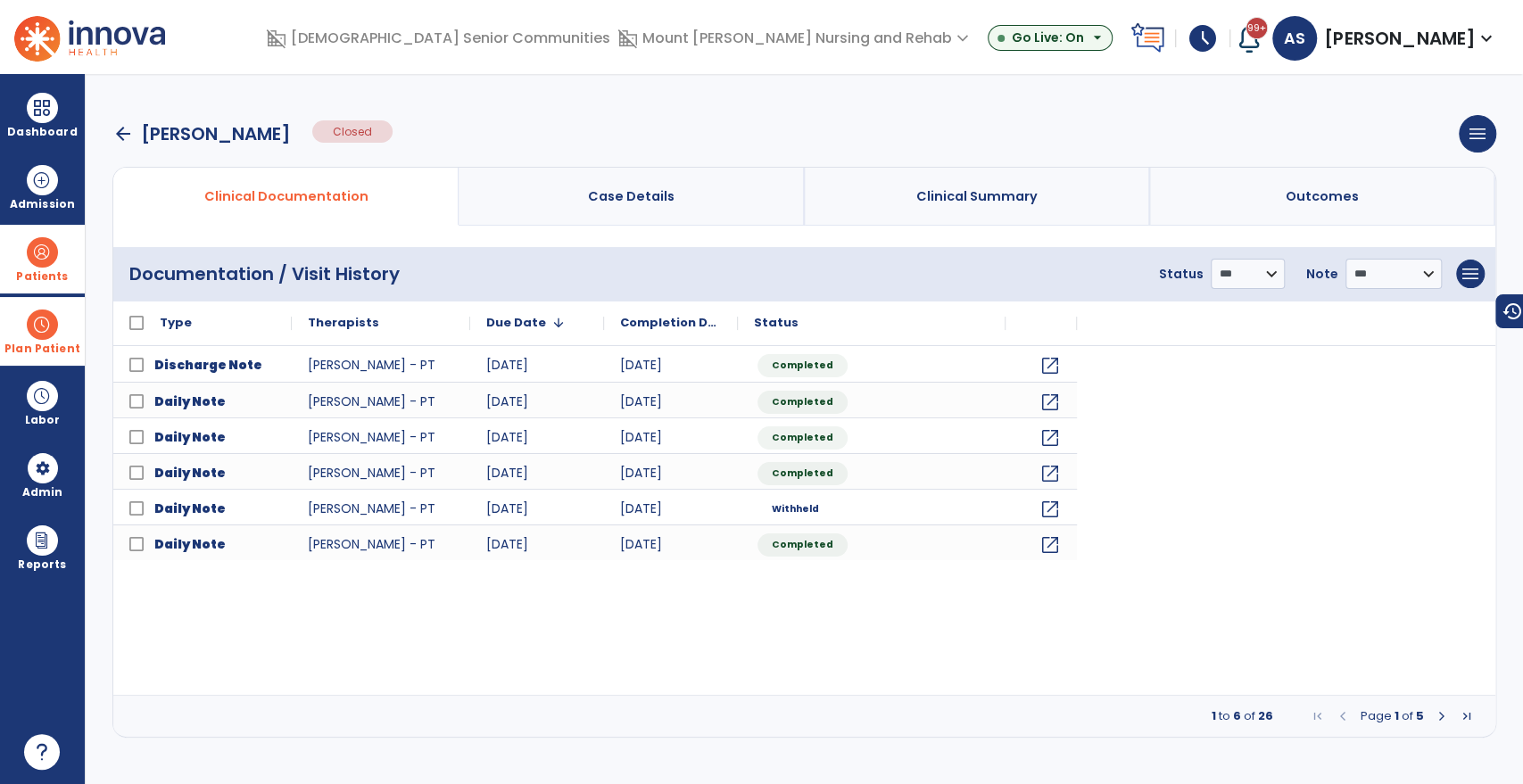 scroll, scrollTop: 0, scrollLeft: 0, axis: both 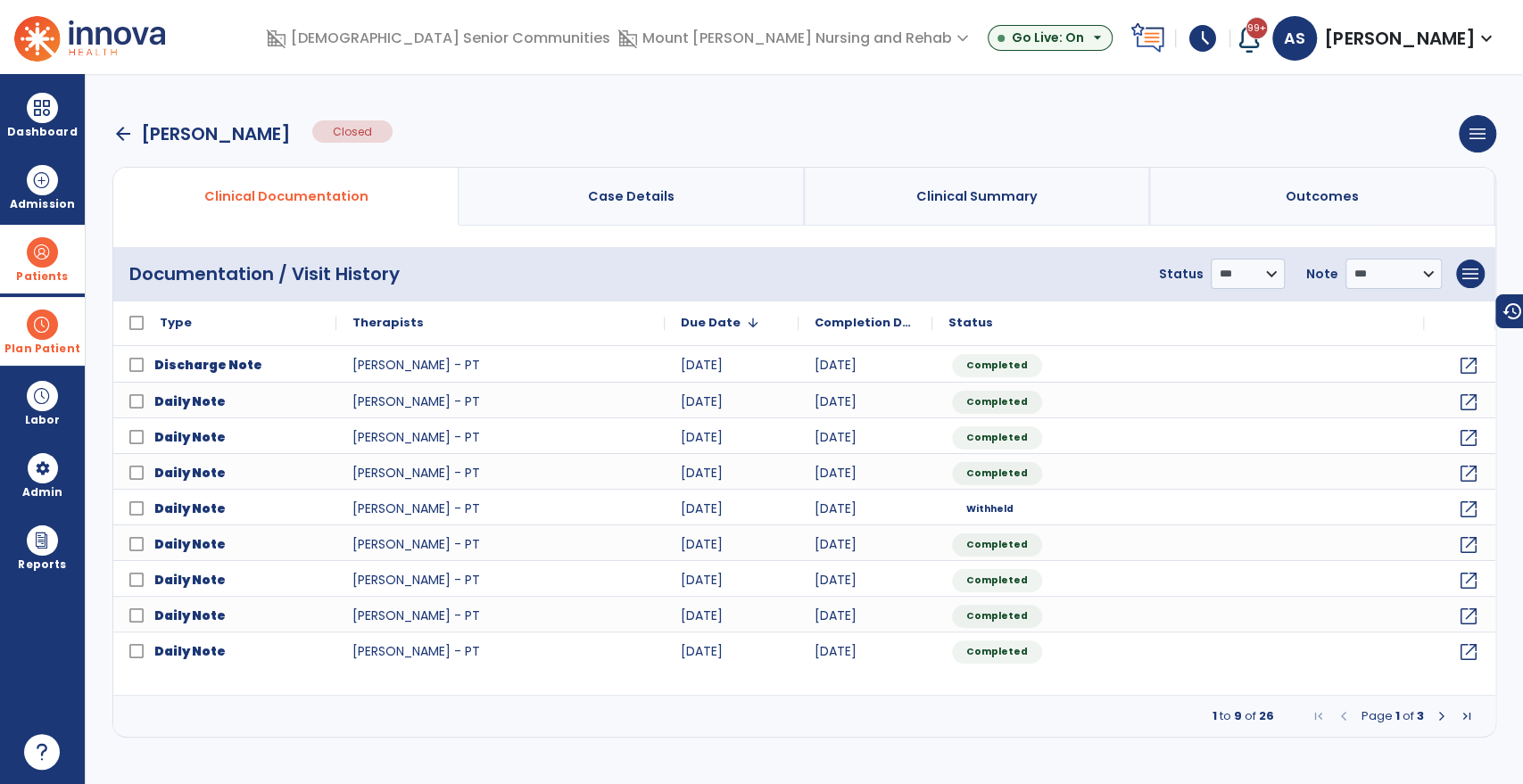 click at bounding box center [1467, 716] 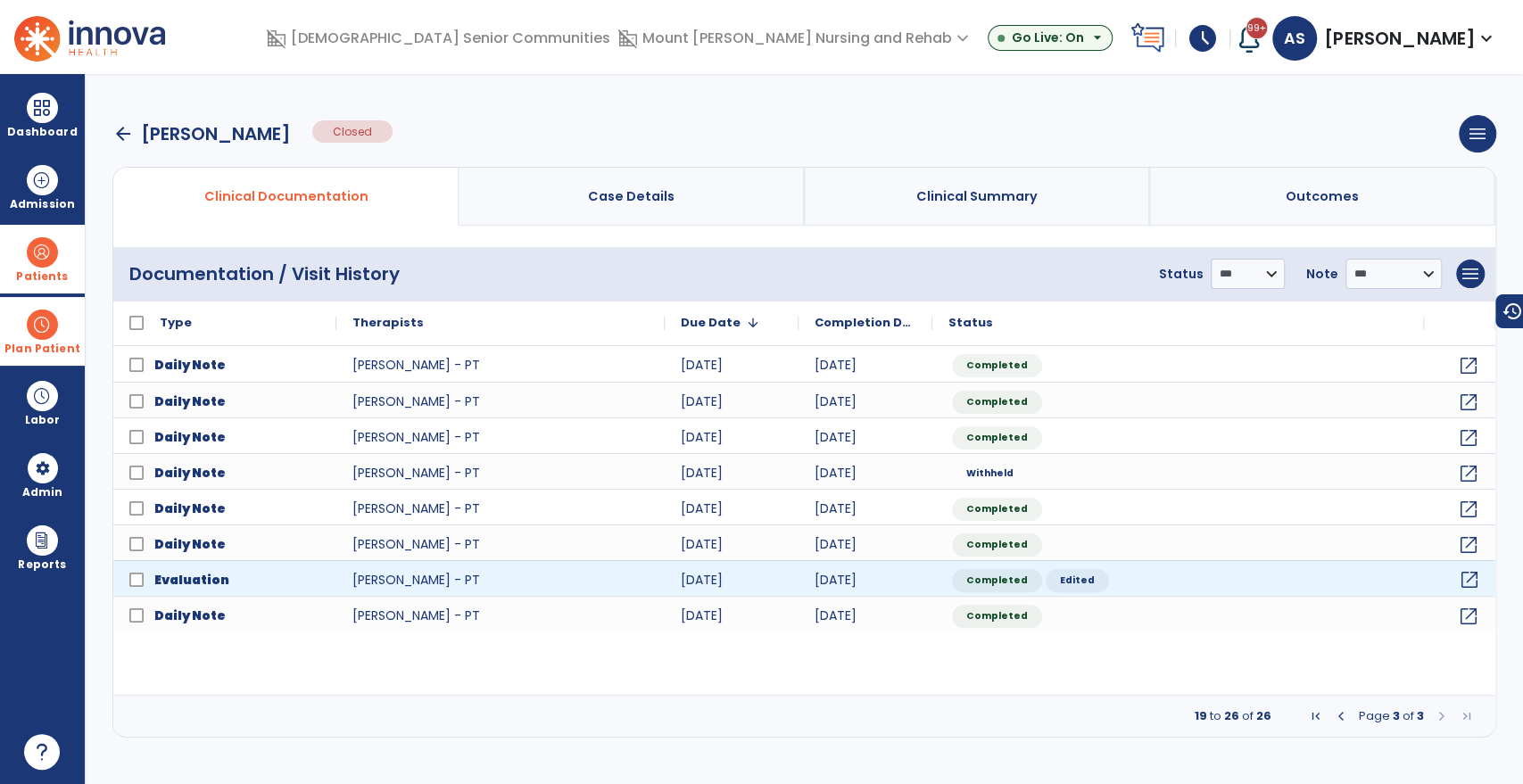 click on "open_in_new" 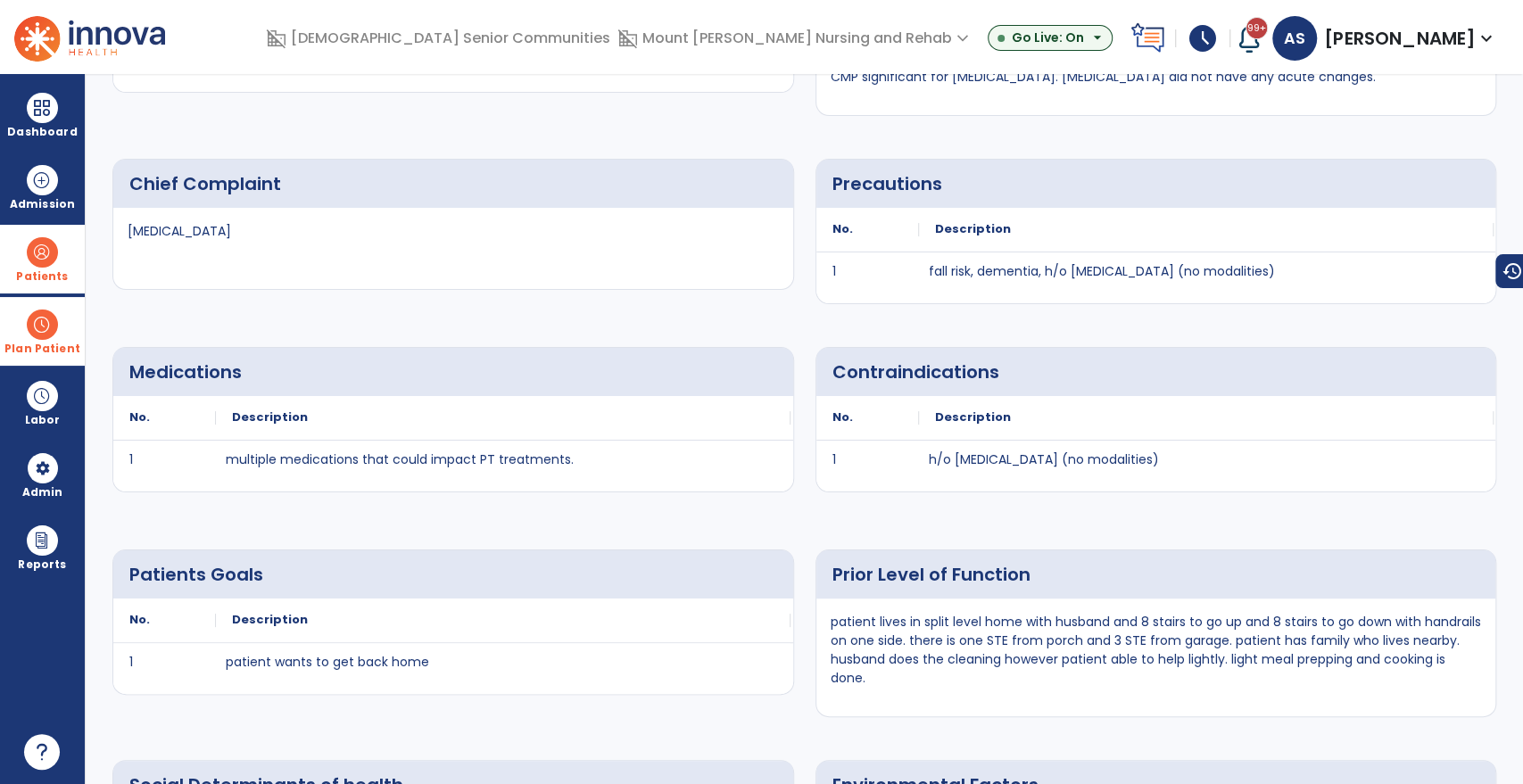 scroll, scrollTop: 0, scrollLeft: 0, axis: both 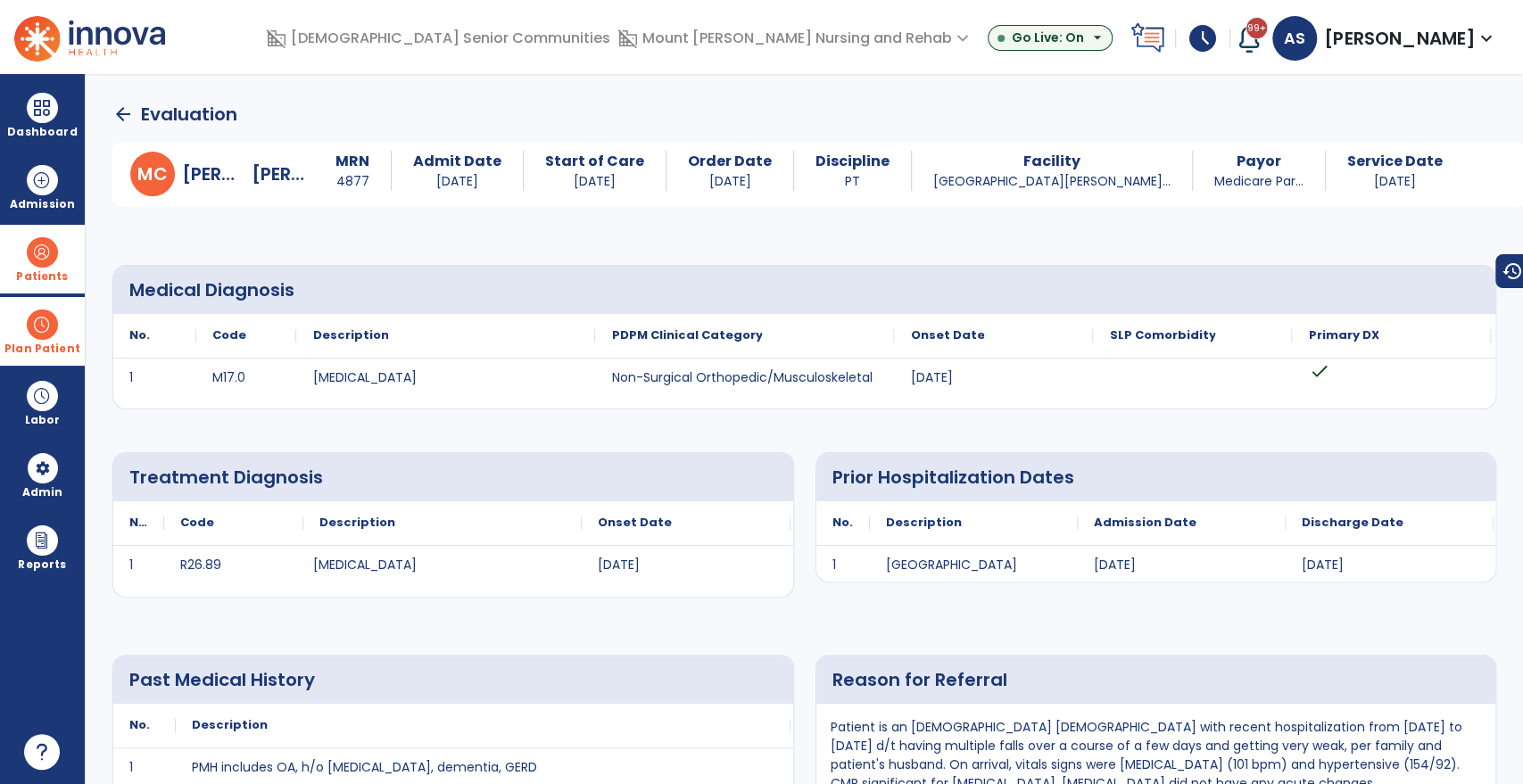 click on "arrow_back" 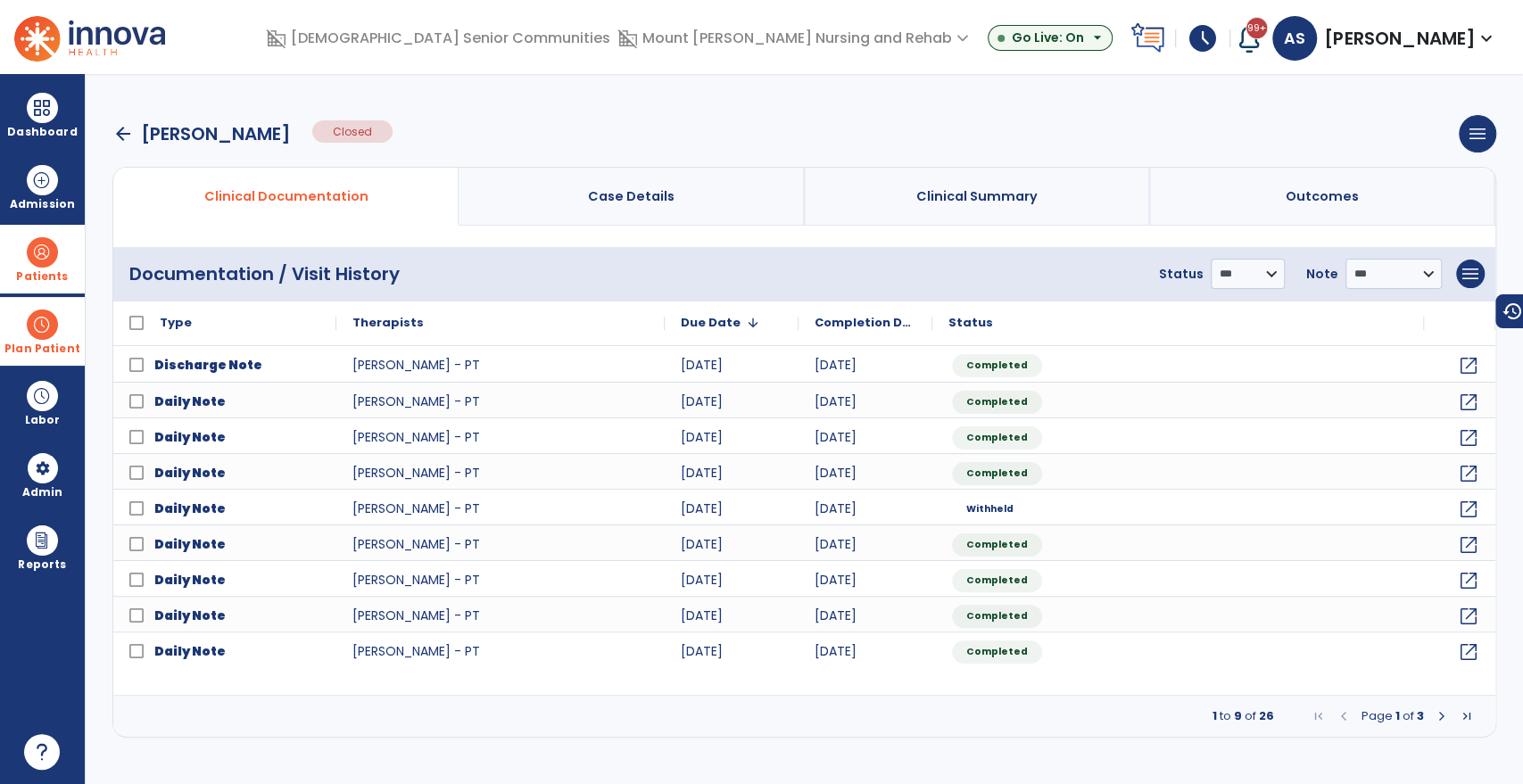 click on "arrow_back" at bounding box center [123, 134] 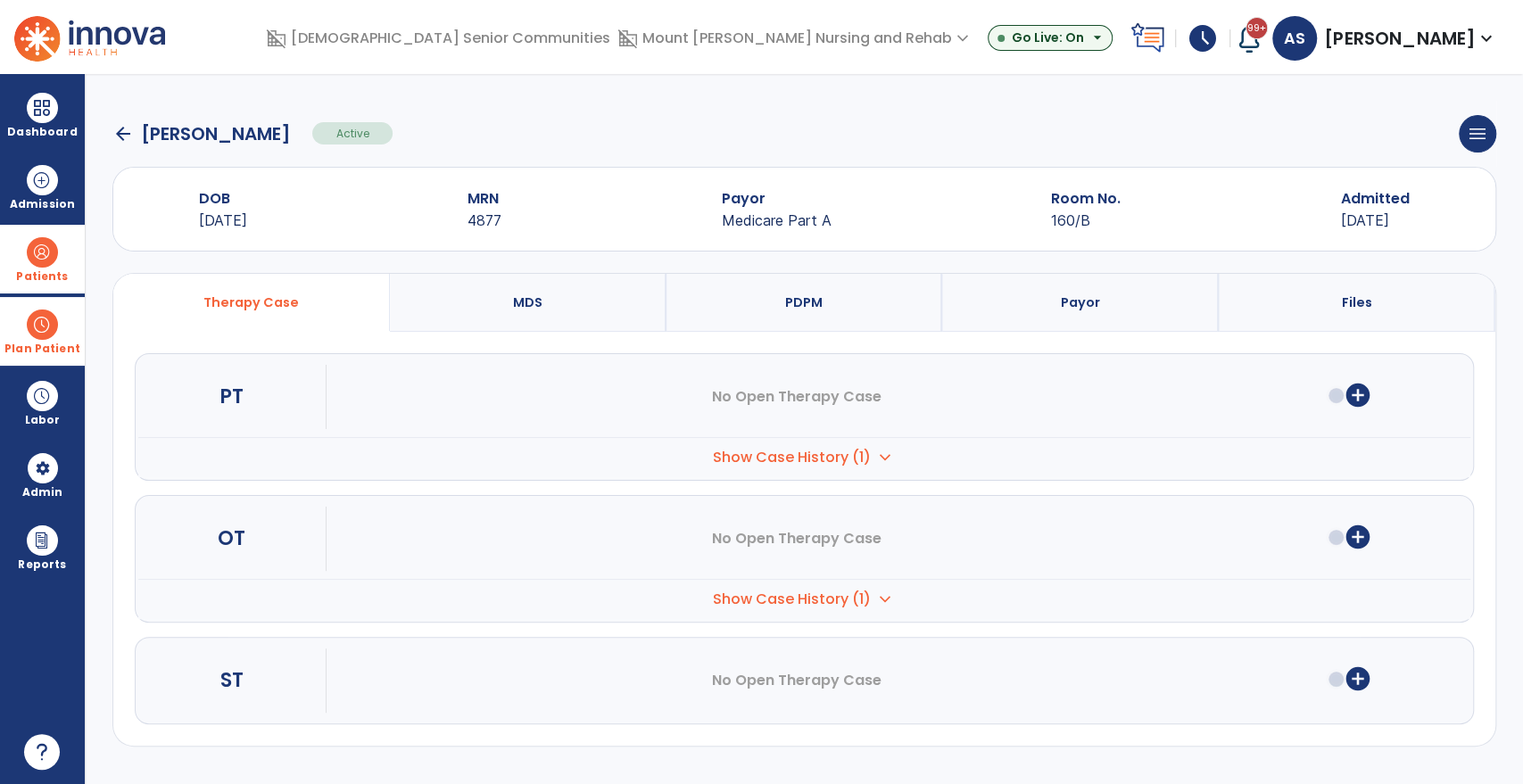 click on "Patients" at bounding box center (42, 259) 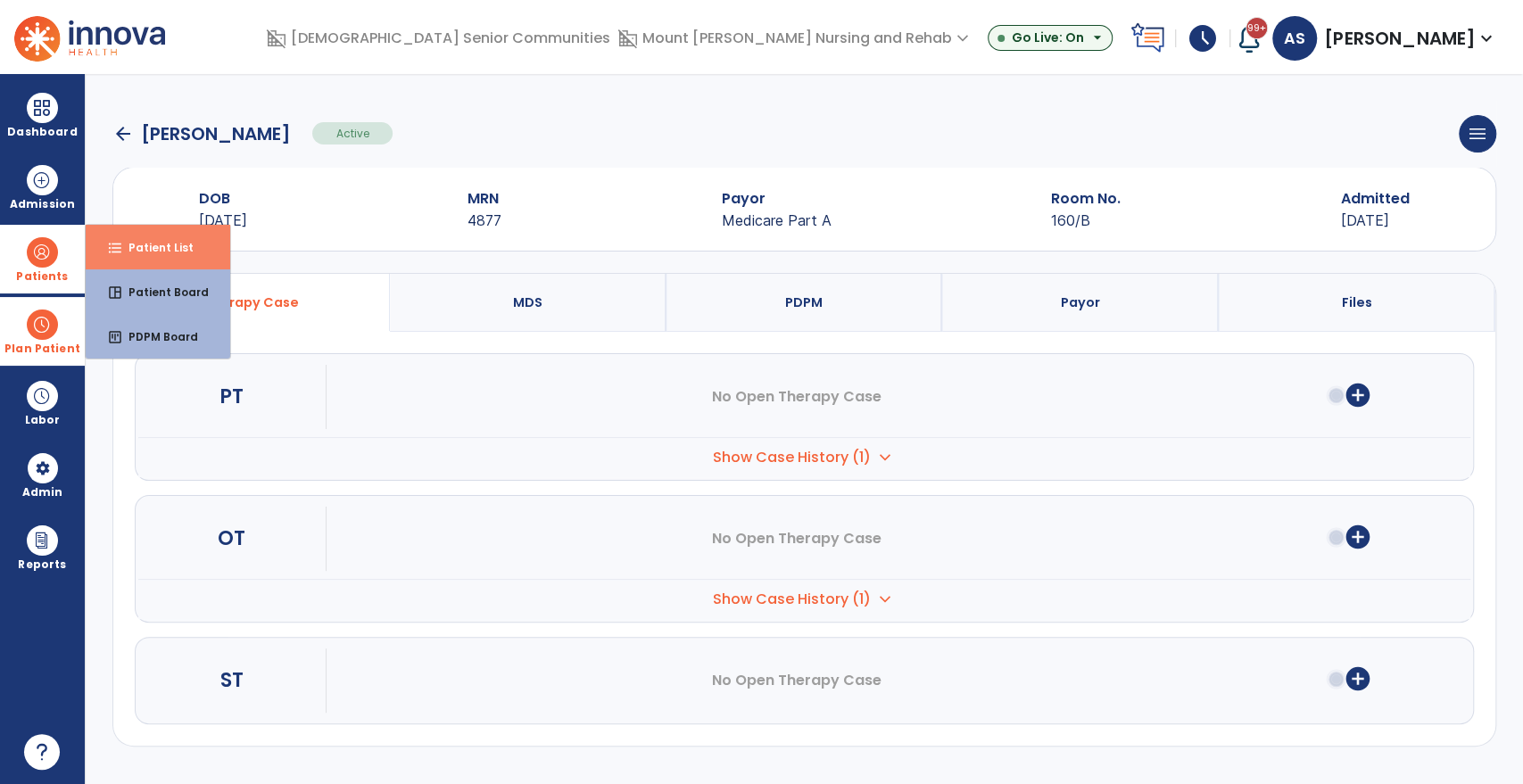 click on "format_list_bulleted" at bounding box center [115, 248] 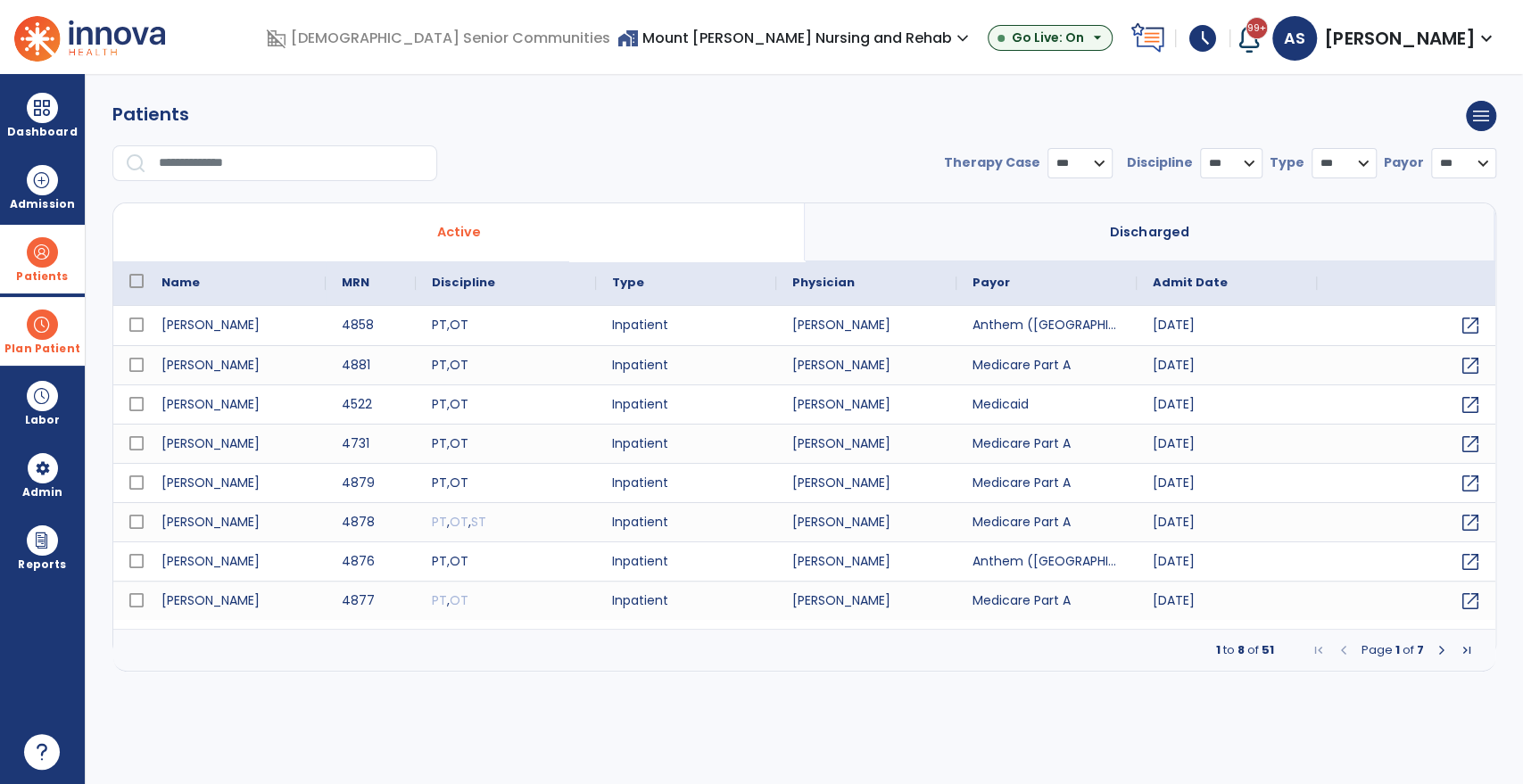 select on "***" 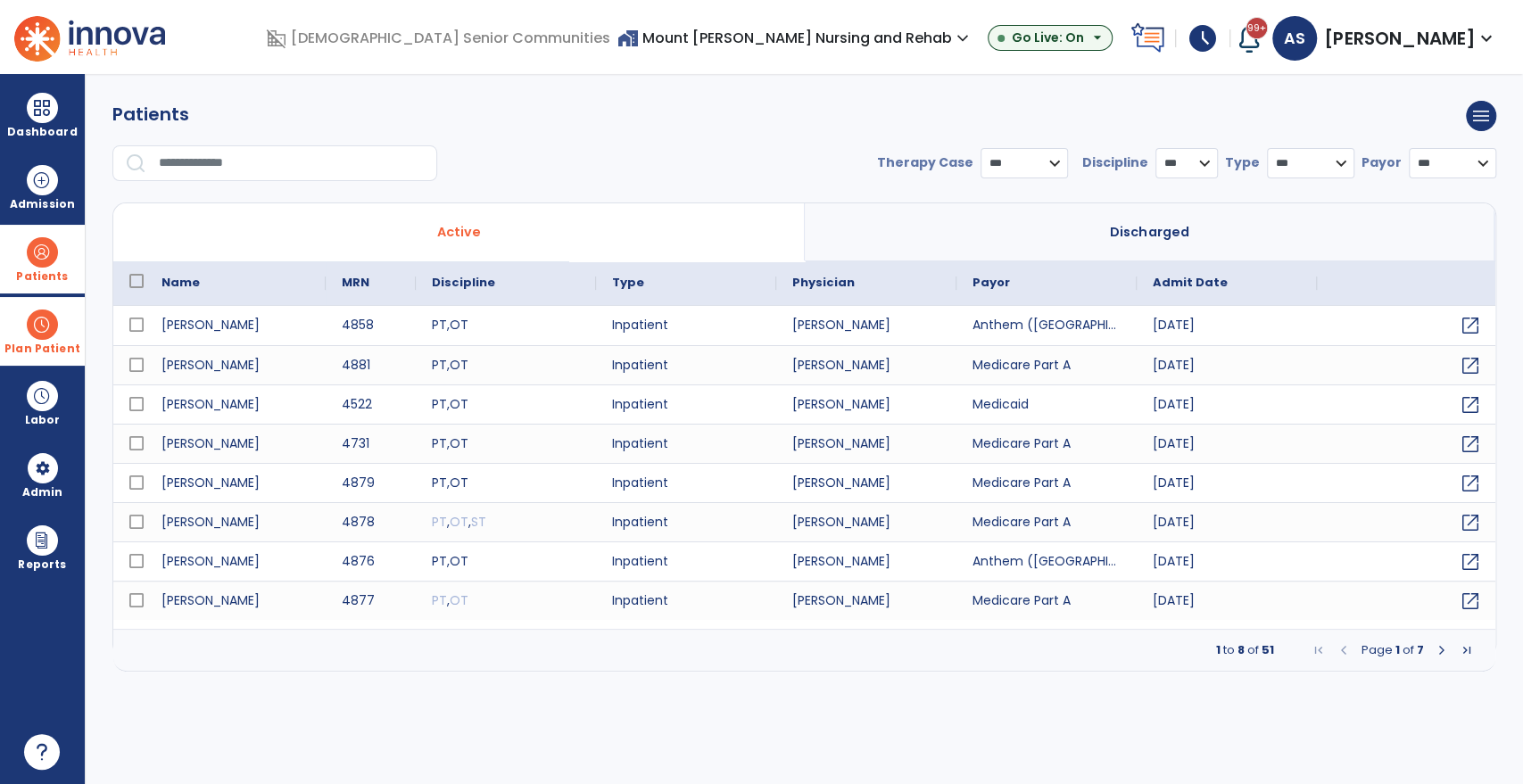 click on "1
to
8
of
51
Page
1
of
7" at bounding box center (804, 650) 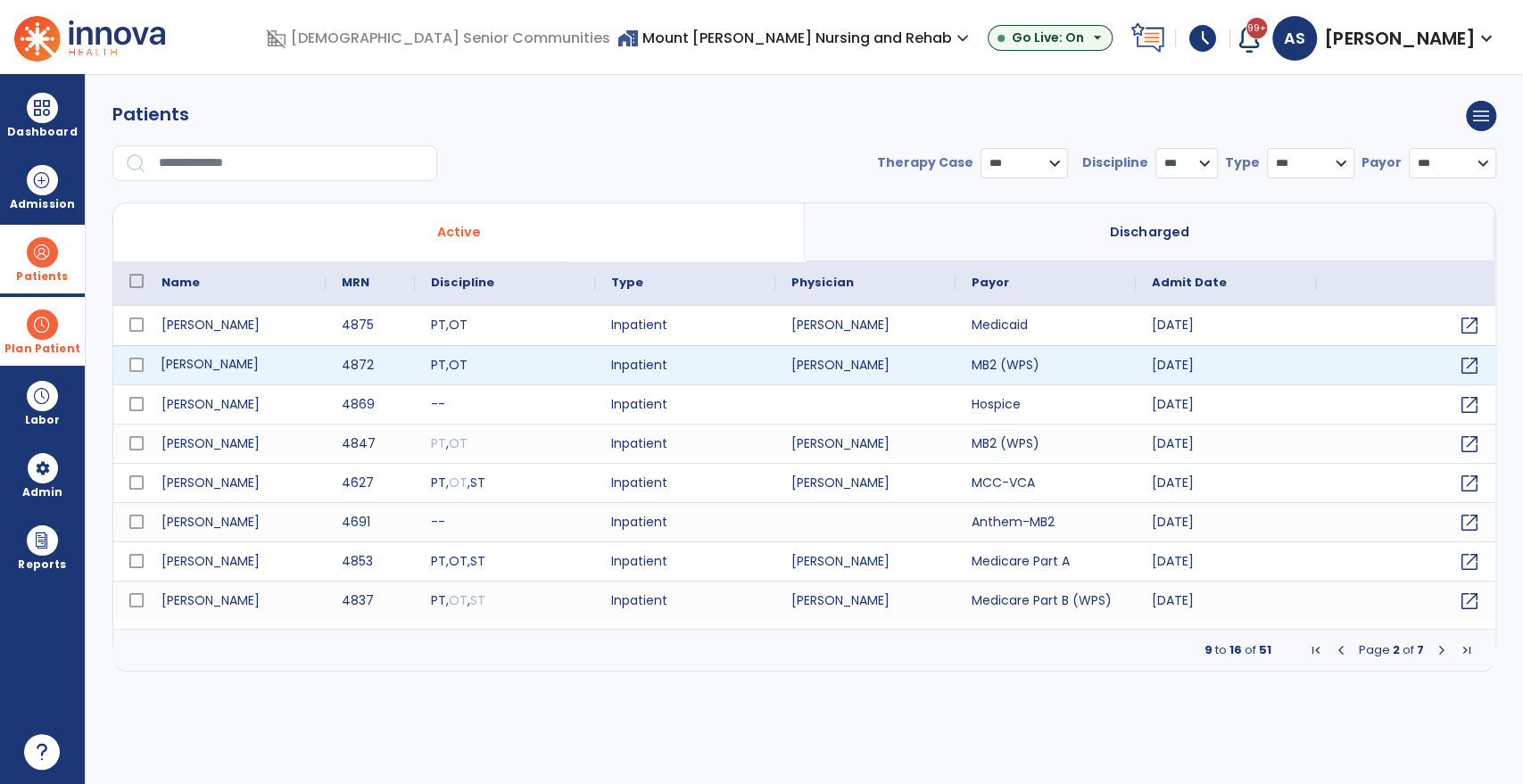 click on "Armstrong, Betty" at bounding box center [236, 365] 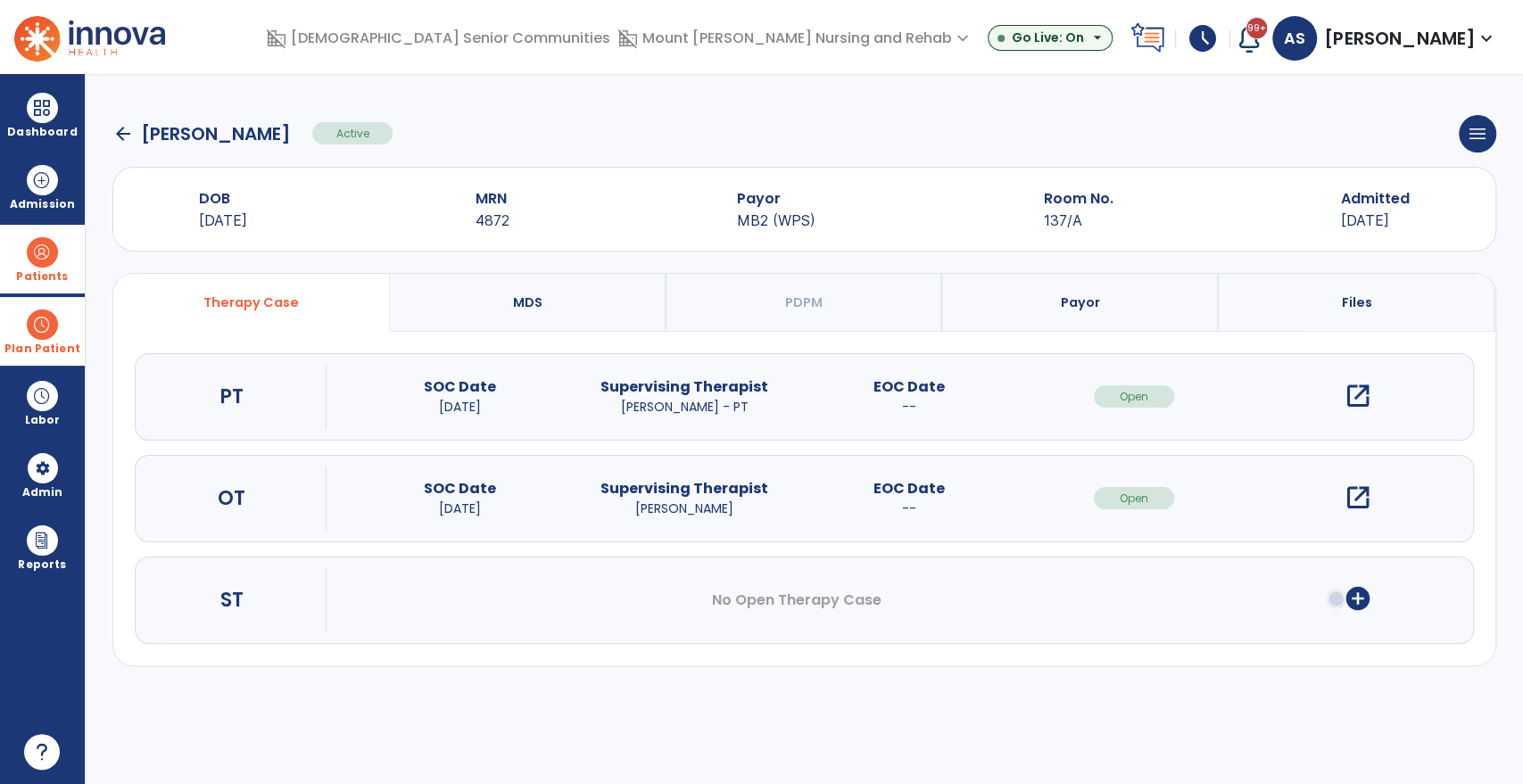 click on "open_in_new" at bounding box center [1358, 396] 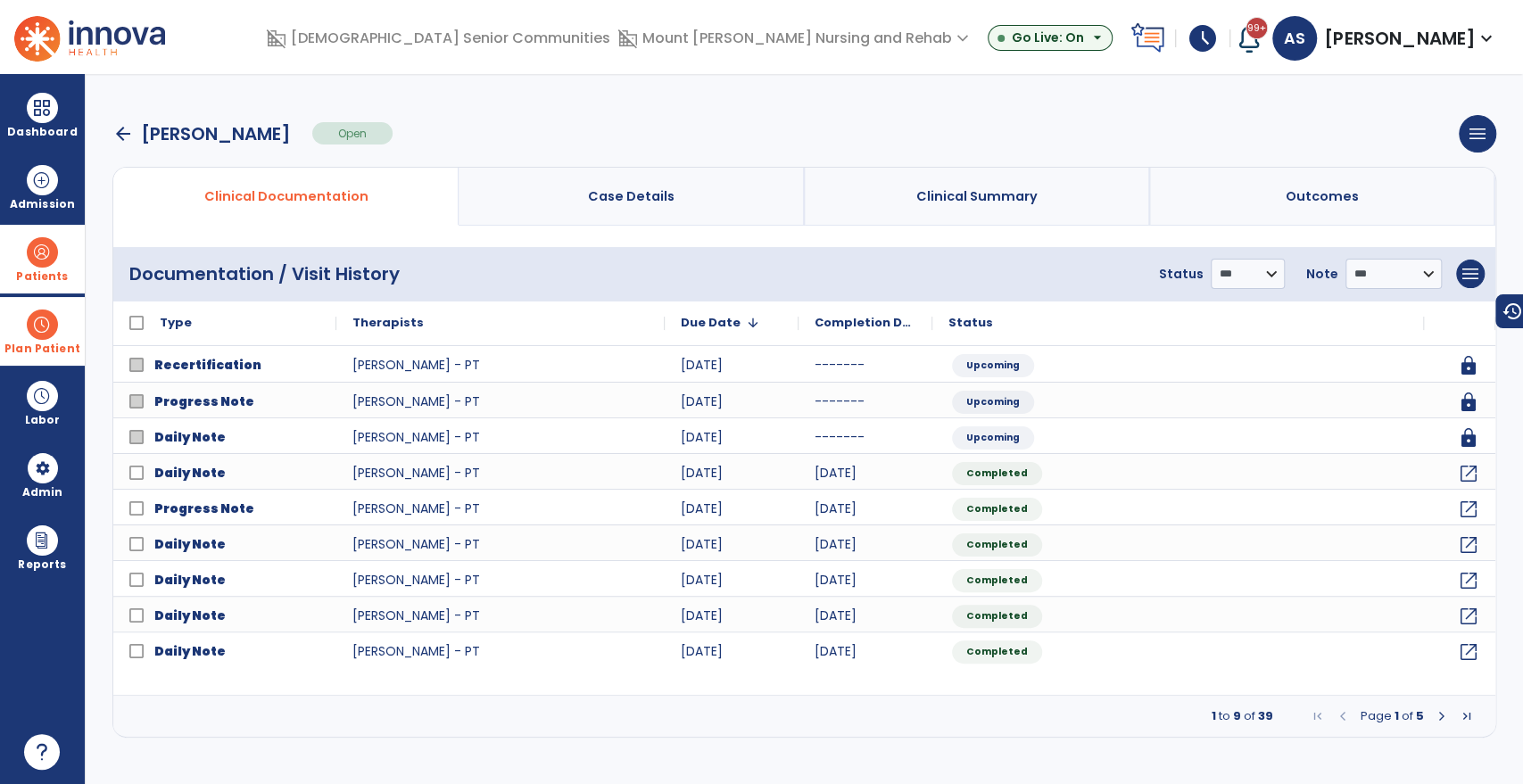 click at bounding box center (1467, 716) 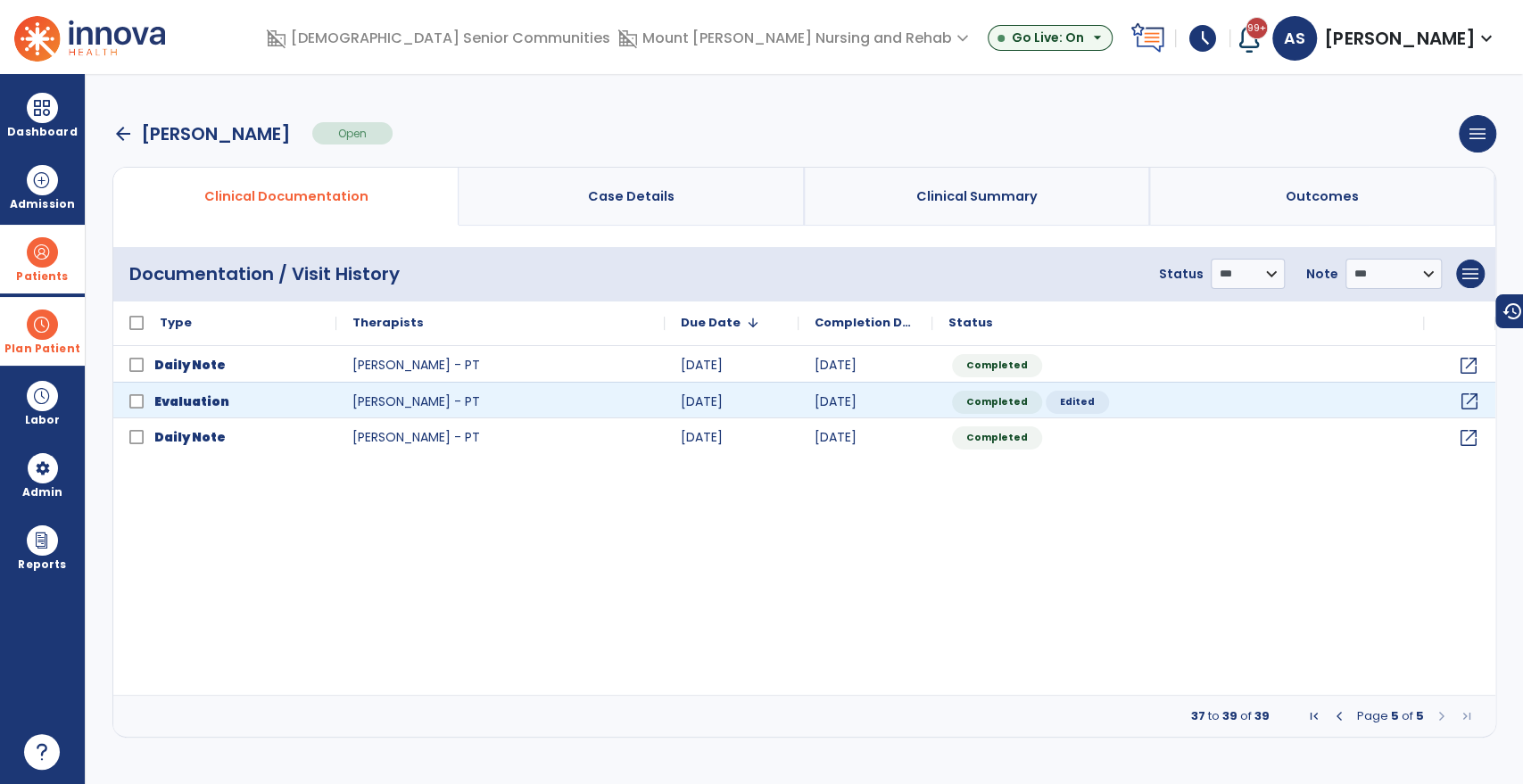 click on "open_in_new" 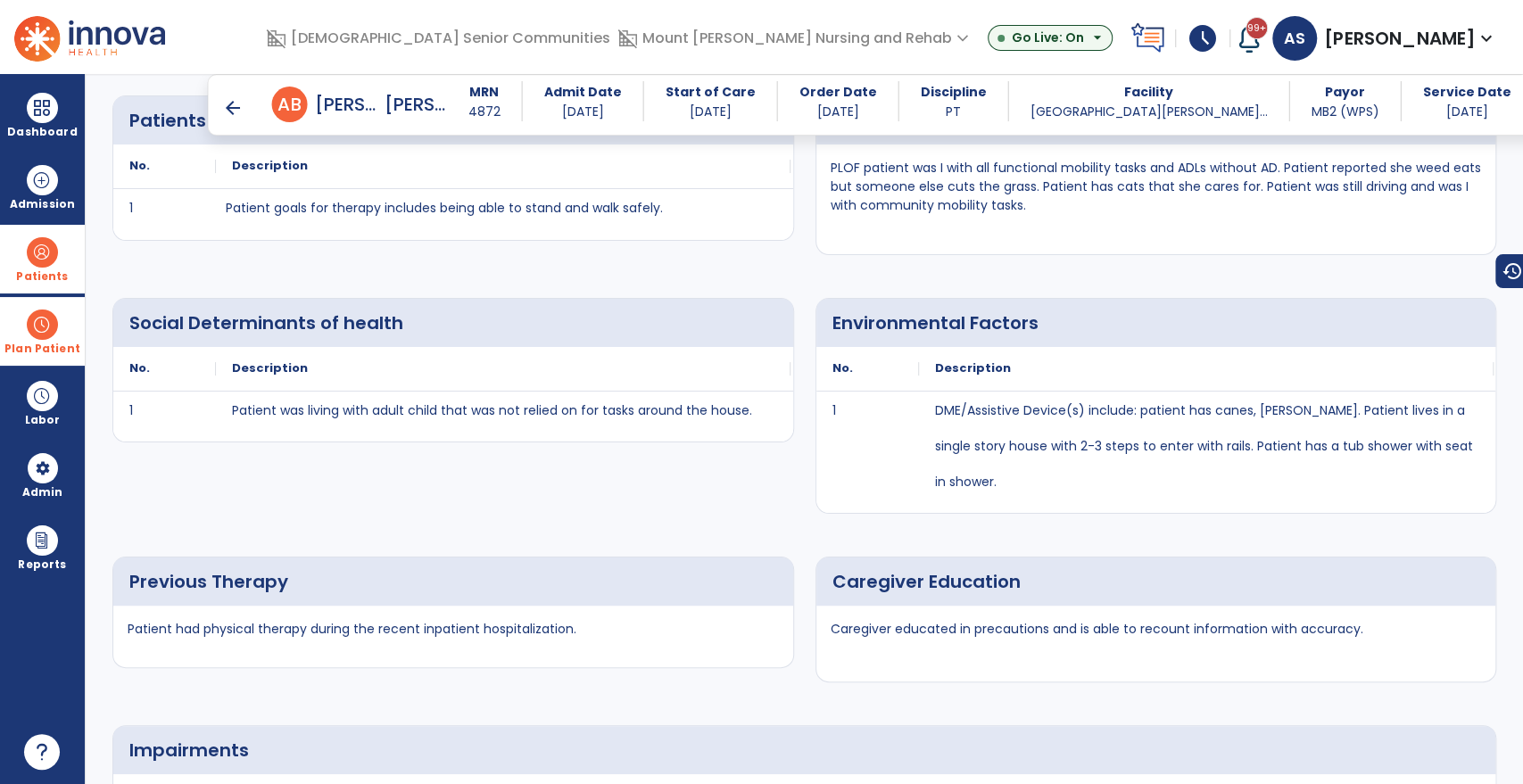 scroll, scrollTop: 1585, scrollLeft: 0, axis: vertical 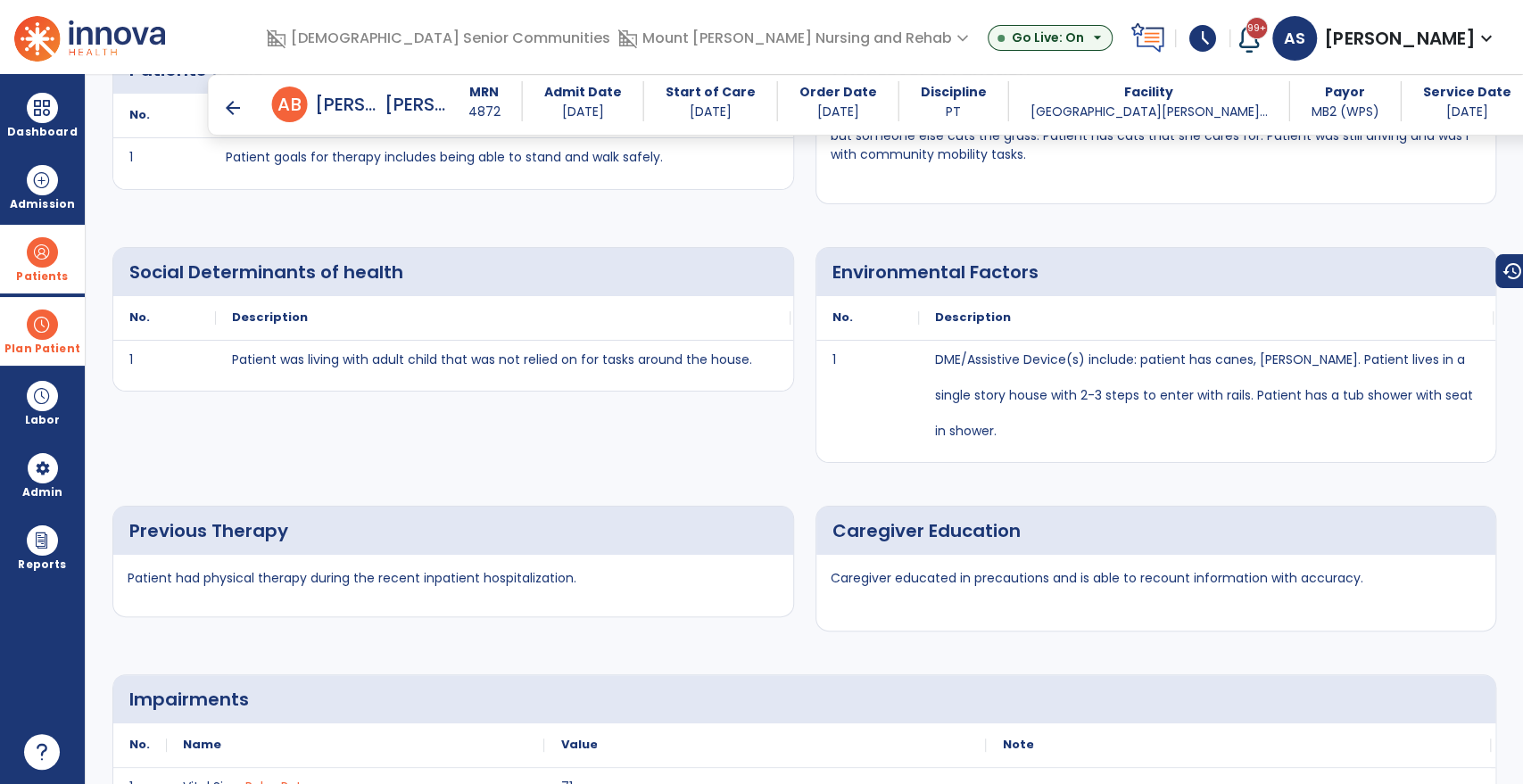 click on "arrow_back" at bounding box center [233, 108] 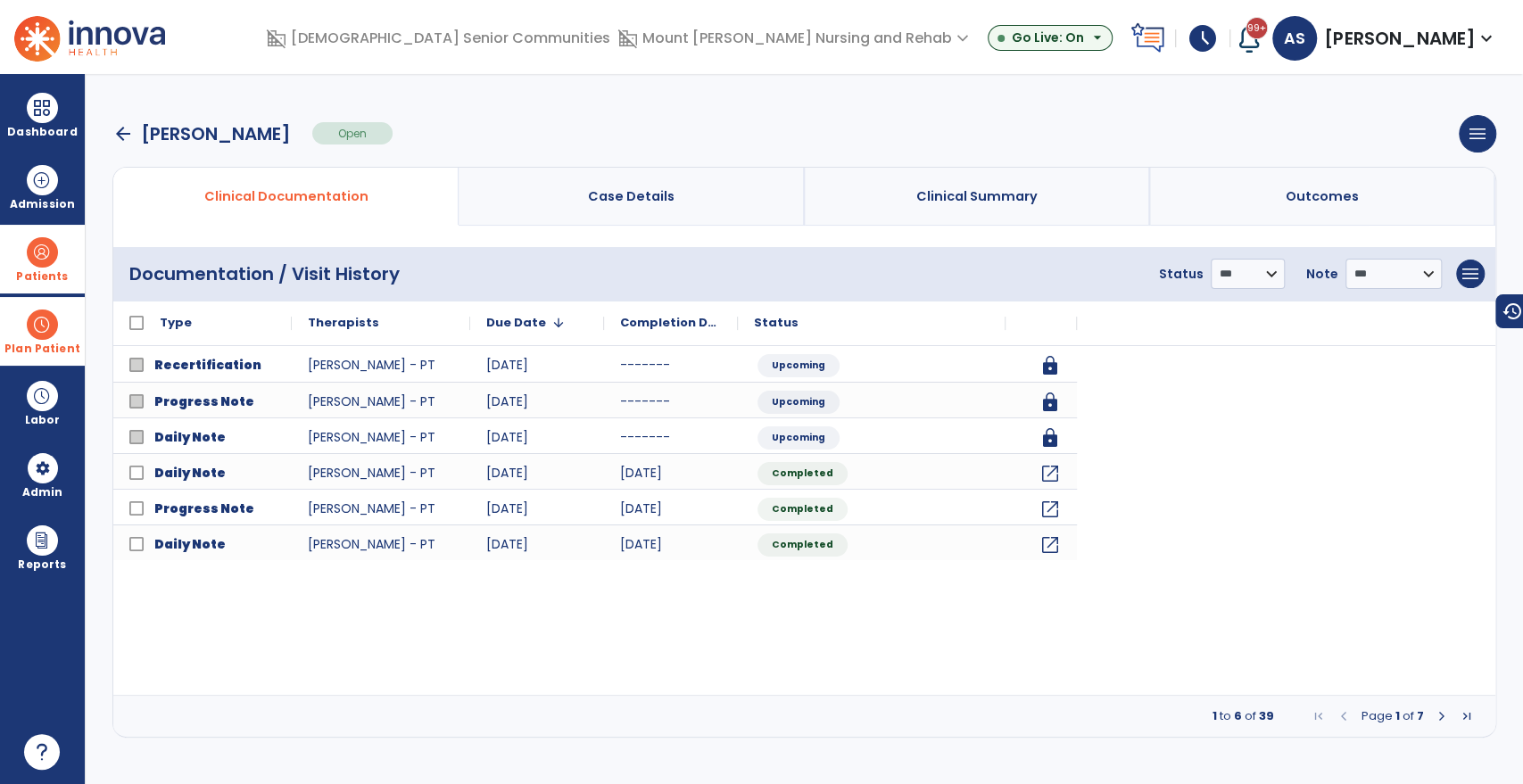 scroll, scrollTop: 0, scrollLeft: 0, axis: both 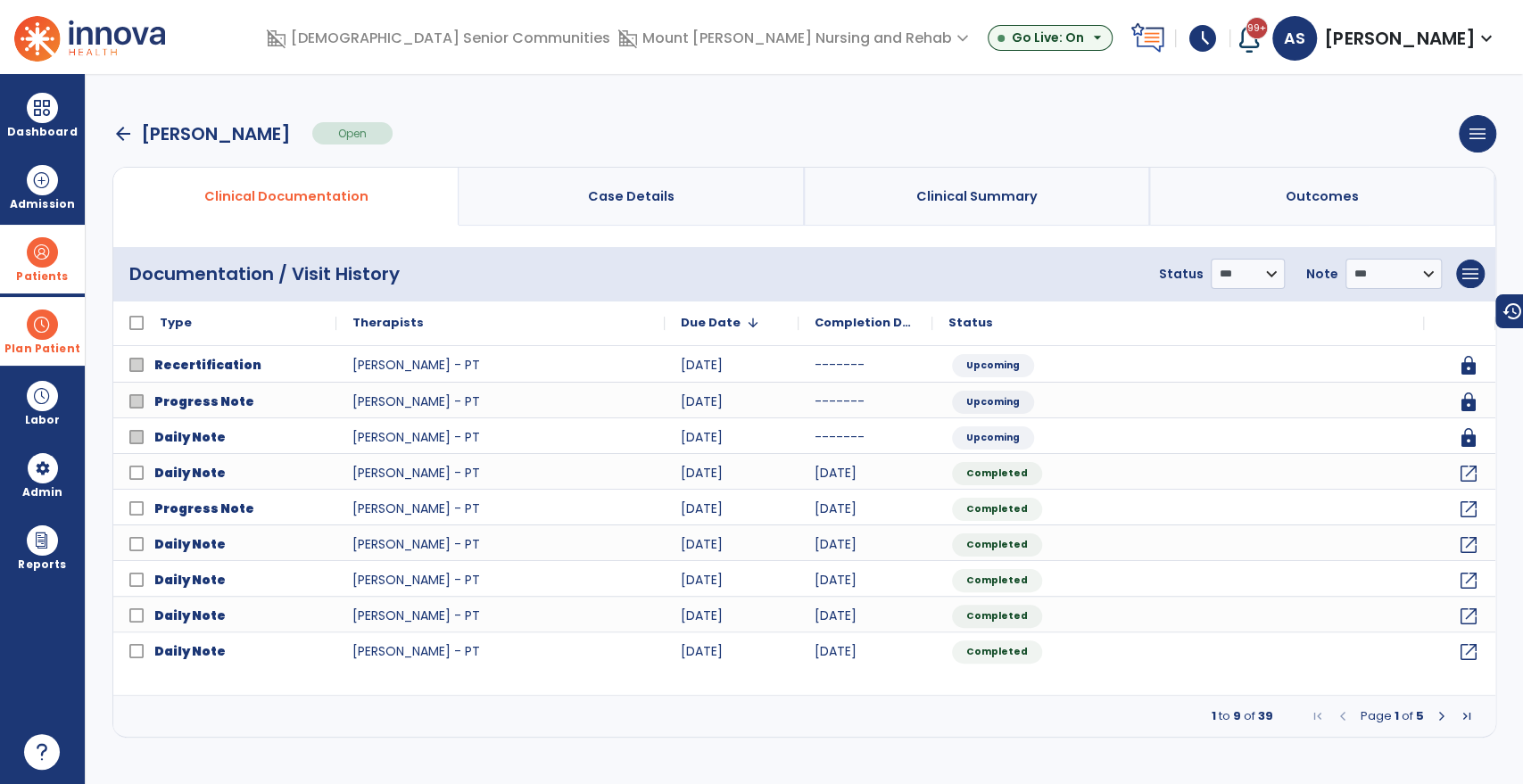 click on "Patients" at bounding box center (42, 259) 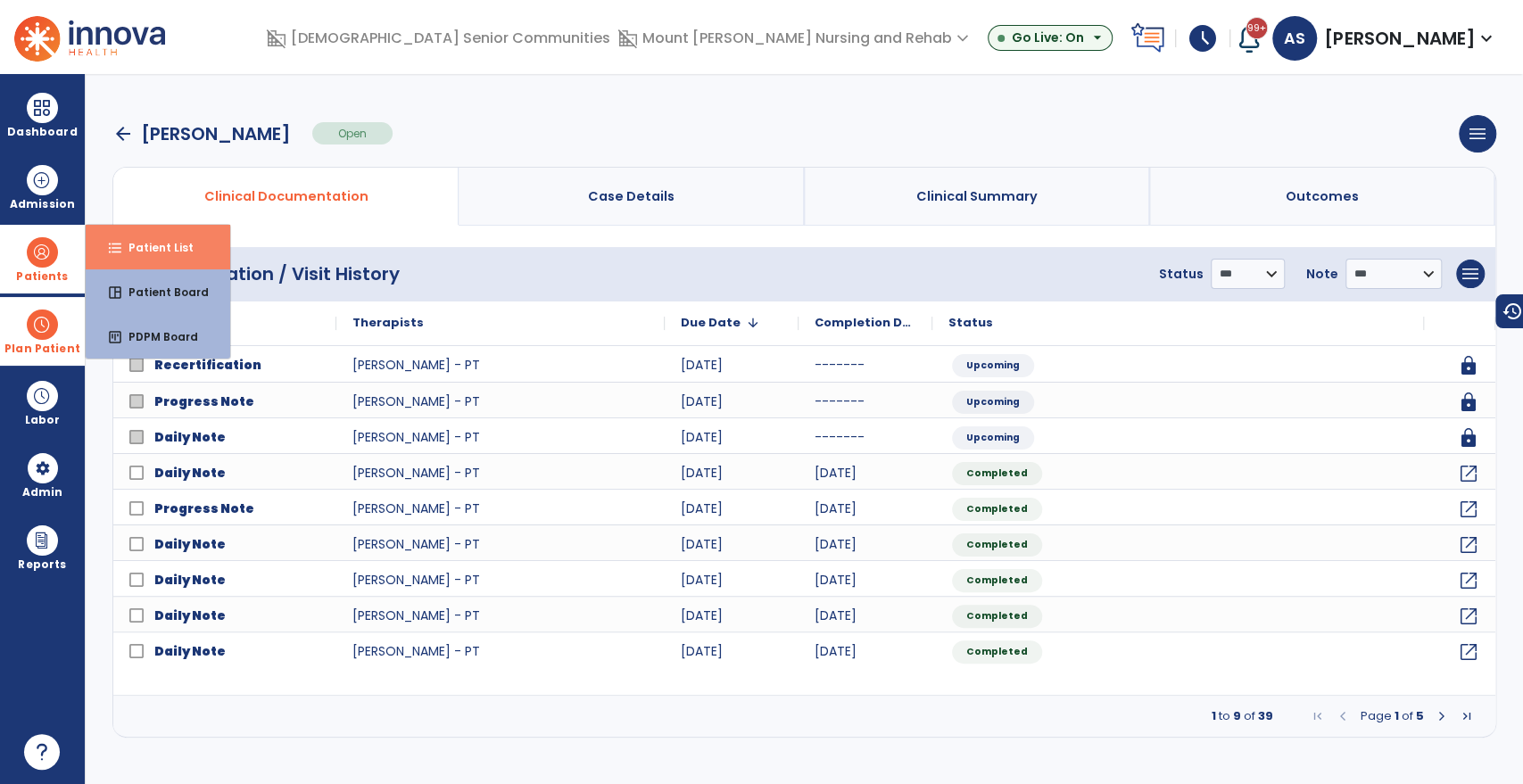 click on "format_list_bulleted  Patient List" at bounding box center (158, 247) 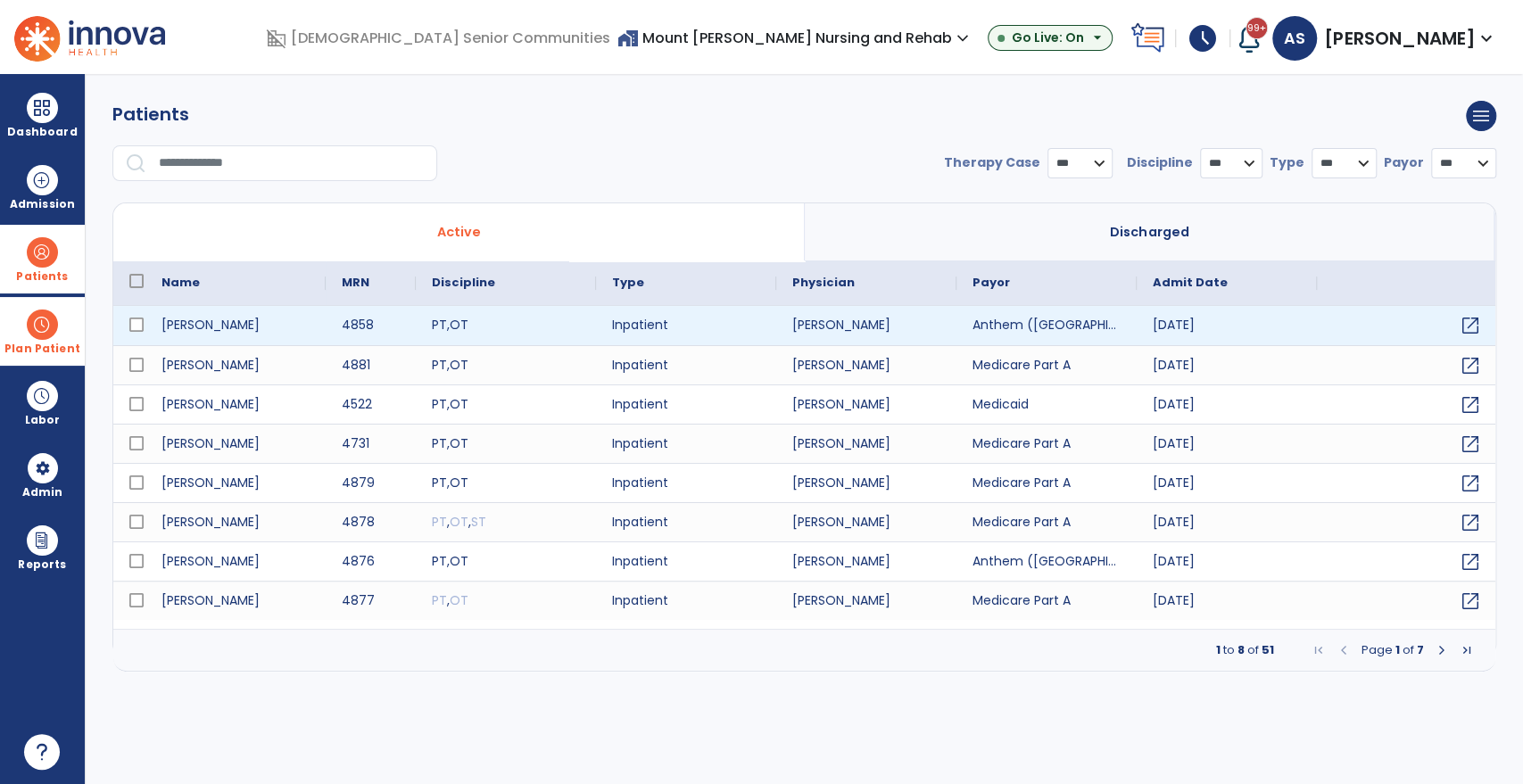 select on "***" 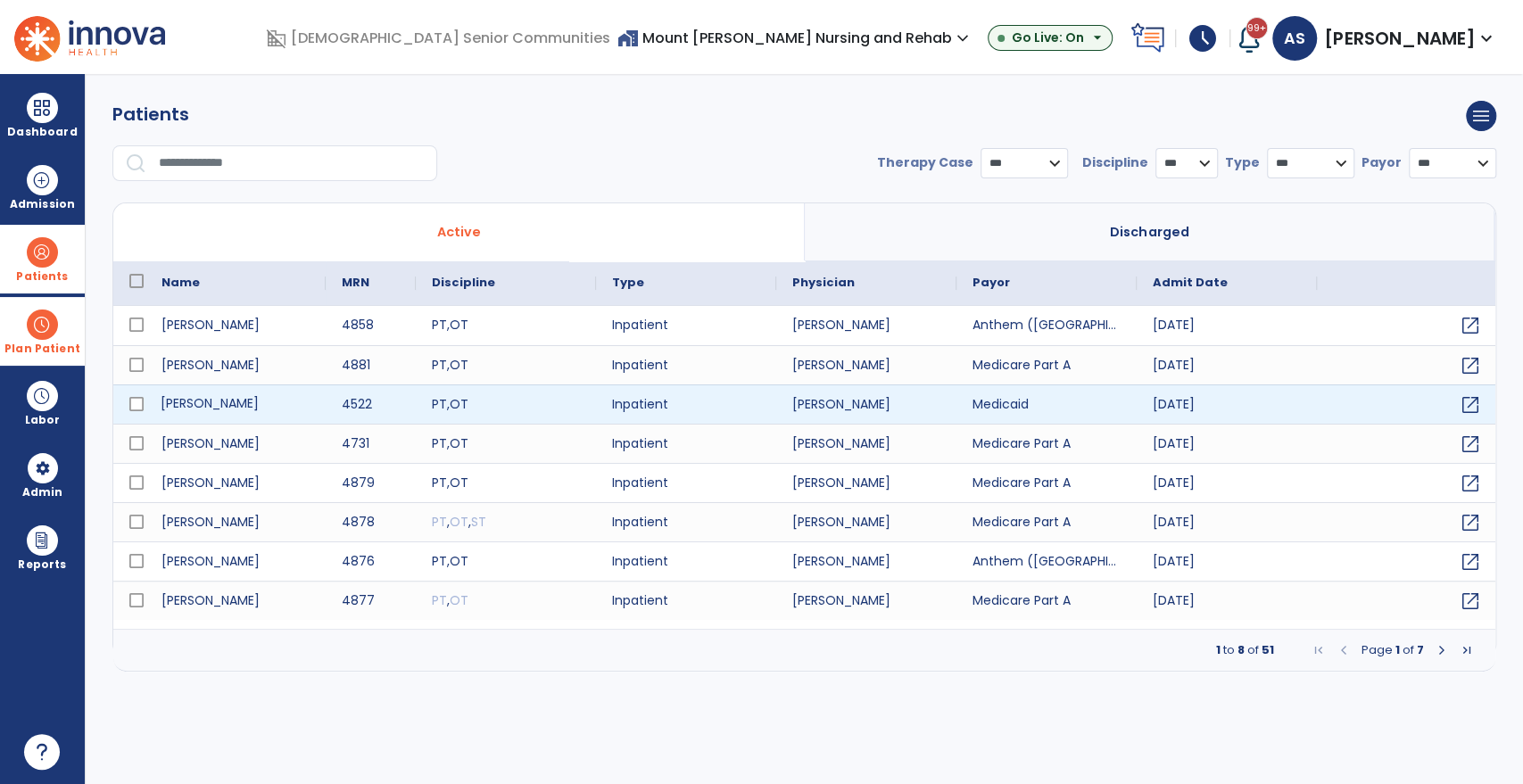 click on "Sprouls, Steve" at bounding box center (236, 404) 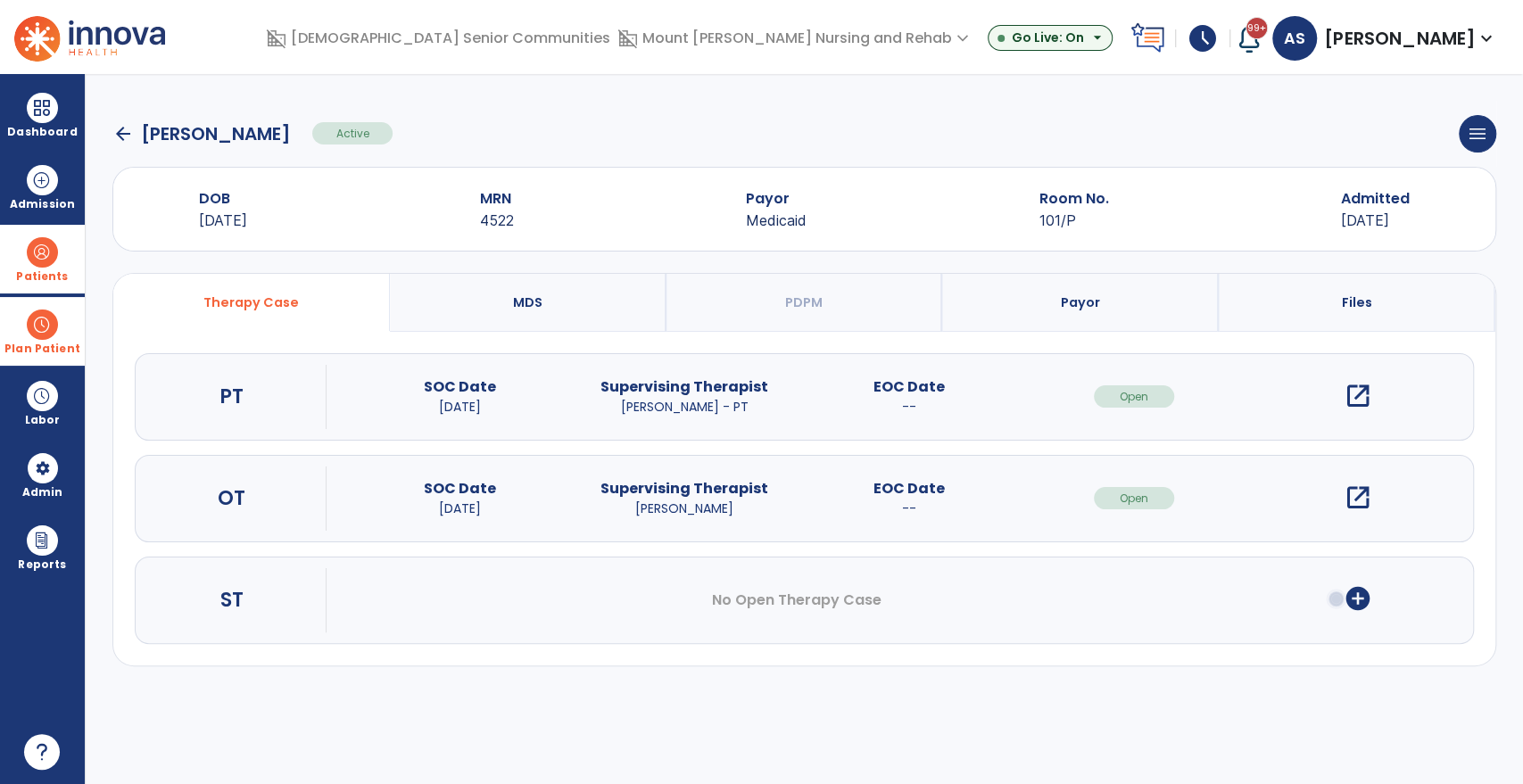 click on "open_in_new" at bounding box center [1358, 396] 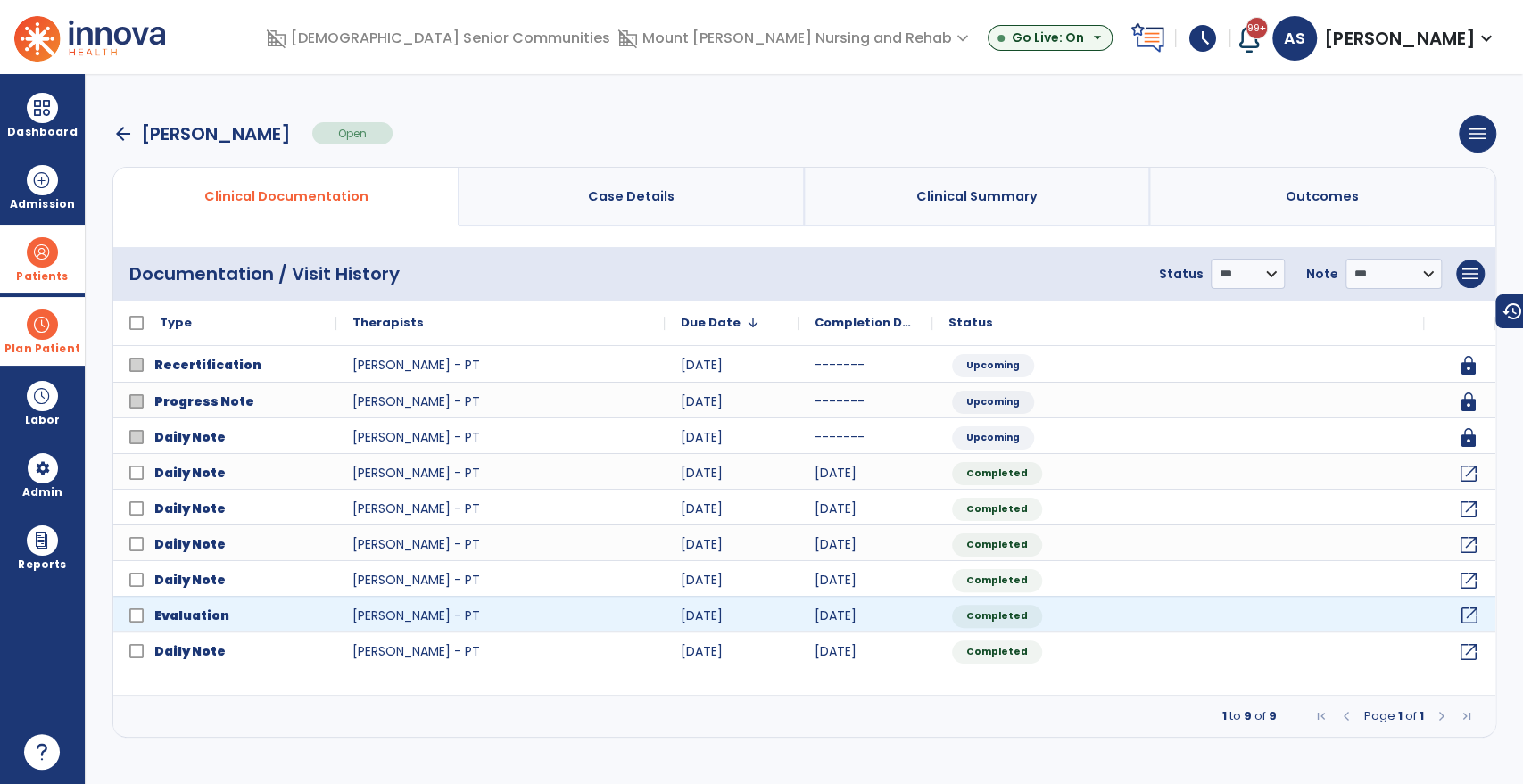 click on "open_in_new" 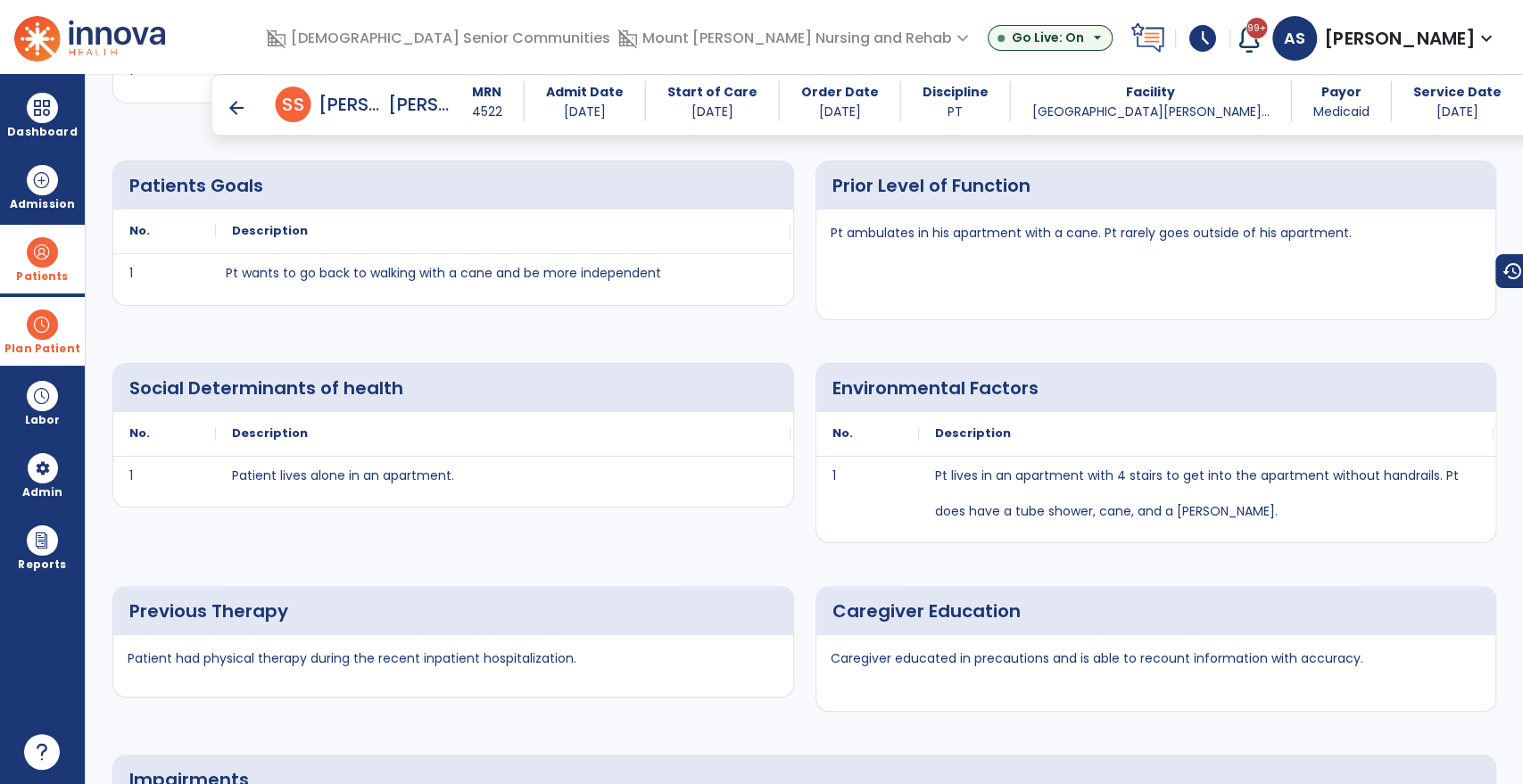 scroll, scrollTop: 1518, scrollLeft: 0, axis: vertical 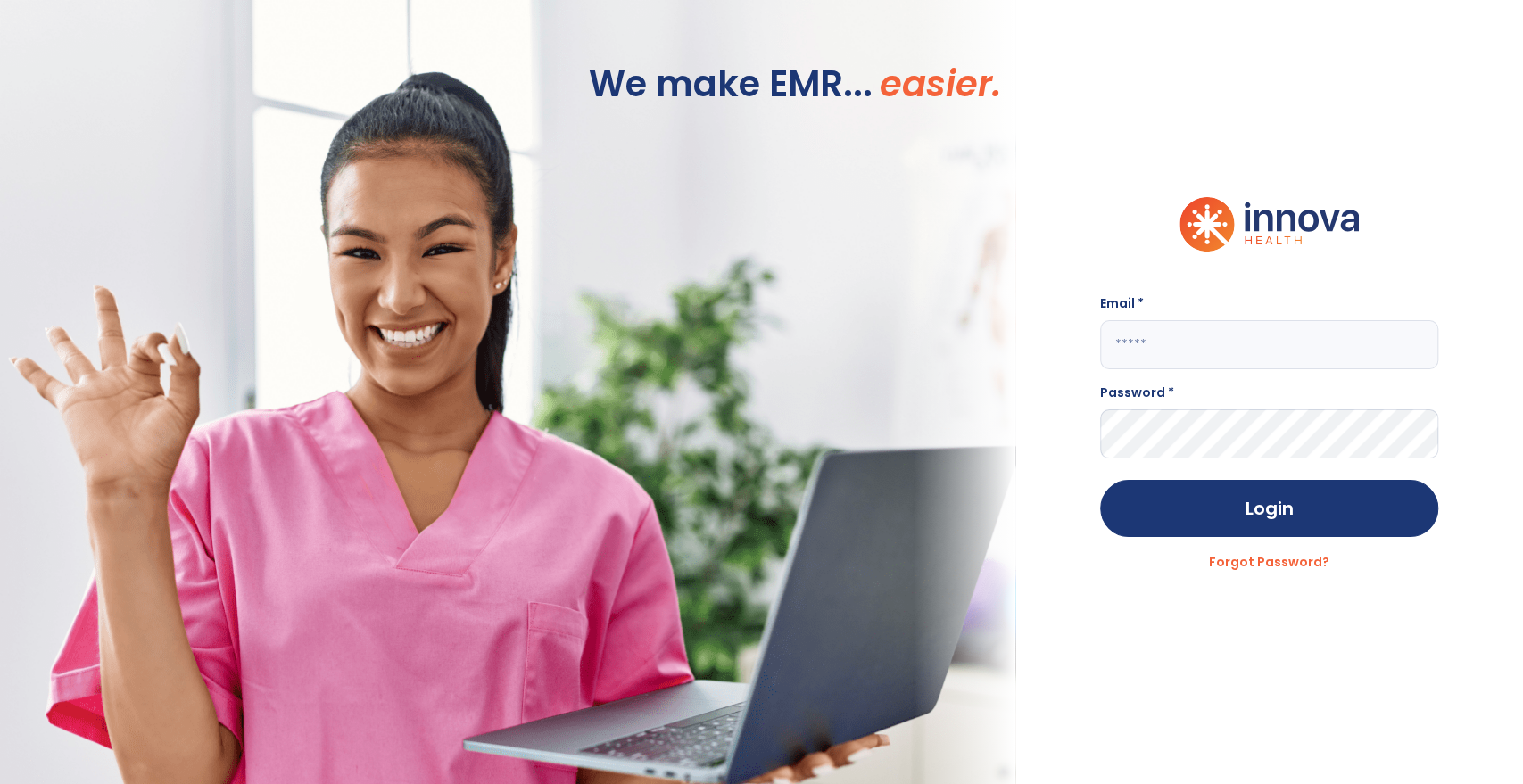 type on "**********" 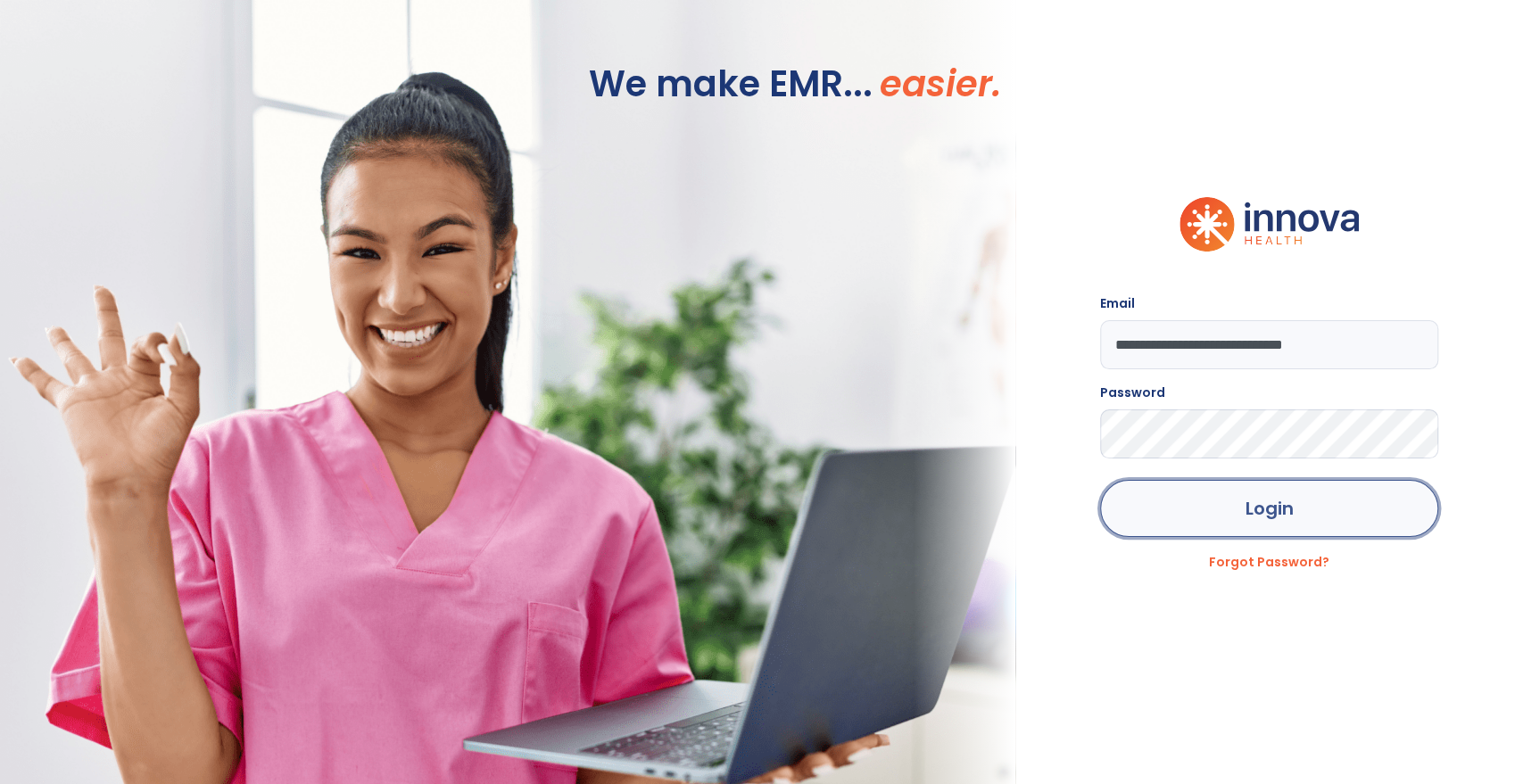 click on "Login" 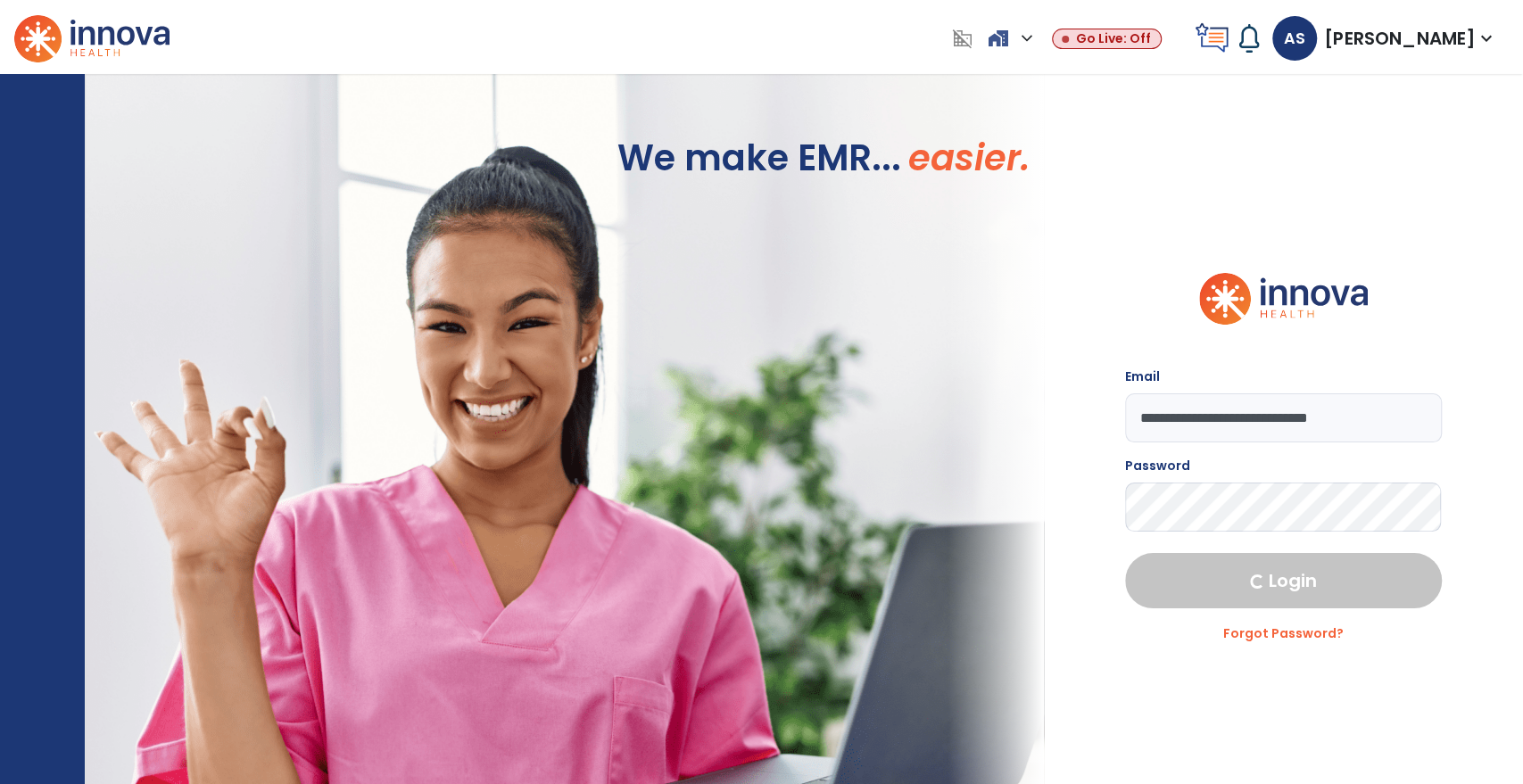 select on "***" 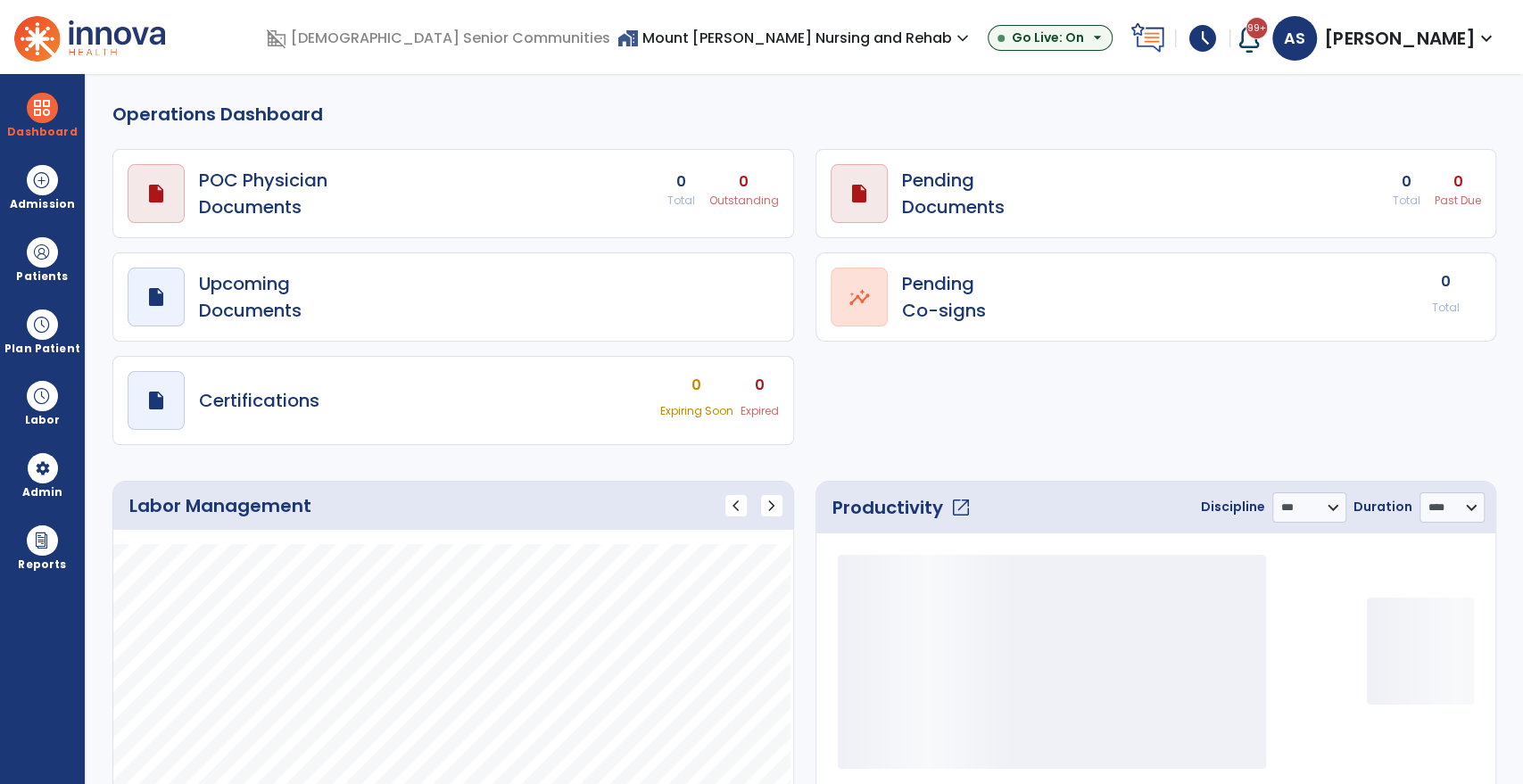 select on "***" 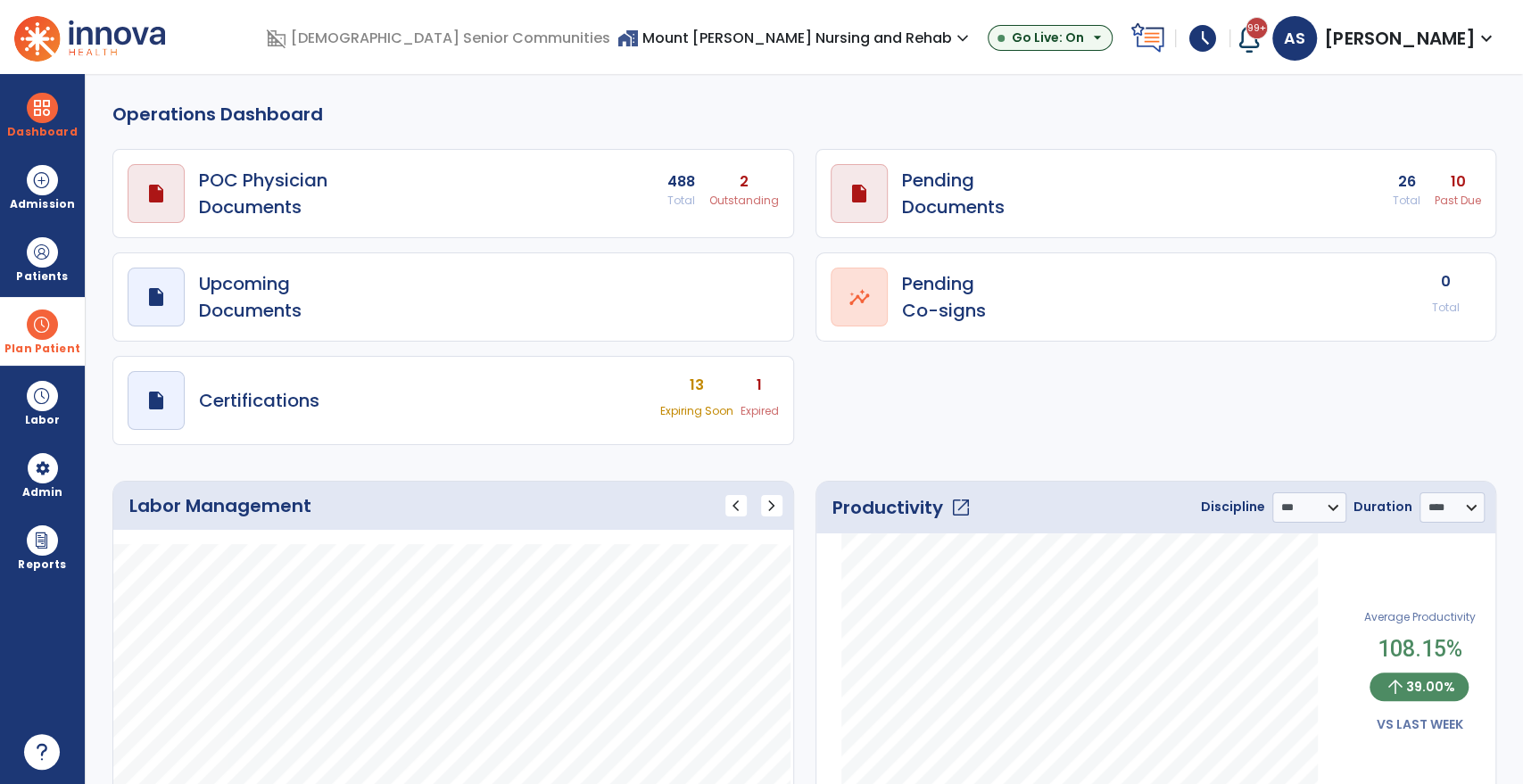 click at bounding box center (42, 325) 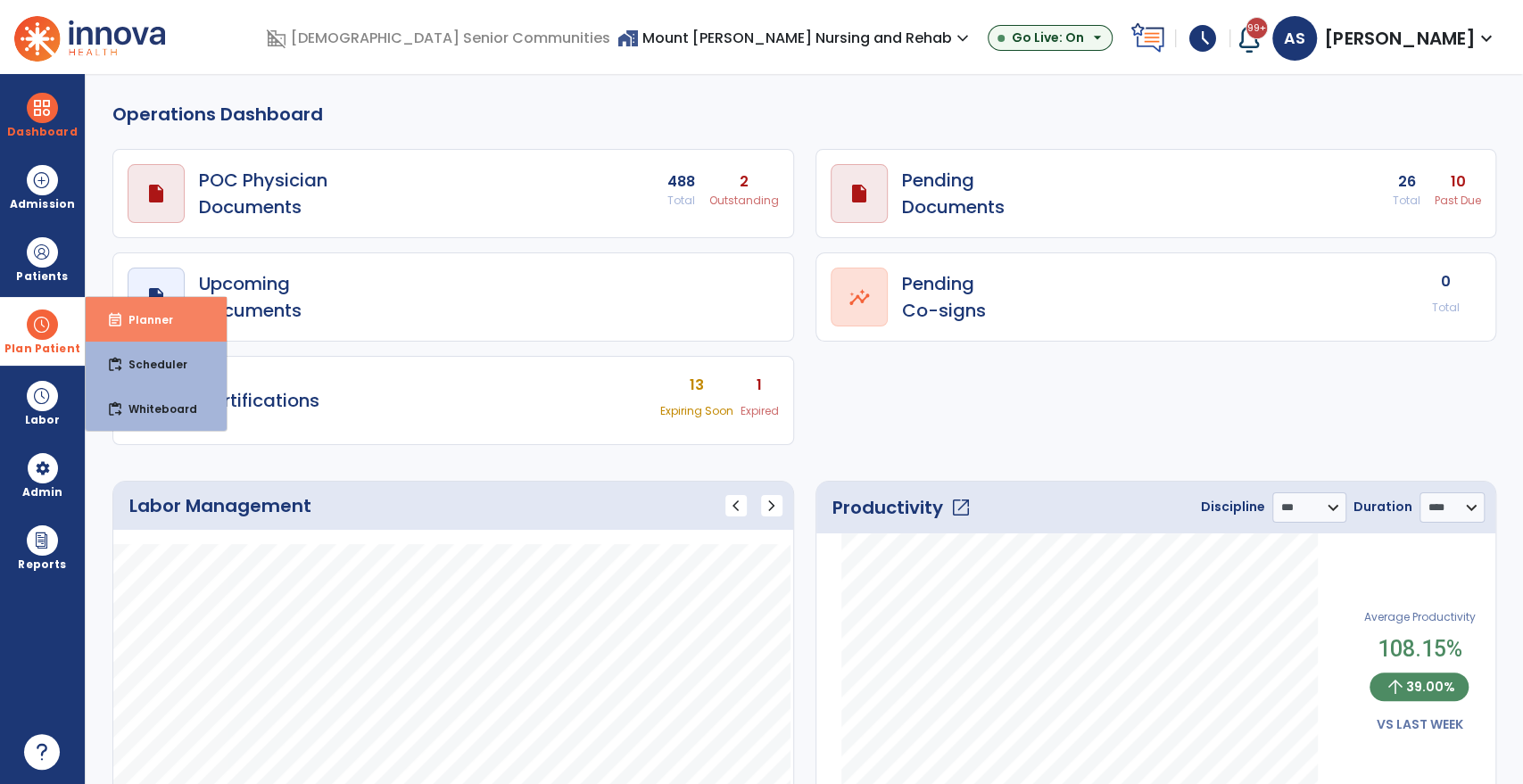 click on "event_note" at bounding box center (115, 320) 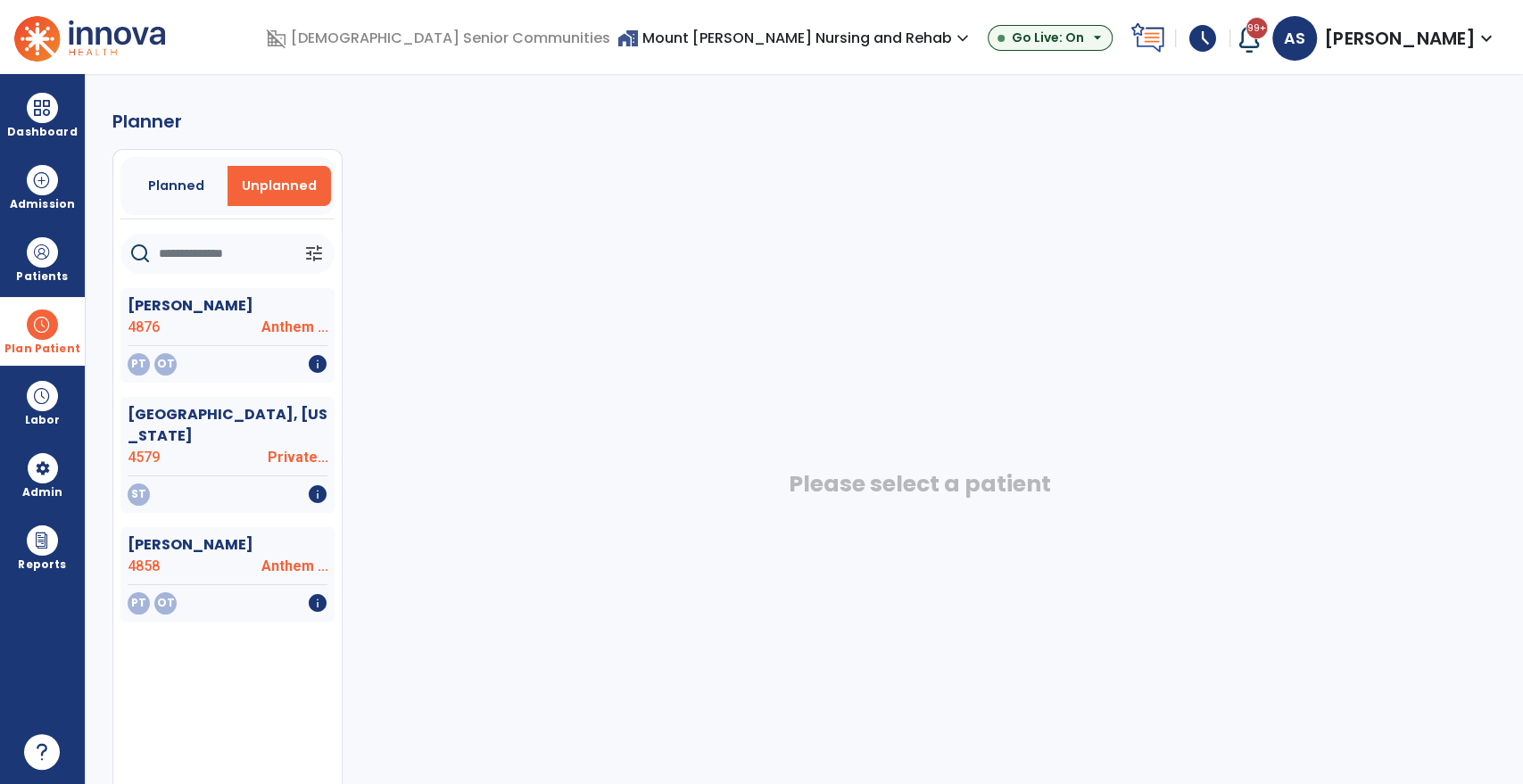 click on "home_work   Mount Vernon Nursing and Rehab   expand_more   ASC-Sandbox   Cypress Grove Rehabilitation   Mount Vernon Nursing and Rehab   Park Terrace Village  Go Live: On  arrow_drop_down" at bounding box center (870, 38) 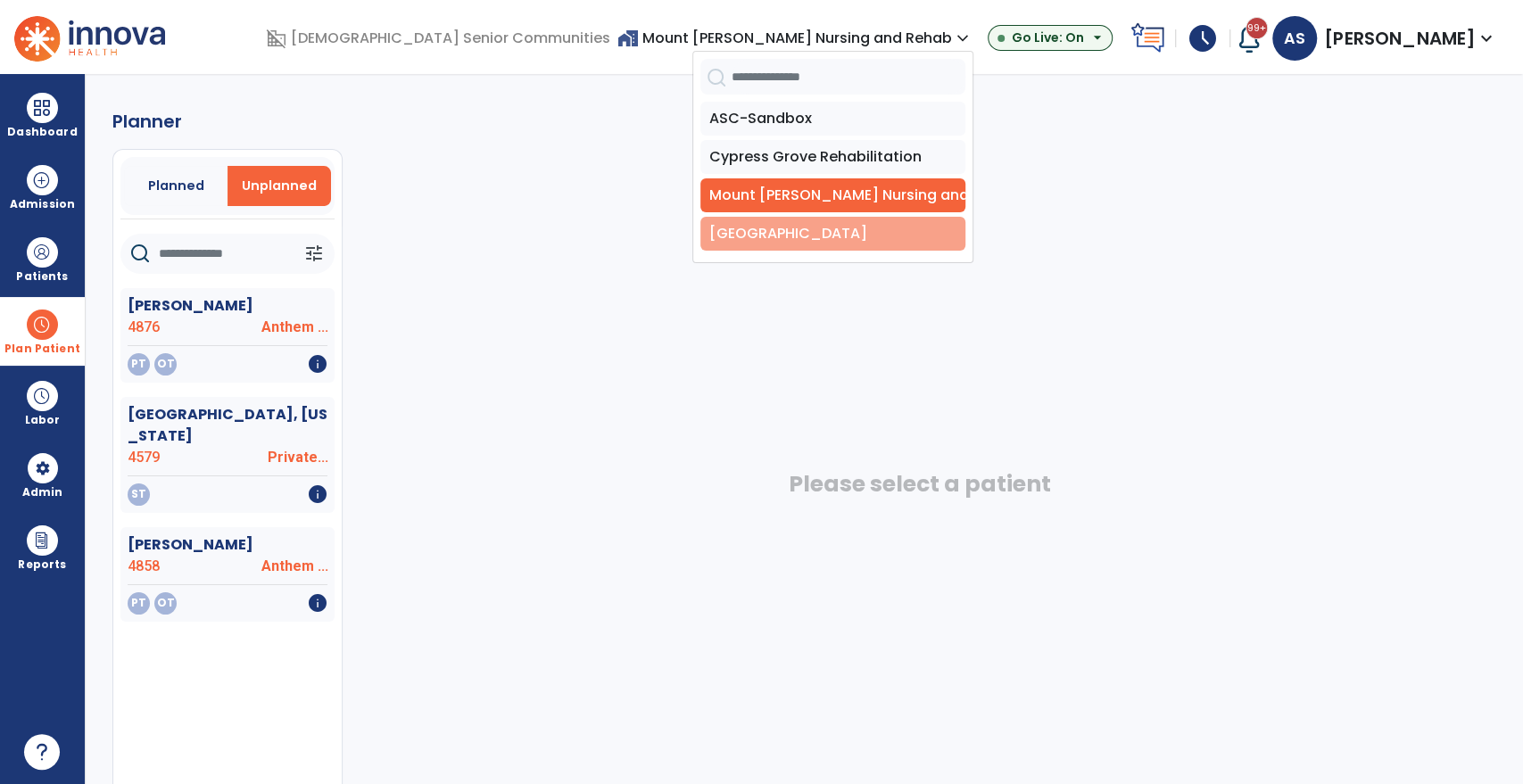 click on "[GEOGRAPHIC_DATA]" at bounding box center (832, 234) 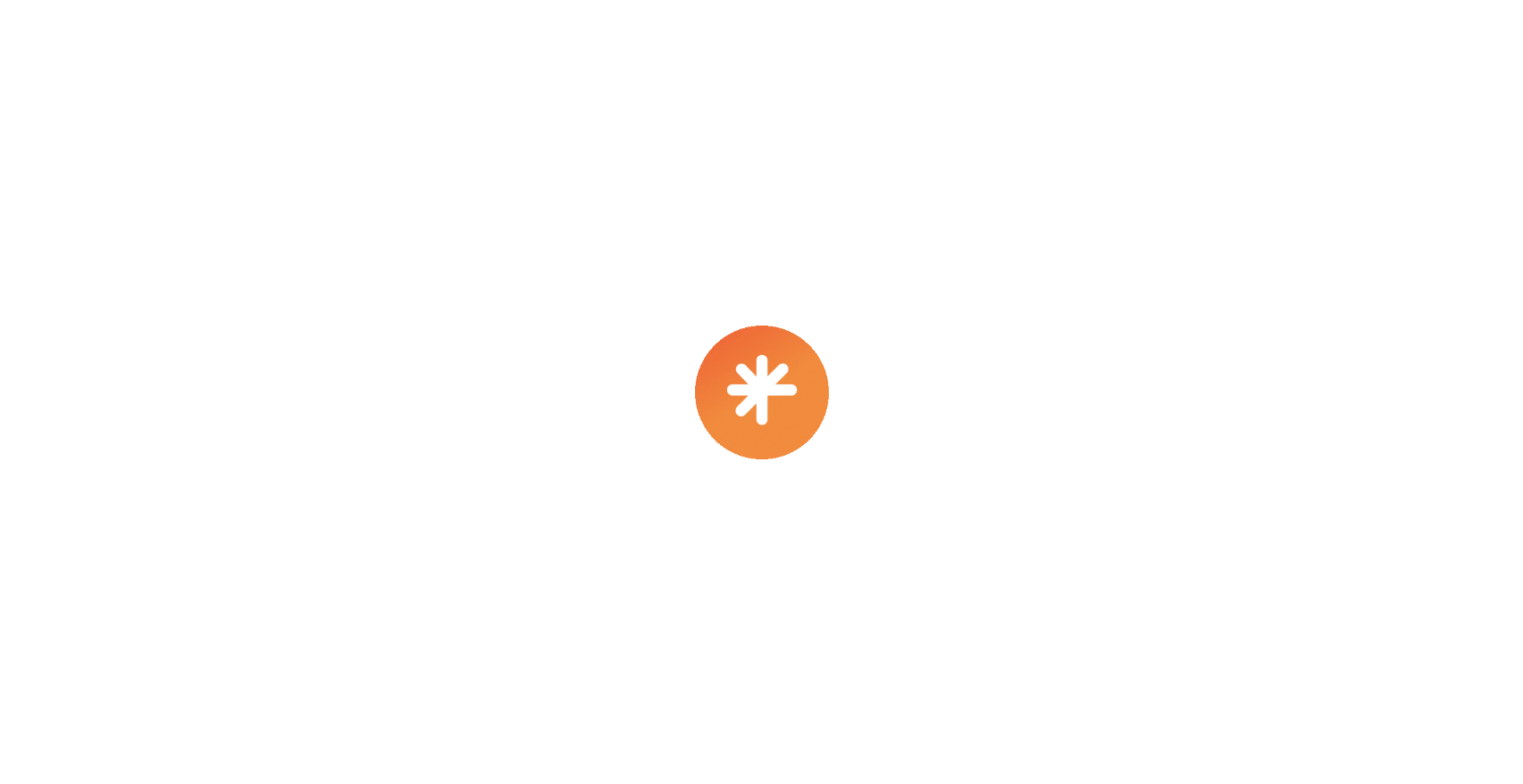 scroll, scrollTop: 0, scrollLeft: 0, axis: both 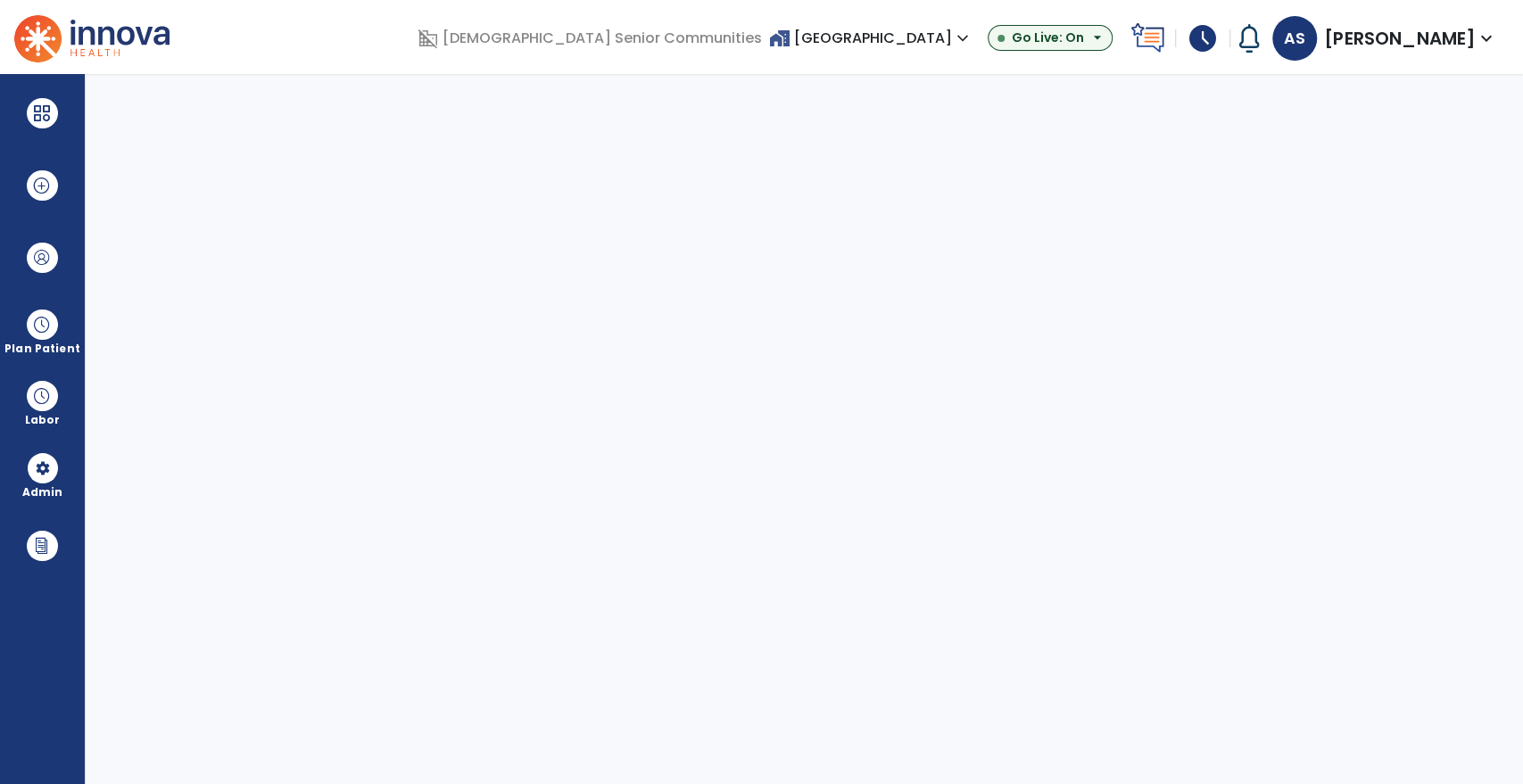 select on "***" 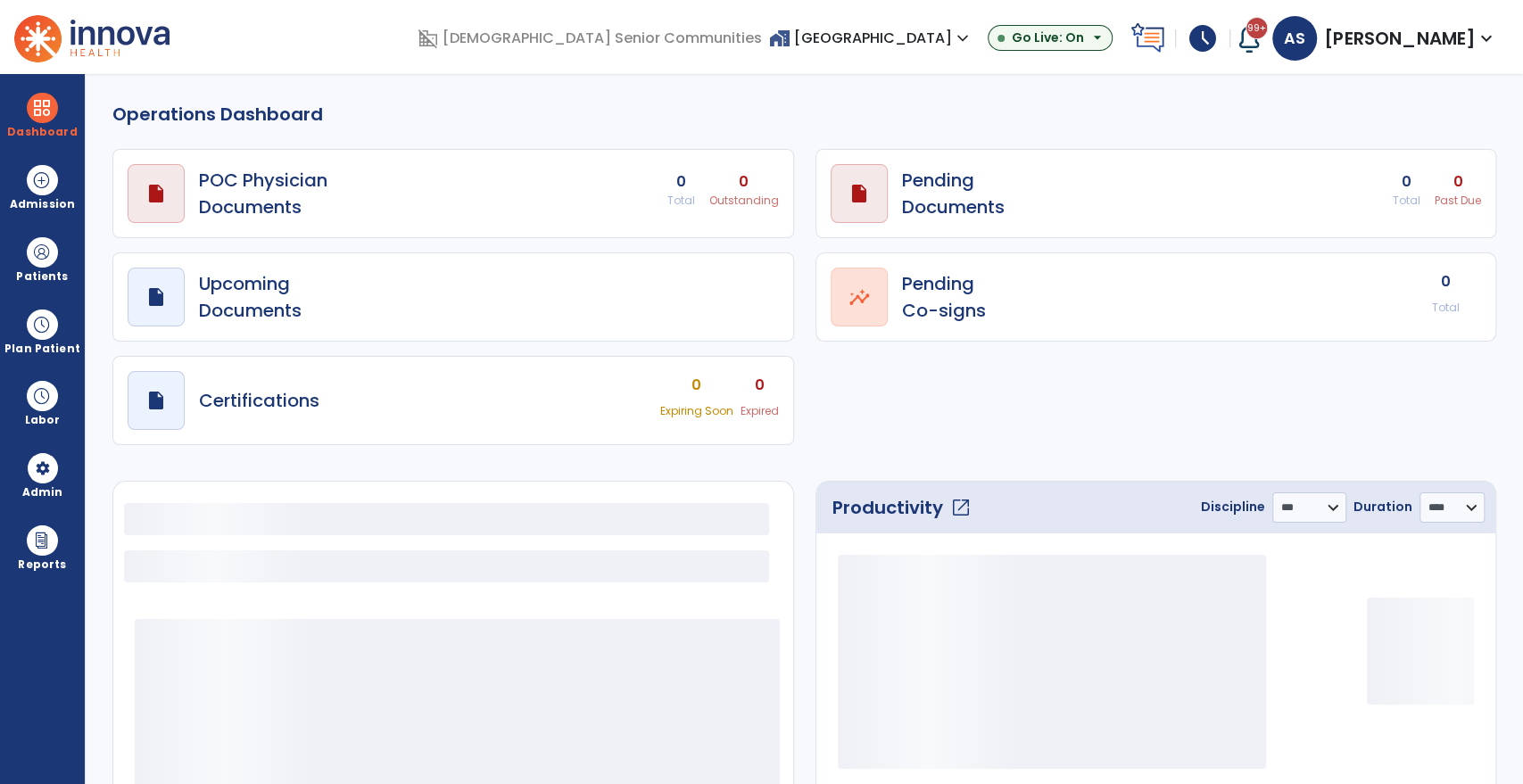 select on "***" 